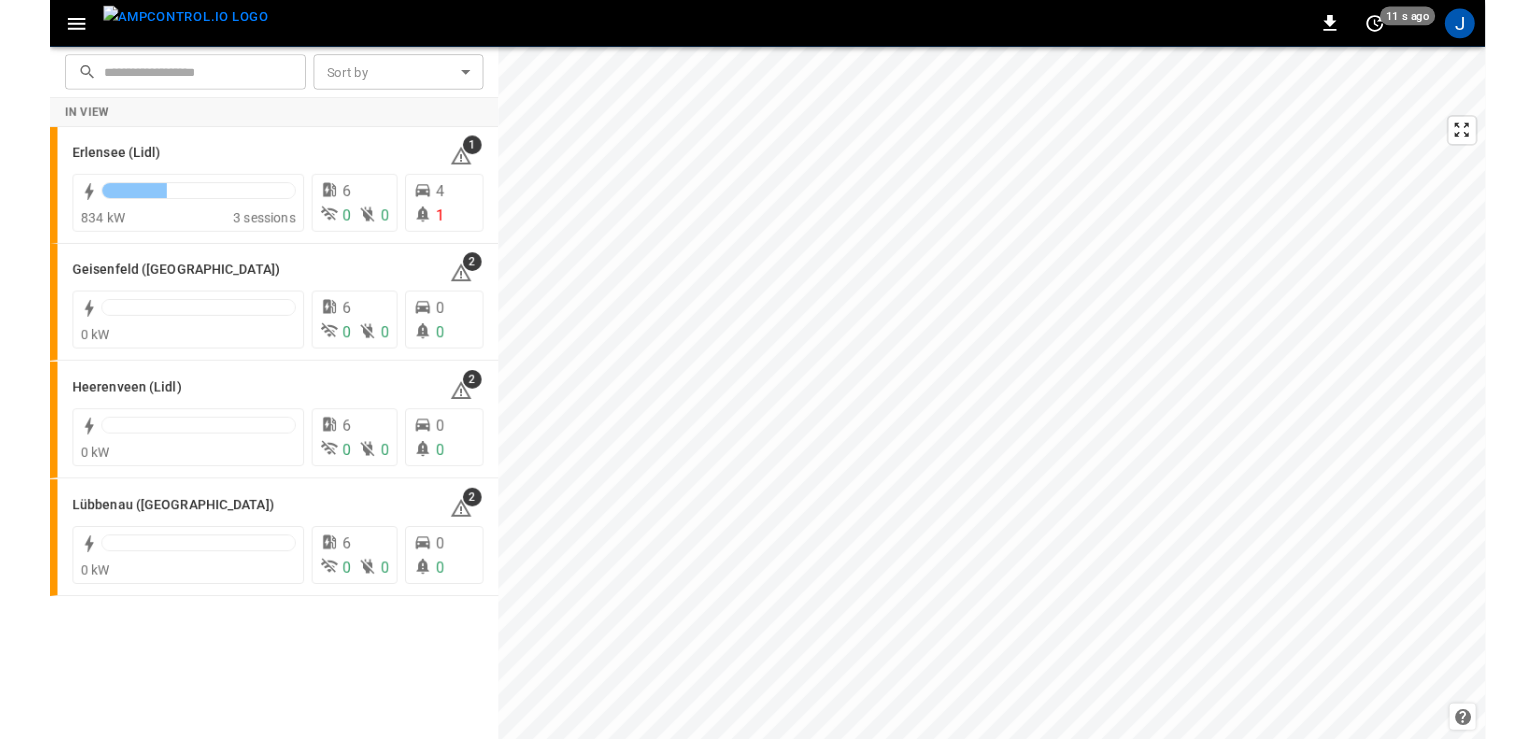 scroll, scrollTop: 0, scrollLeft: 0, axis: both 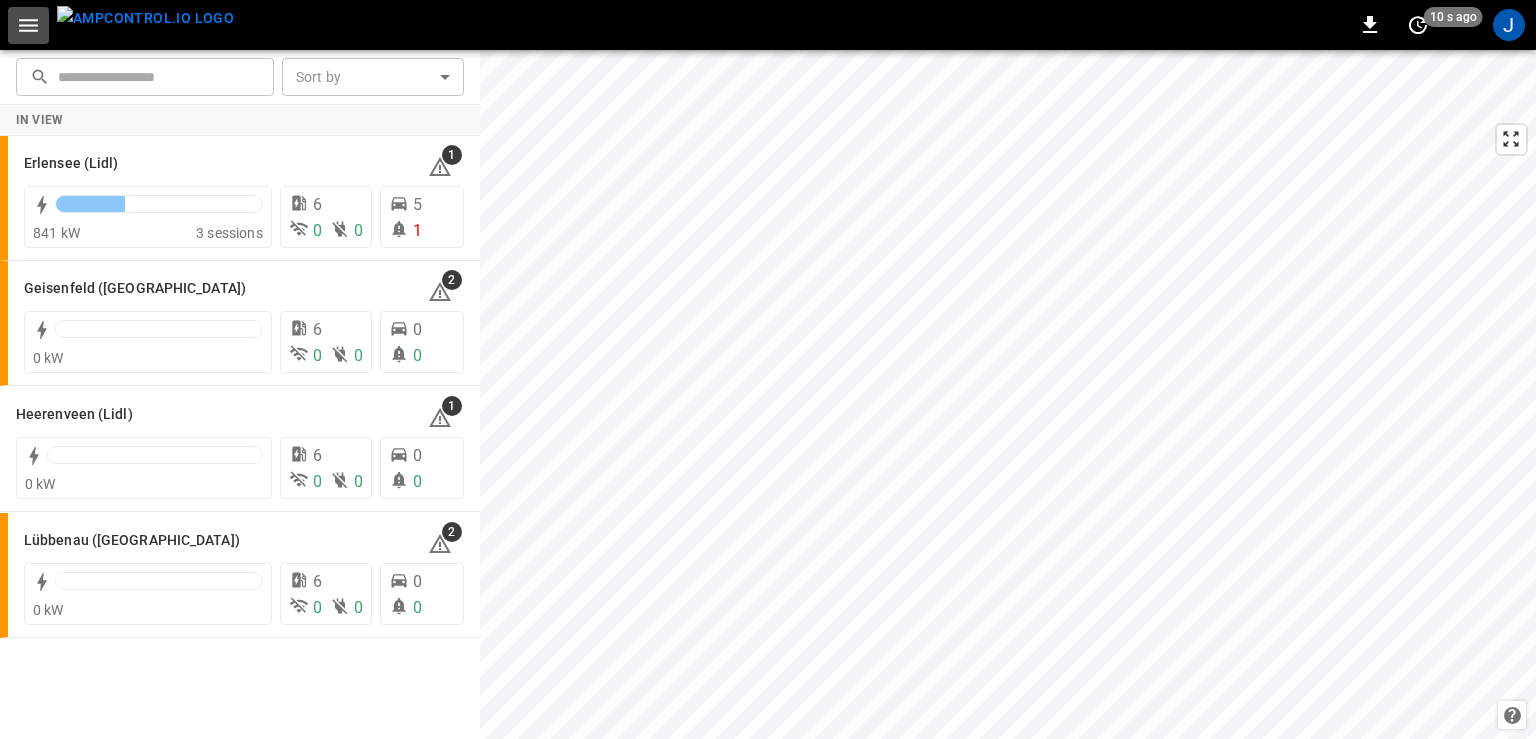 click 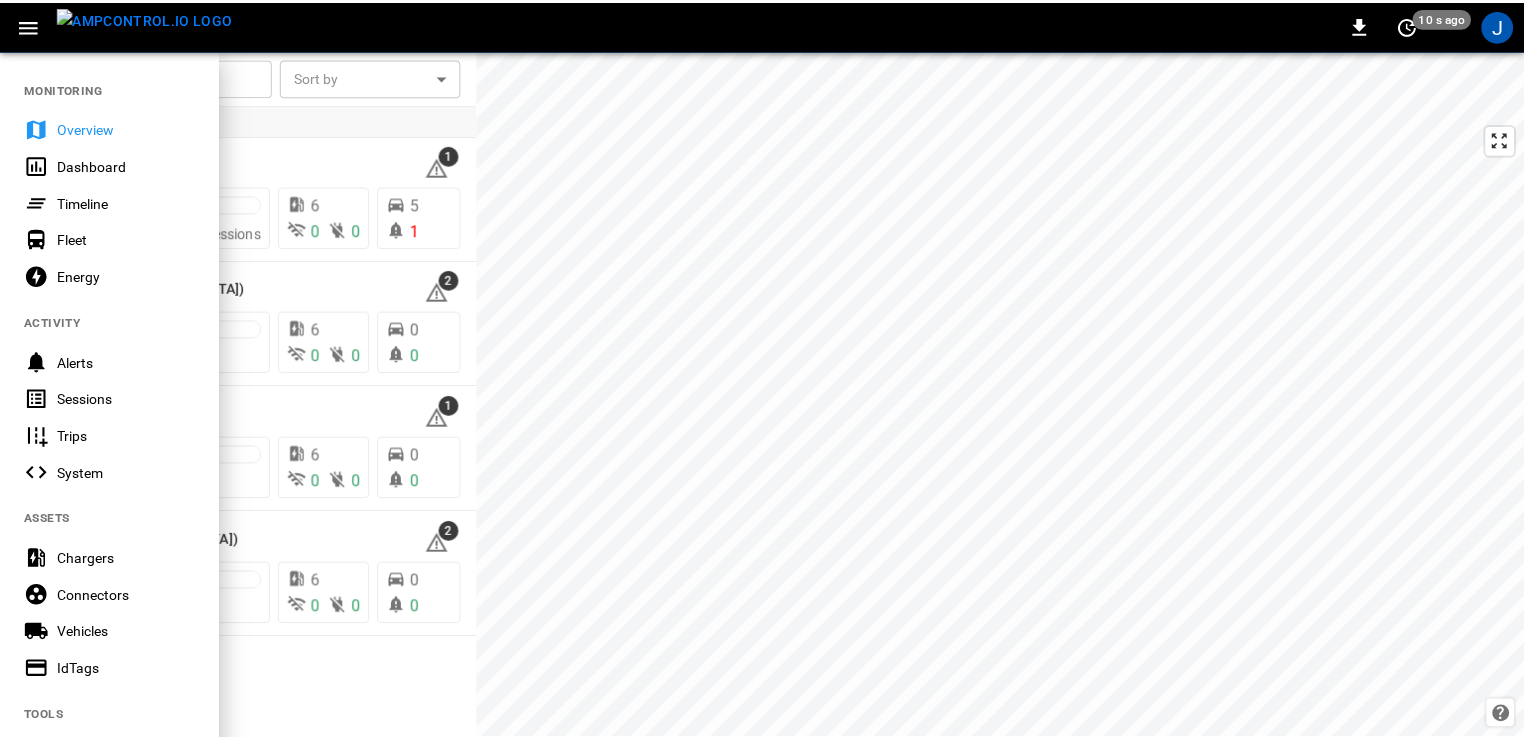 scroll, scrollTop: 419, scrollLeft: 0, axis: vertical 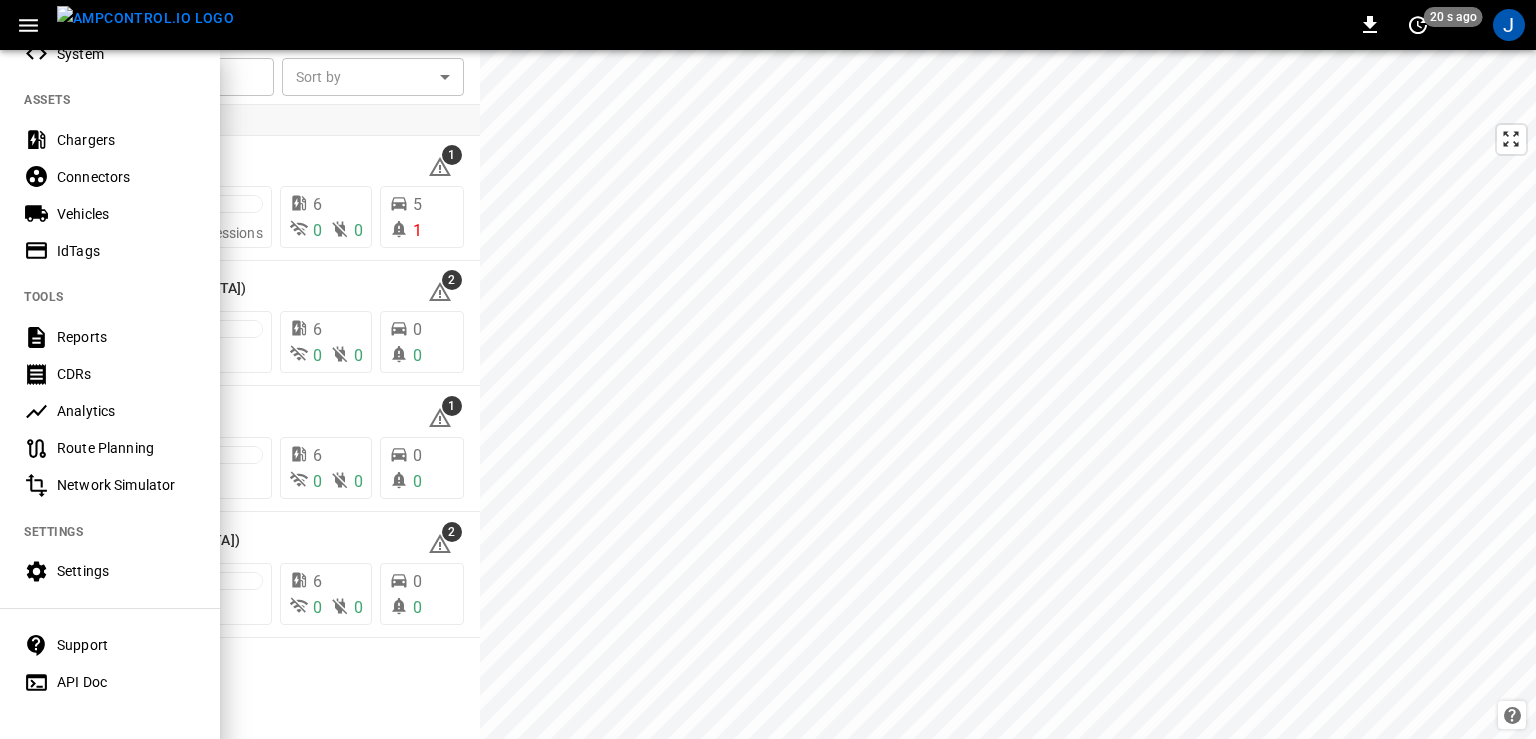drag, startPoint x: 76, startPoint y: 568, endPoint x: 64, endPoint y: 567, distance: 12.0415945 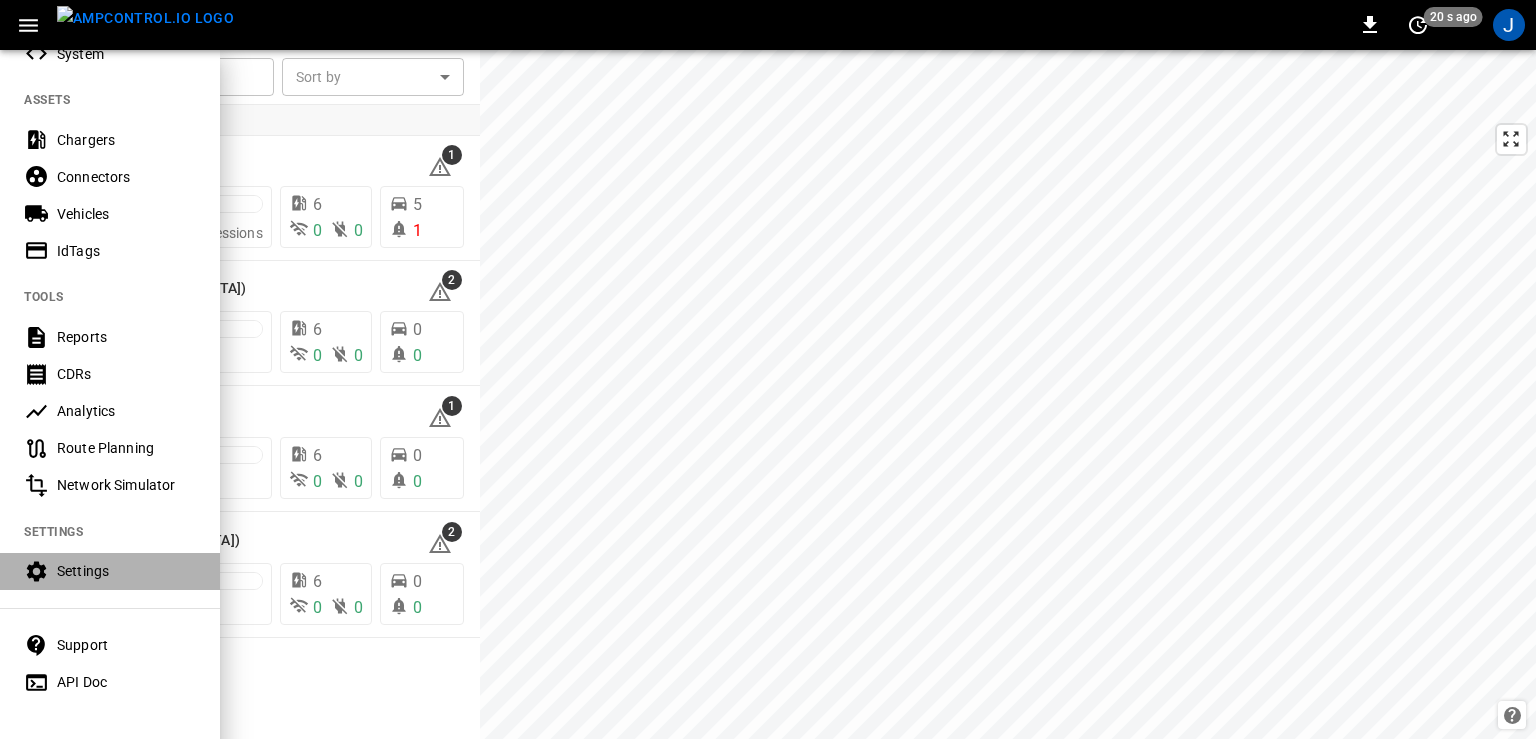 click on "Settings" at bounding box center [126, 571] 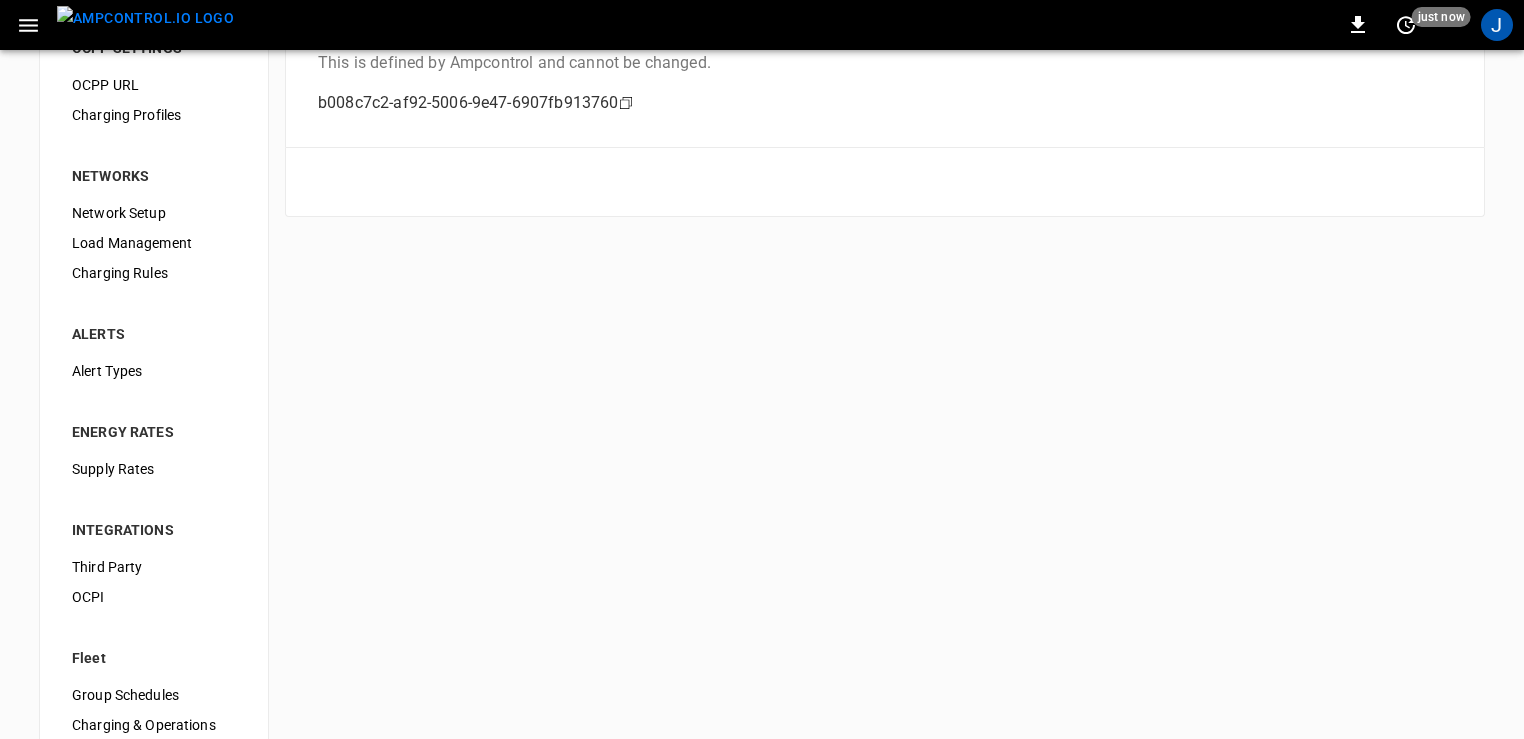 scroll, scrollTop: 256, scrollLeft: 0, axis: vertical 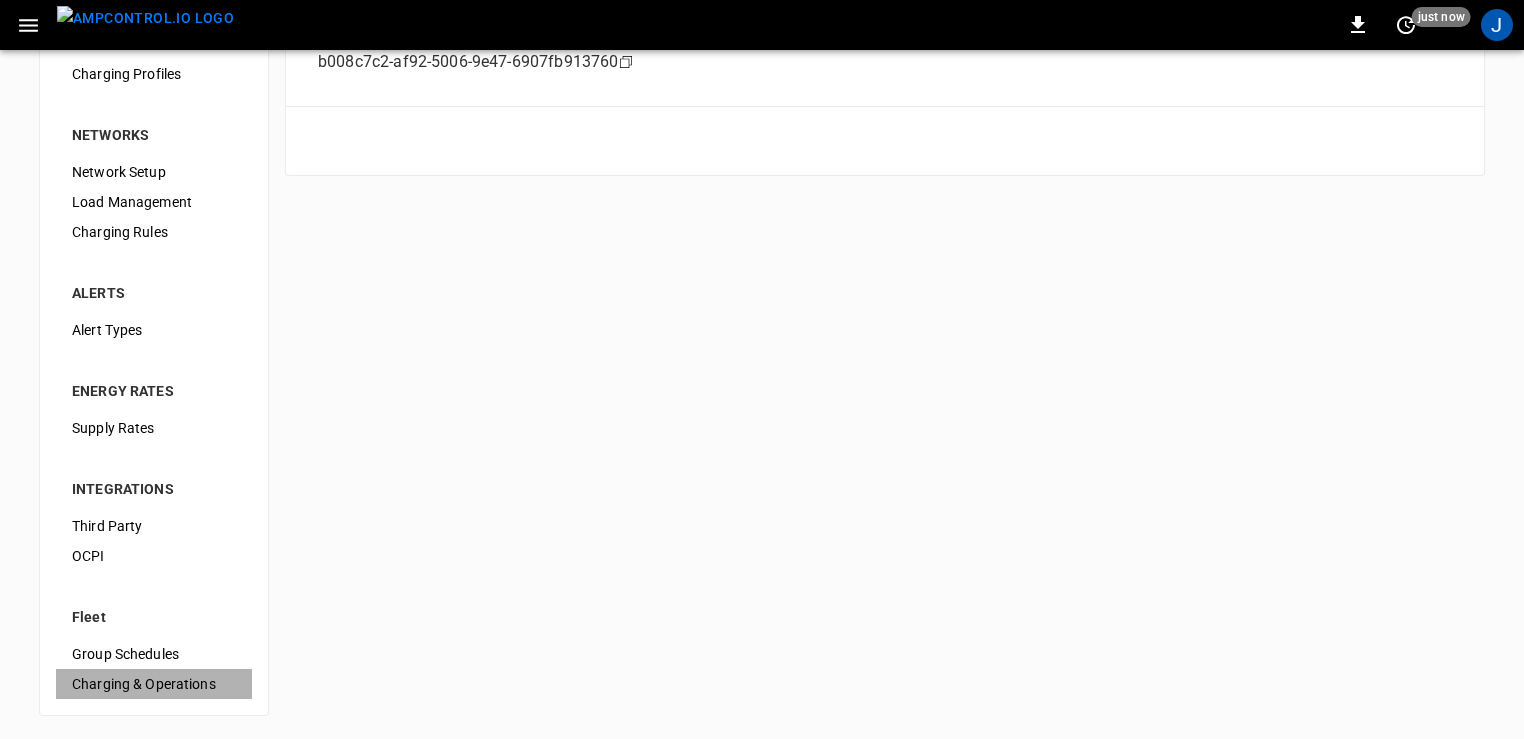click on "Charging & Operations" at bounding box center (154, 684) 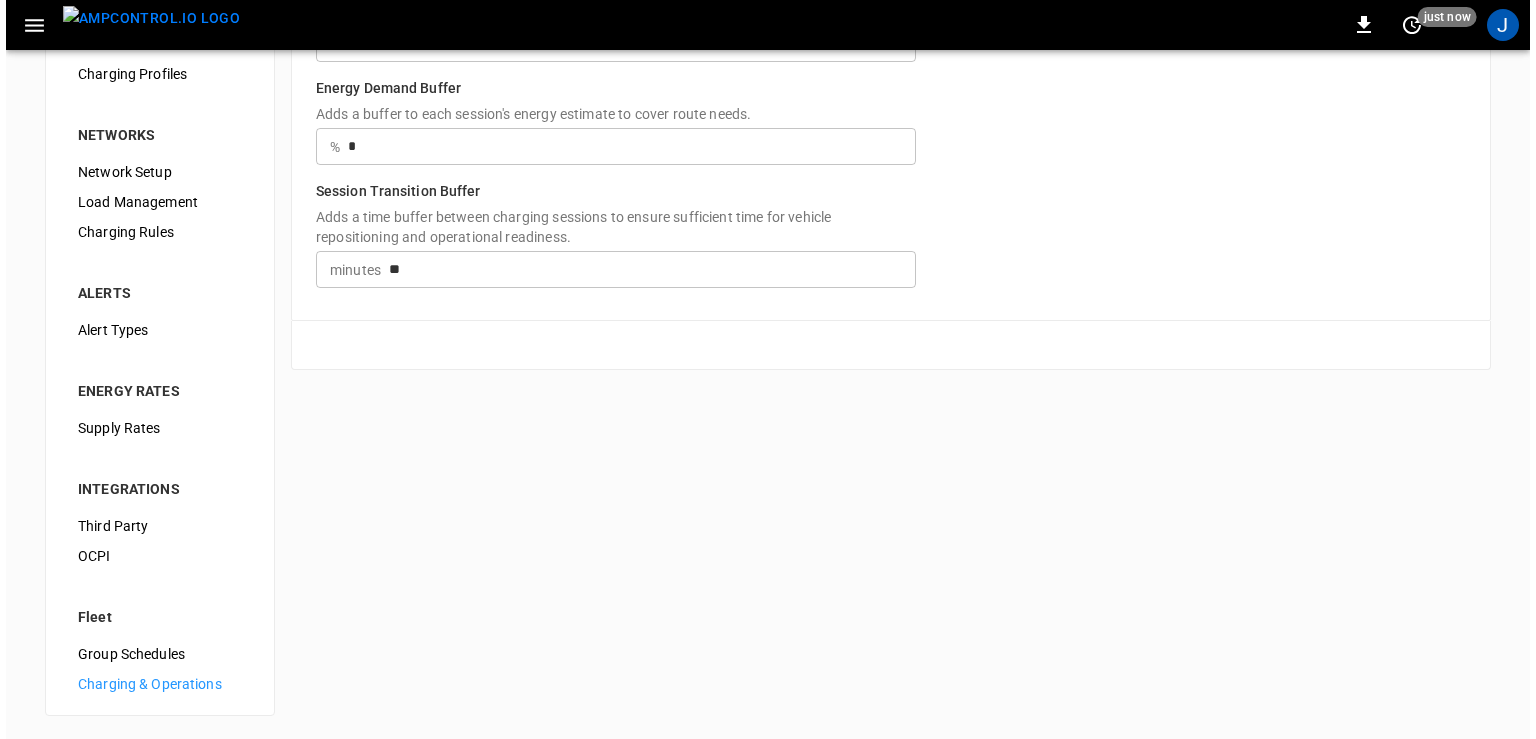 scroll, scrollTop: 0, scrollLeft: 0, axis: both 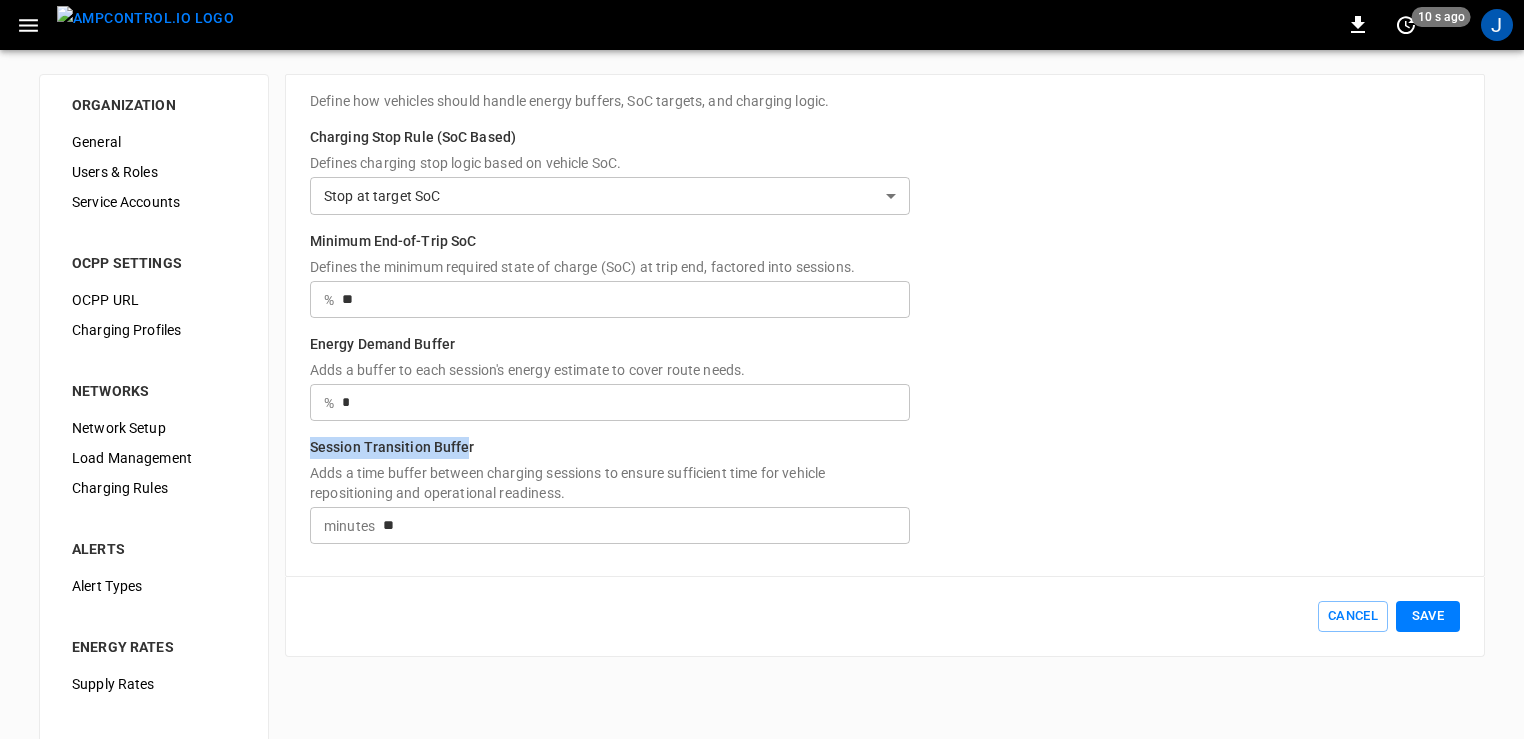 drag, startPoint x: 466, startPoint y: 443, endPoint x: 307, endPoint y: 457, distance: 159.61516 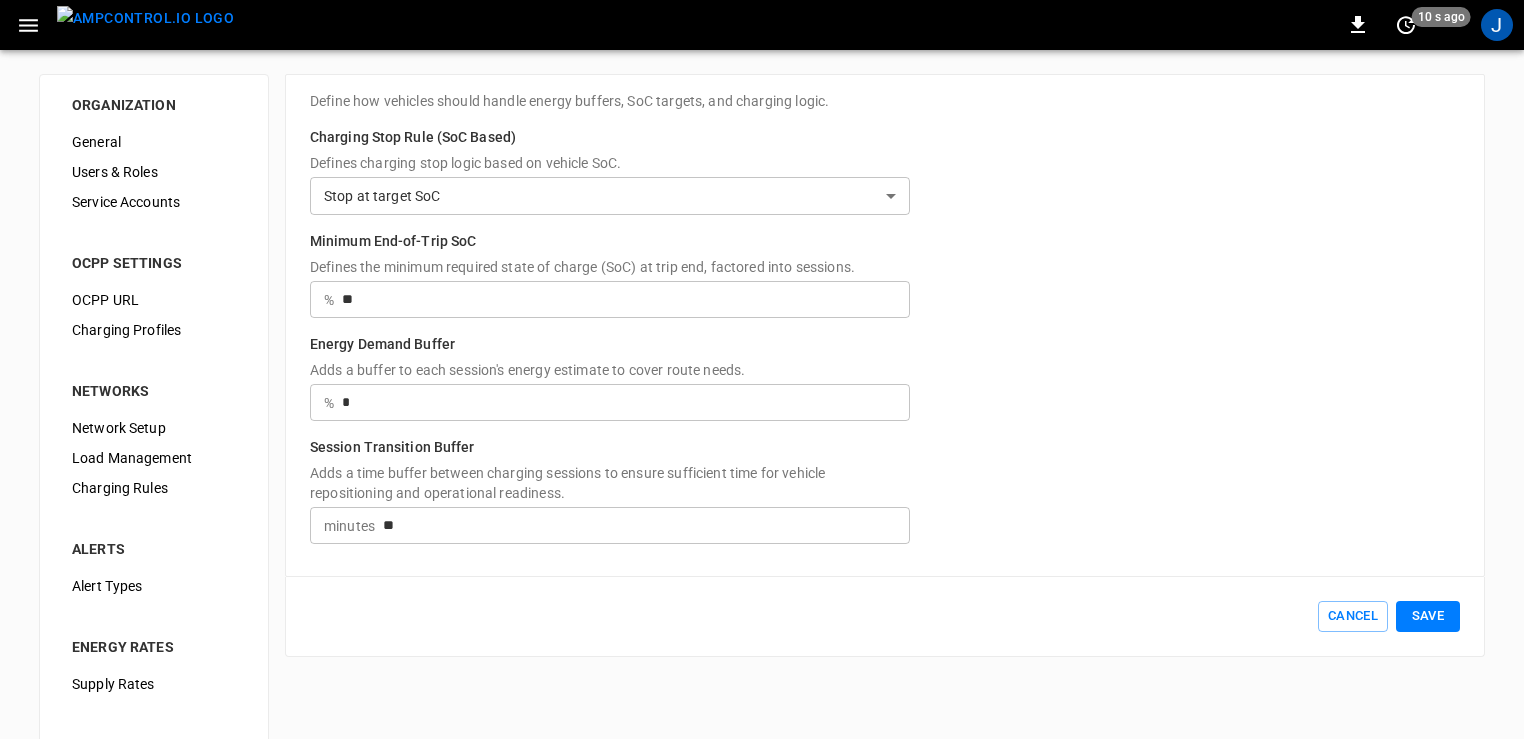 click on "**" at bounding box center (646, 525) 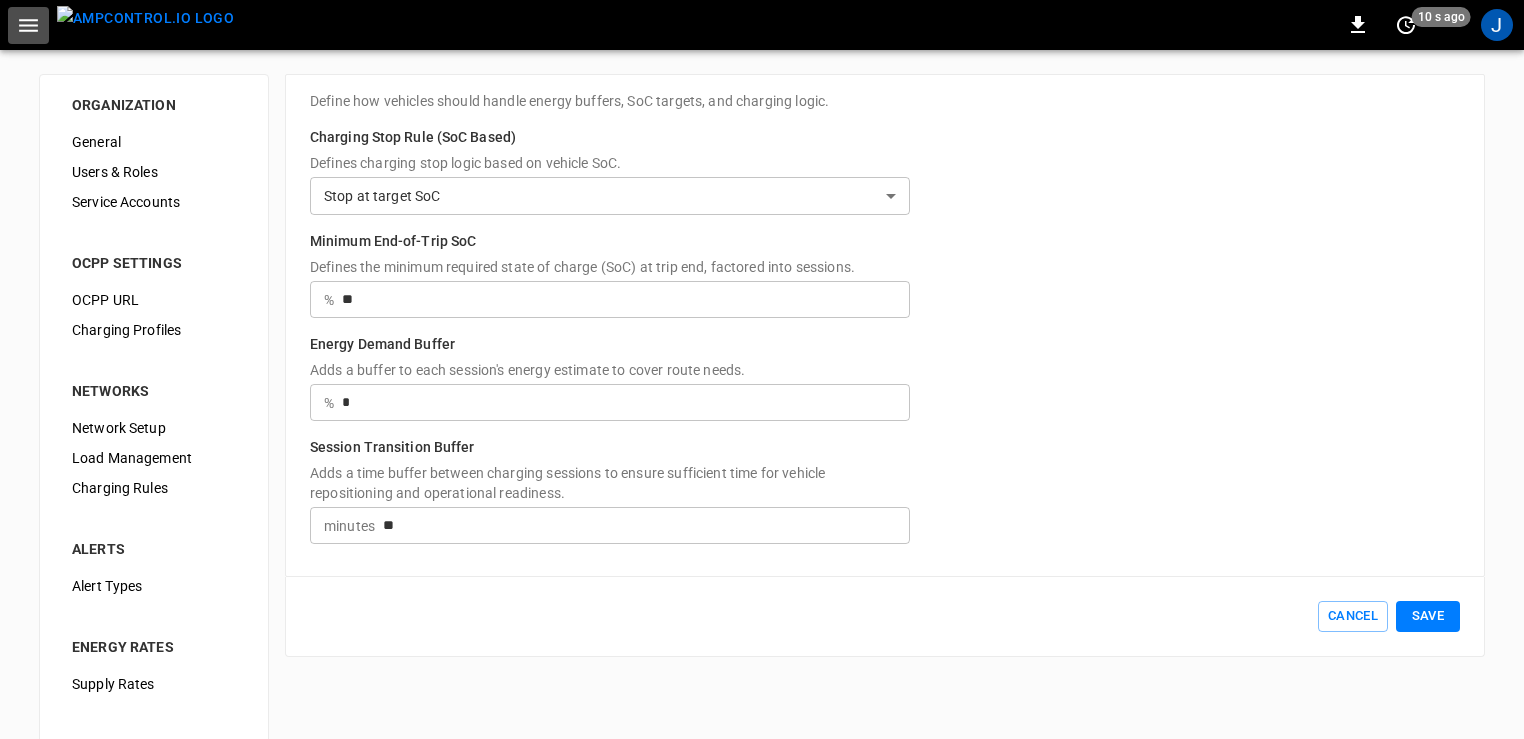 click 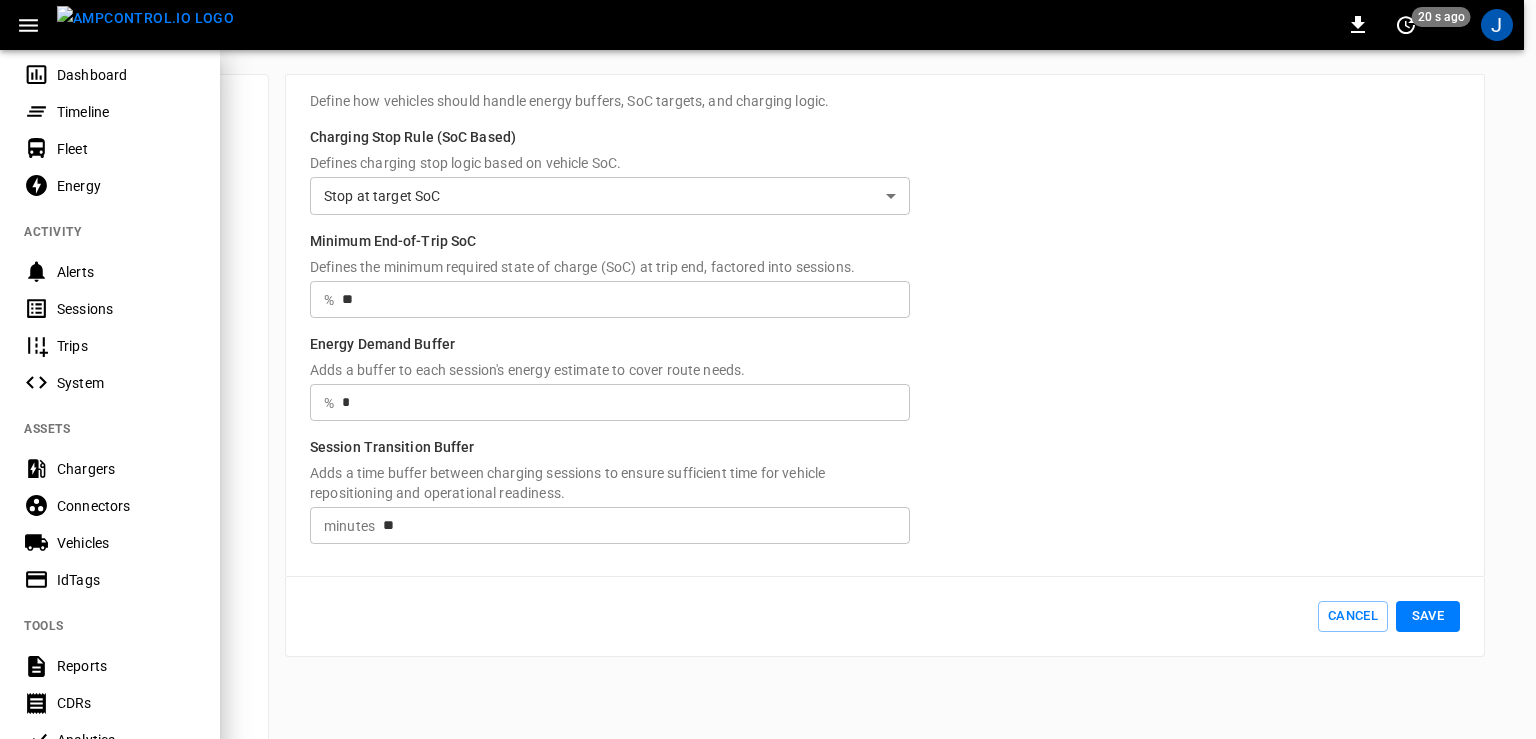 scroll, scrollTop: 34, scrollLeft: 0, axis: vertical 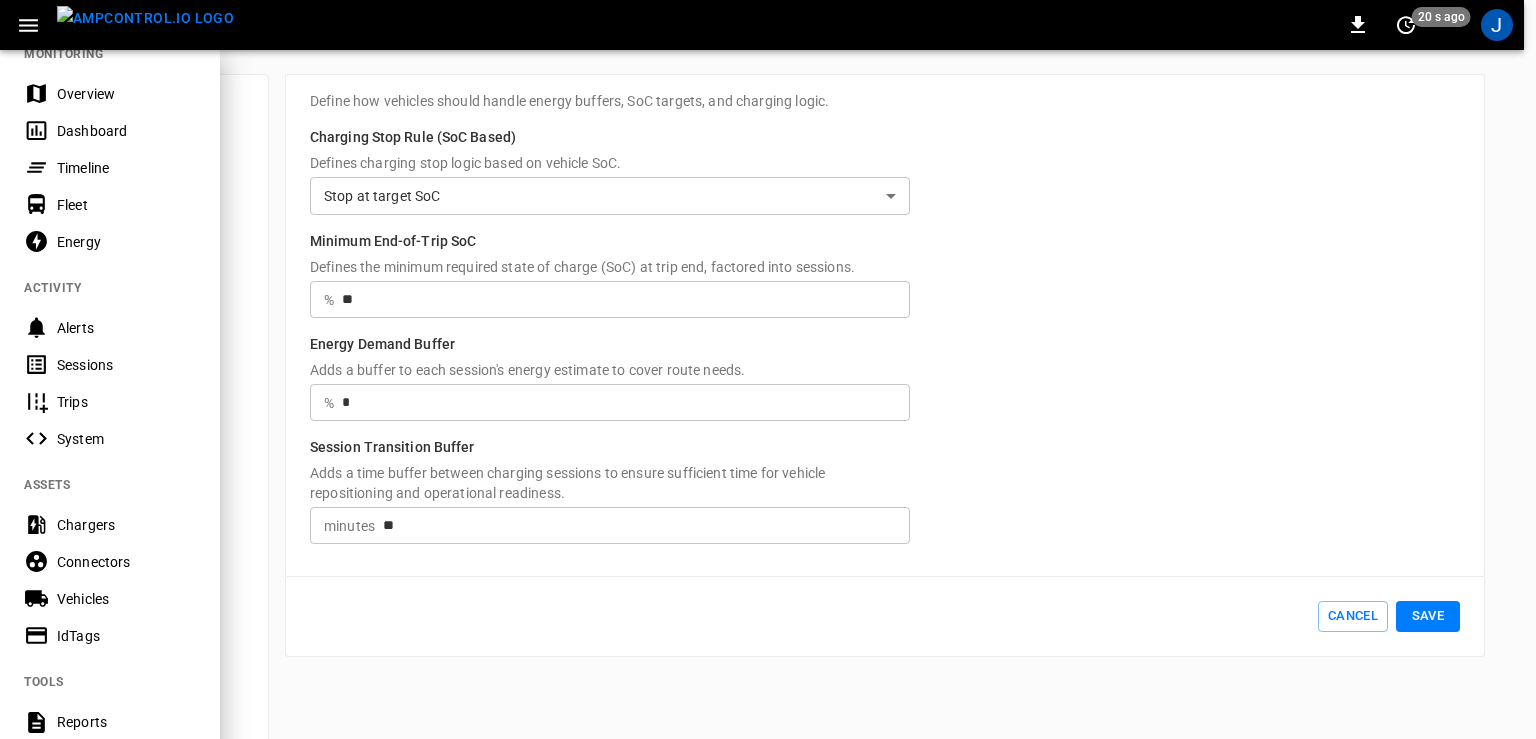 click on "Timeline" at bounding box center [126, 168] 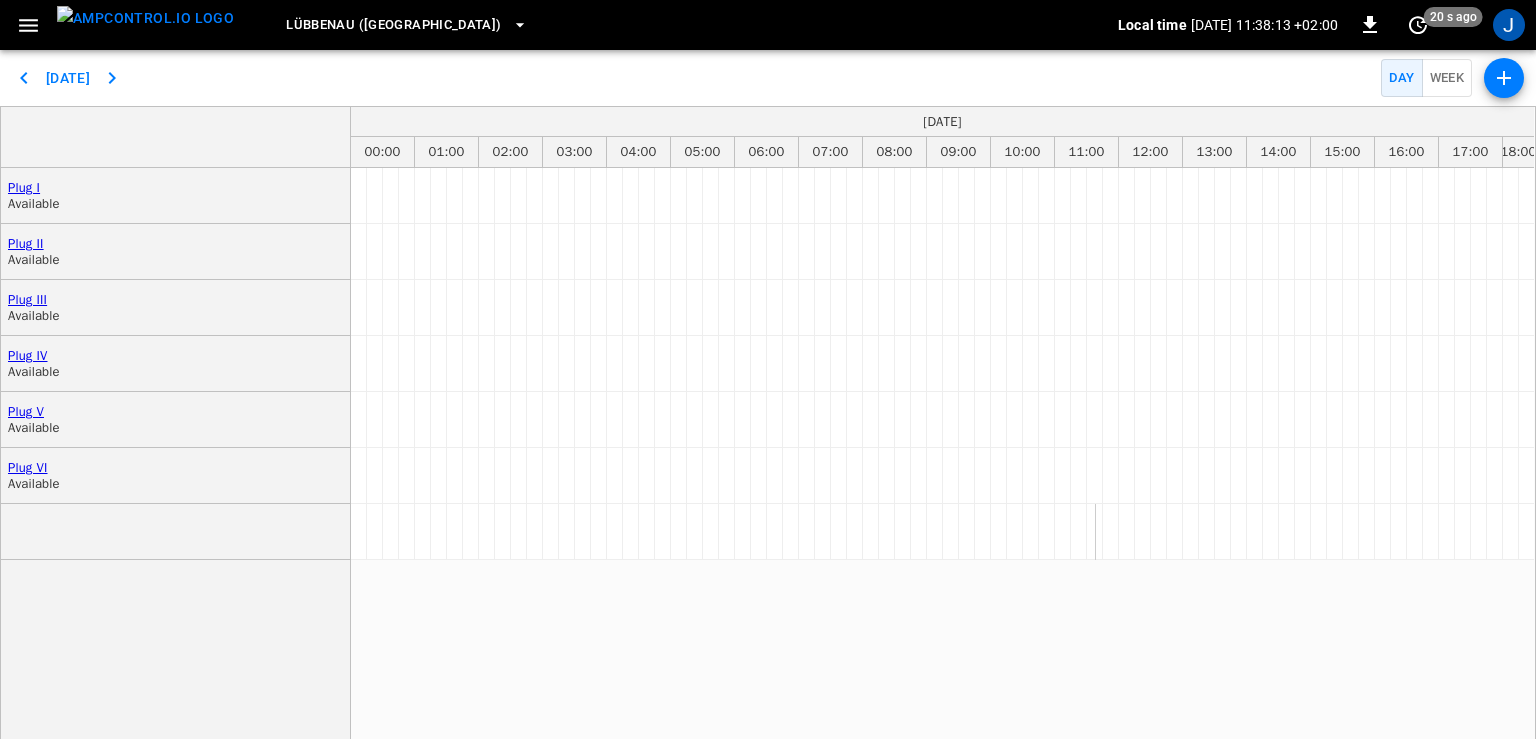 click on "Lübbenau ([GEOGRAPHIC_DATA])" at bounding box center [393, 25] 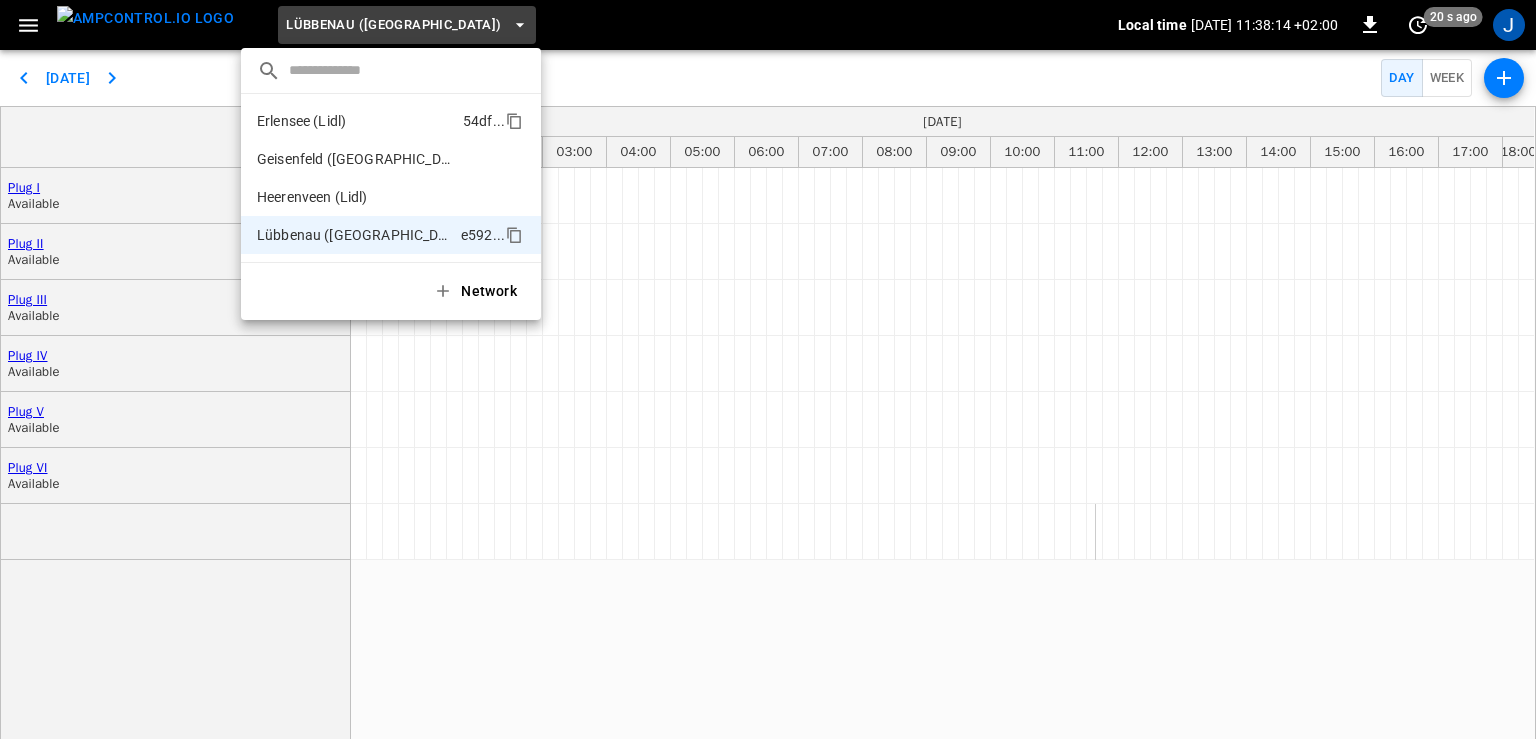 click on "Erlensee (Lidl) 54df ..." at bounding box center [391, 121] 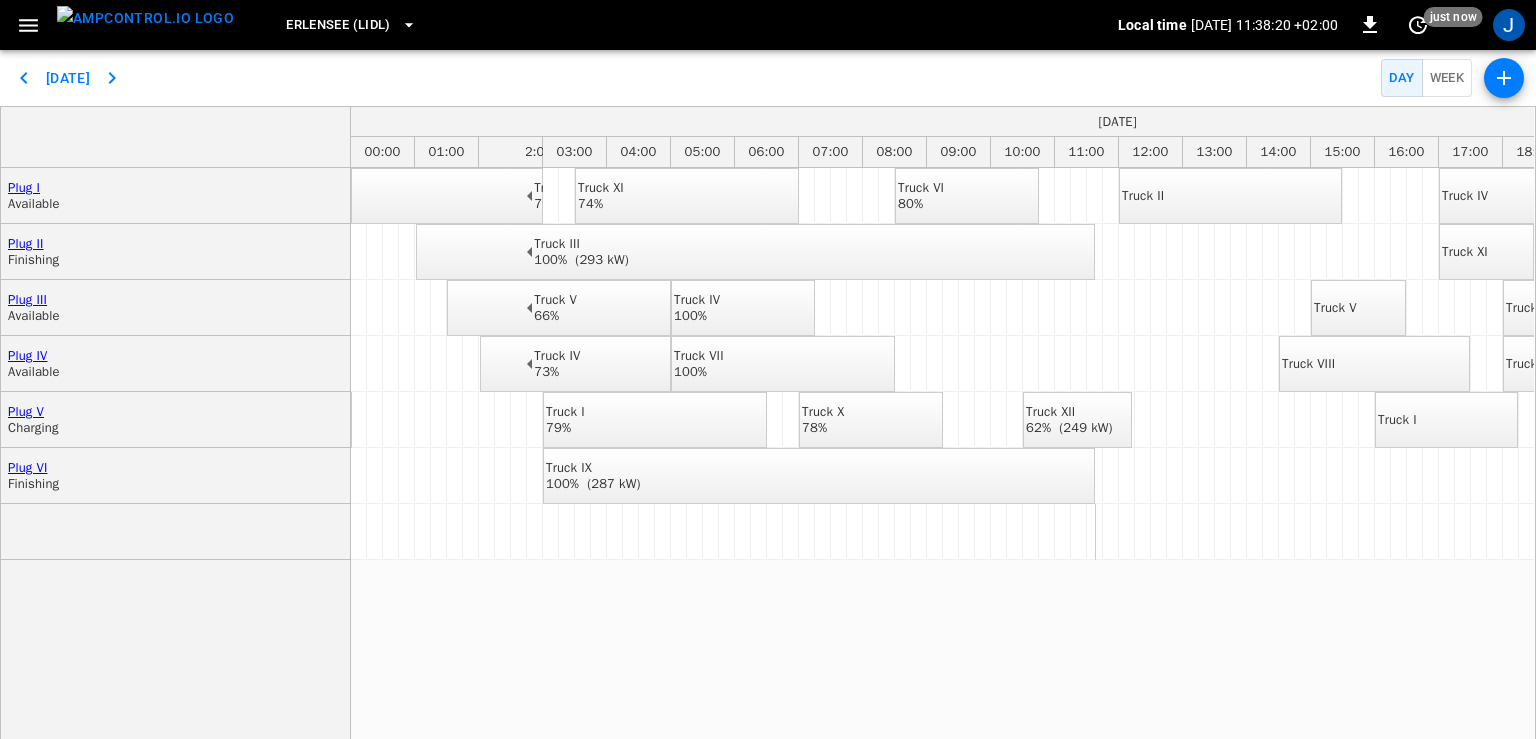 scroll, scrollTop: 0, scrollLeft: 176, axis: horizontal 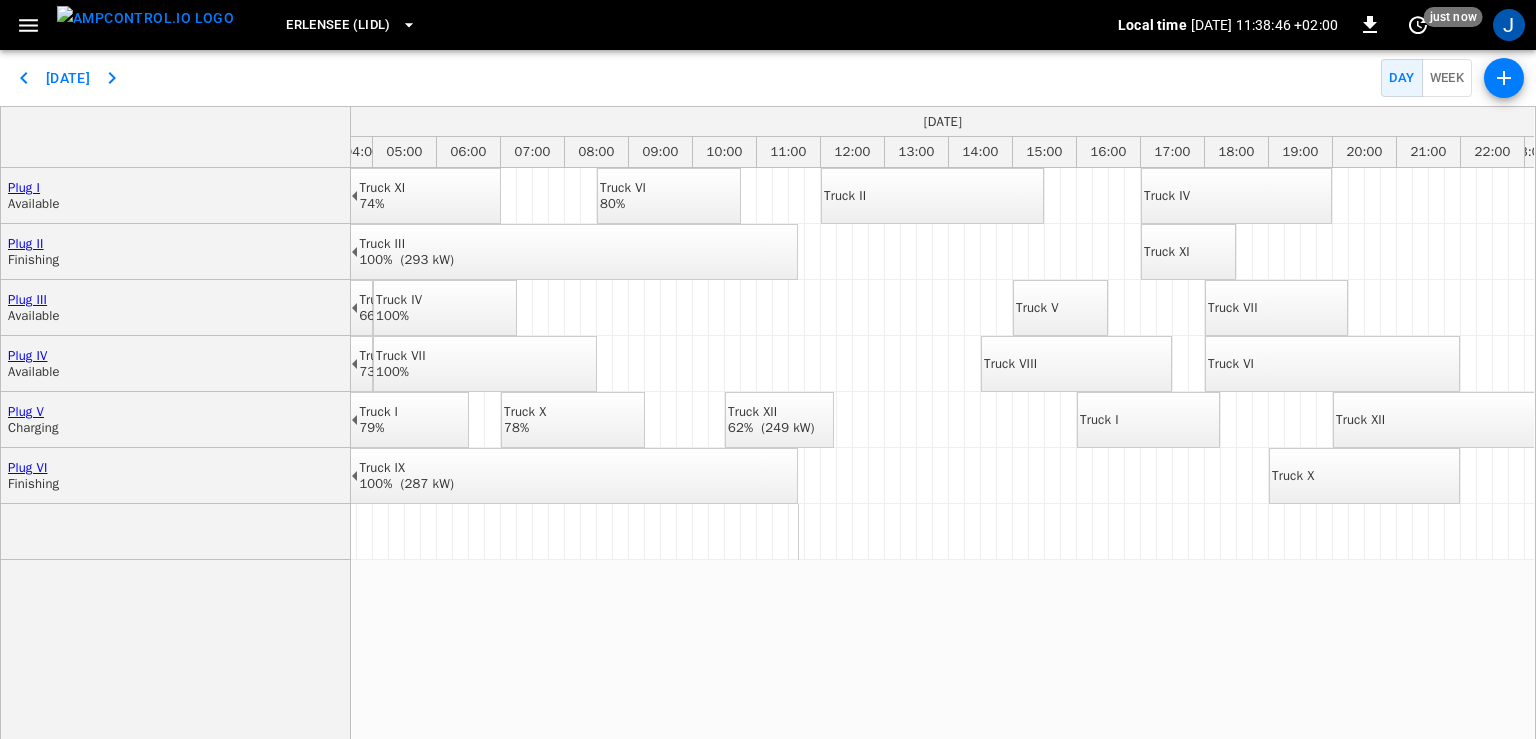 type 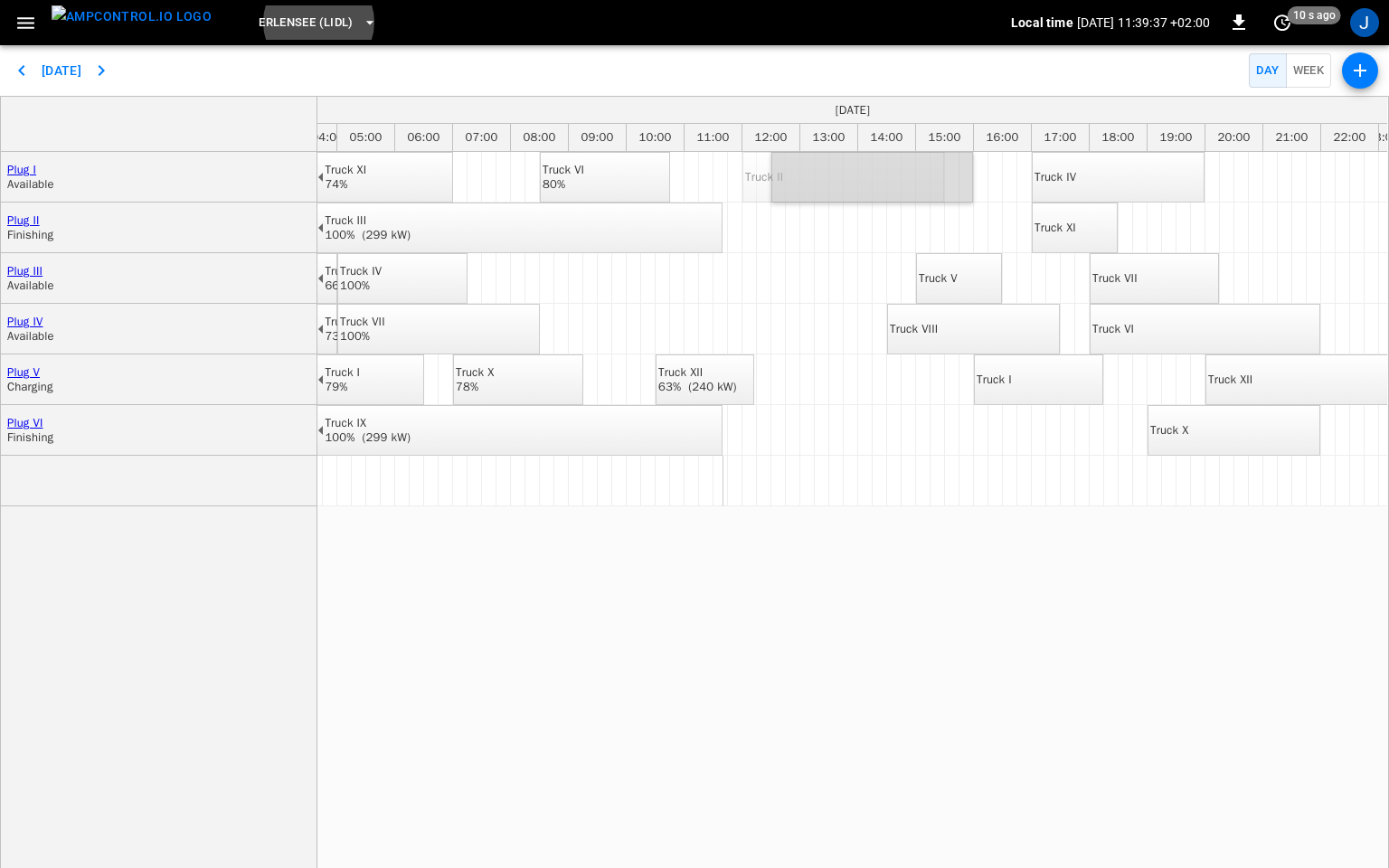 drag, startPoint x: 805, startPoint y: 184, endPoint x: 843, endPoint y: 184, distance: 38 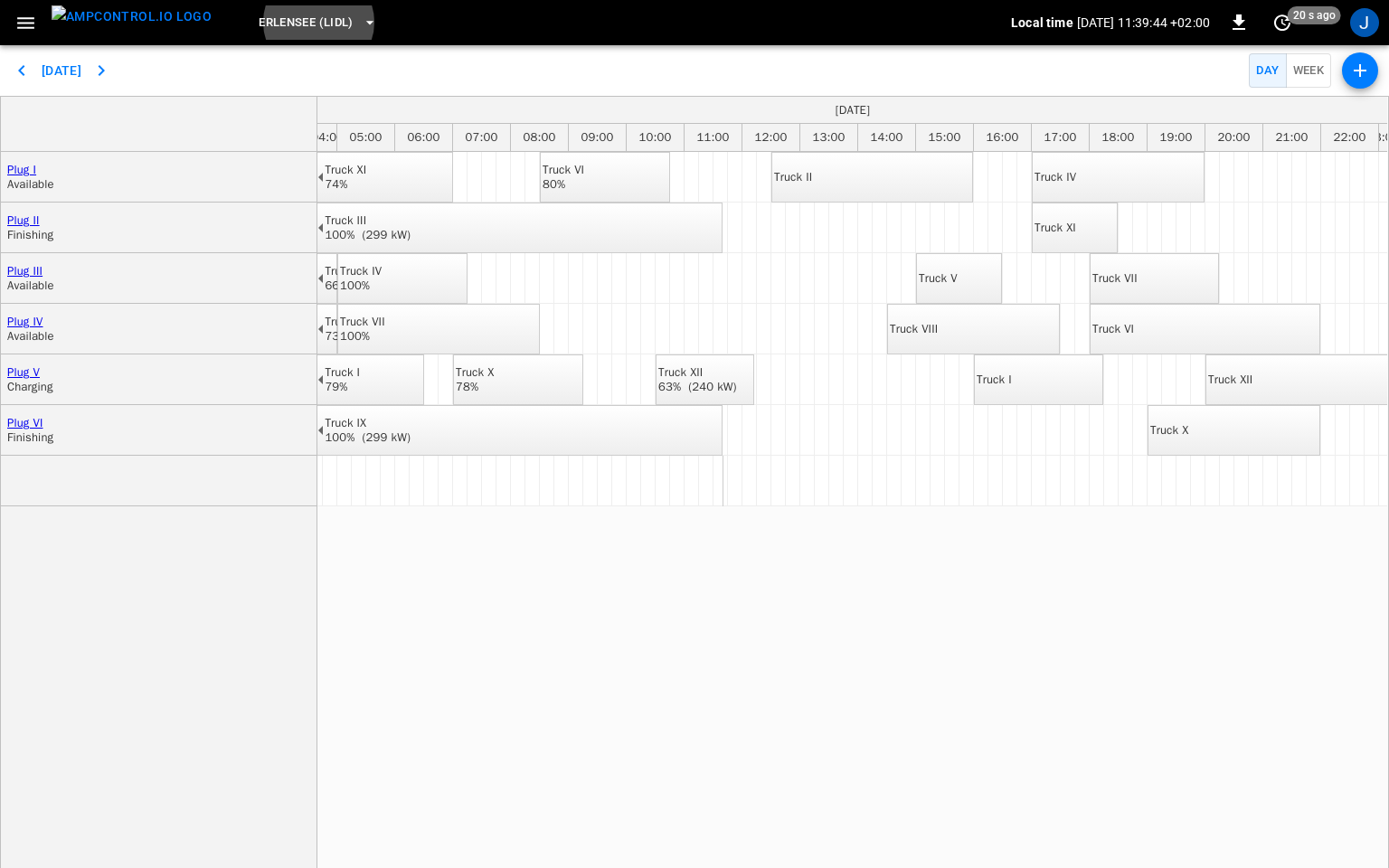 drag, startPoint x: 851, startPoint y: 175, endPoint x: 817, endPoint y: 178, distance: 34.132096 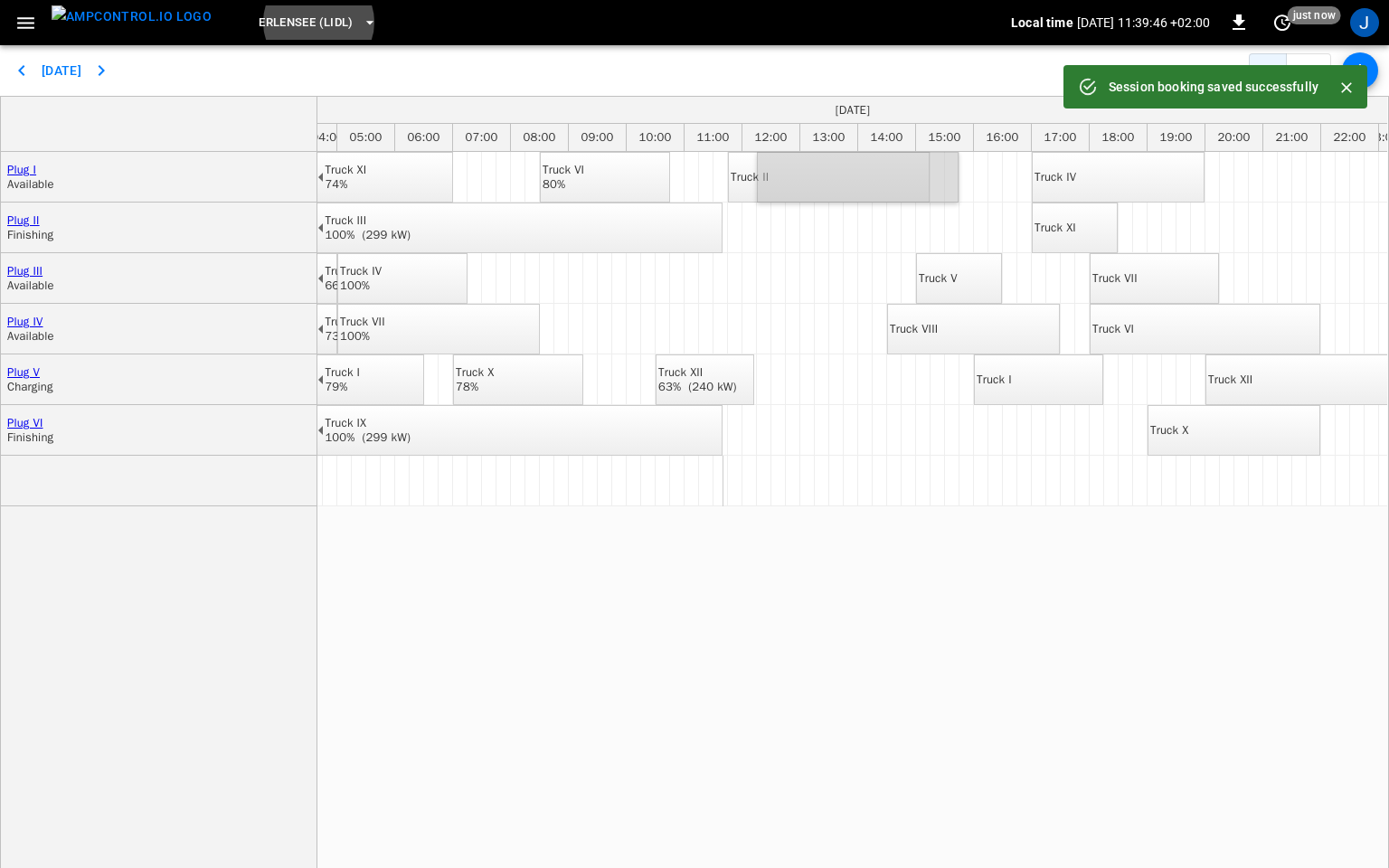 drag, startPoint x: 817, startPoint y: 178, endPoint x: 859, endPoint y: 171, distance: 42.57934 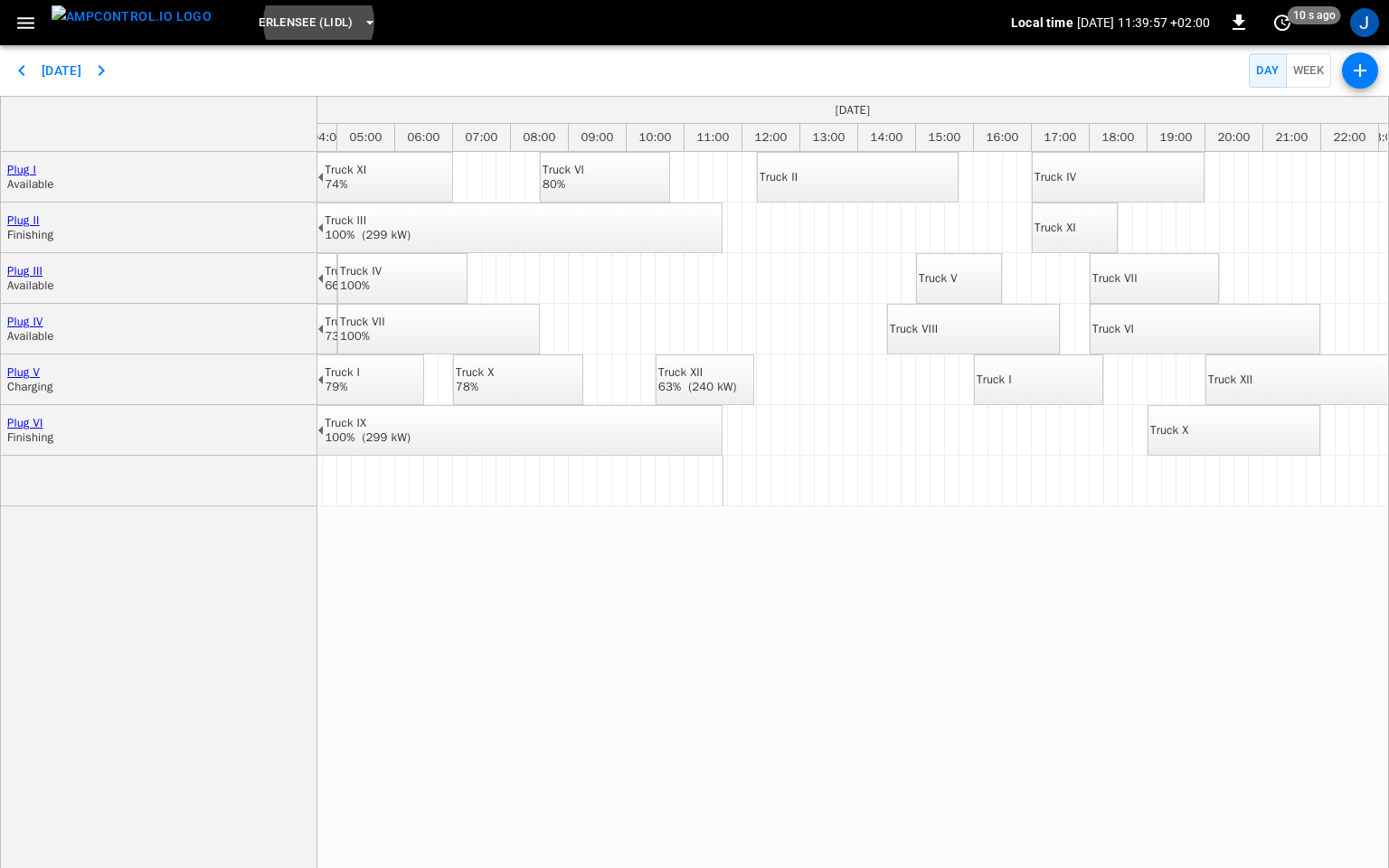 drag, startPoint x: 628, startPoint y: 184, endPoint x: 714, endPoint y: 0, distance: 203.10588 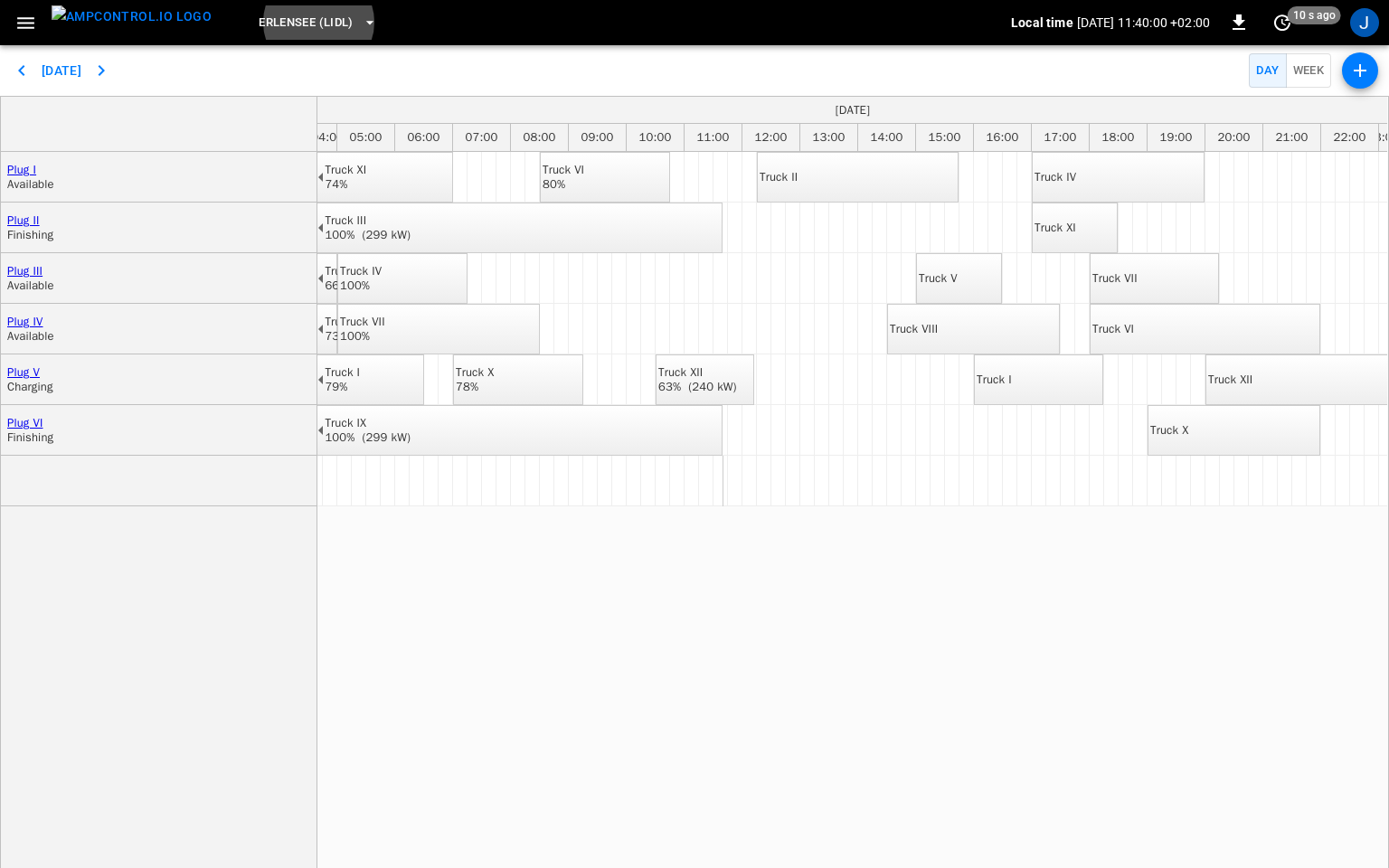 click on "Truck II" at bounding box center (779, 177) 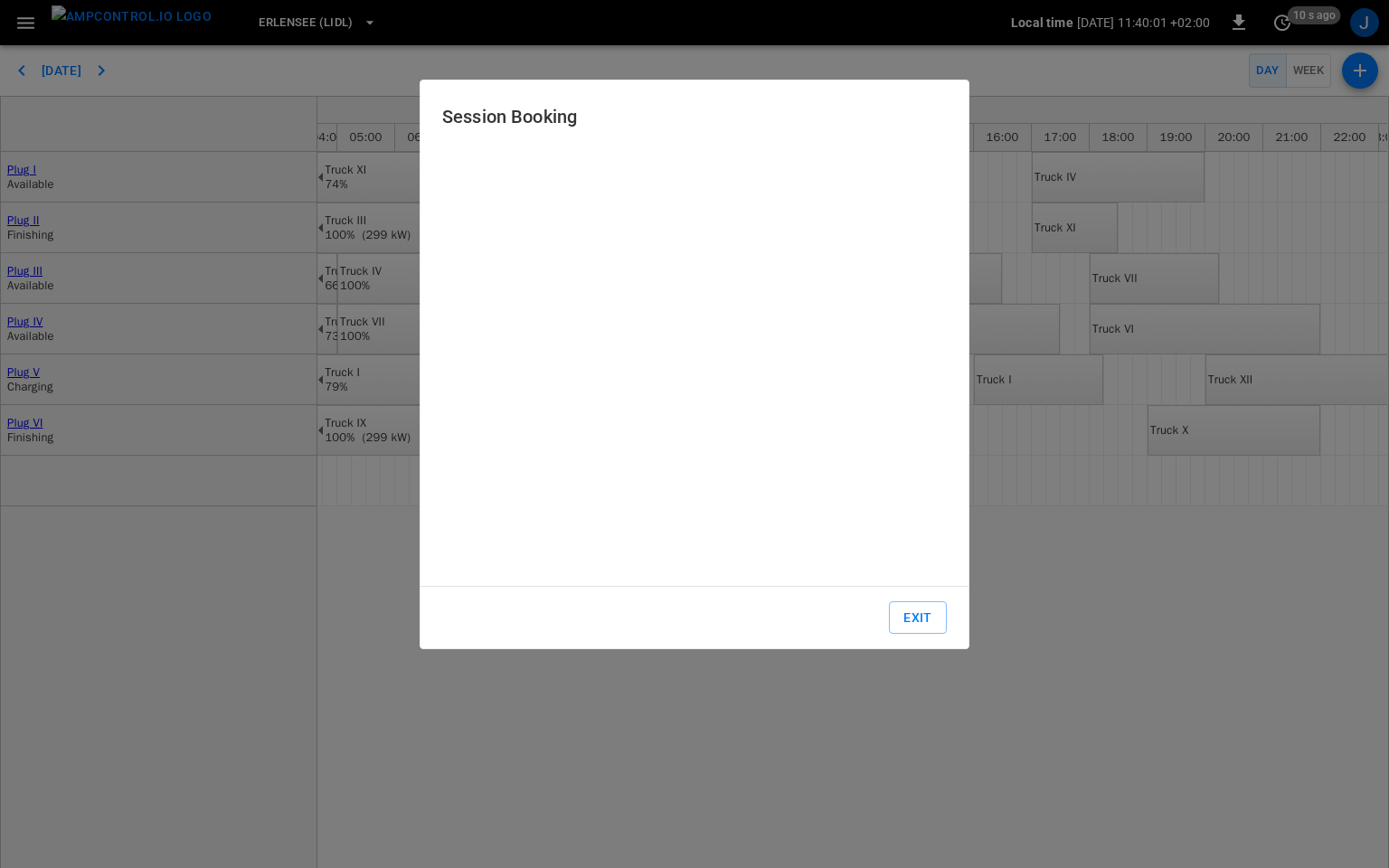 type on "**********" 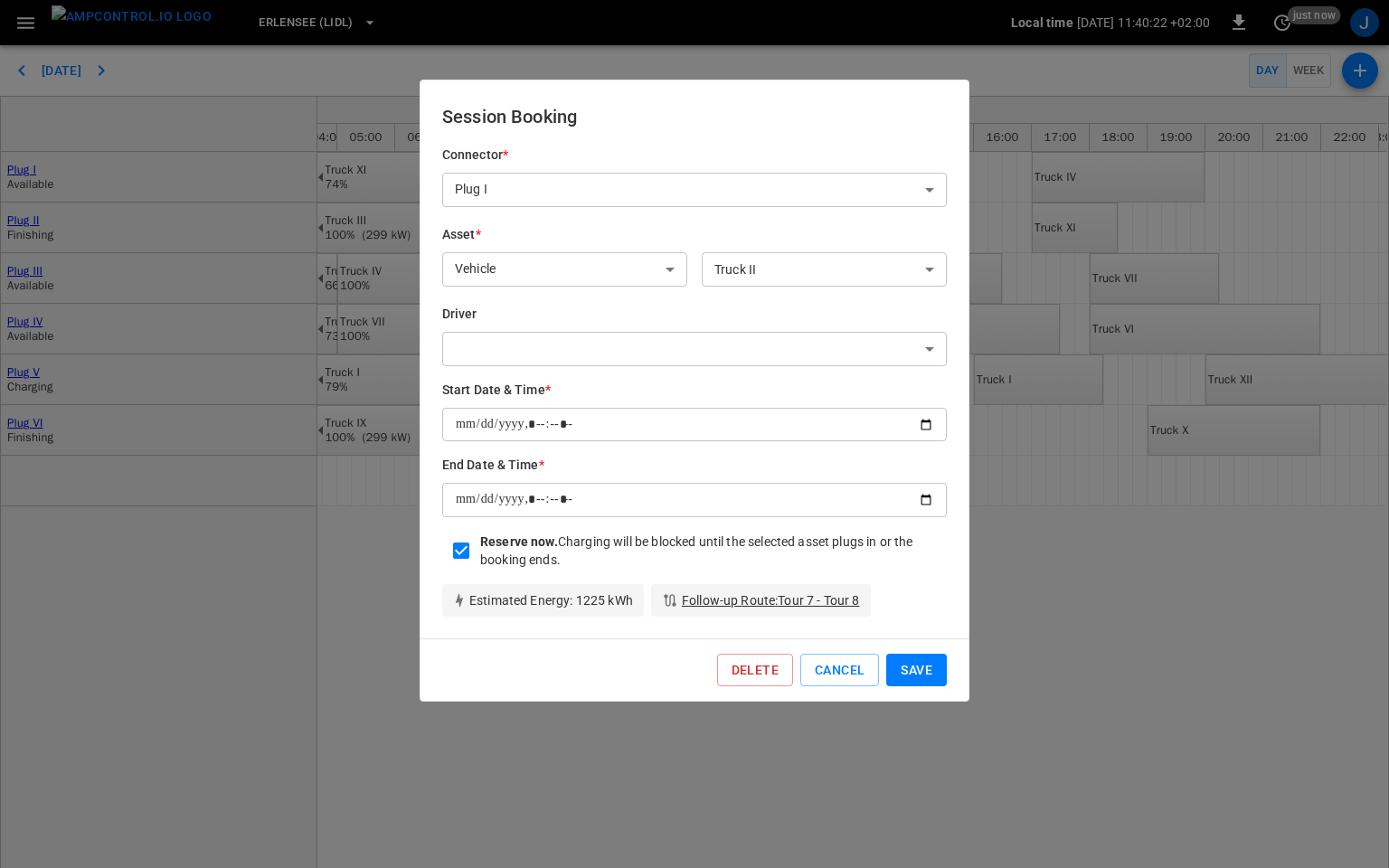 click on "Save" at bounding box center (916, 670) 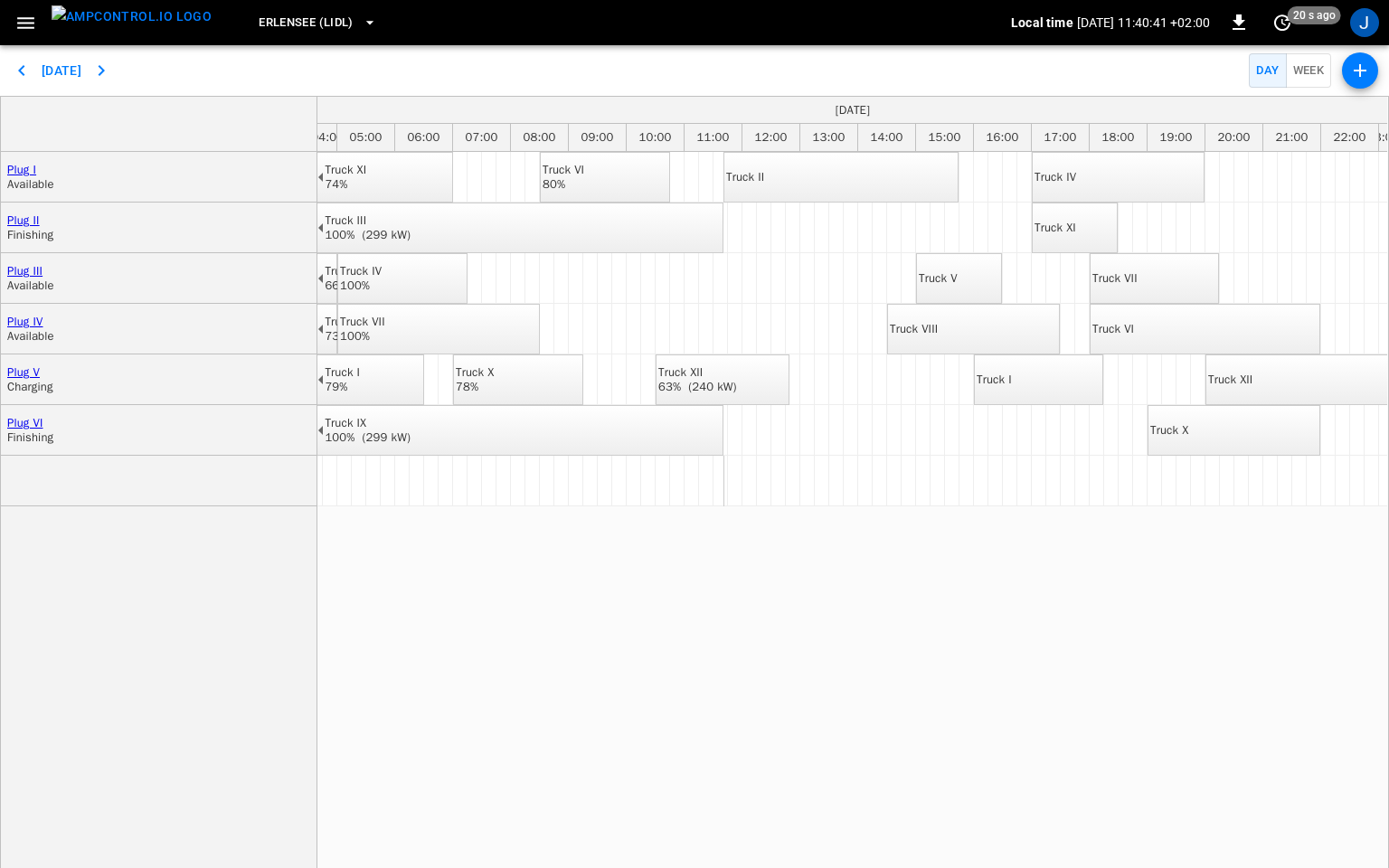 click on "Truck II" at bounding box center [745, 177] 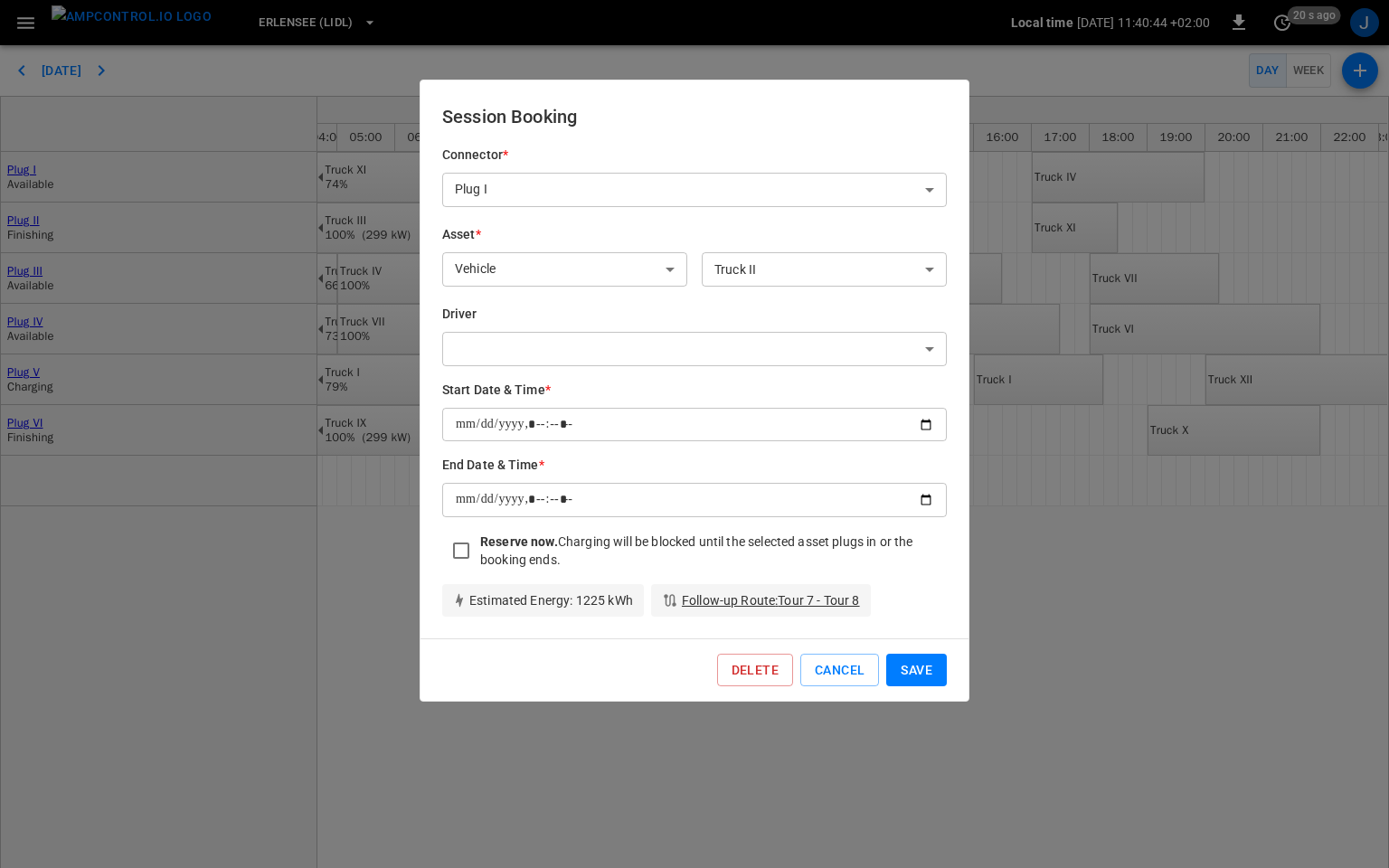 click on "Save" at bounding box center (916, 670) 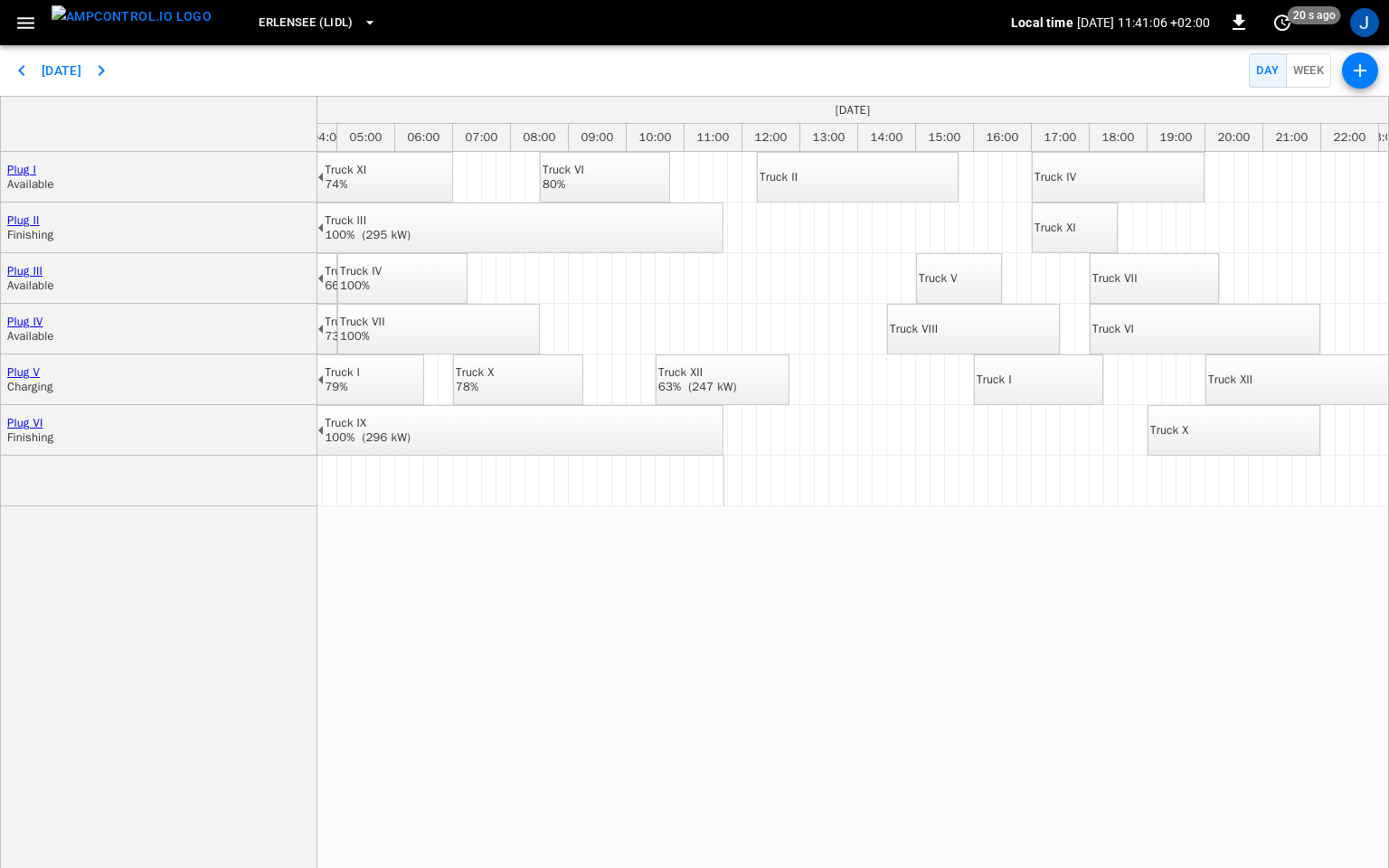 click on "Truck II" at bounding box center (779, 177) 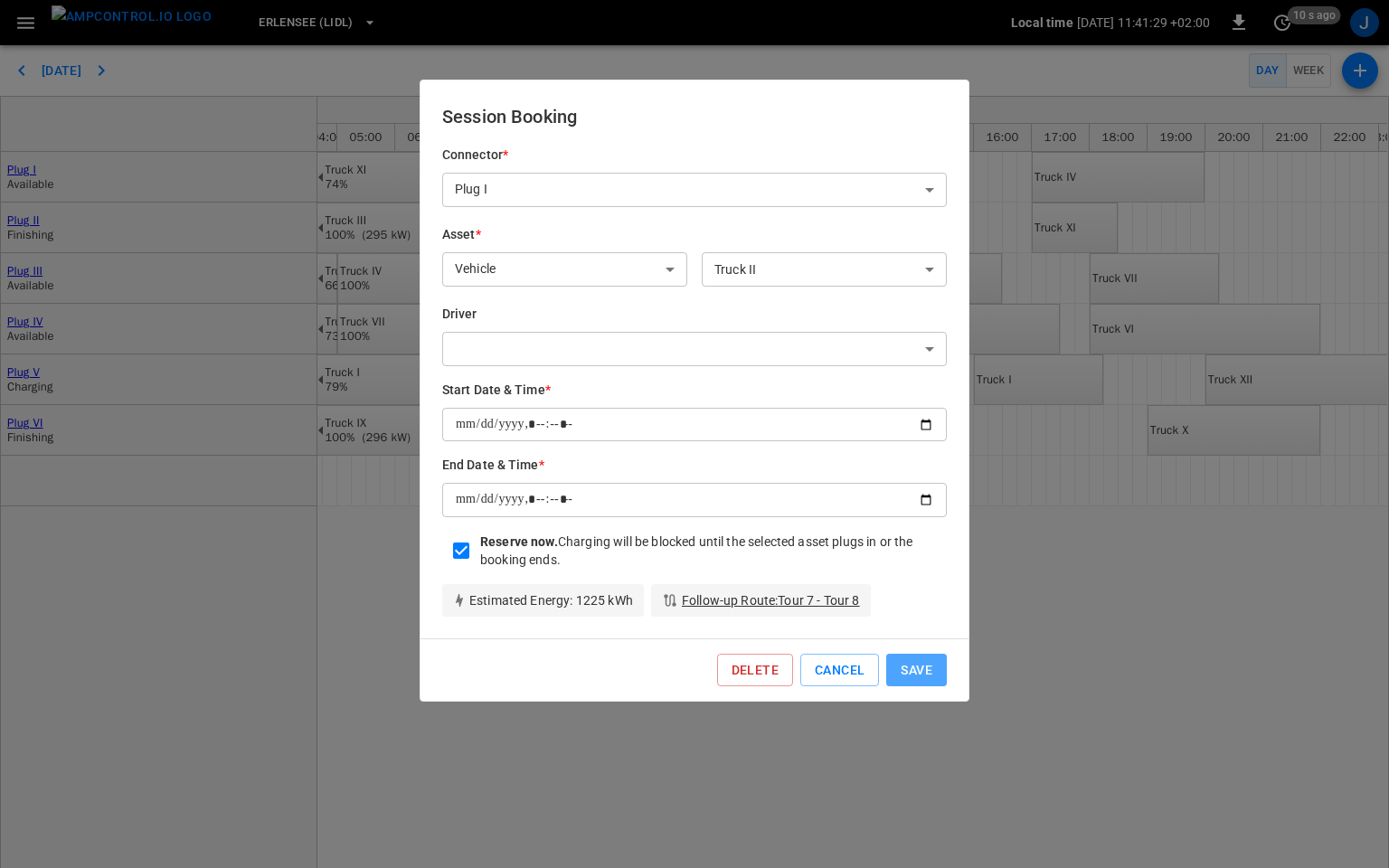 click on "Save" at bounding box center [916, 670] 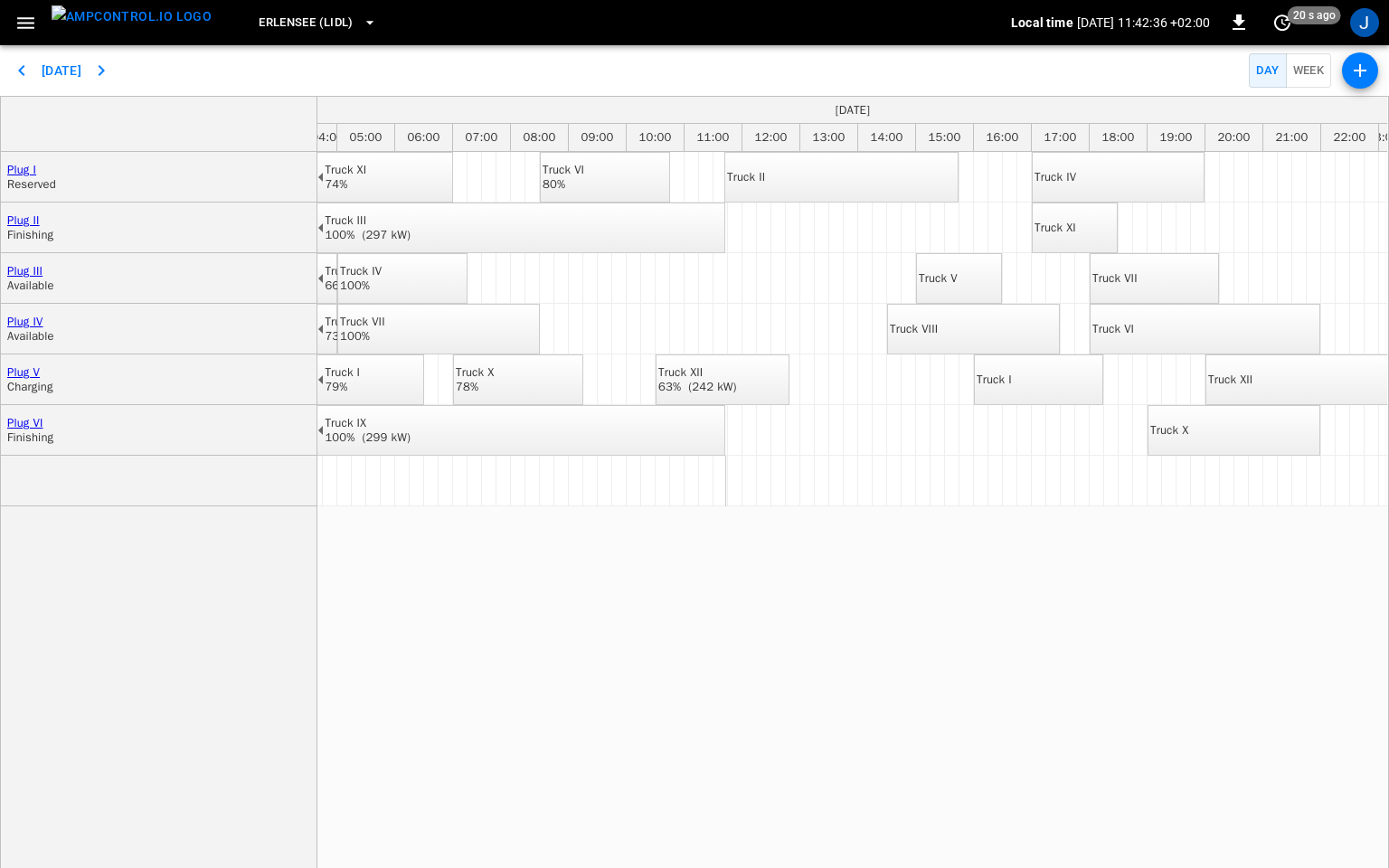 drag, startPoint x: 710, startPoint y: 387, endPoint x: 693, endPoint y: 380, distance: 18.384776 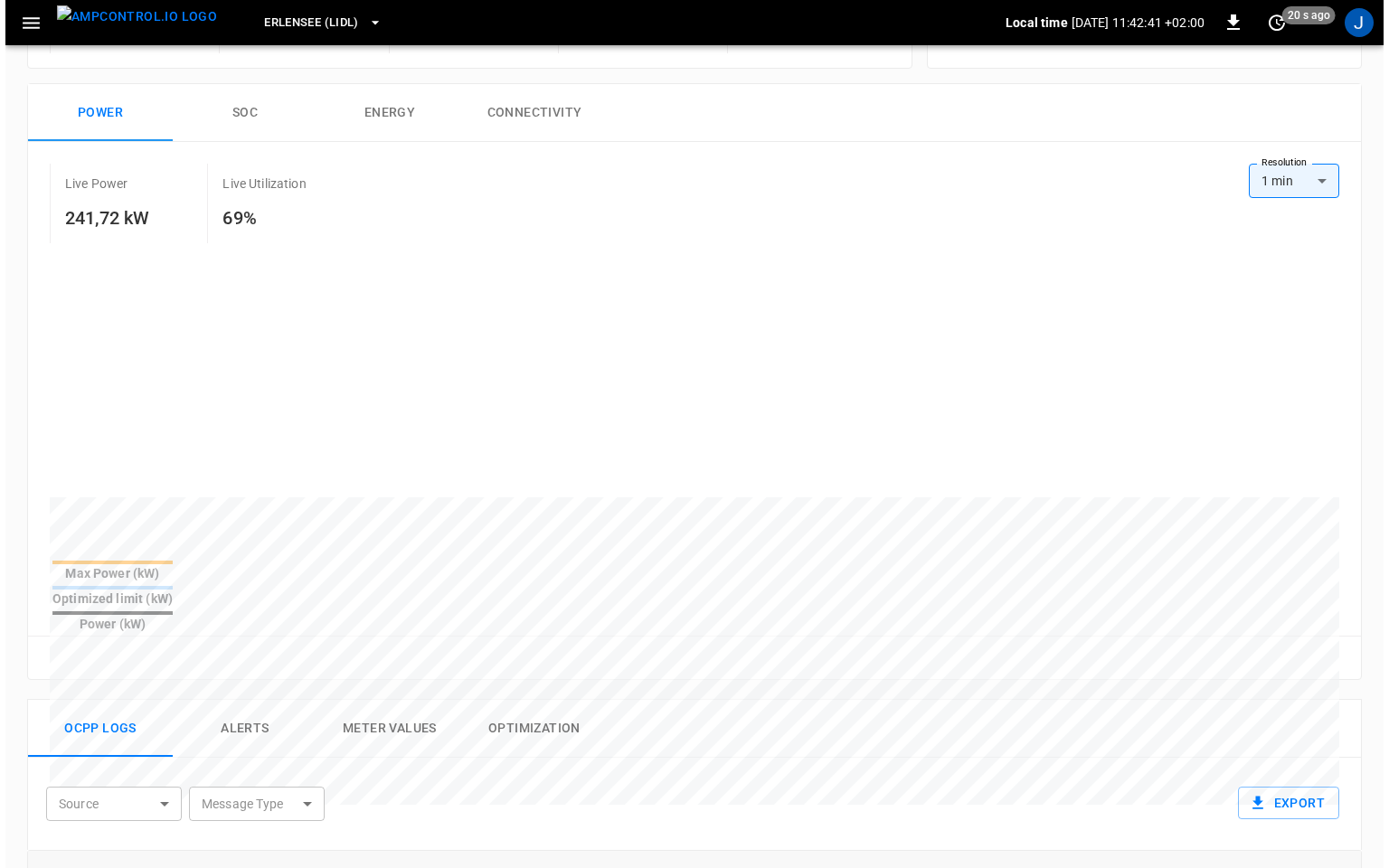 scroll, scrollTop: 0, scrollLeft: 0, axis: both 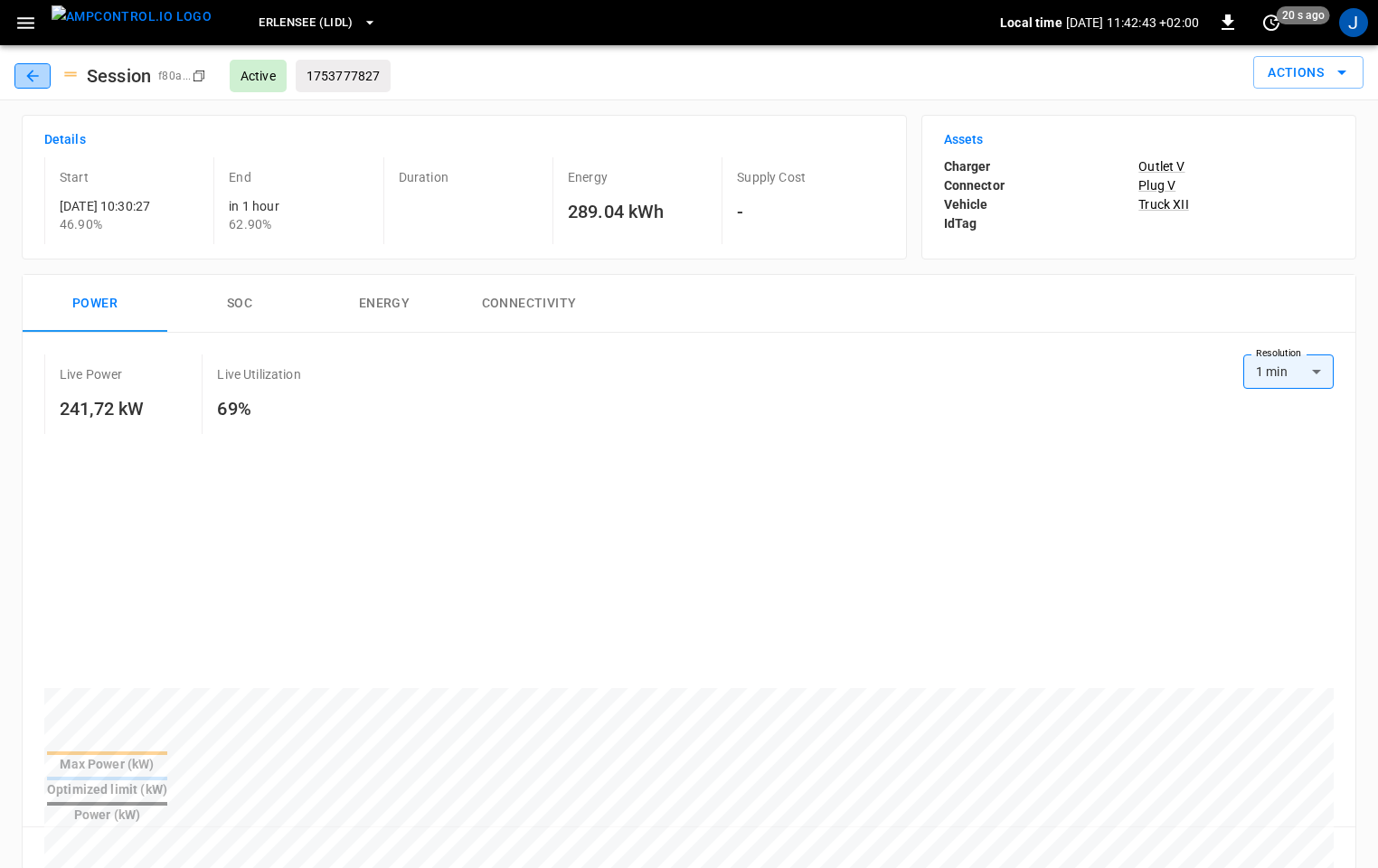 click at bounding box center (33, 76) 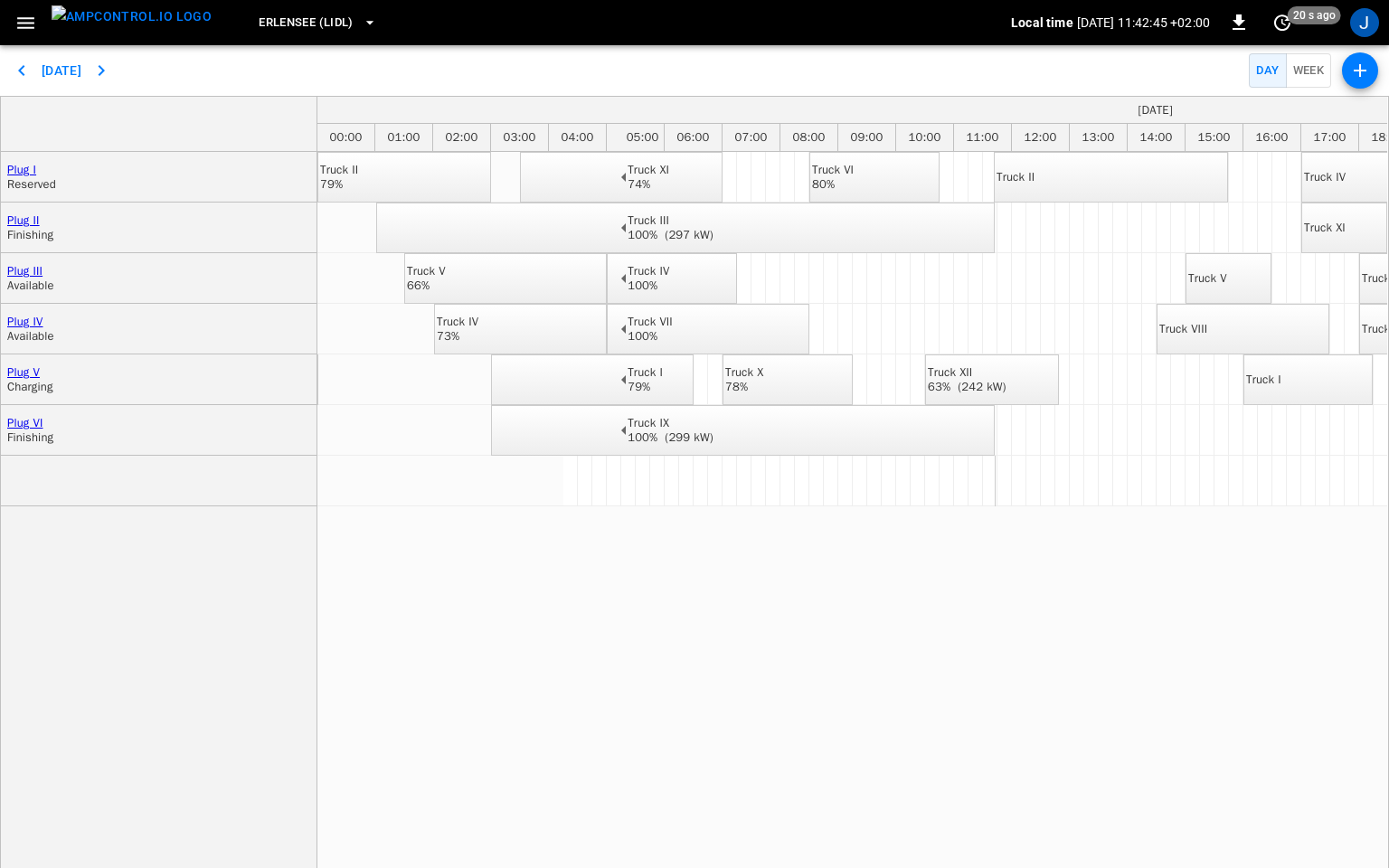scroll, scrollTop: 0, scrollLeft: 303, axis: horizontal 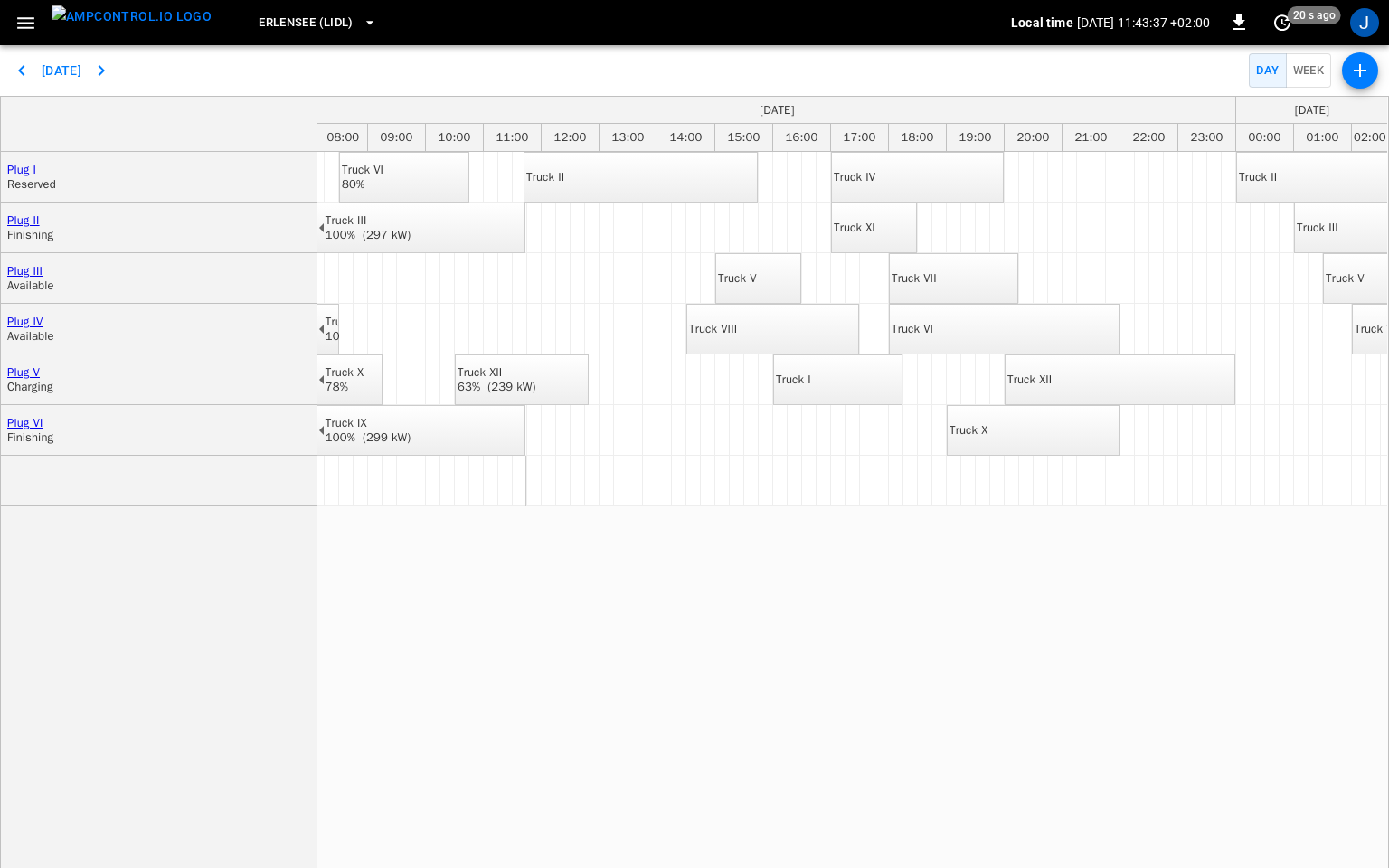 click on "Truck II" at bounding box center [545, 177] 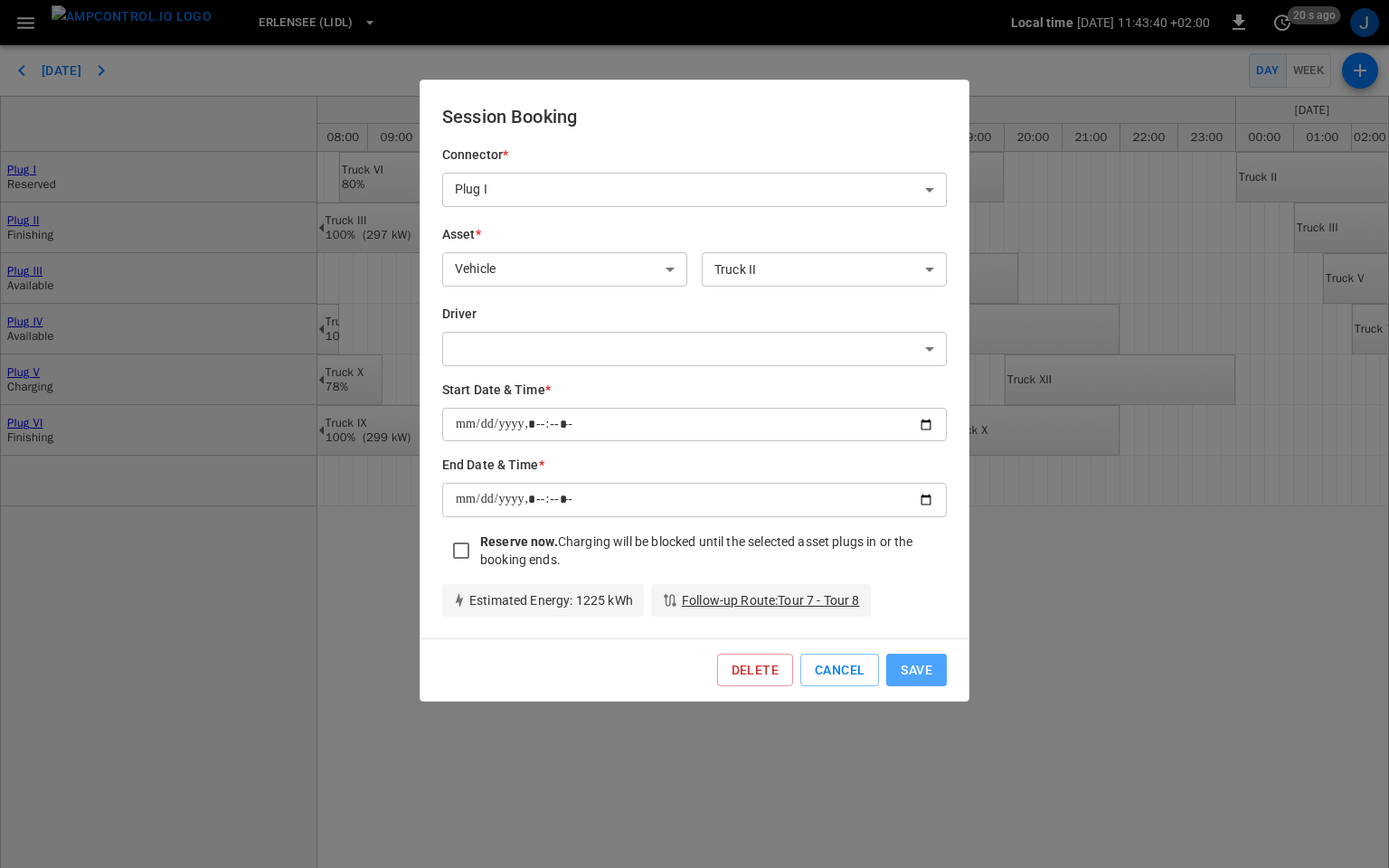 click on "Save" at bounding box center [916, 670] 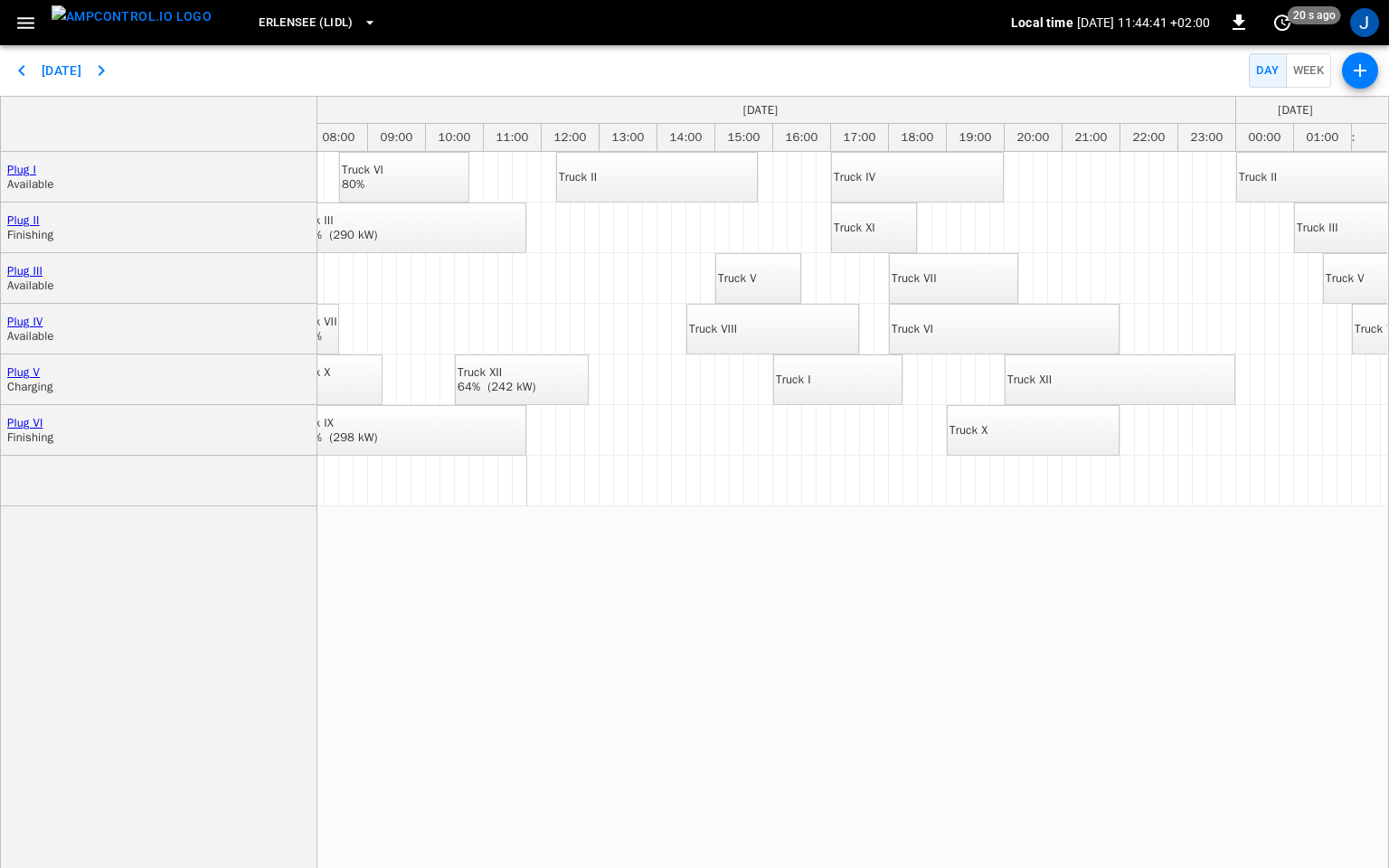 scroll, scrollTop: 0, scrollLeft: 383, axis: horizontal 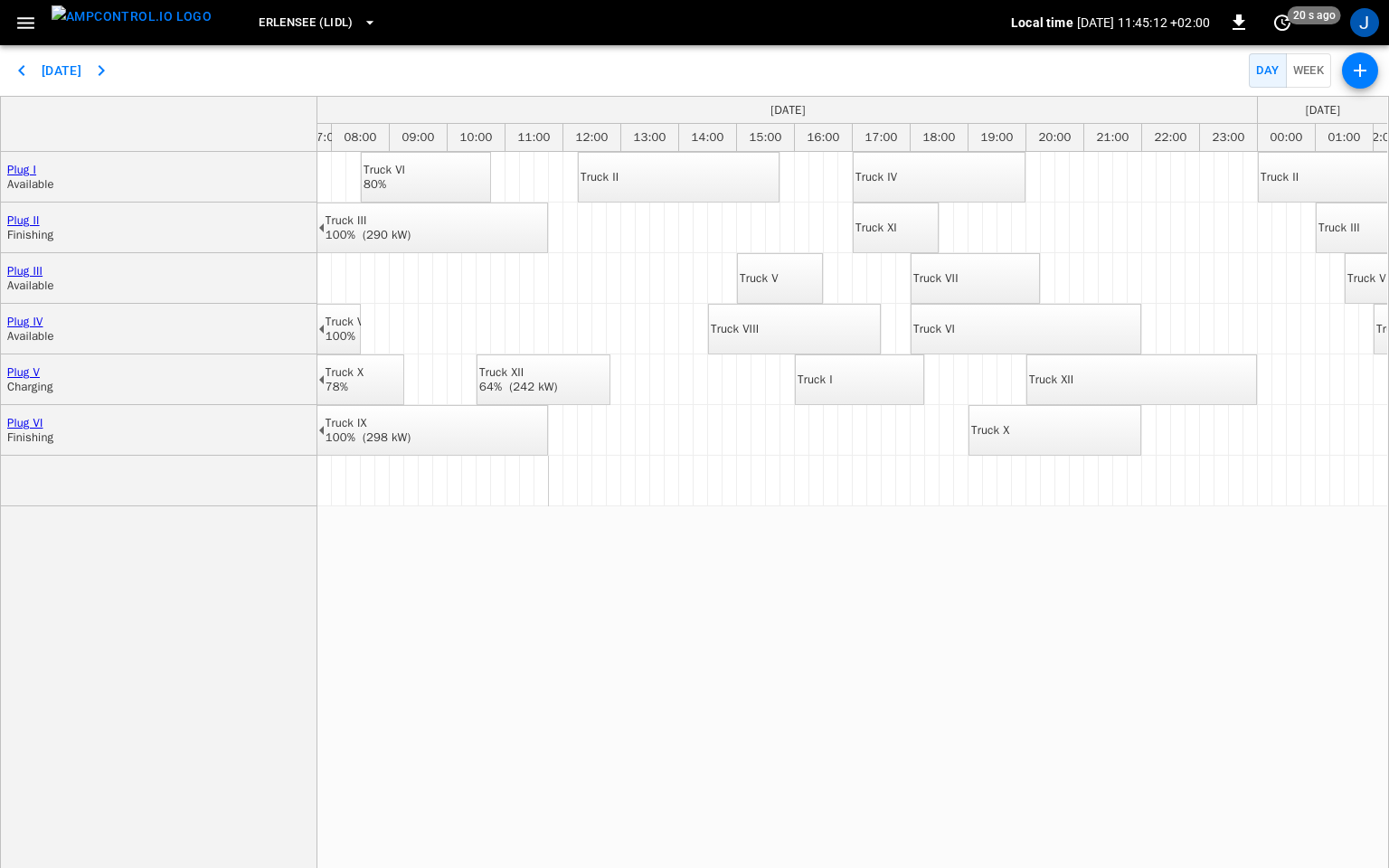 click on "Truck II" at bounding box center (600, 177) 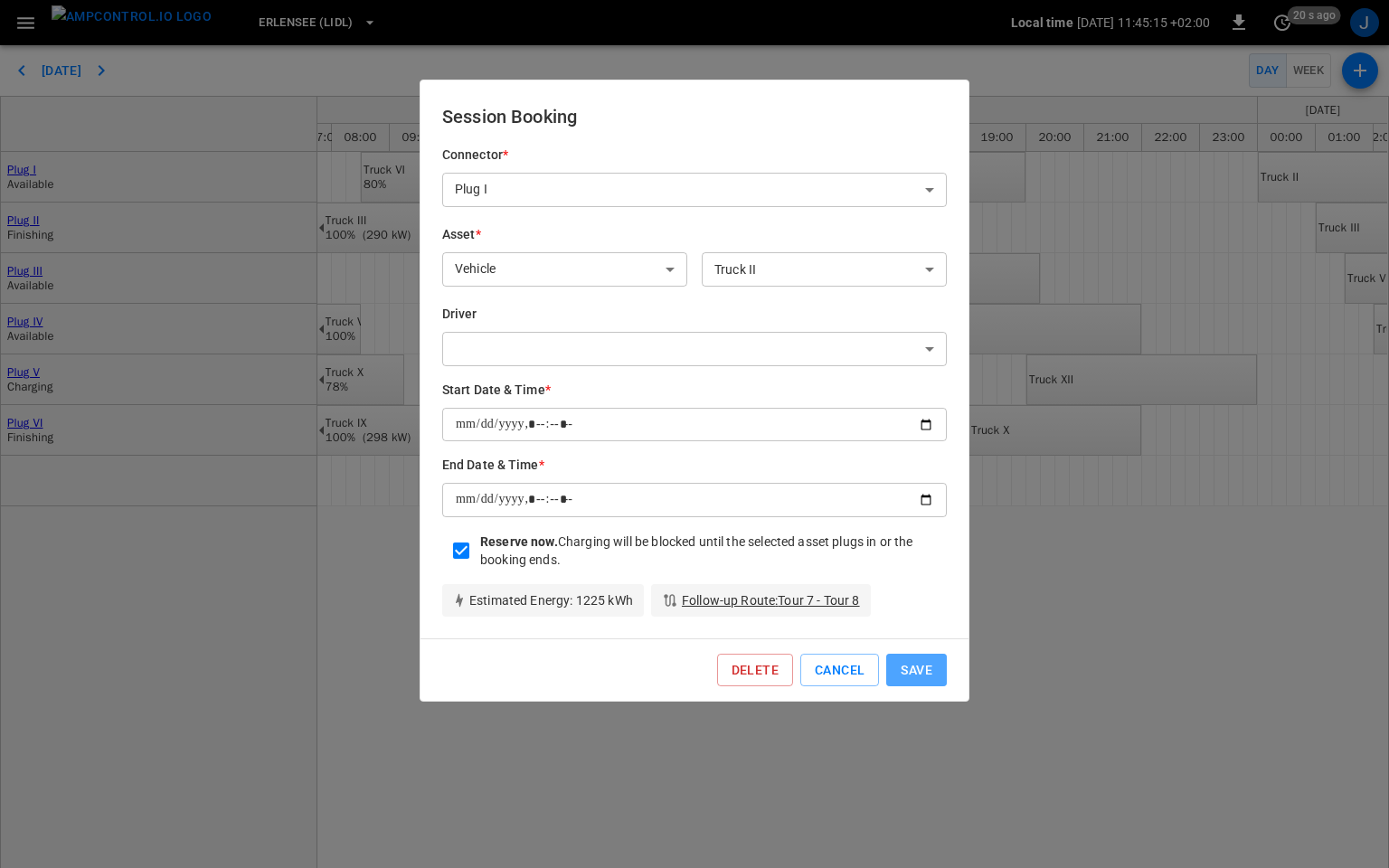 click on "Save" at bounding box center [916, 670] 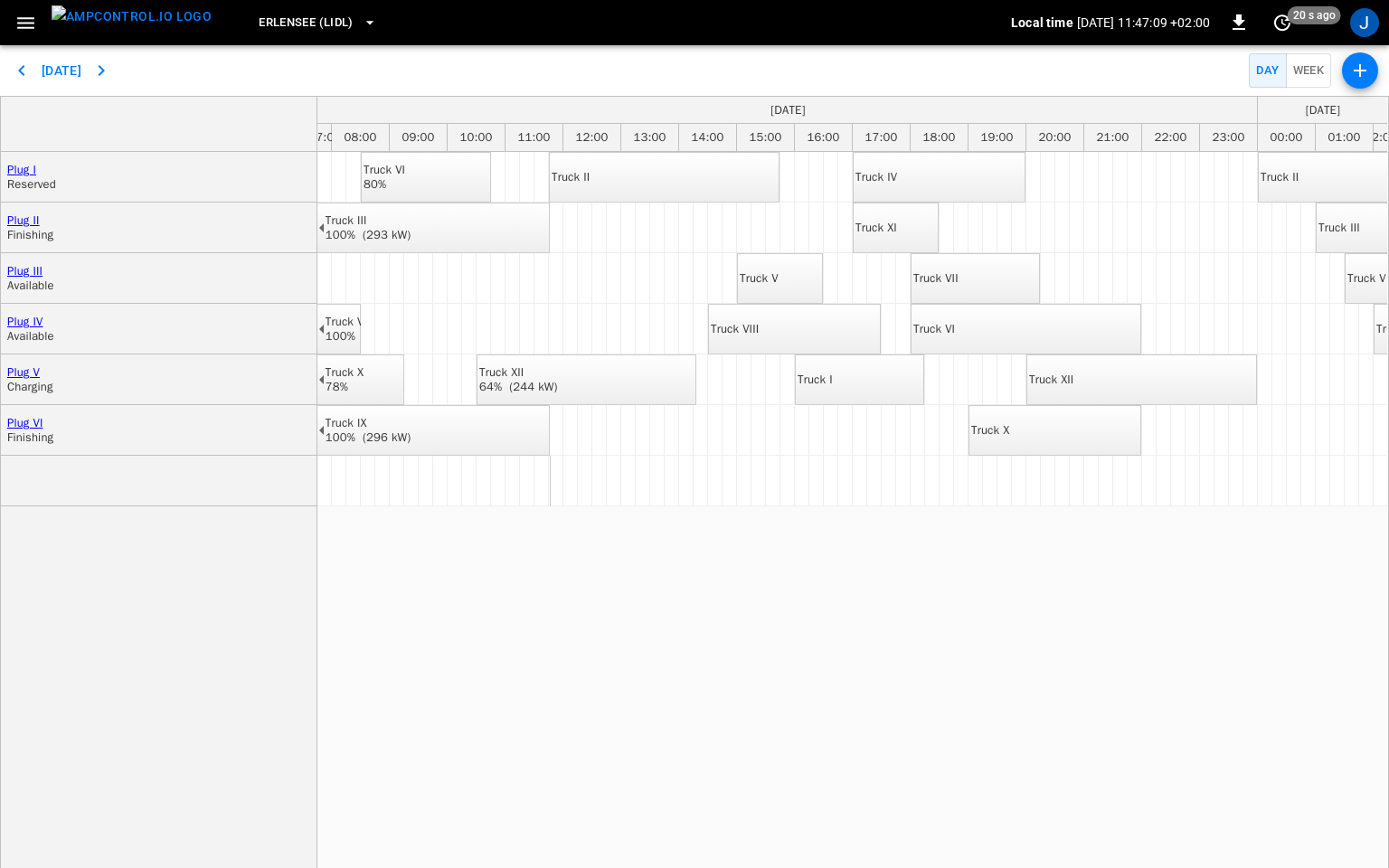 click on "Truck II" at bounding box center [571, 177] 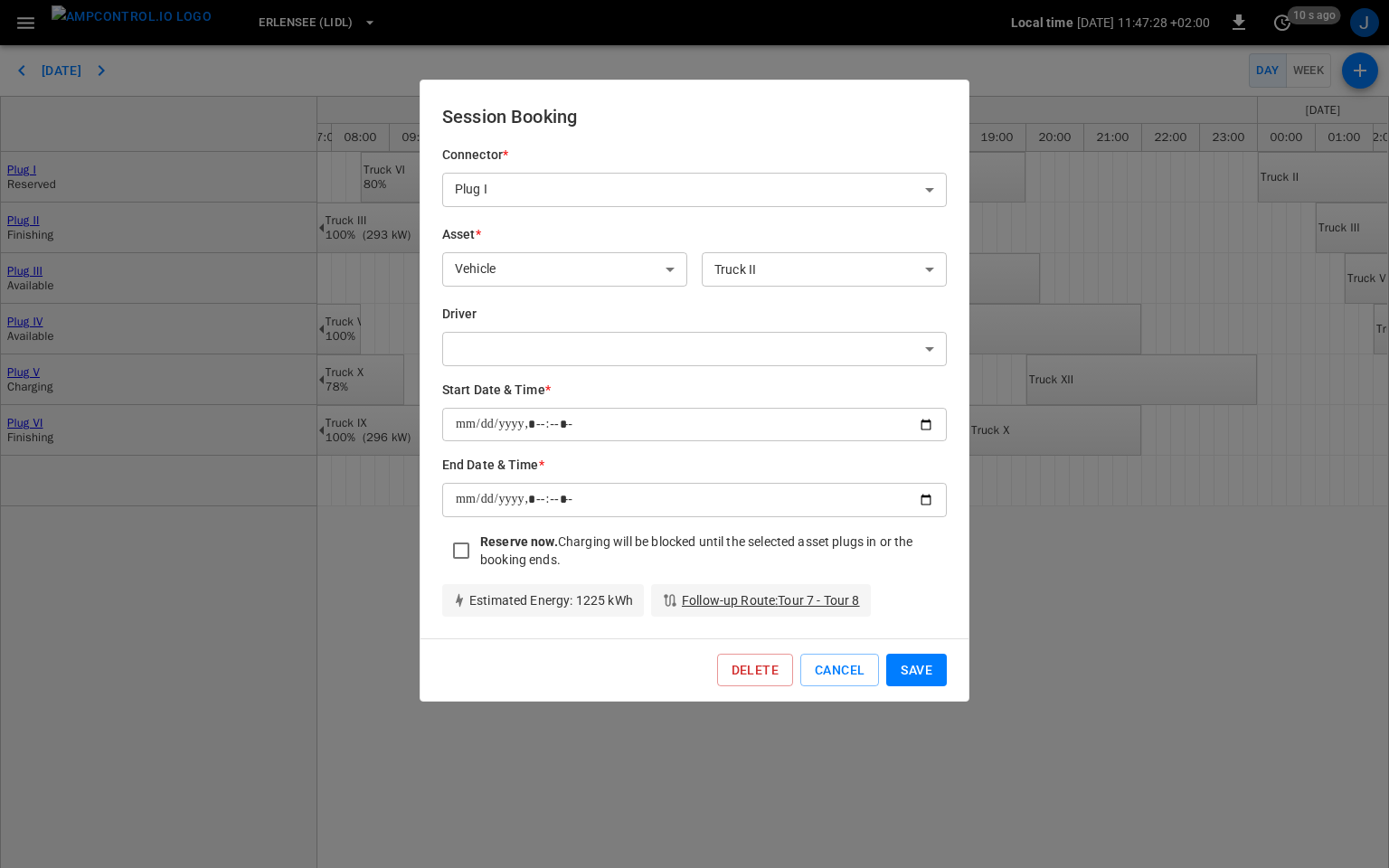 click on "Save" at bounding box center (916, 670) 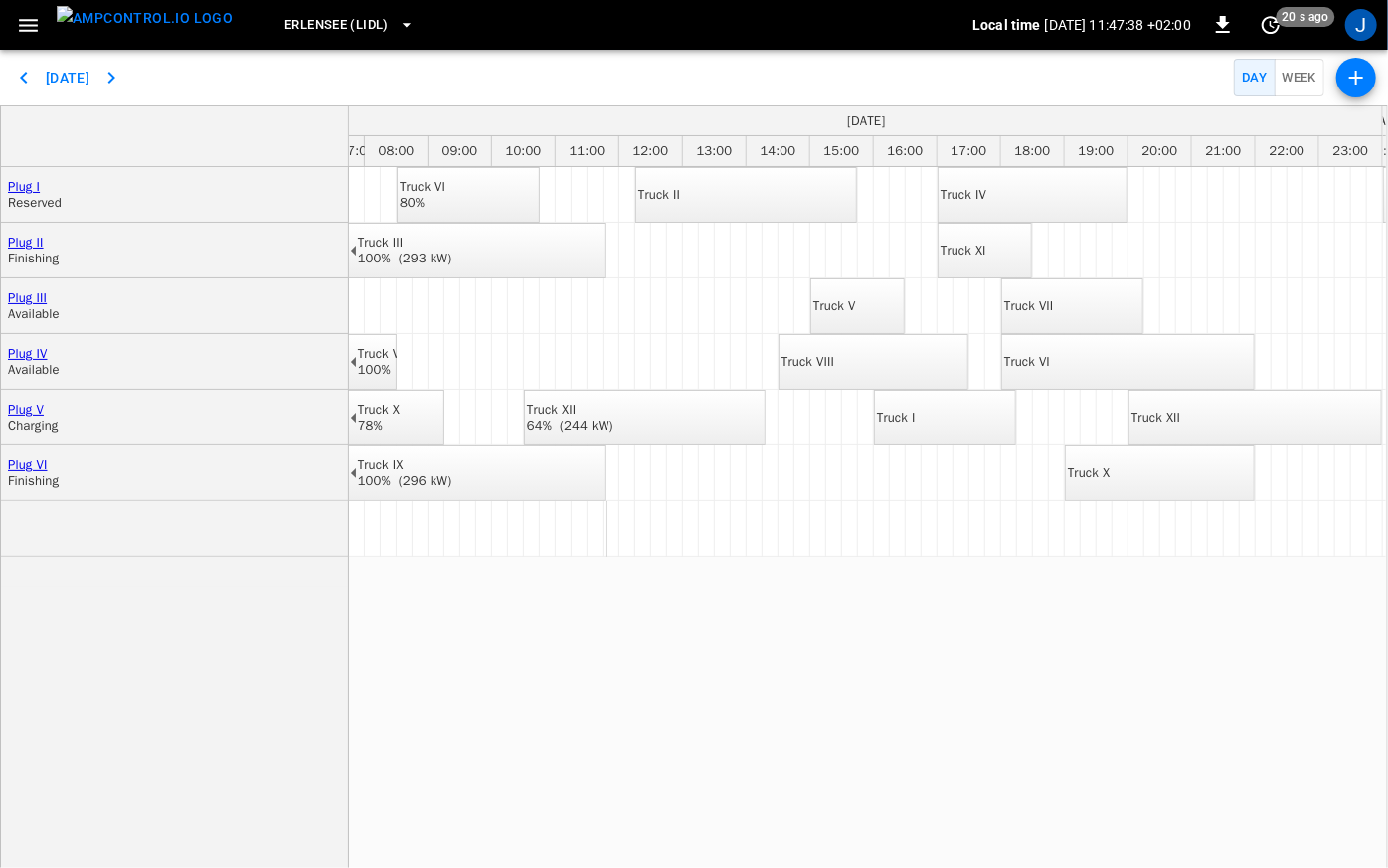 scroll, scrollTop: 0, scrollLeft: 493, axis: horizontal 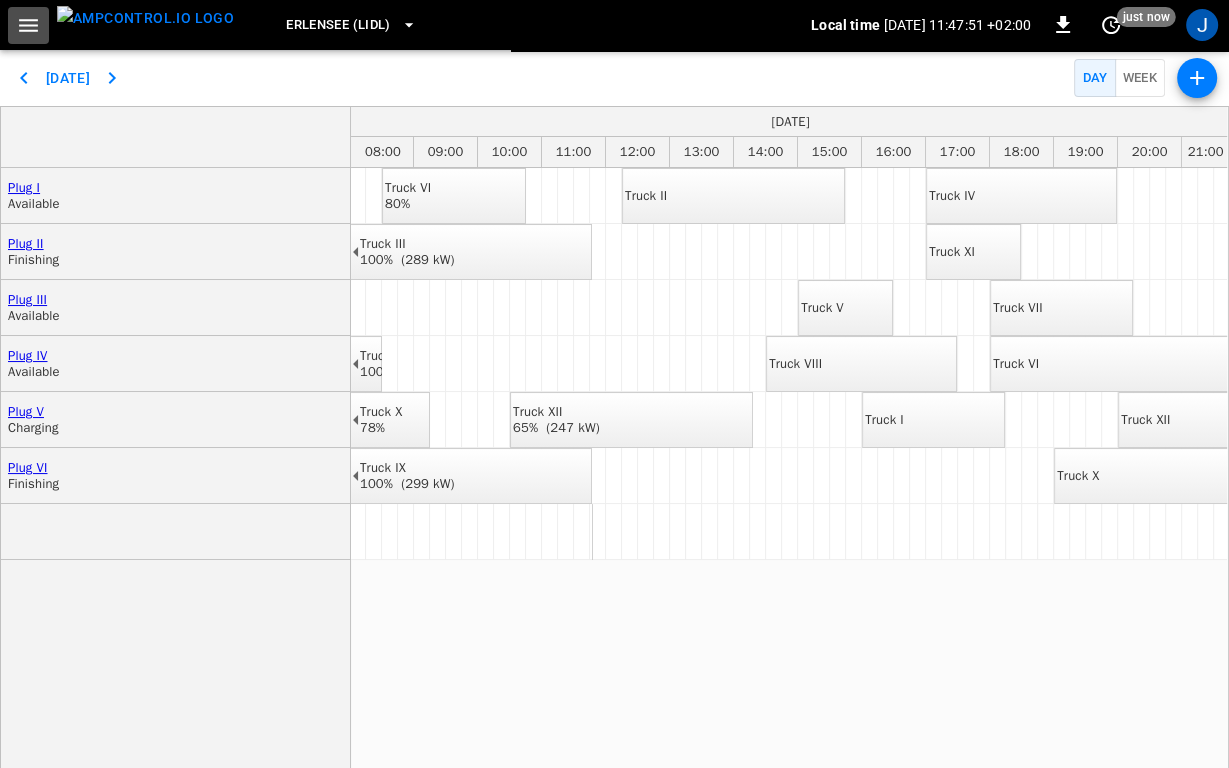 click 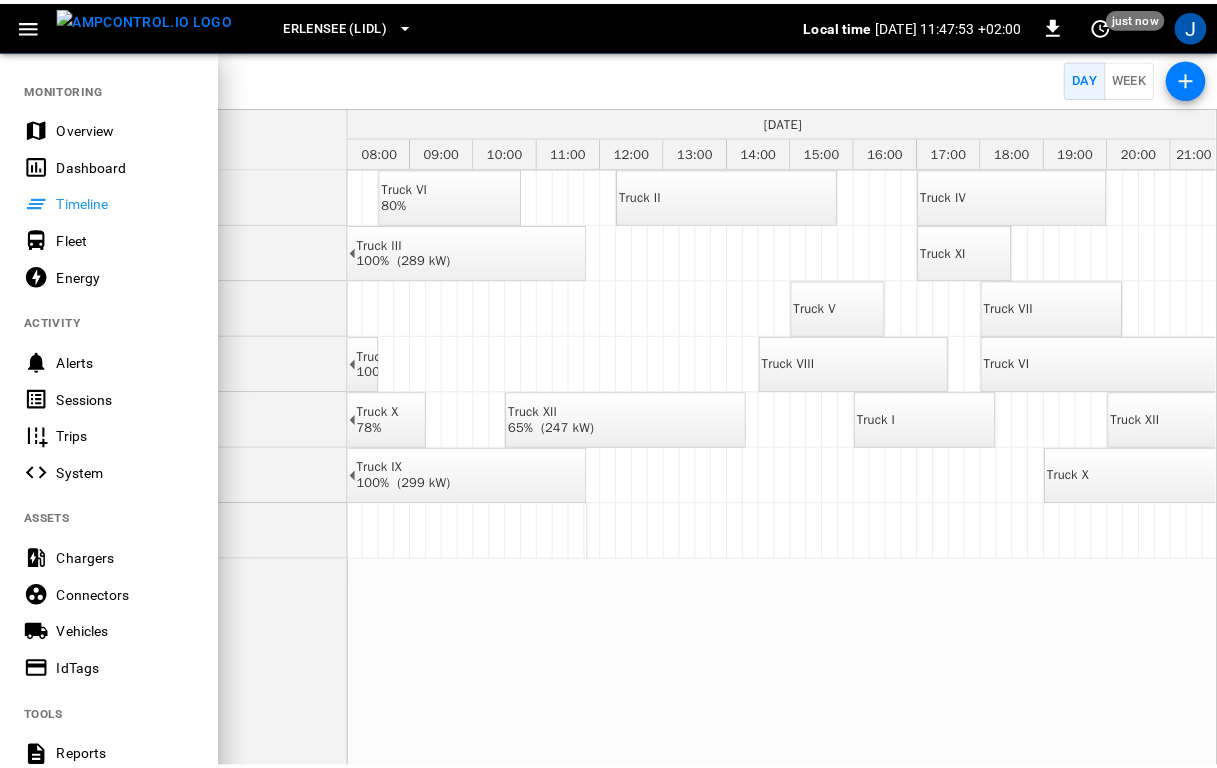 scroll, scrollTop: 407, scrollLeft: 0, axis: vertical 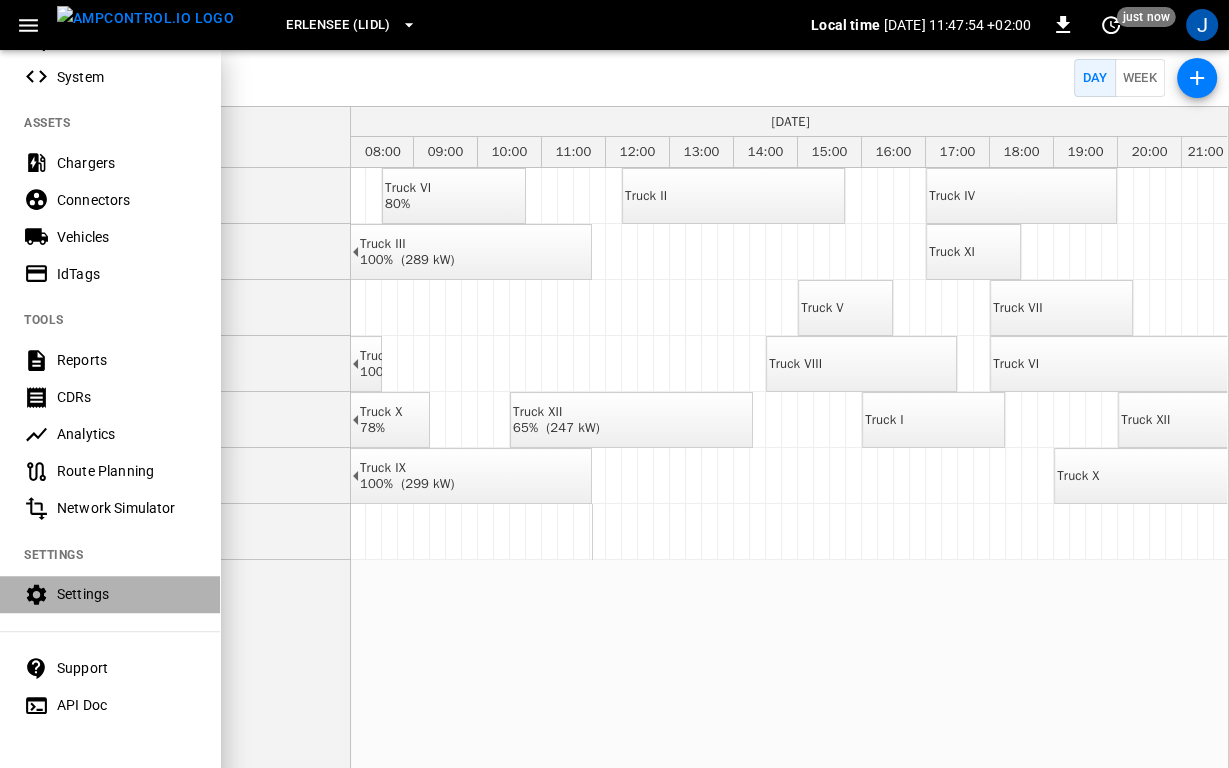 click on "Settings" at bounding box center [110, 594] 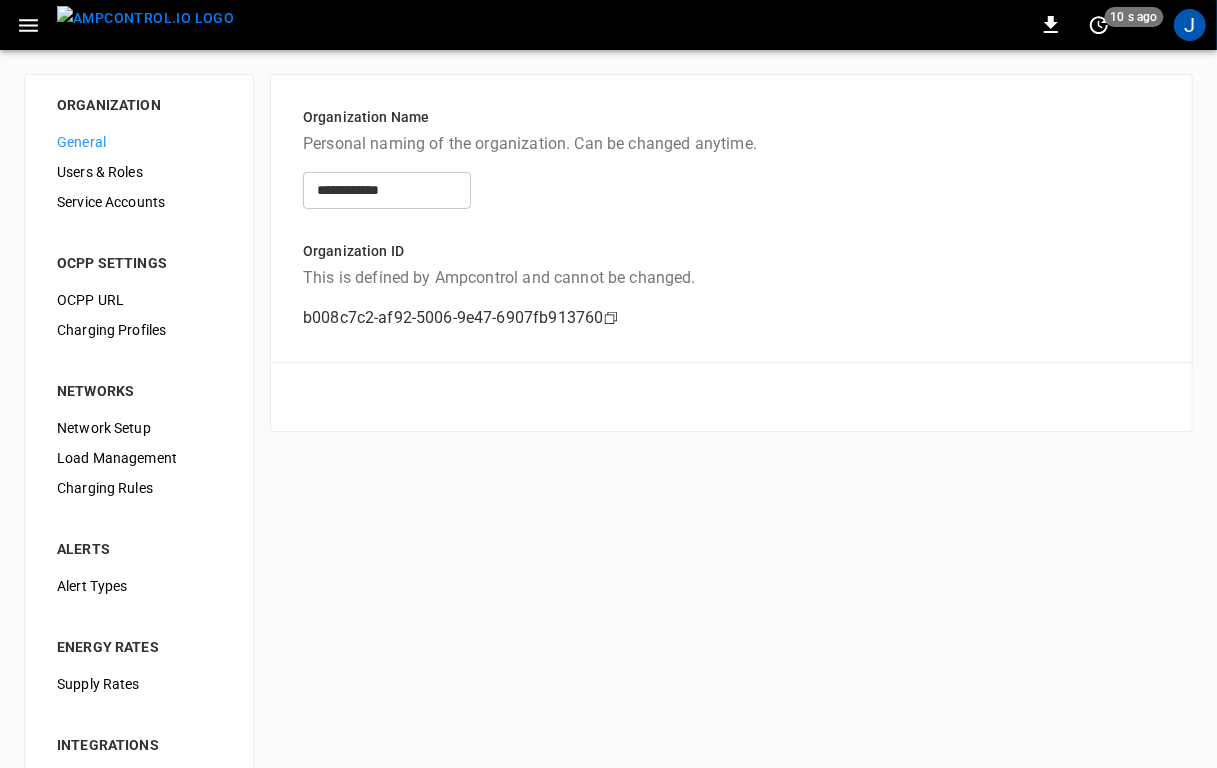 click on "Load Management" at bounding box center [139, 458] 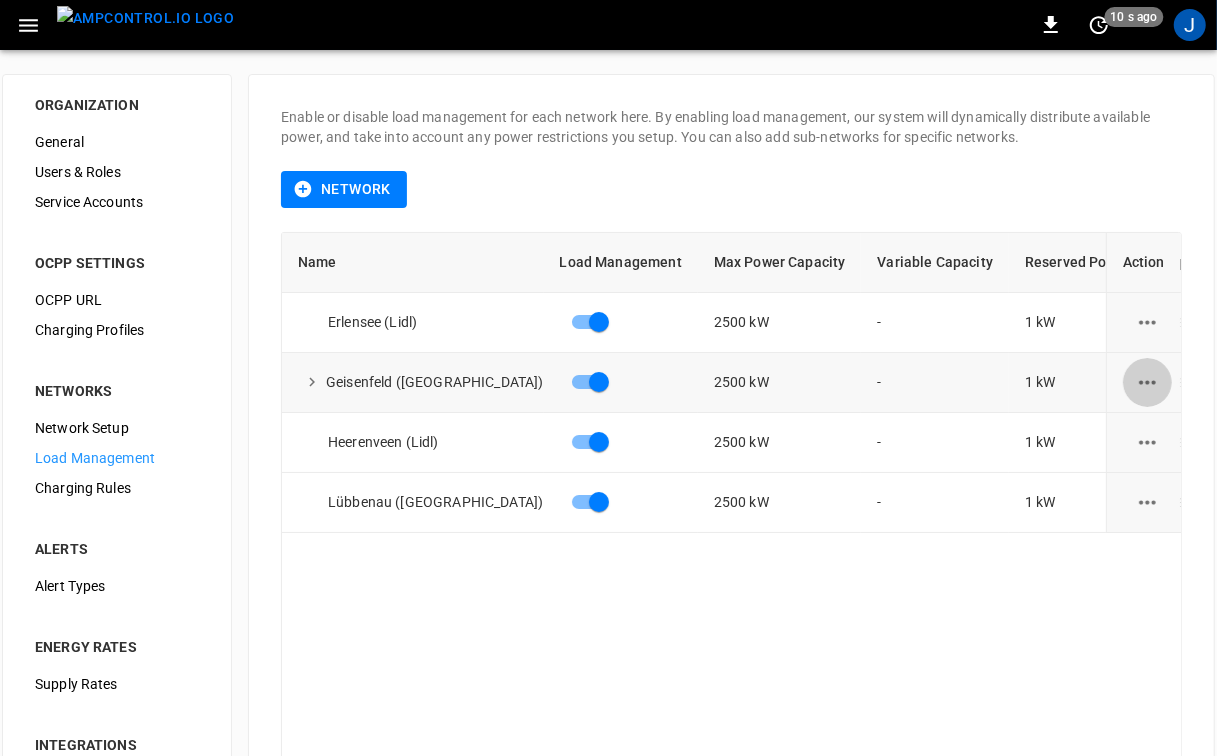 click 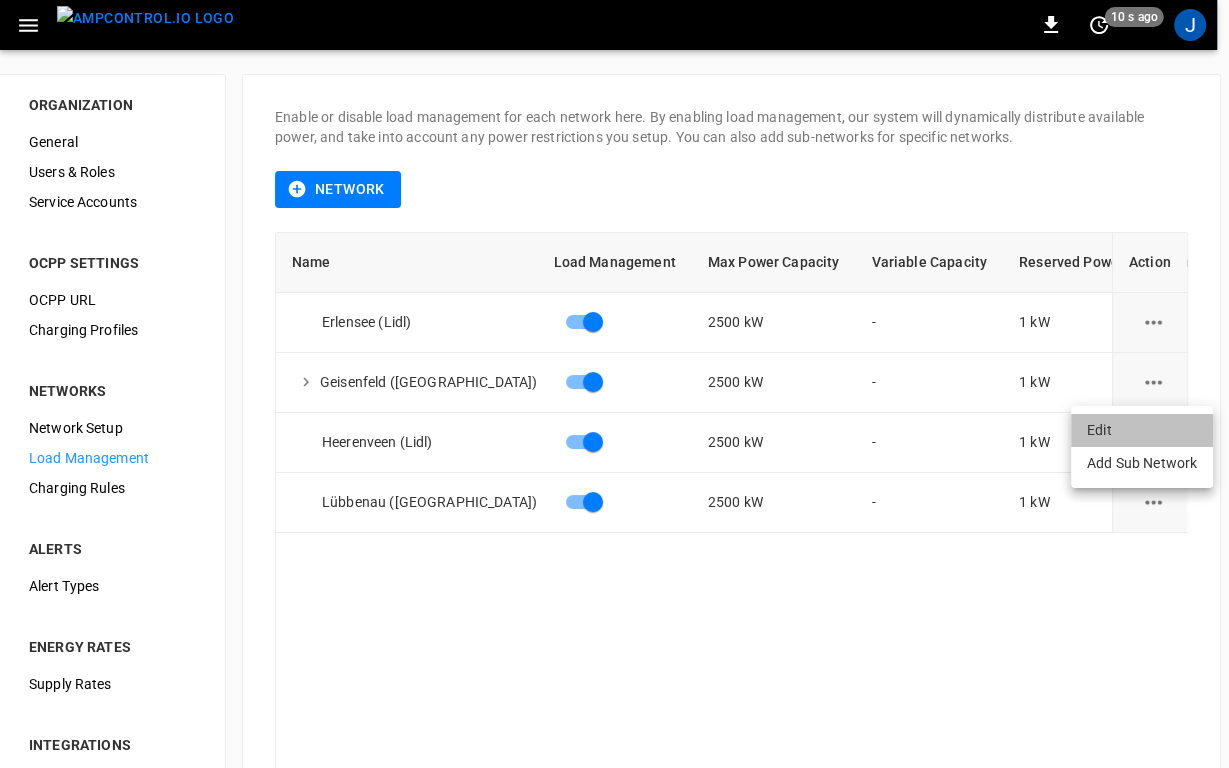 click on "Edit" at bounding box center (1142, 430) 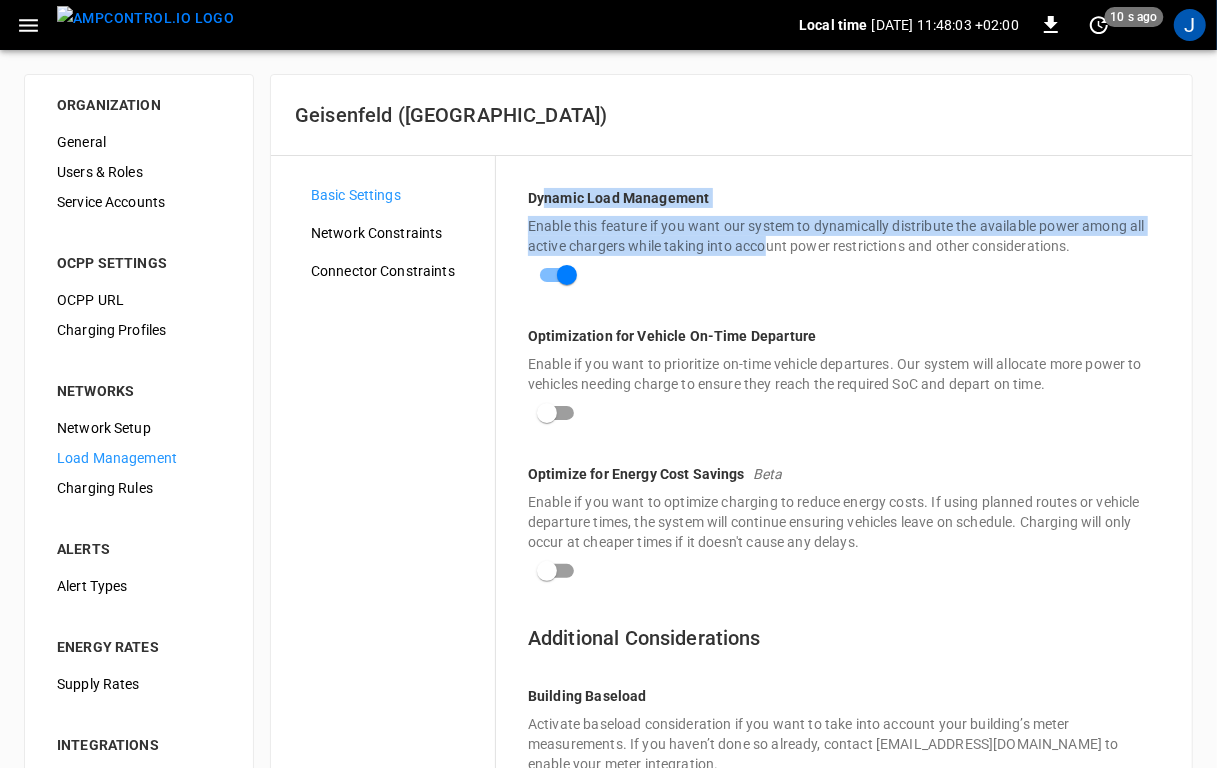 drag, startPoint x: 543, startPoint y: 201, endPoint x: 755, endPoint y: 251, distance: 217.81644 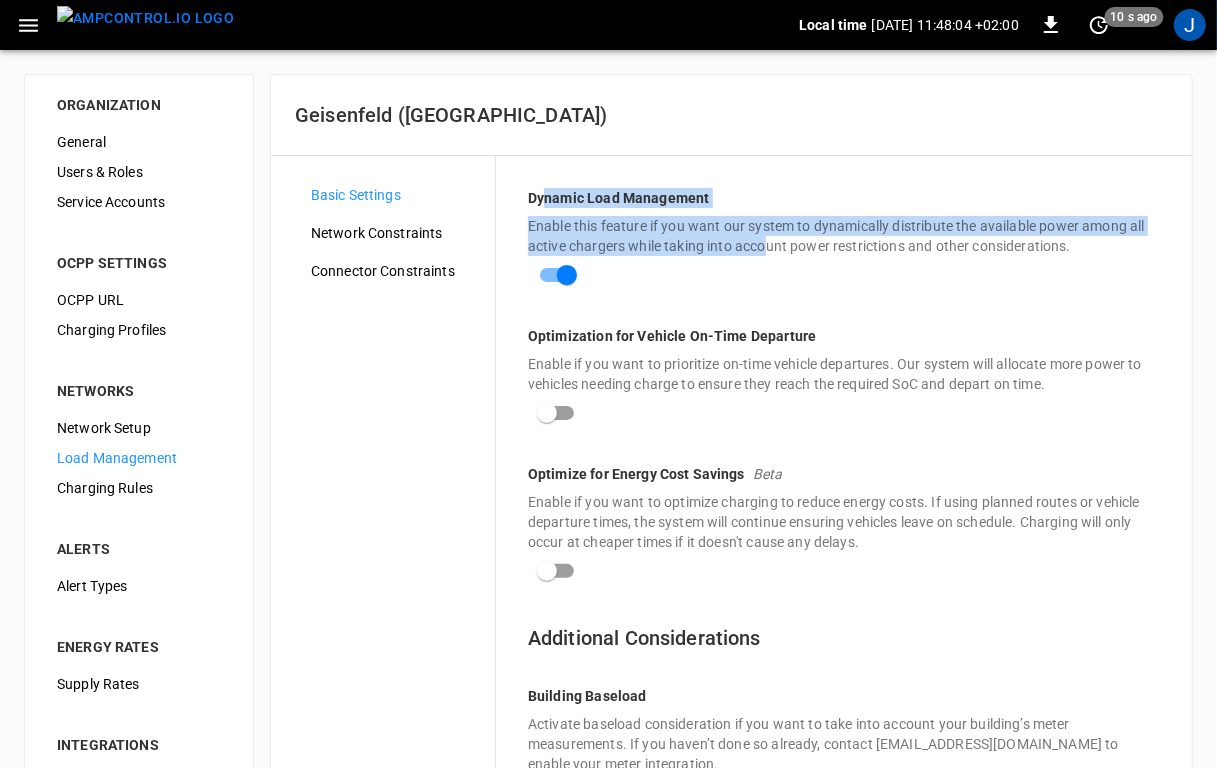 click on "Enable this feature if you want our system to dynamically distribute the available power among all active chargers while taking into account power restrictions and other considerations." at bounding box center [844, 236] 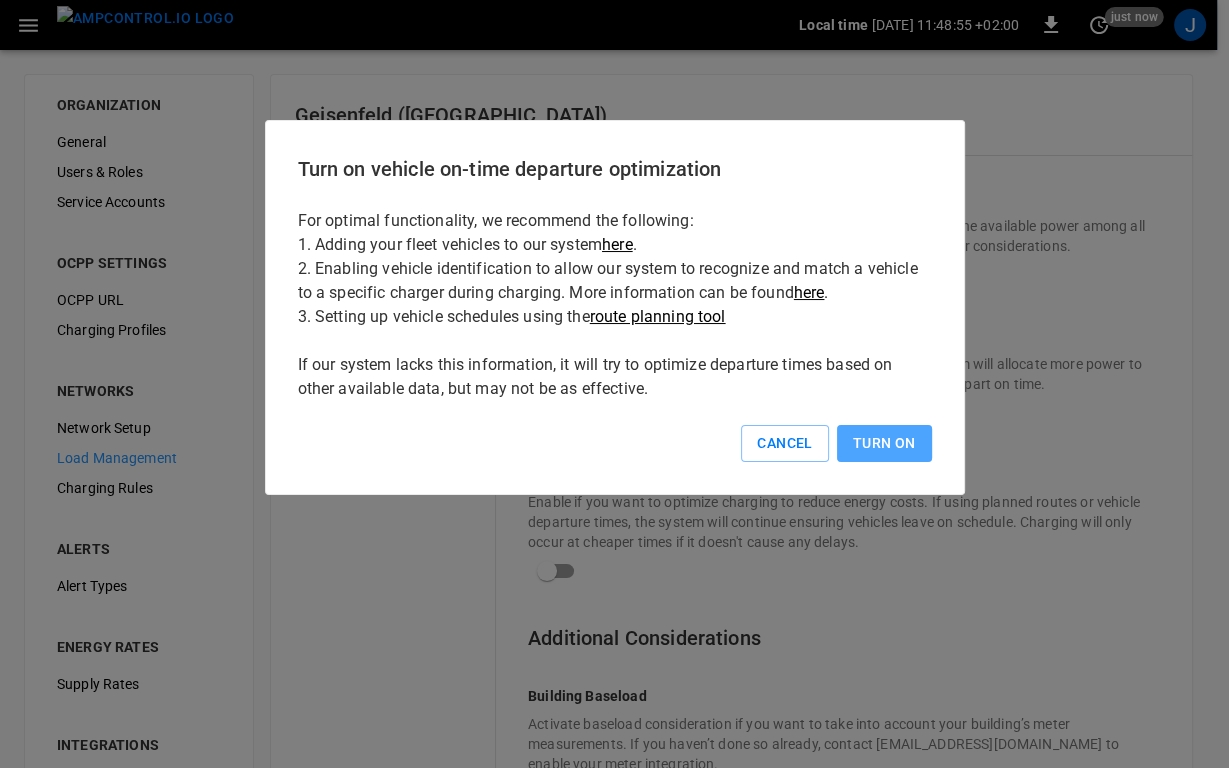 click on "Turn On" at bounding box center (884, 443) 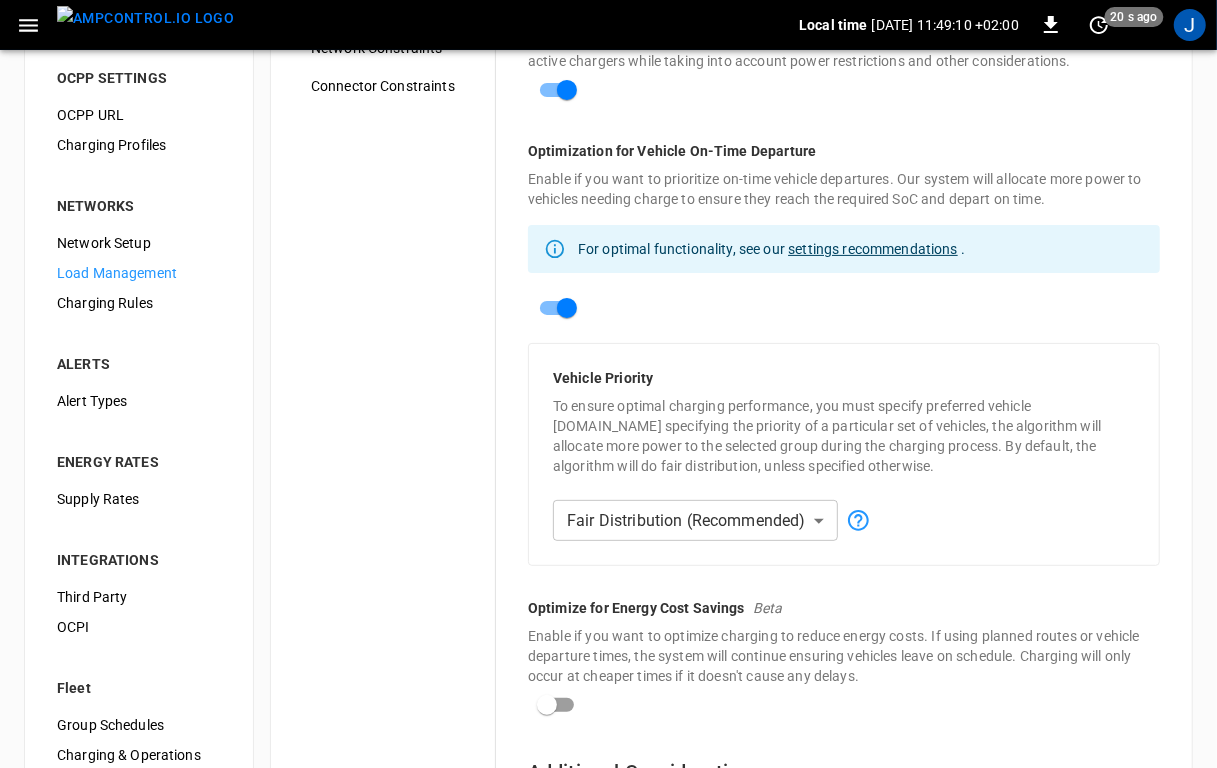 scroll, scrollTop: 184, scrollLeft: 0, axis: vertical 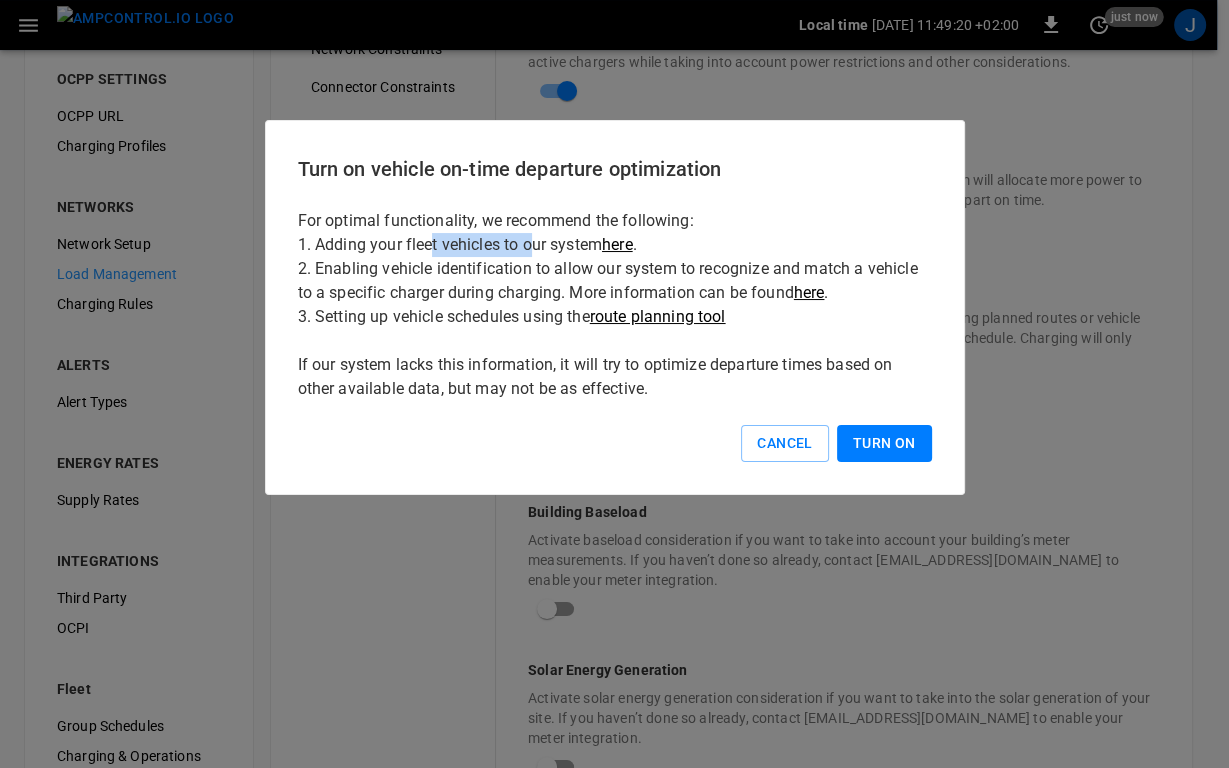 drag, startPoint x: 423, startPoint y: 247, endPoint x: 524, endPoint y: 250, distance: 101.04455 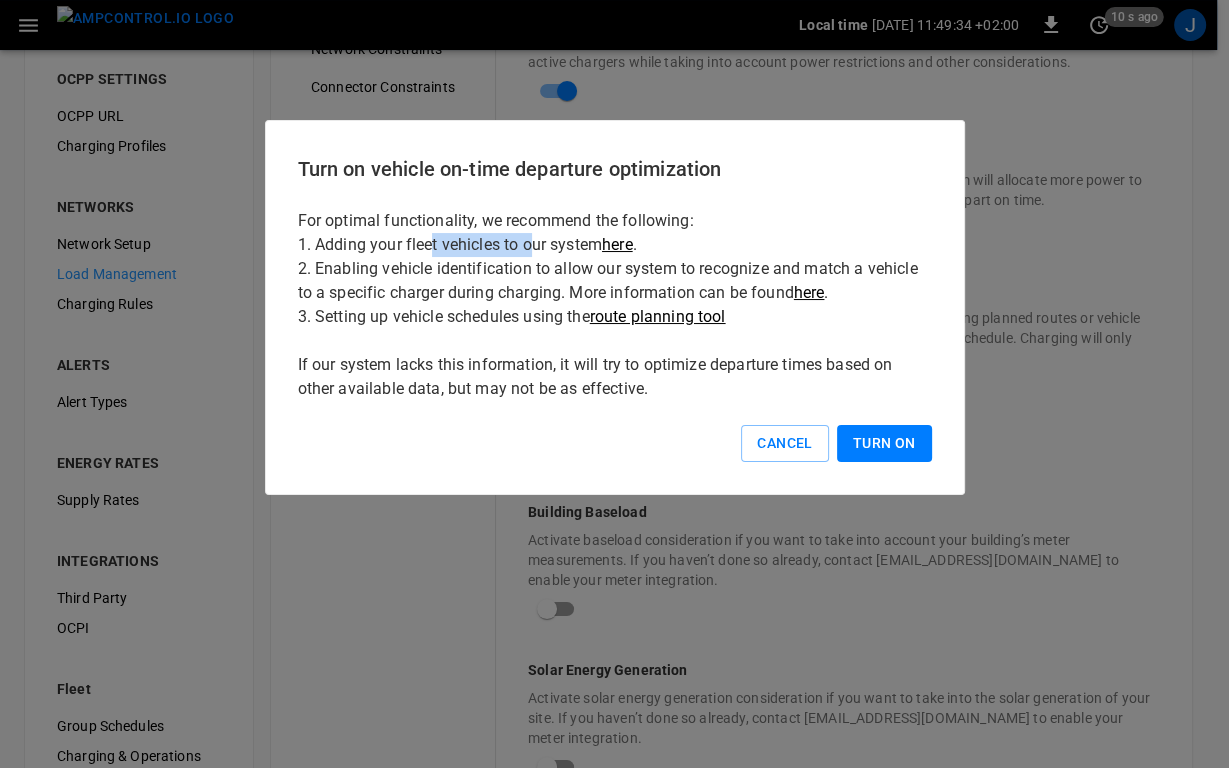 click on "Turn On" at bounding box center [884, 443] 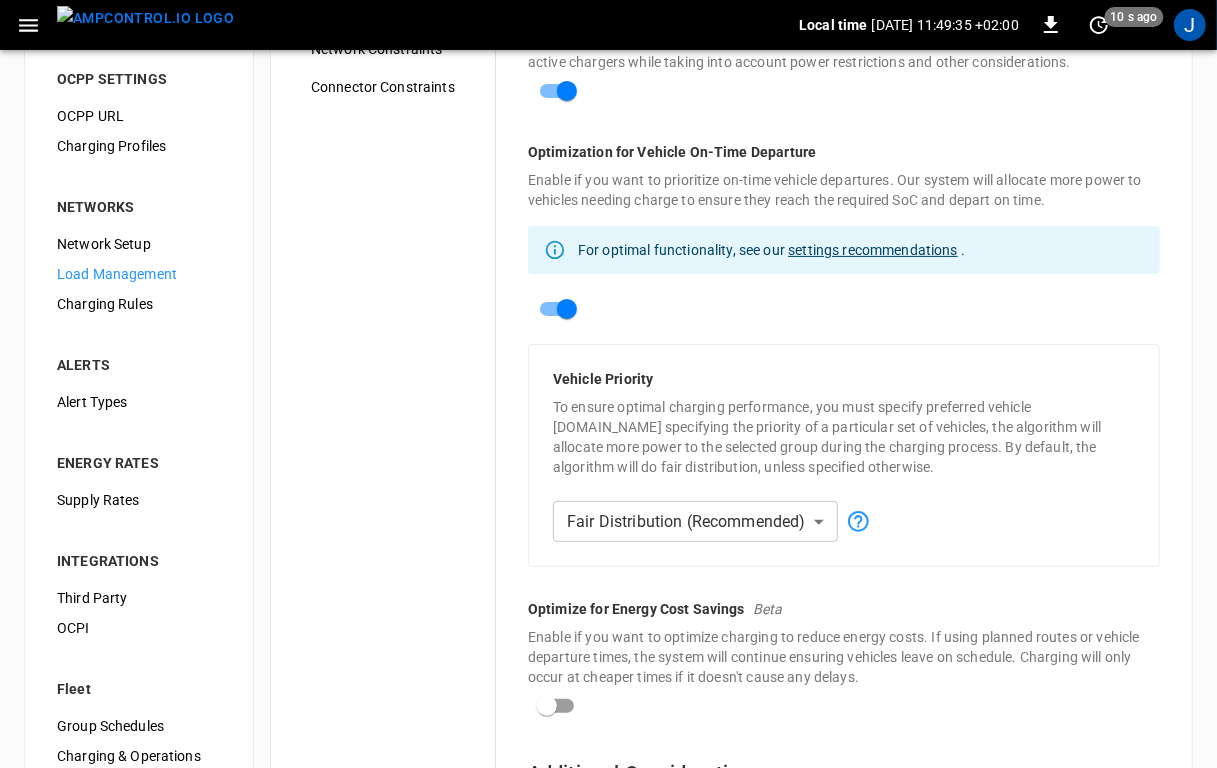 scroll, scrollTop: 207, scrollLeft: 0, axis: vertical 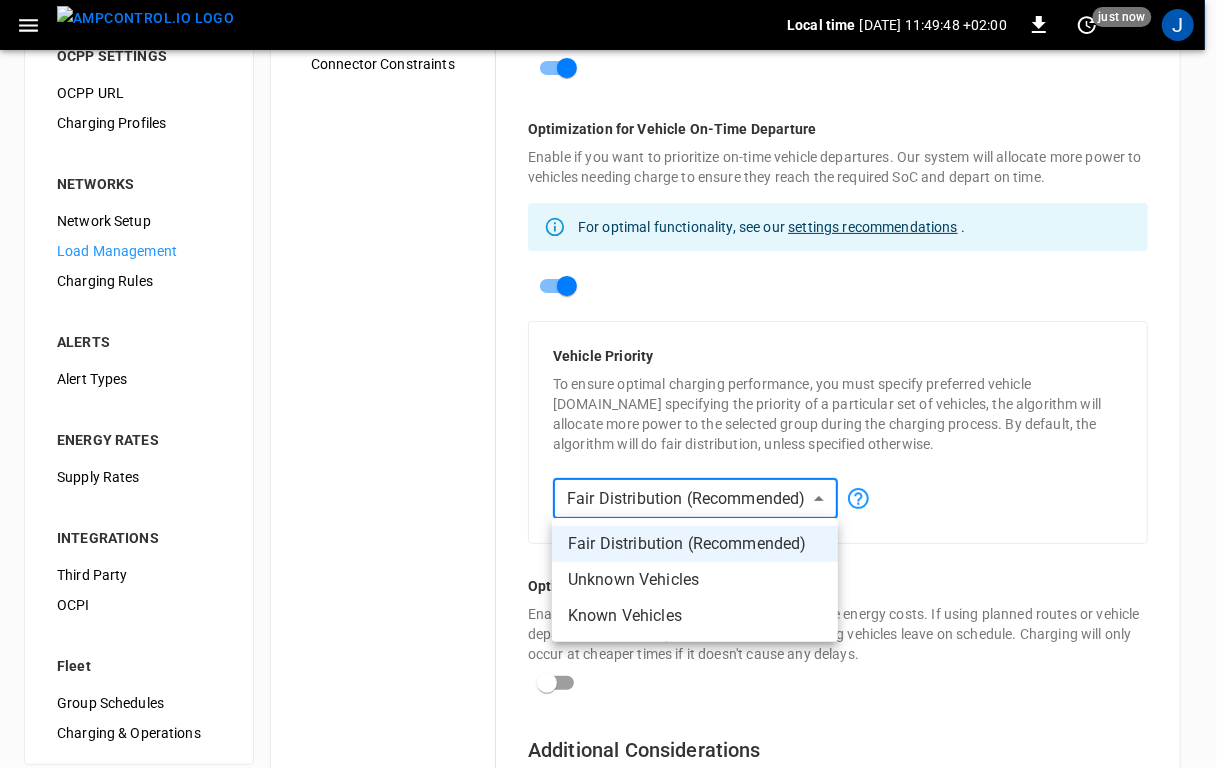 click on "**********" at bounding box center (608, 643) 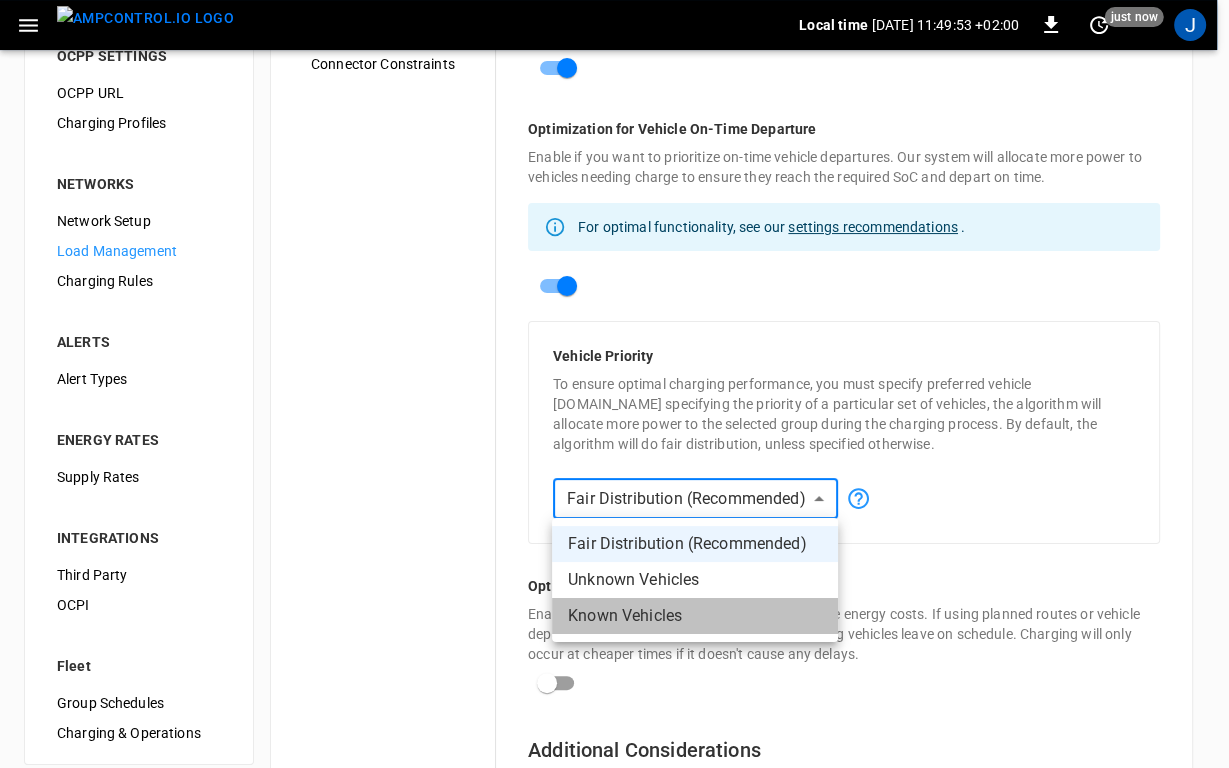 click on "Known vehicles" at bounding box center (625, 616) 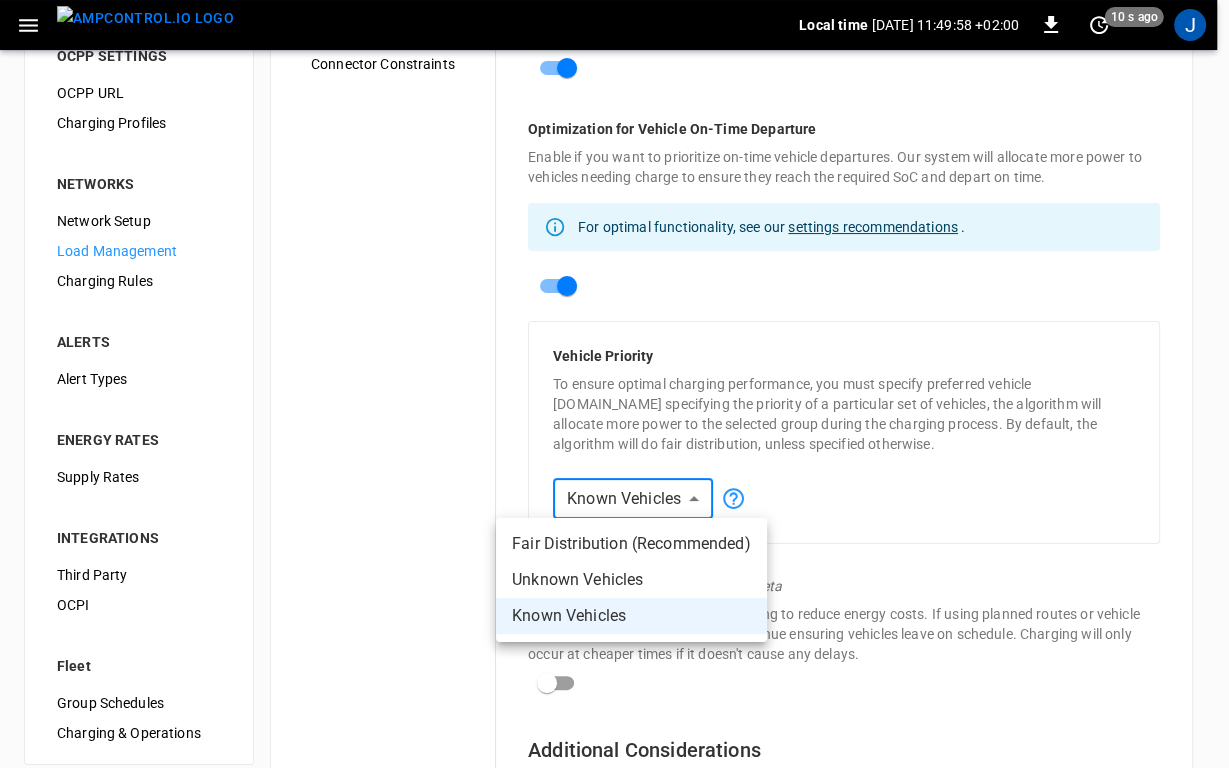 click on "**********" at bounding box center [614, 643] 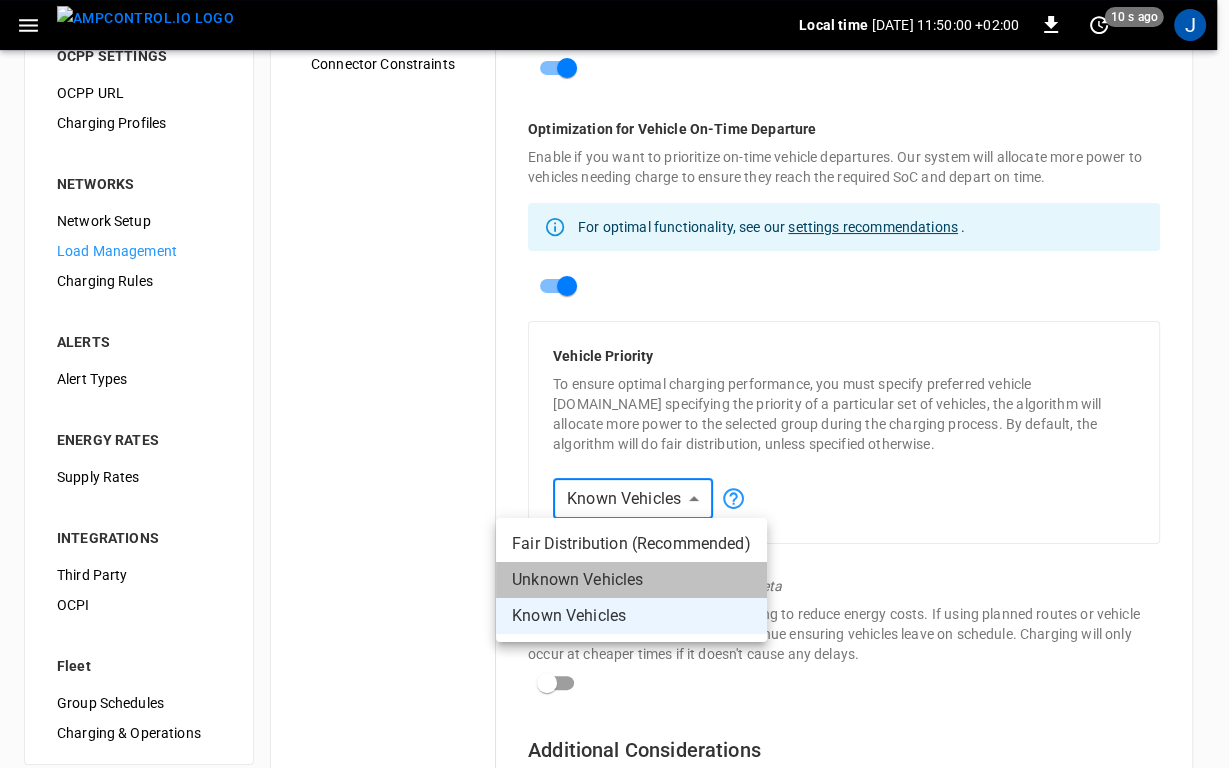 click on "Unknown vehicles" at bounding box center [631, 580] 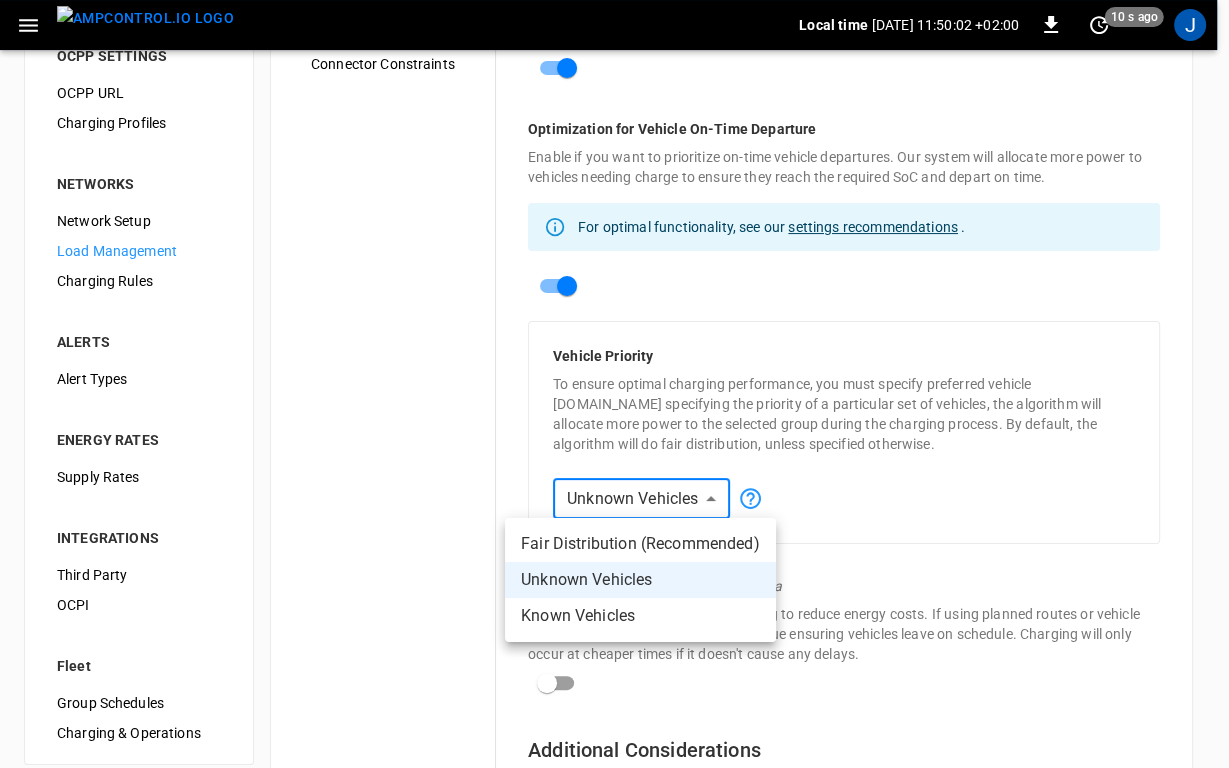 click on "**********" at bounding box center (614, 643) 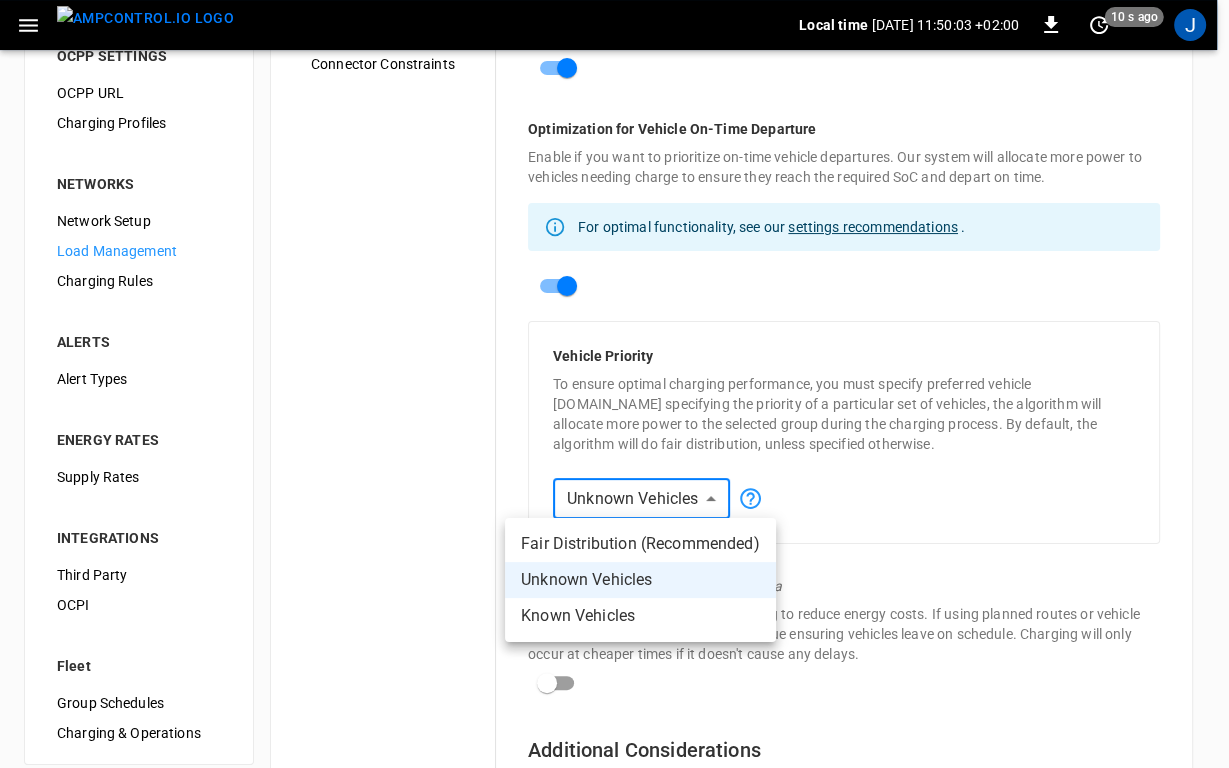 click on "Fair distribution (Recommended)" at bounding box center (640, 544) 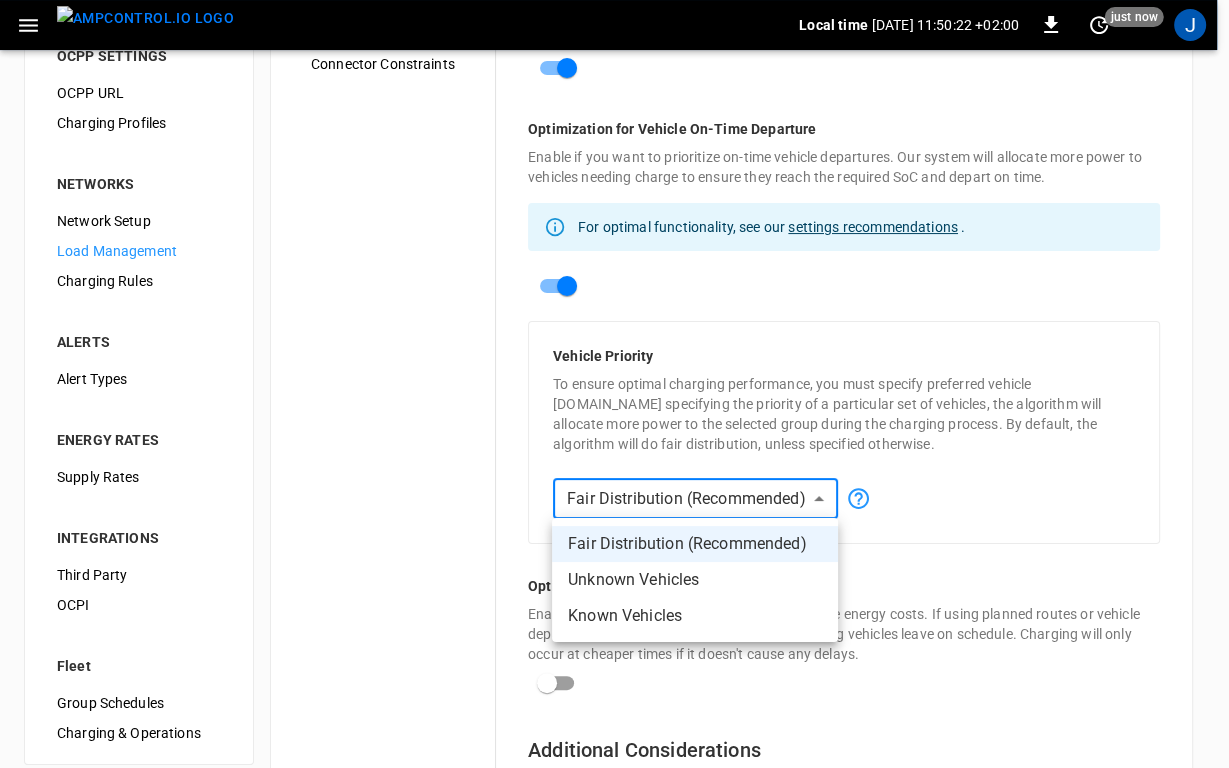 click on "**********" at bounding box center [614, 643] 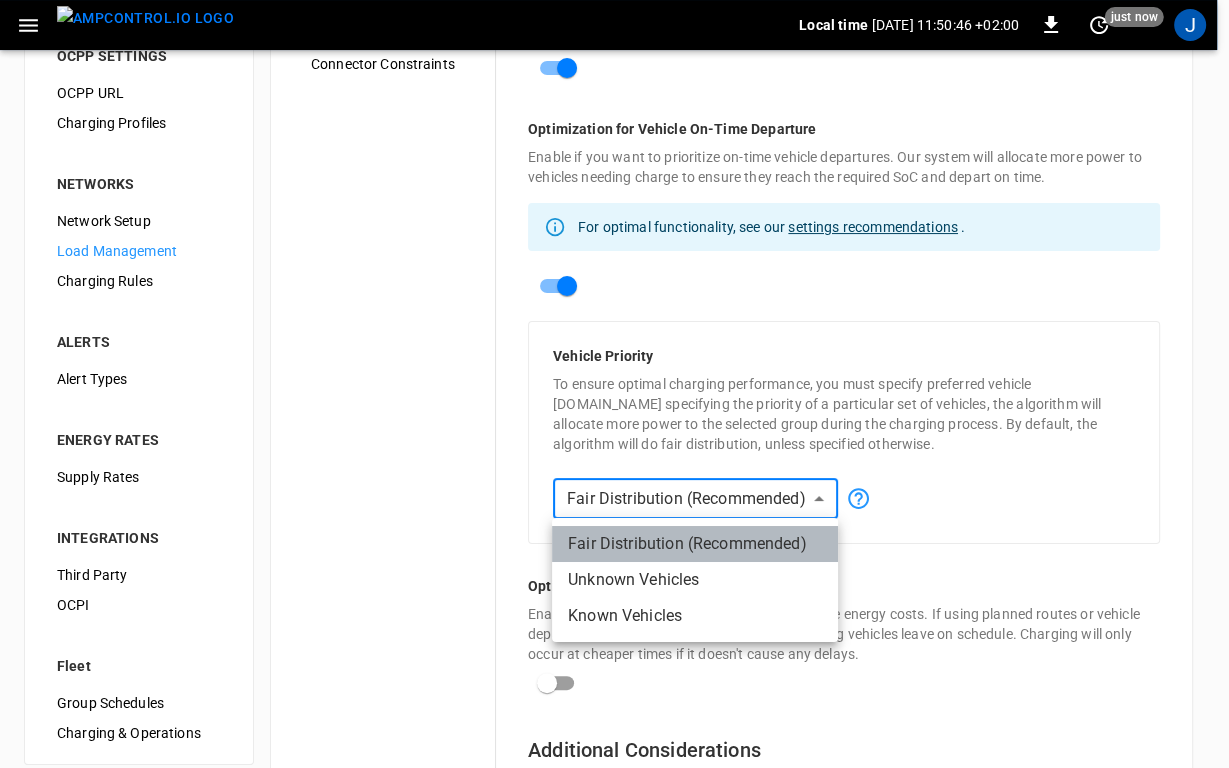 click on "Fair distribution (Recommended)" at bounding box center (687, 544) 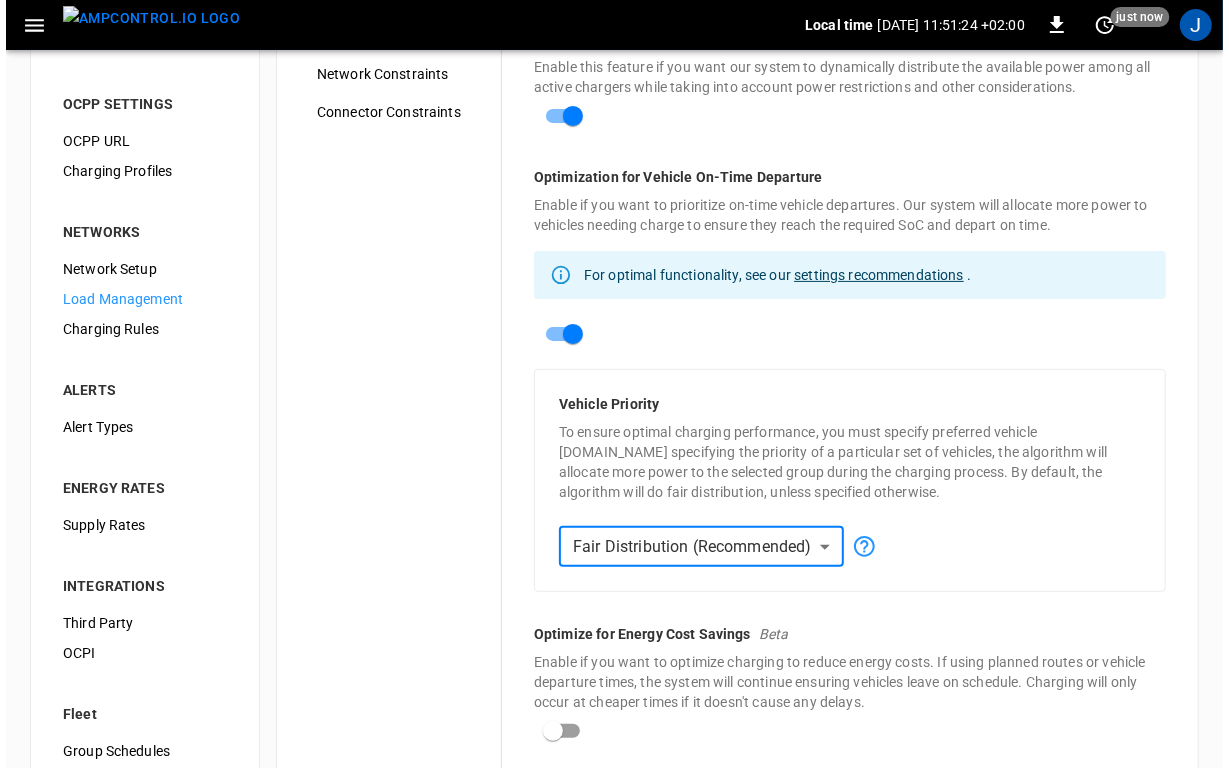 scroll, scrollTop: 0, scrollLeft: 0, axis: both 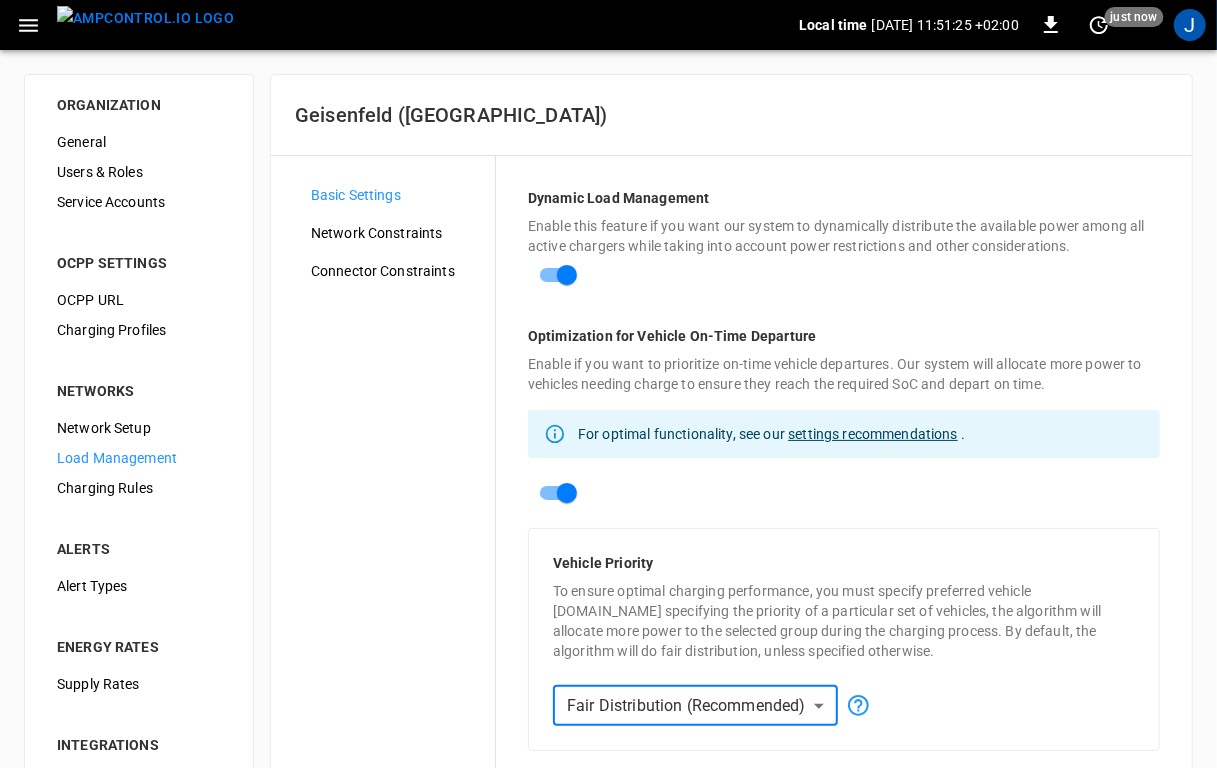 click 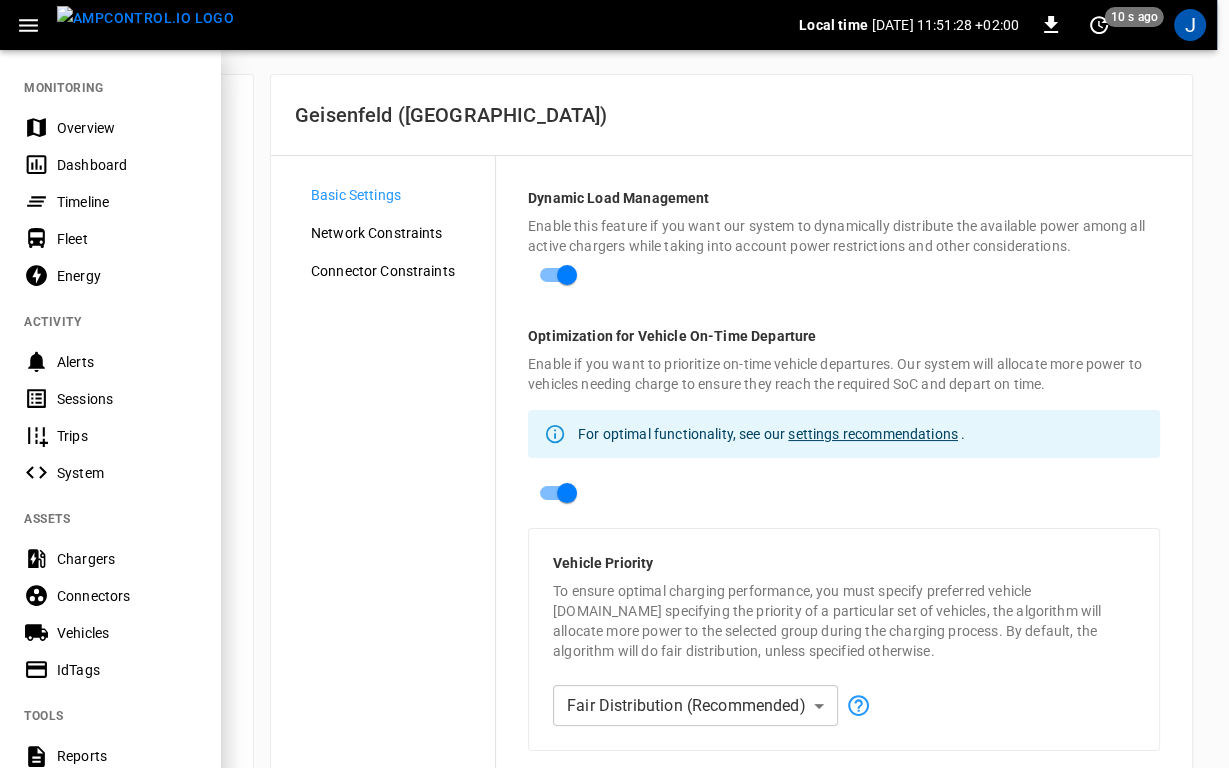 click on "Alerts" at bounding box center [126, 362] 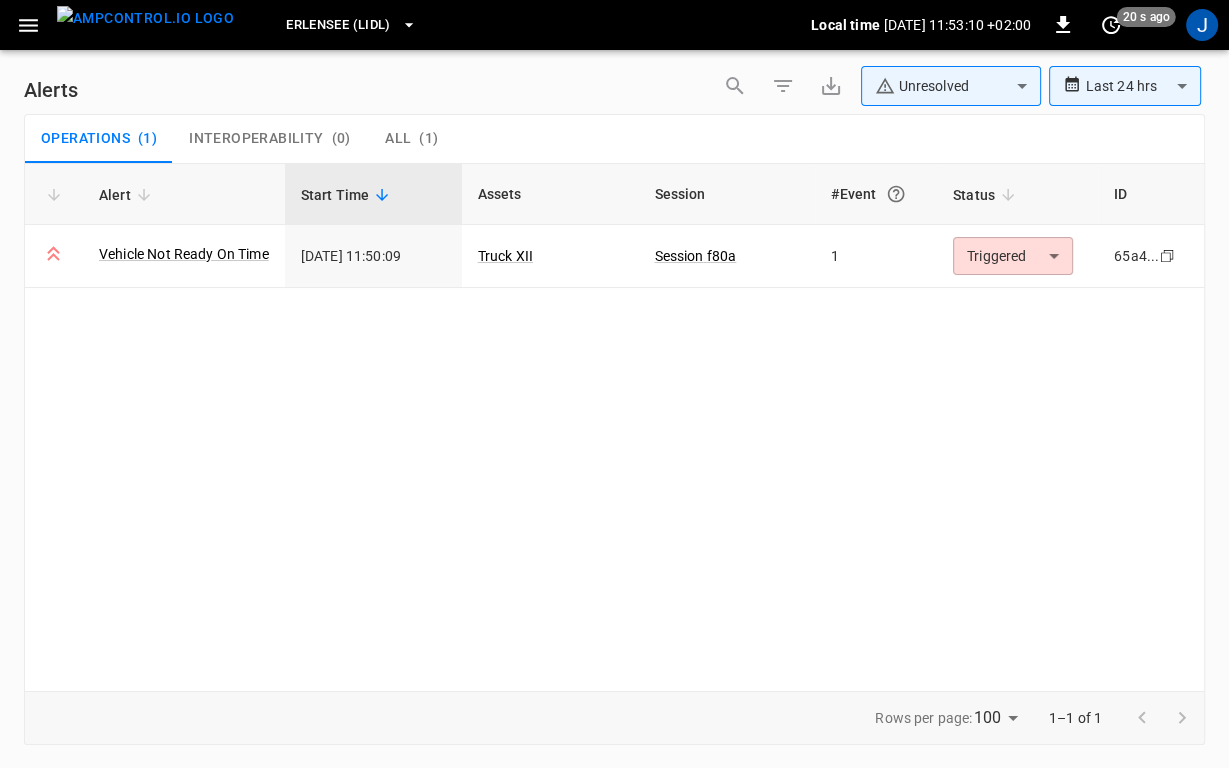 click 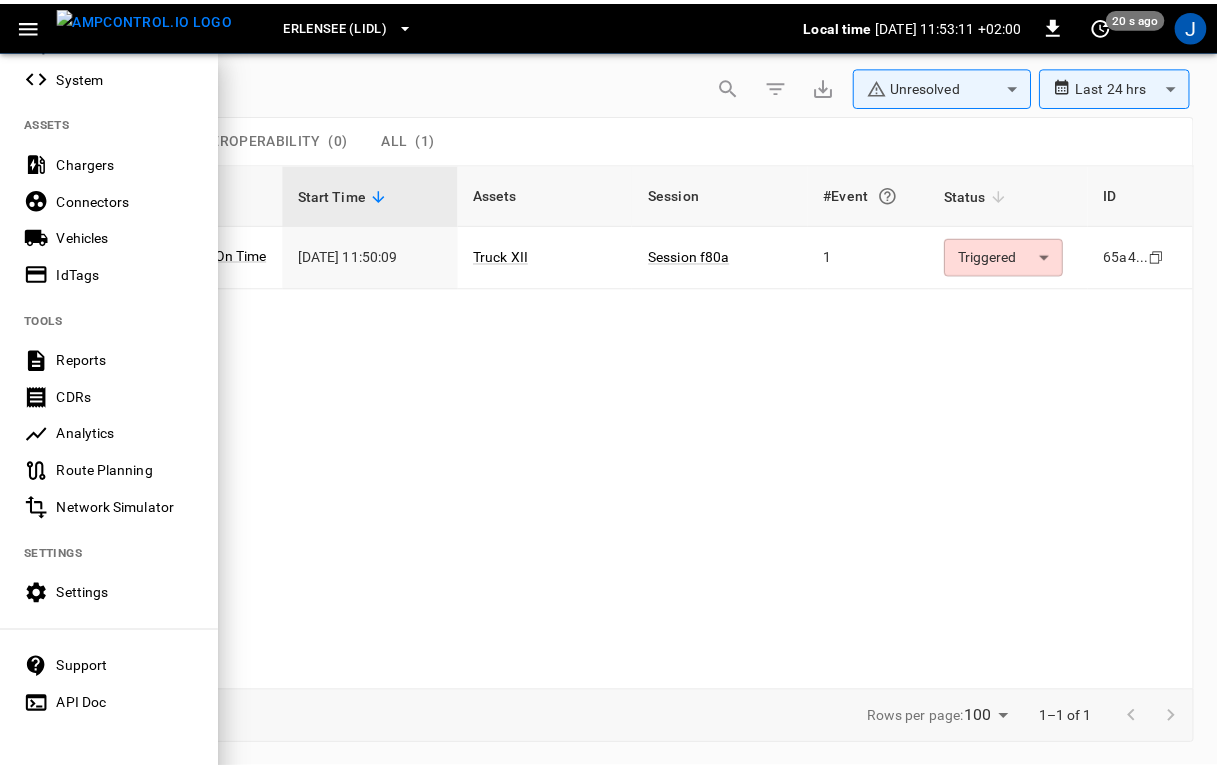 scroll, scrollTop: 407, scrollLeft: 0, axis: vertical 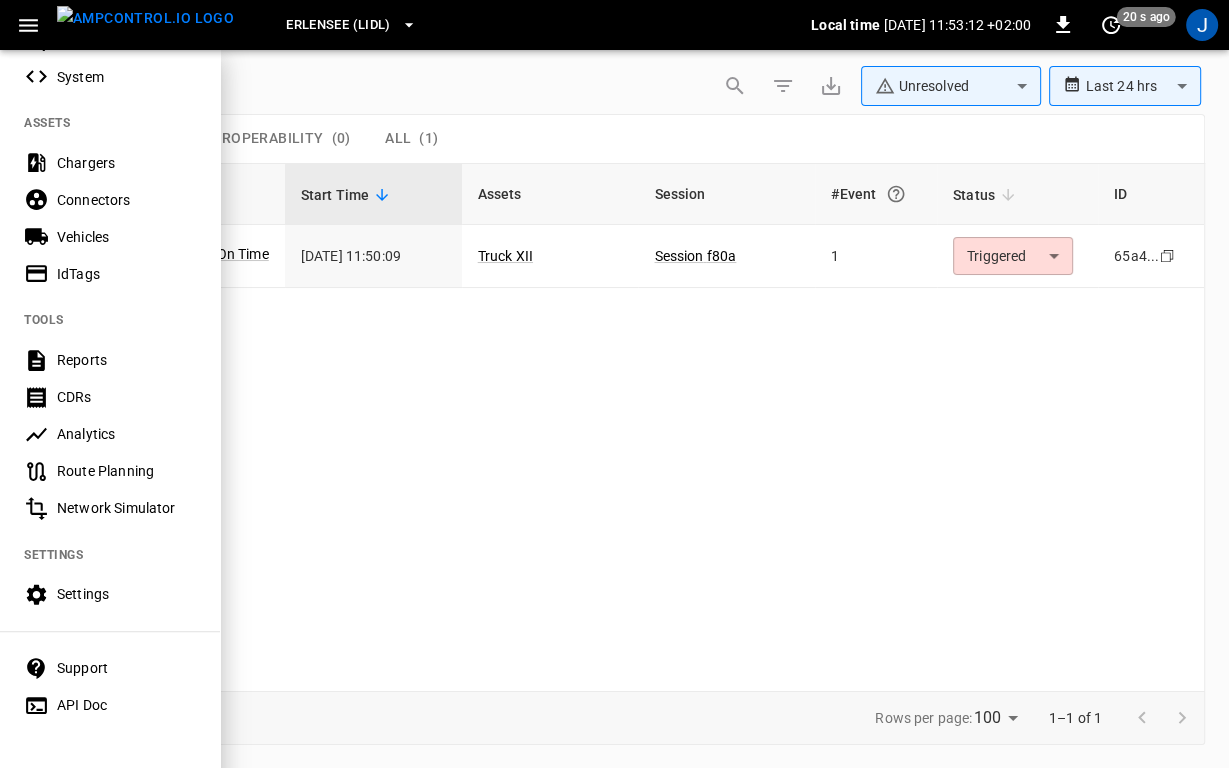 click on "Settings" at bounding box center (126, 594) 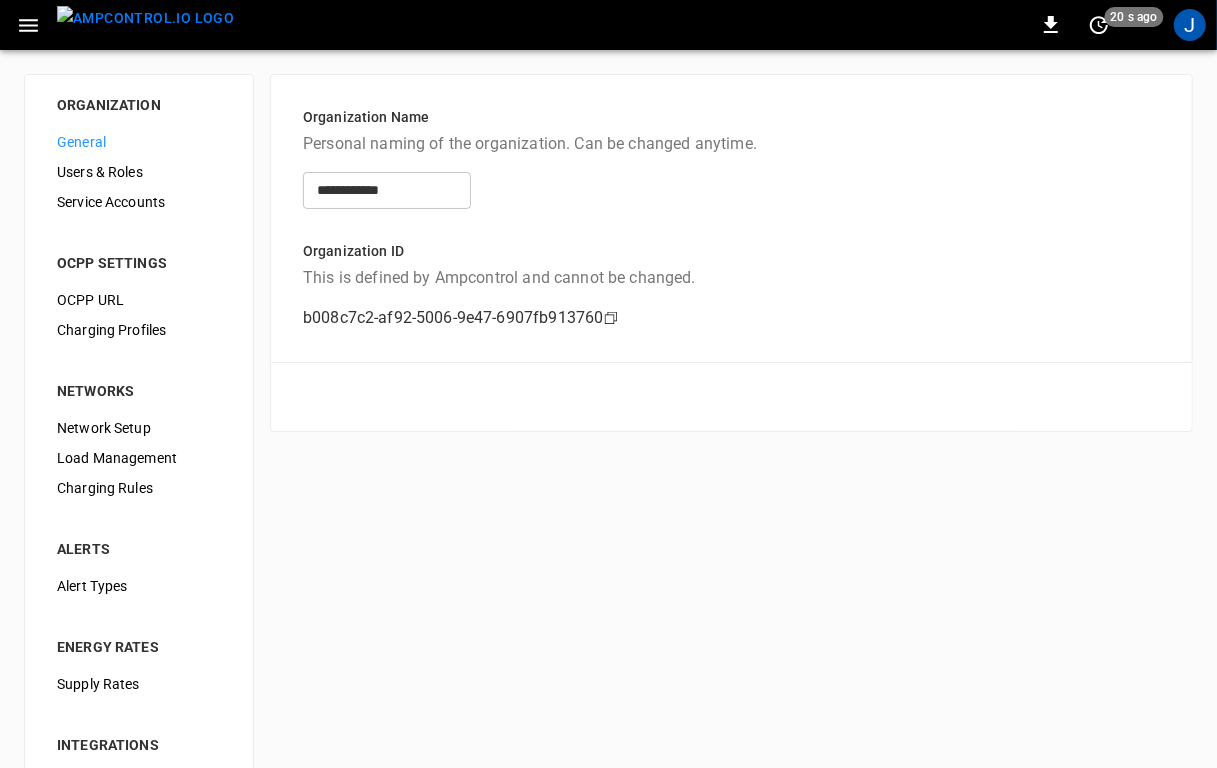scroll, scrollTop: 227, scrollLeft: 0, axis: vertical 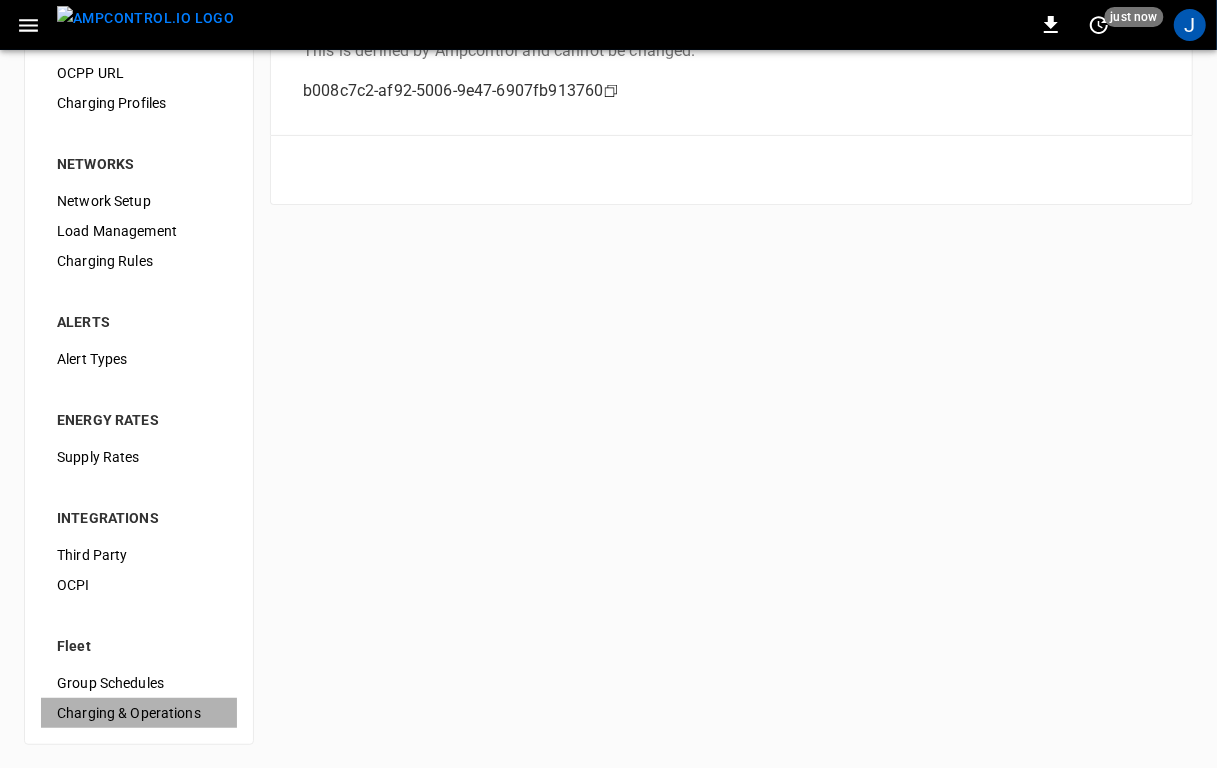 drag, startPoint x: 107, startPoint y: 709, endPoint x: 71, endPoint y: 705, distance: 36.221542 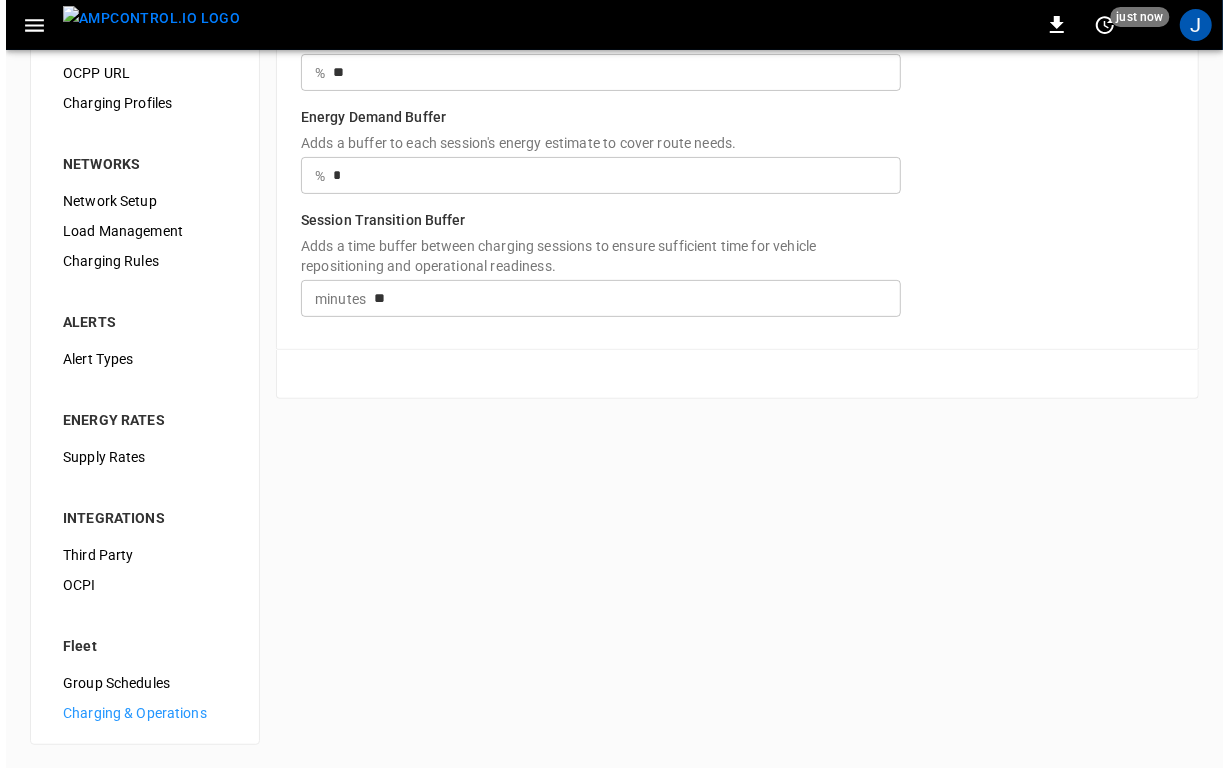 scroll, scrollTop: 0, scrollLeft: 0, axis: both 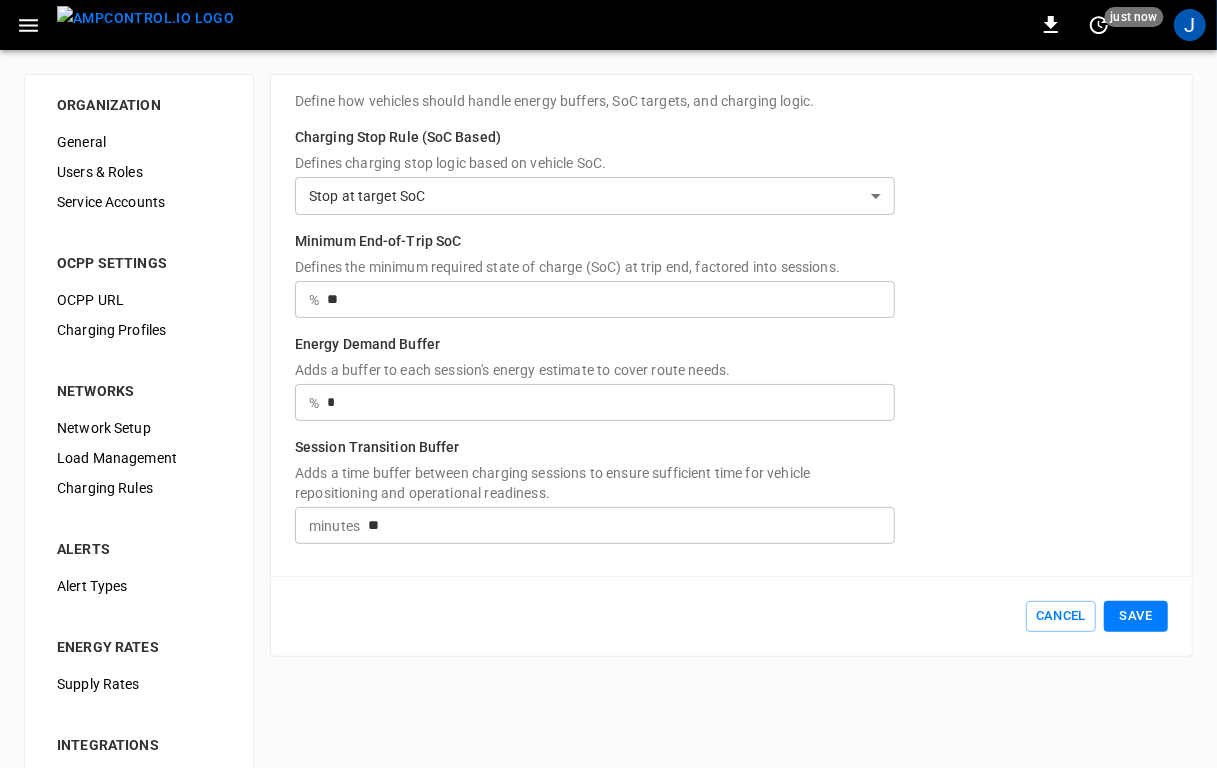 click on "*" at bounding box center (611, 402) 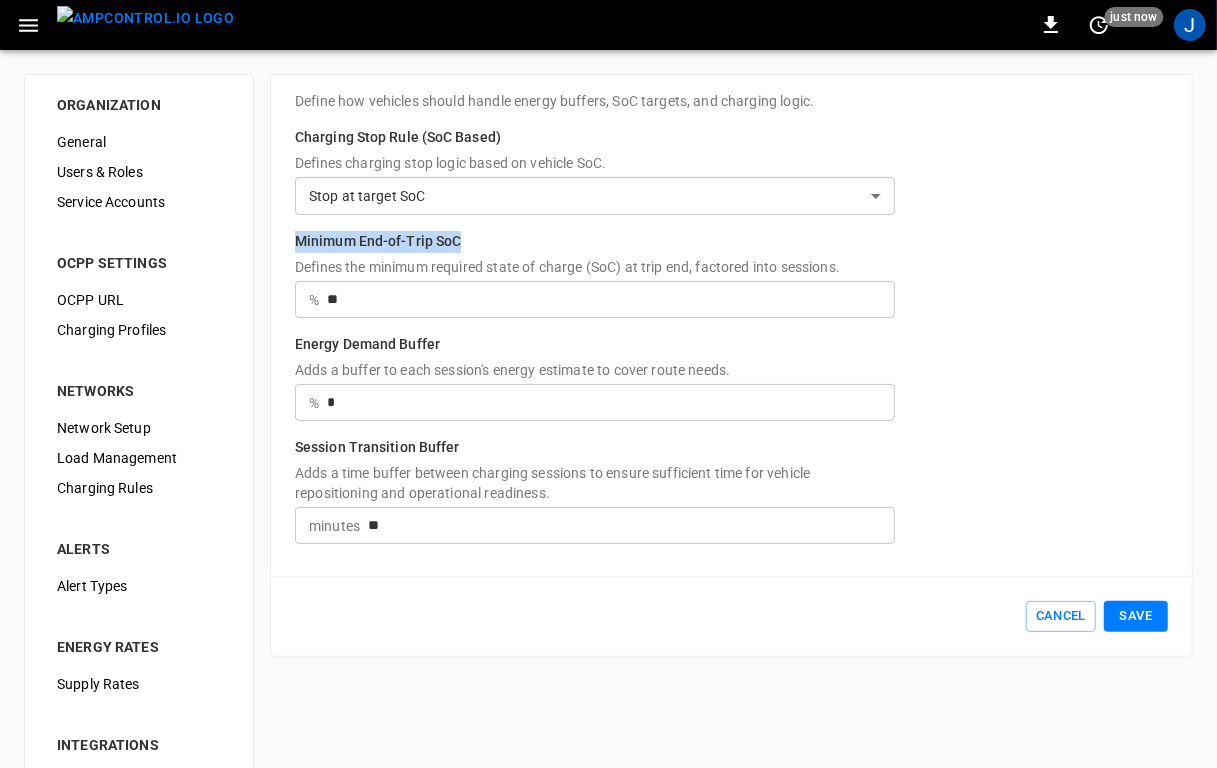 drag, startPoint x: 296, startPoint y: 236, endPoint x: 467, endPoint y: 238, distance: 171.01169 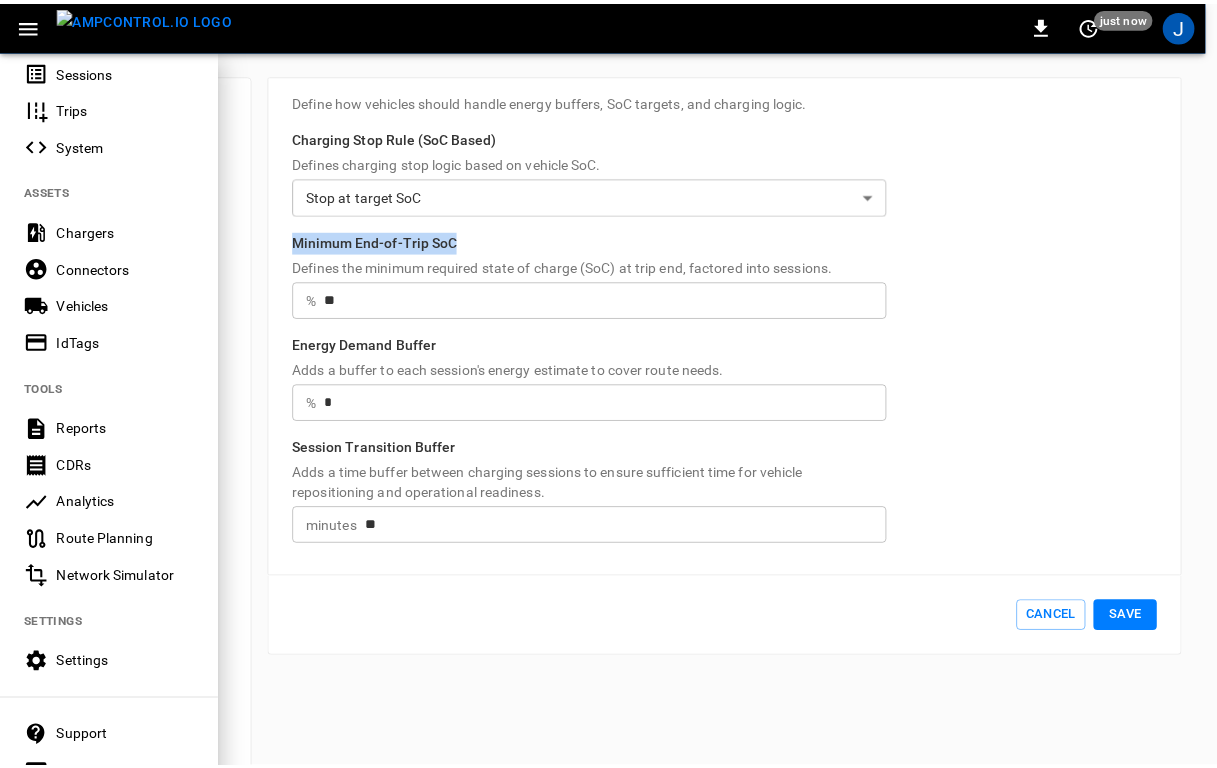 scroll, scrollTop: 328, scrollLeft: 0, axis: vertical 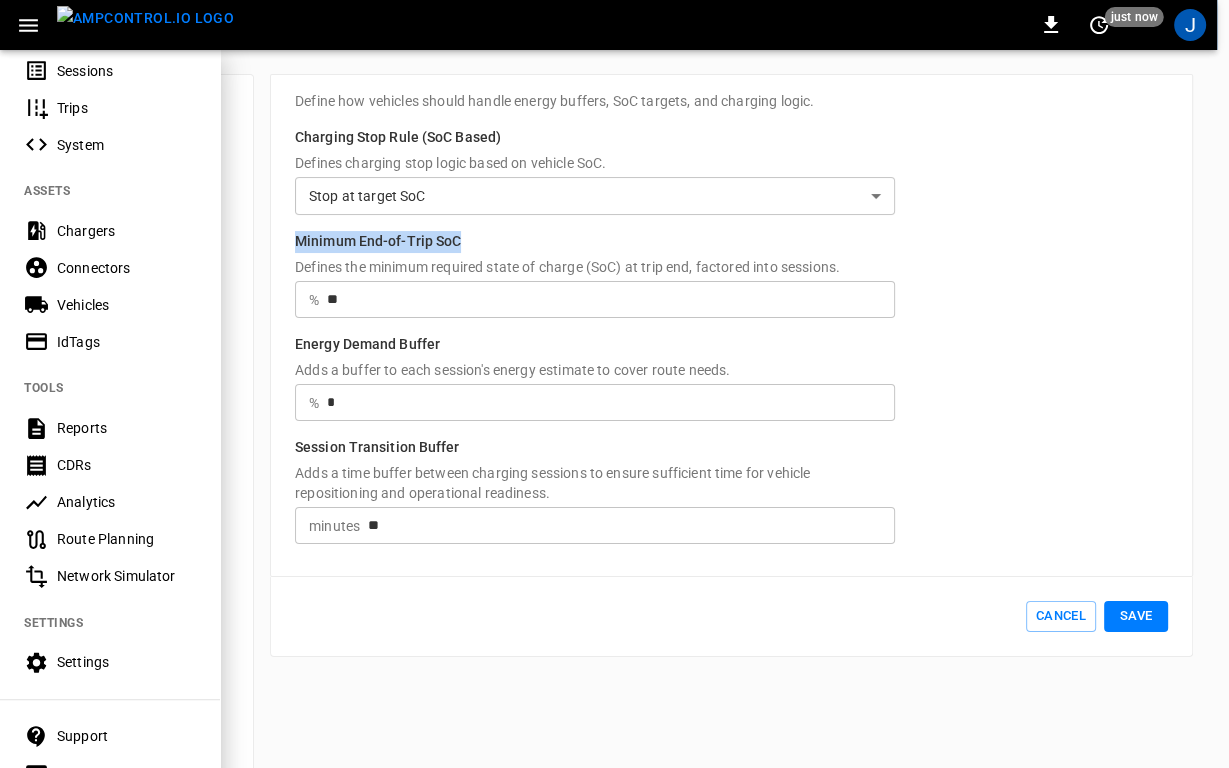 click on "Route Planning" at bounding box center [126, 539] 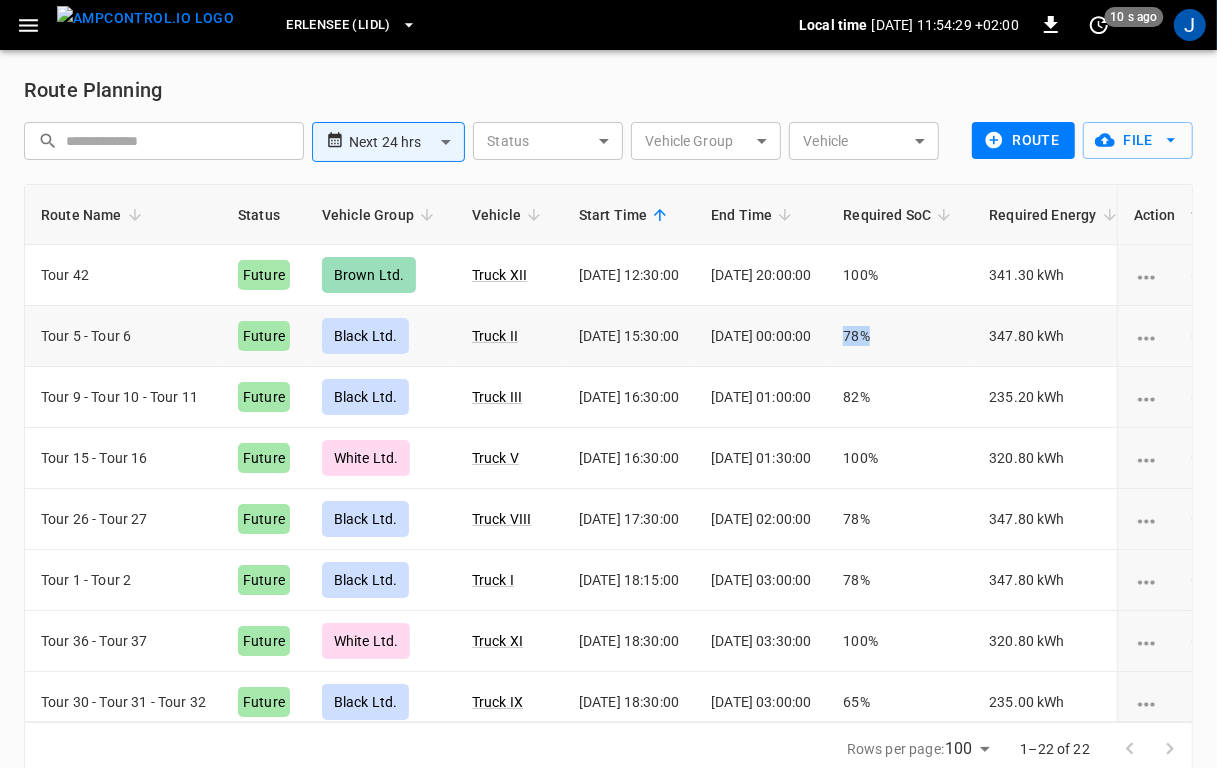 drag, startPoint x: 899, startPoint y: 334, endPoint x: 944, endPoint y: 332, distance: 45.044422 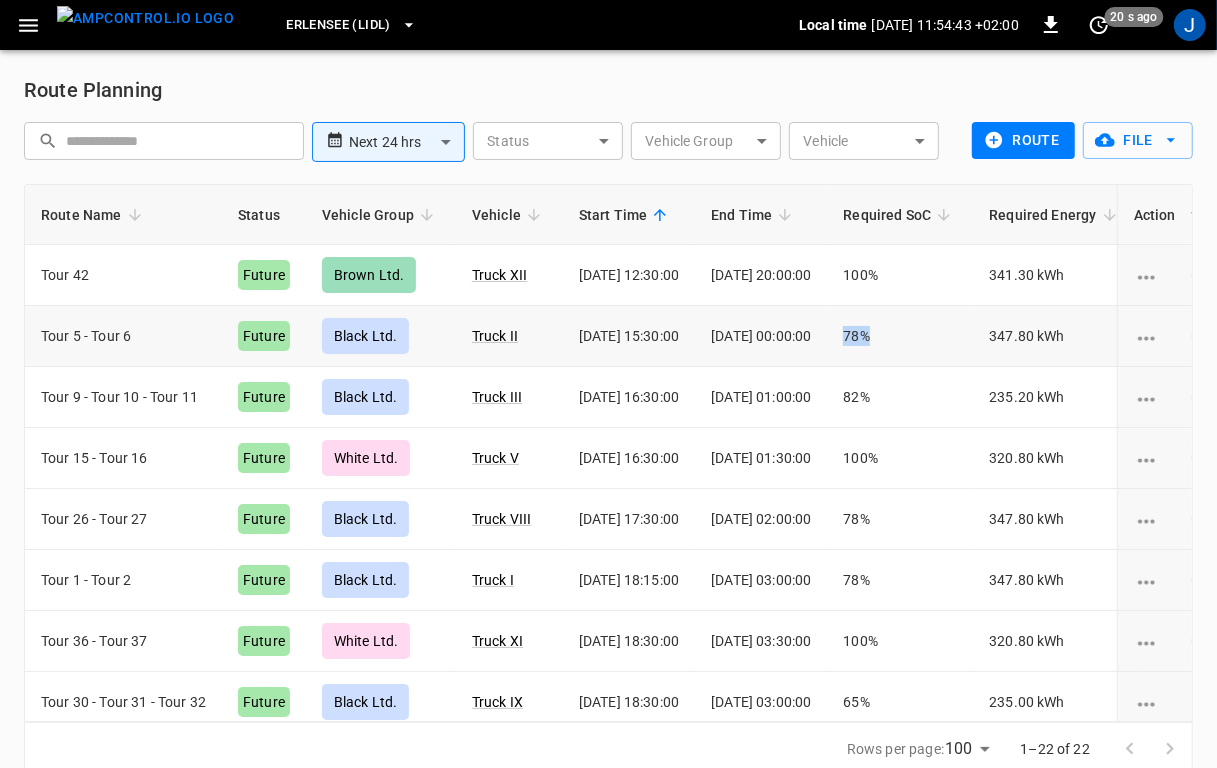 click on "78%" at bounding box center [900, 336] 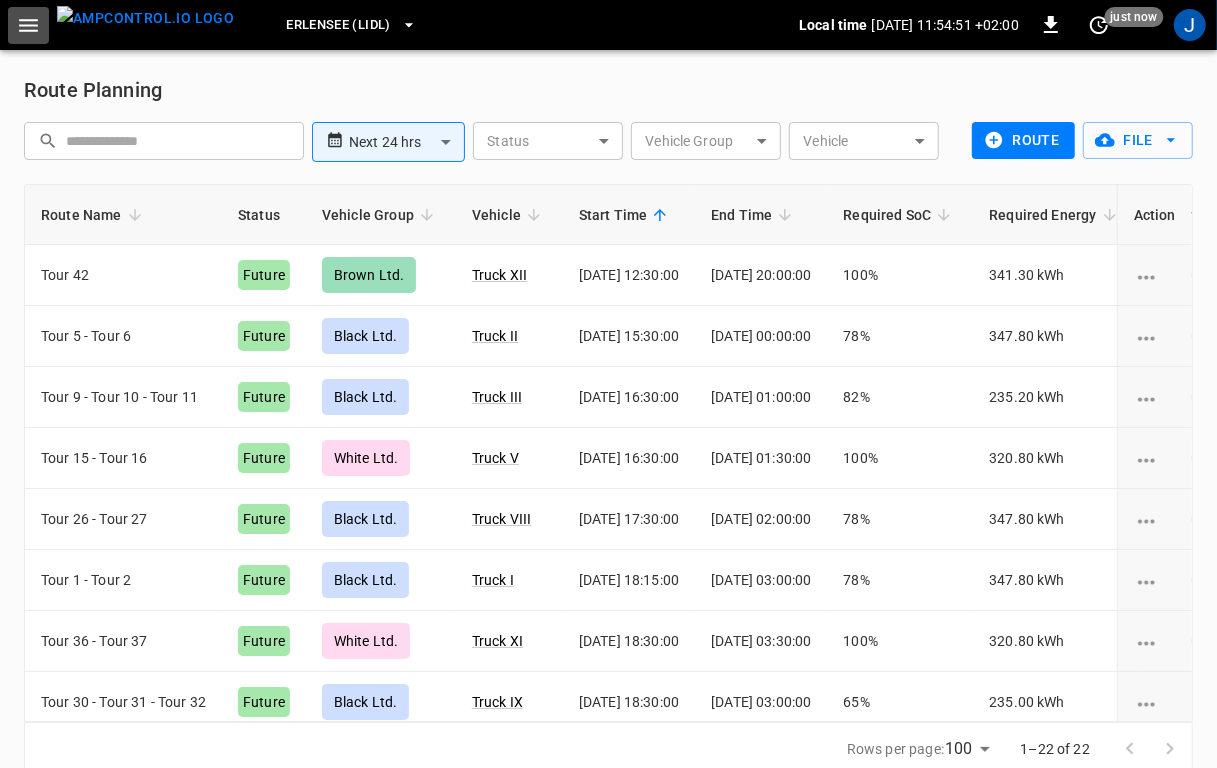 click 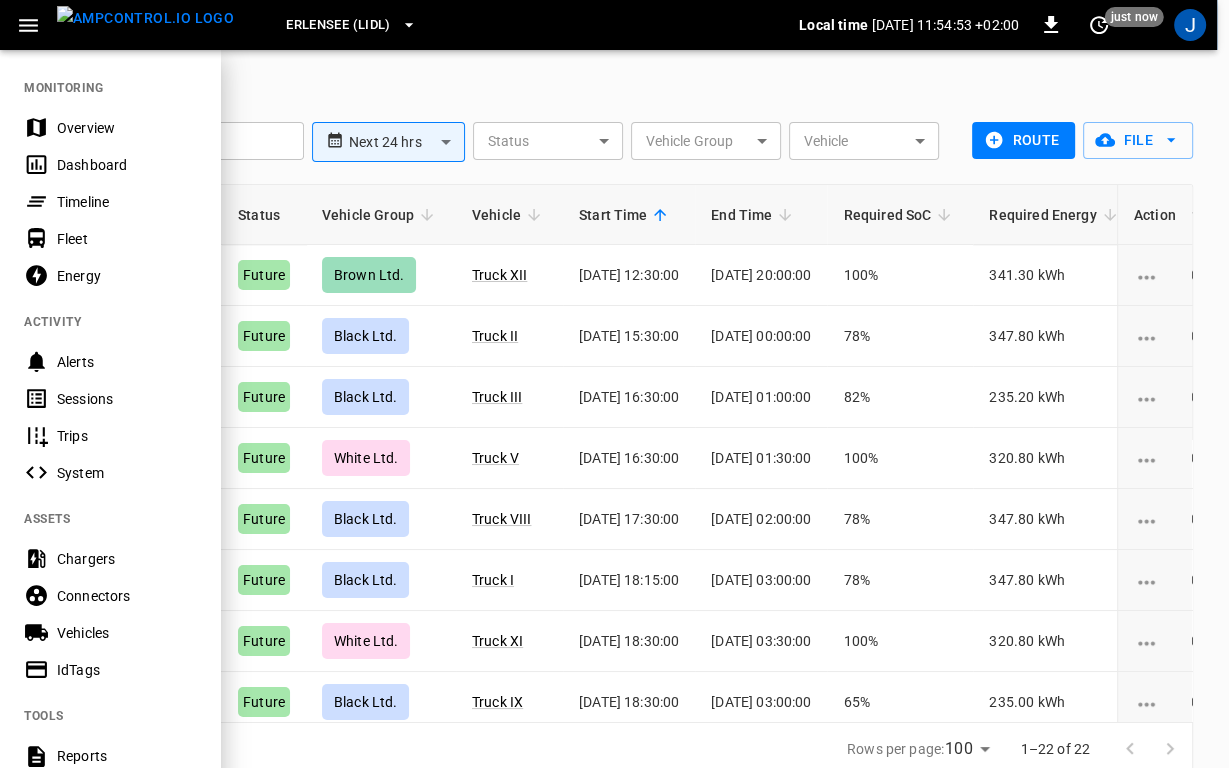 click on "Fleet" at bounding box center [126, 239] 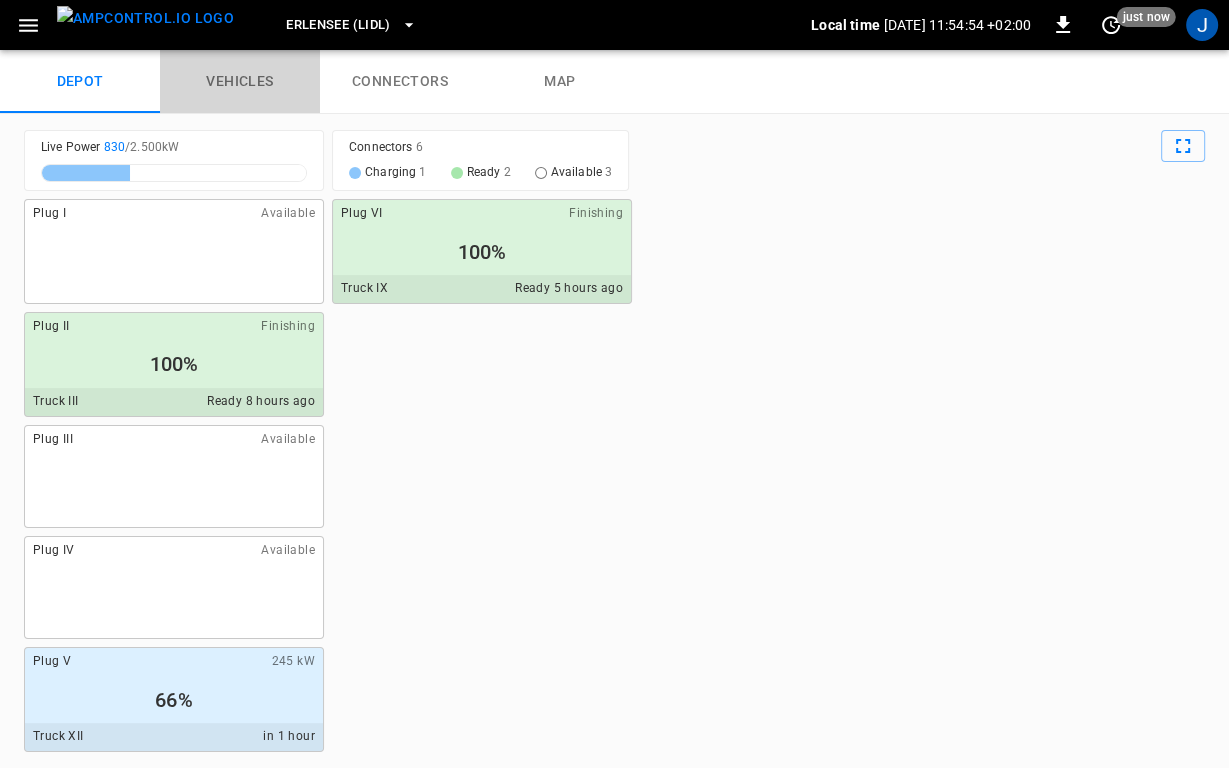 click on "vehicles" at bounding box center (240, 82) 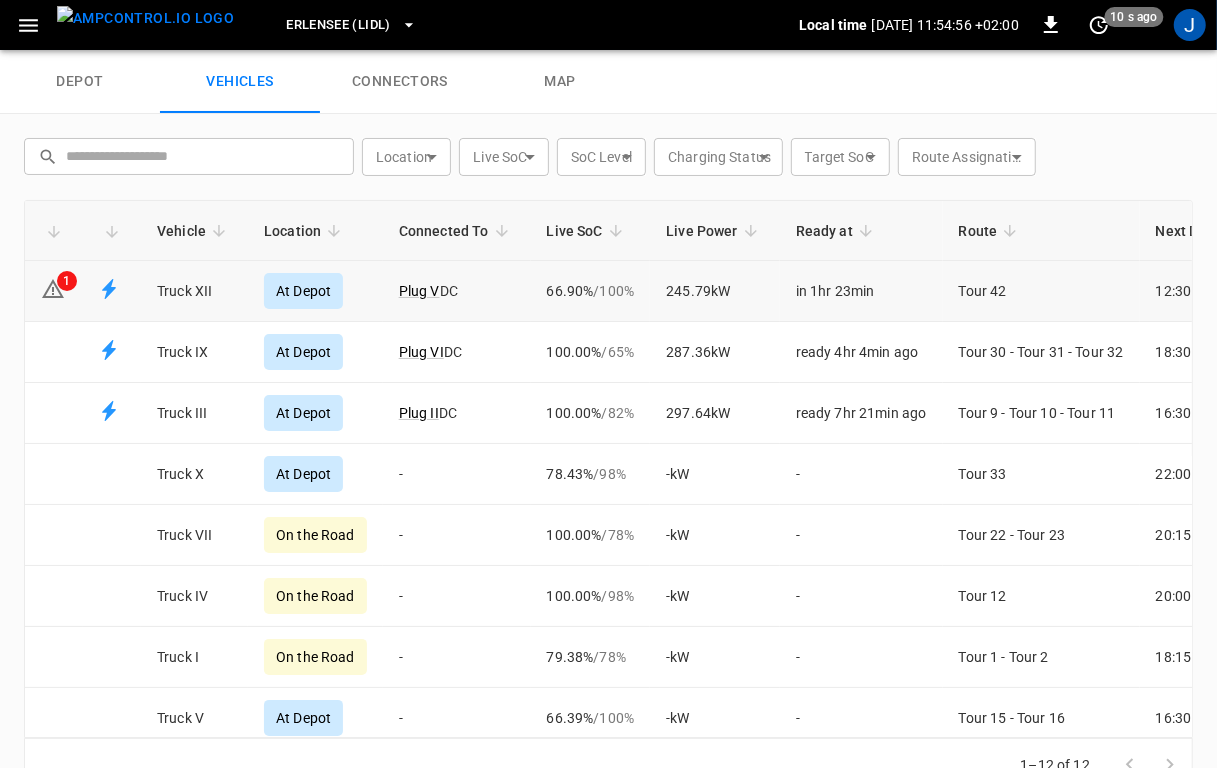 click on "66.90%  /  100 %" at bounding box center (591, 291) 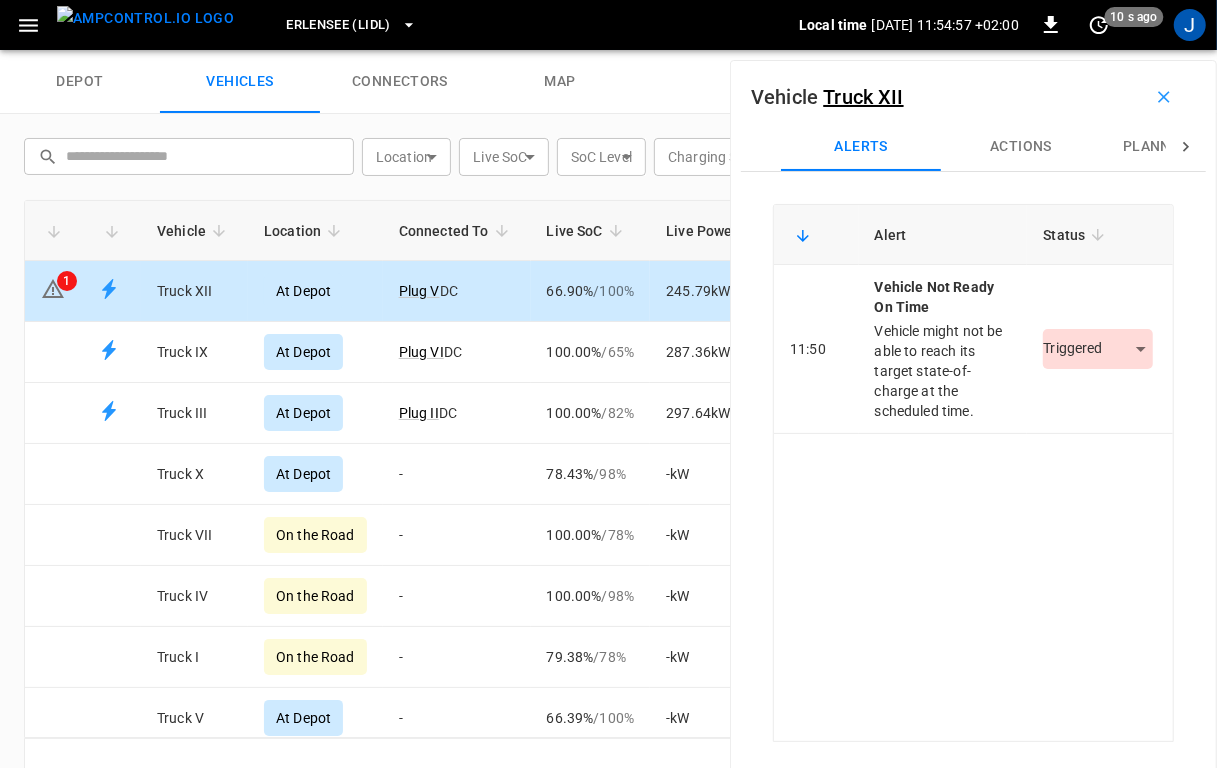 click on "planned route" at bounding box center [1181, 147] 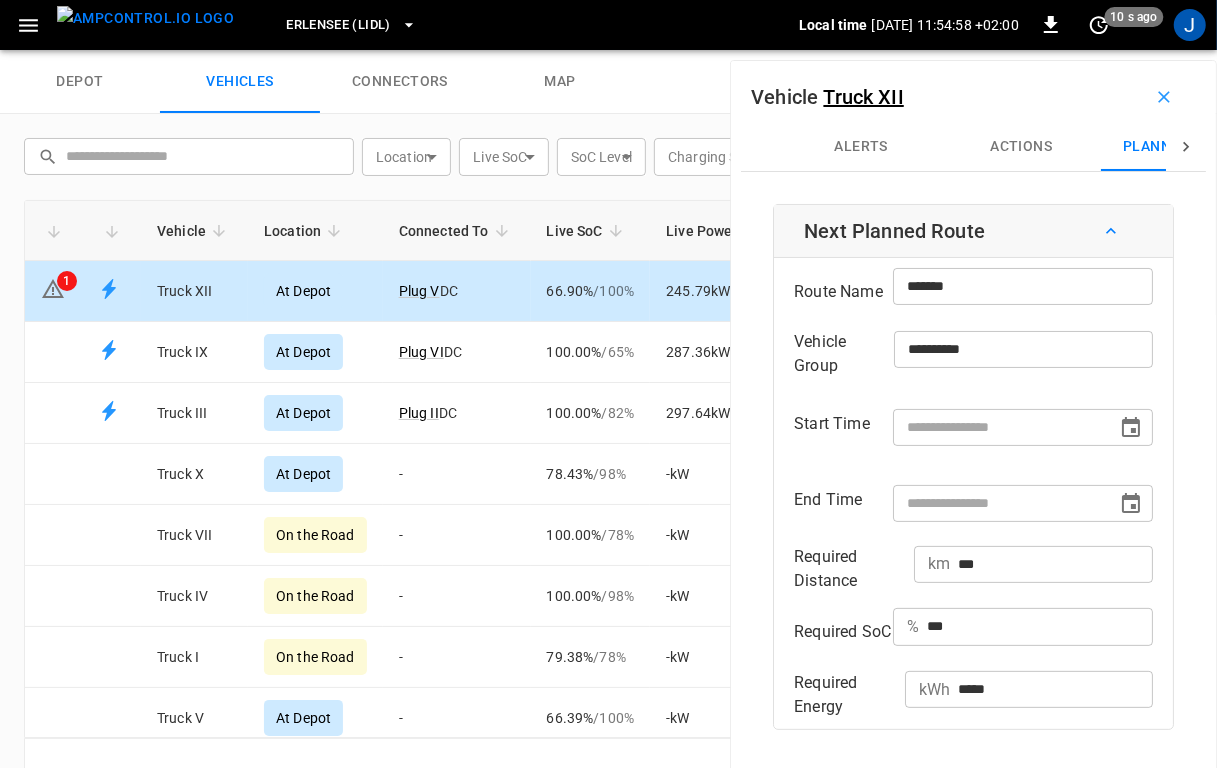 type on "**********" 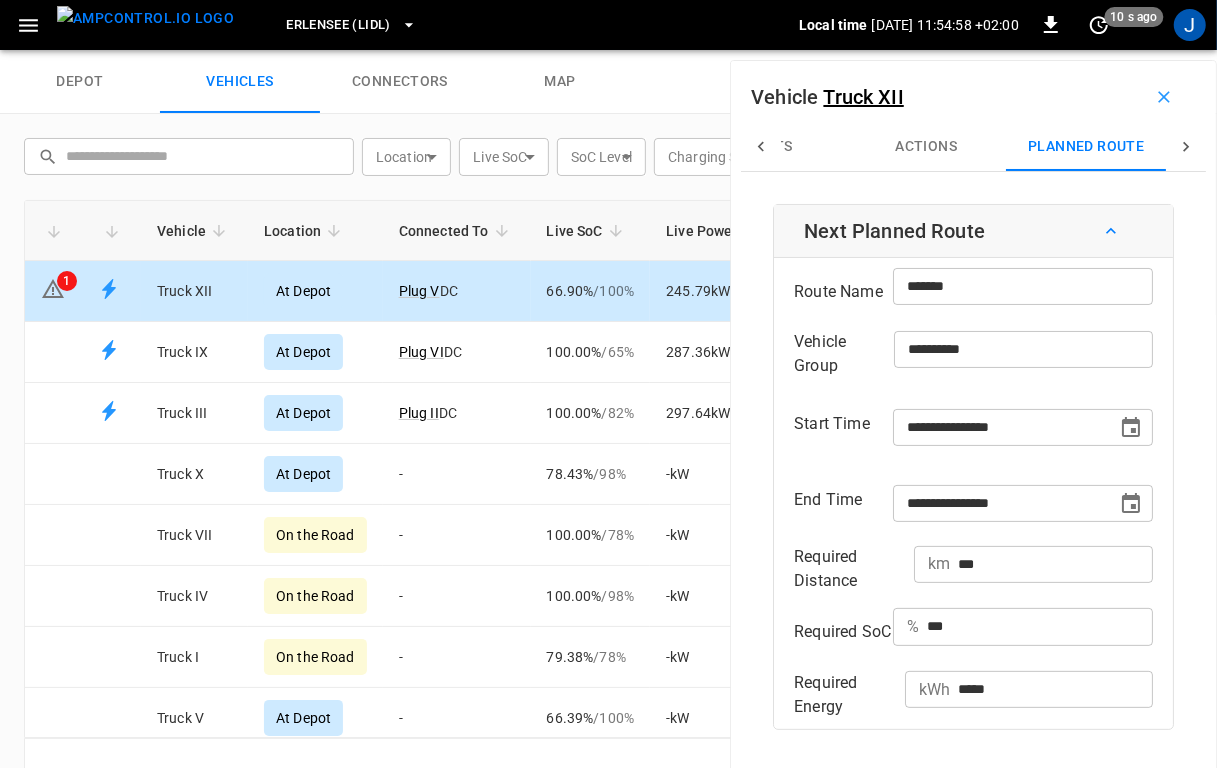 scroll, scrollTop: 0, scrollLeft: 105, axis: horizontal 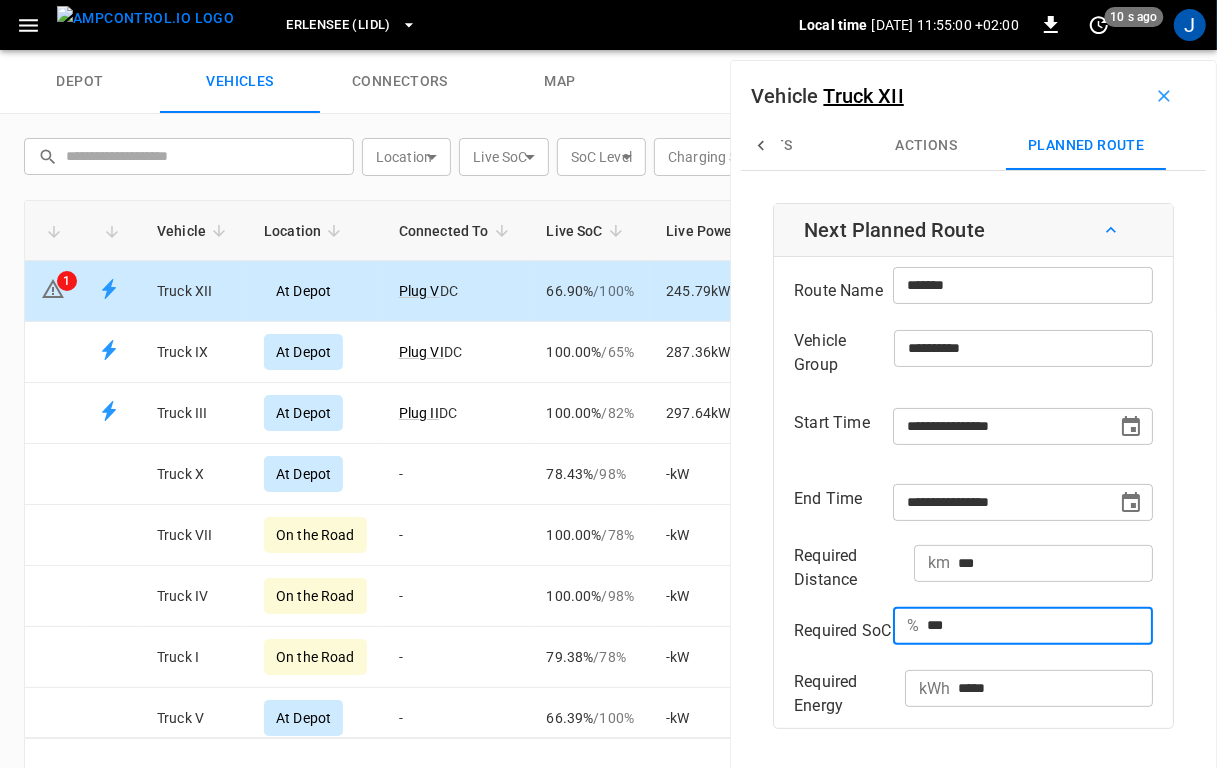 drag, startPoint x: 969, startPoint y: 623, endPoint x: 889, endPoint y: 617, distance: 80.224686 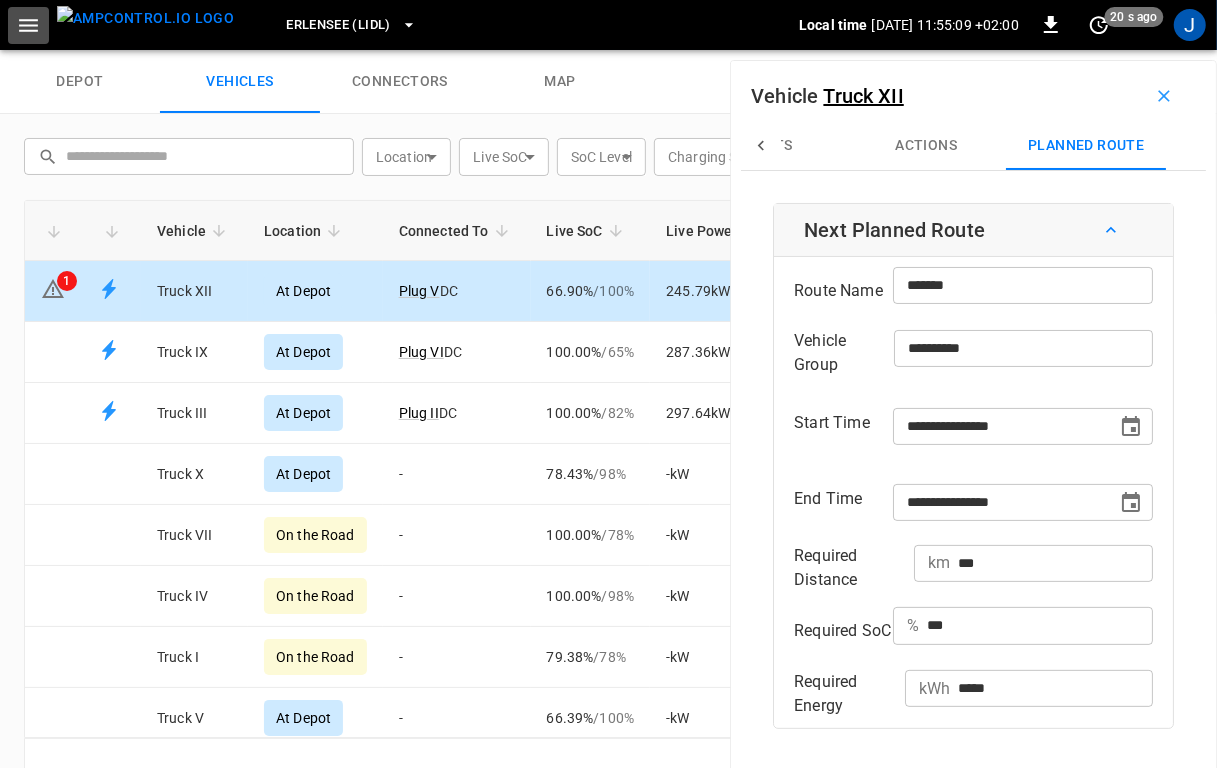 click 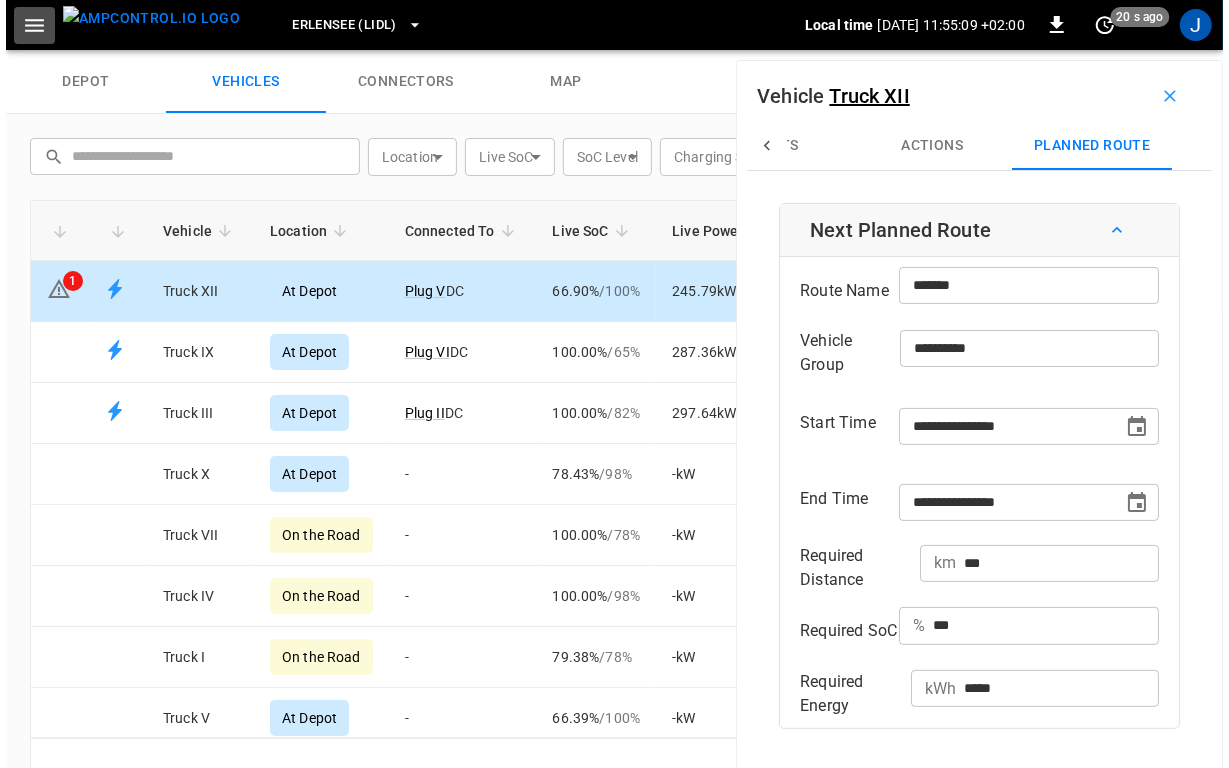 scroll, scrollTop: 0, scrollLeft: 101, axis: horizontal 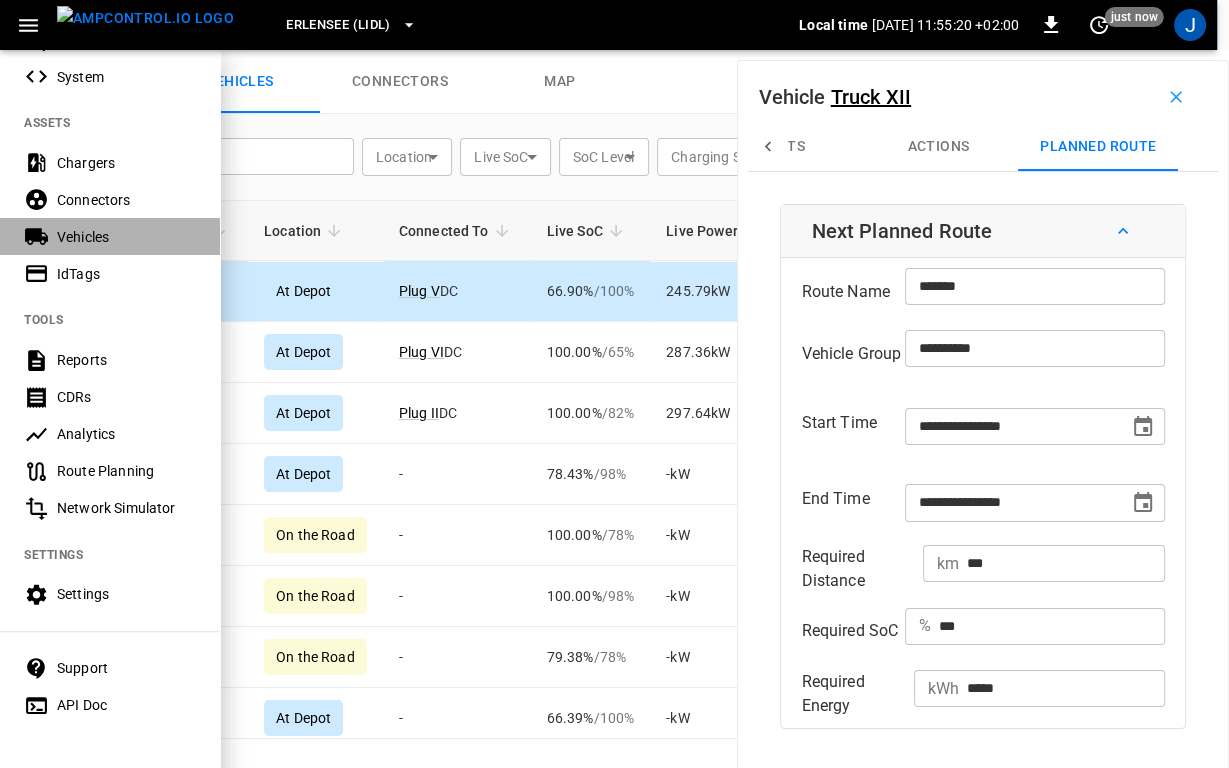 click on "Vehicles" at bounding box center [126, 237] 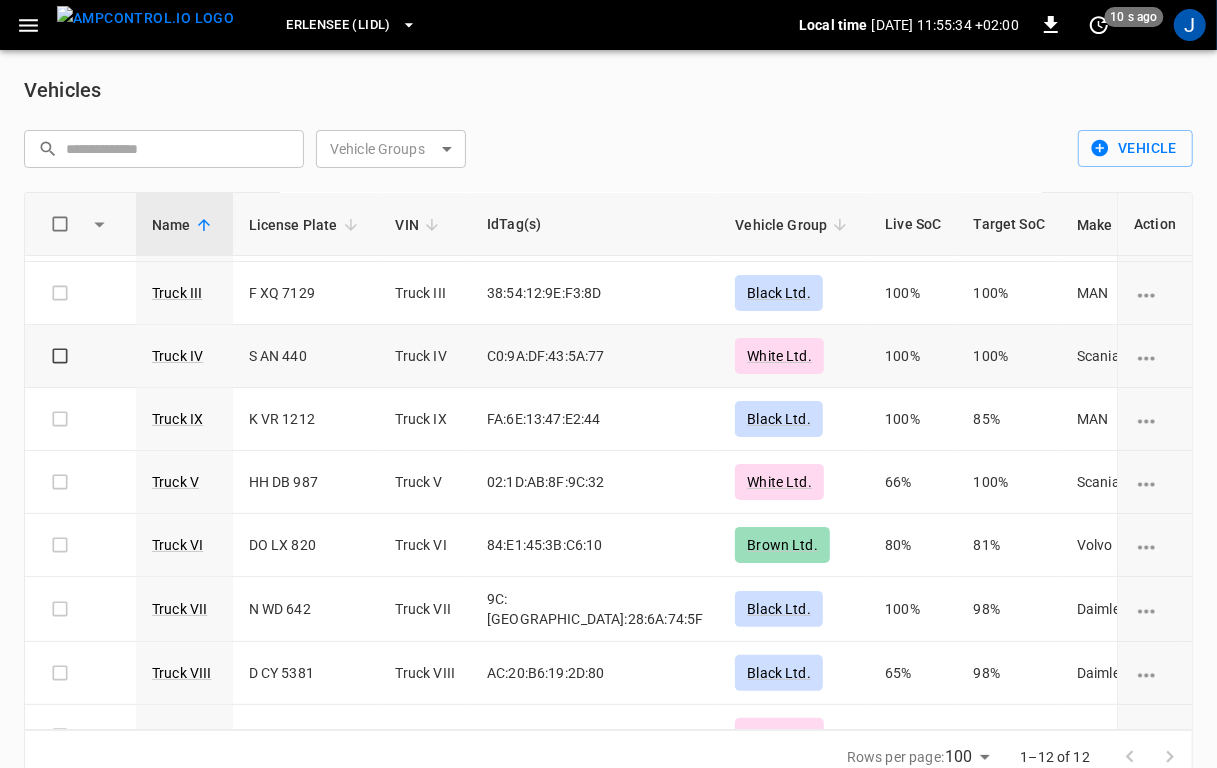 scroll, scrollTop: 0, scrollLeft: 0, axis: both 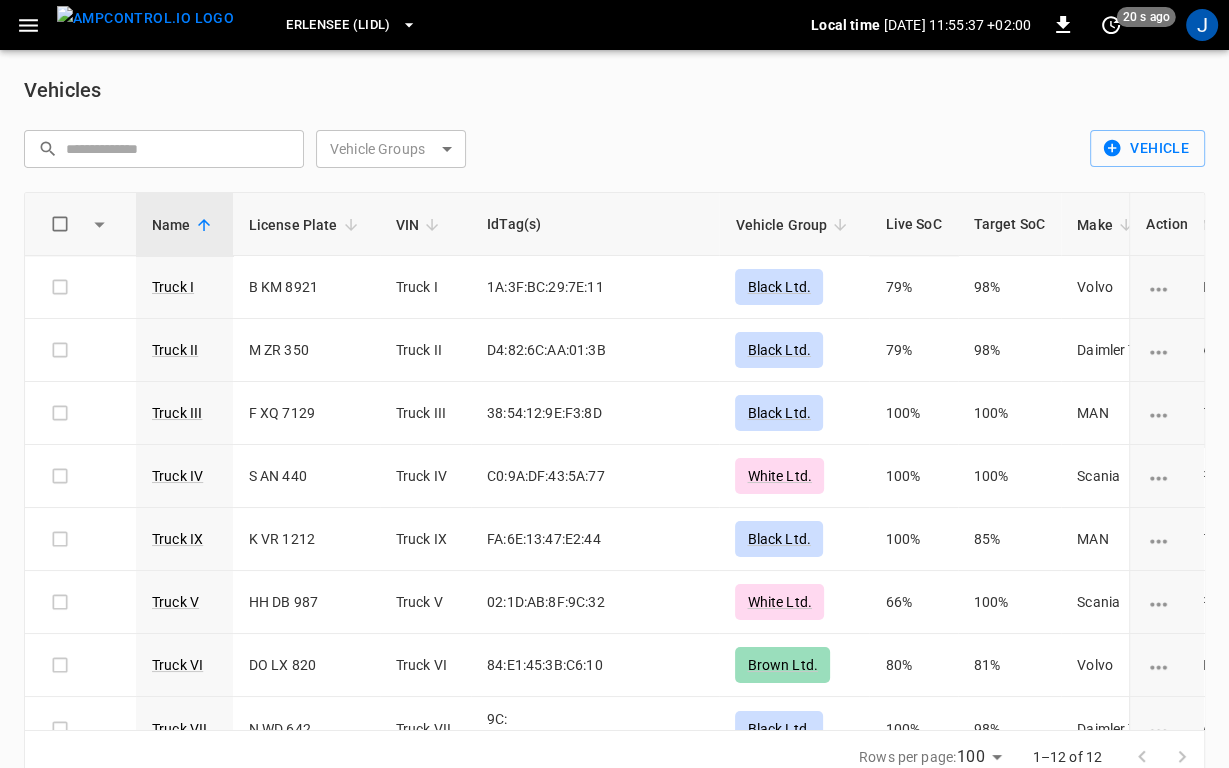 click on "Erlensee (Lidl) Local time [DATE] 11:55:37 +02:00 0 20 s ago J Vehicles ​ ​ Vehicle Groups ​ Vehicle Groups Vehicle Name License Plate VIN IdTag(s) Vehicle Group Live SoC Target SoC Make Model Year Battery Capacity Max Power Telematics ID Action Truck I B KM 8921 Truck I 1A:3F:BC:29:7E:11 Black Ltd. 79% 98% Volvo FH Electric 2024 600 kWh 400 kW - cb9e... Copy Truck II M ZR 350 Truck II D4:82:6C:AA:01:3B Black Ltd. 79% 98% Daimler Truck eActros 2025 600 kWh 400 kW - bc4d... Copy Truck III F XQ 7129 Truck III 38:54:12:9E:F3:8D Black Ltd. 100% 100% MAN eTGX 2024 378 kWh 300 kW - 027f... Copy Truck IV S AN 440 Truck IV C0:9A:DF:43:5A:77 White Ltd. 100% 100% Scania [PERSON_NAME] R-Series 2025 378 kWh 300 kW - fe43... Copy Truck IX K VR 1212 Truck IX FA:6E:13:47:E2:44 Black Ltd. 100% 85% MAN eTGX 2024 378 kWh 300 kW - f579... Copy Truck V HH DB 987 Truck V 02:1D:AB:8F:9C:32 White Ltd. 66% 100% Scania [PERSON_NAME] R-Series 2025 378 kWh 250 kW - 76d9... Copy Truck VI DO LX 820 Truck VI 84:E1:45:3B:C6:10 Brown Ltd. 80% 81% - -" at bounding box center (614, 404) 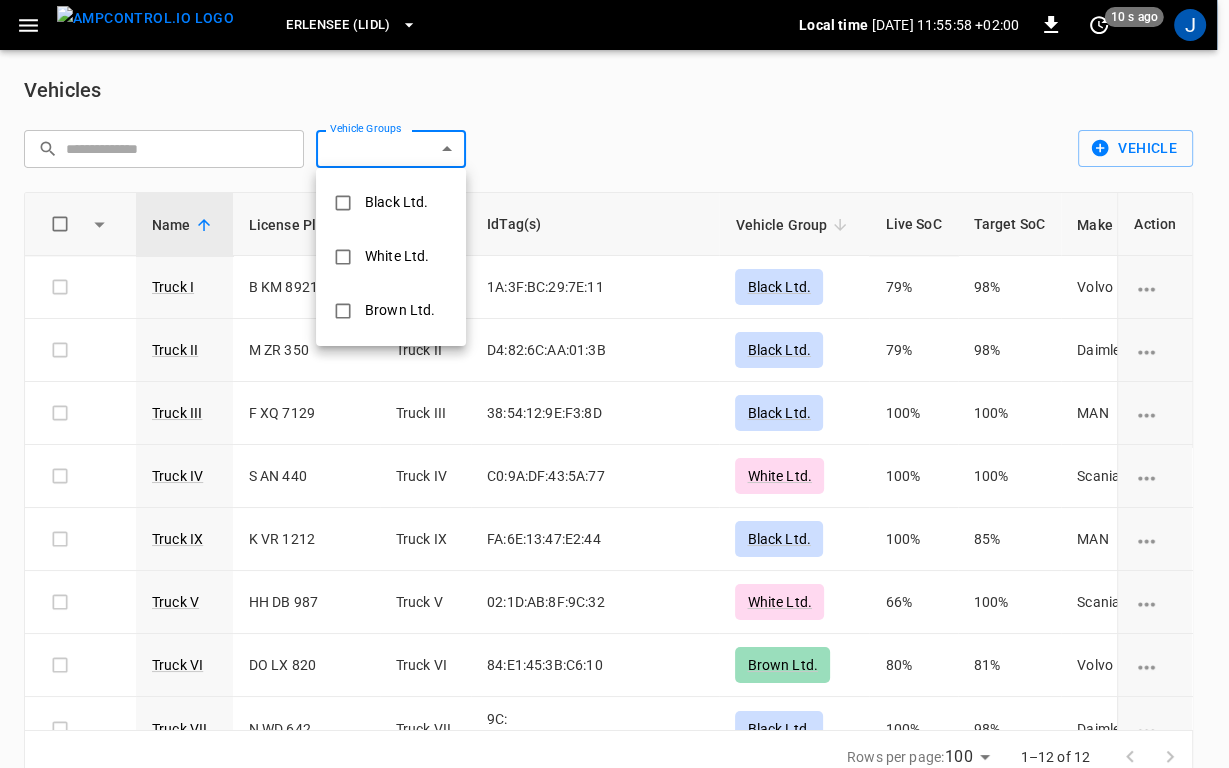click at bounding box center [614, 384] 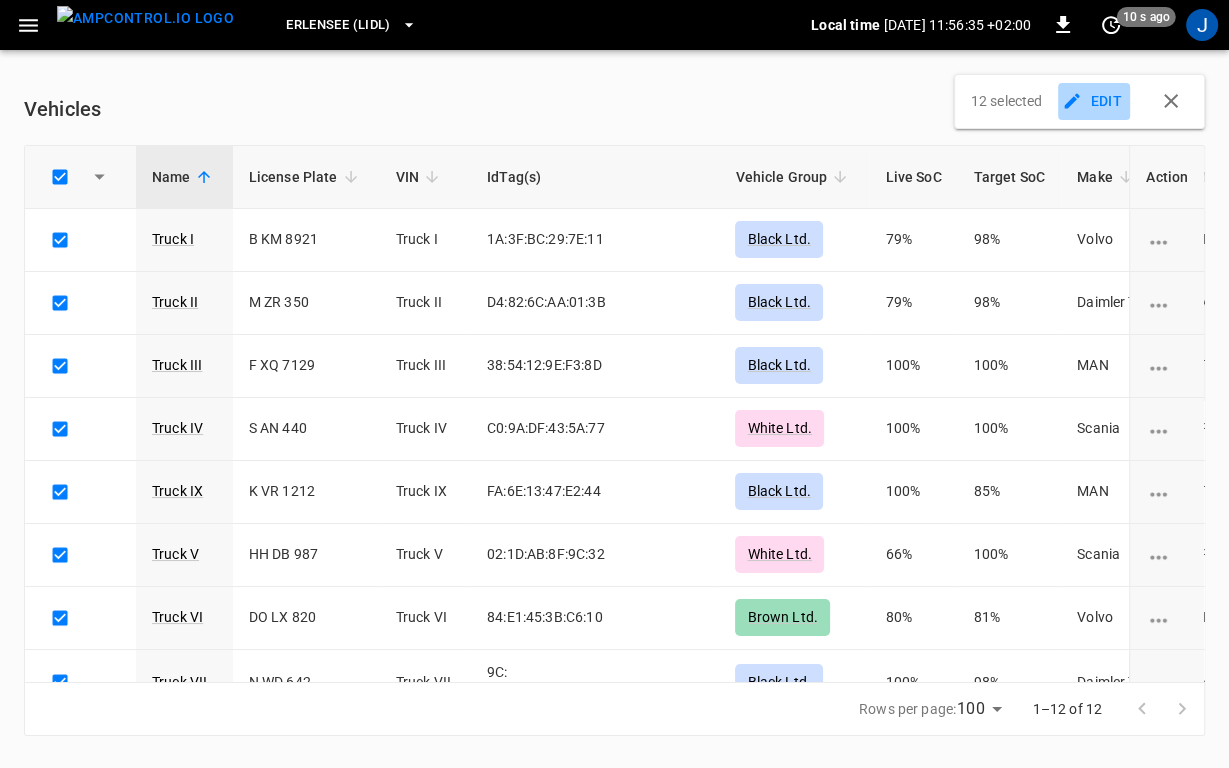 click on "EDIT" at bounding box center [1094, 101] 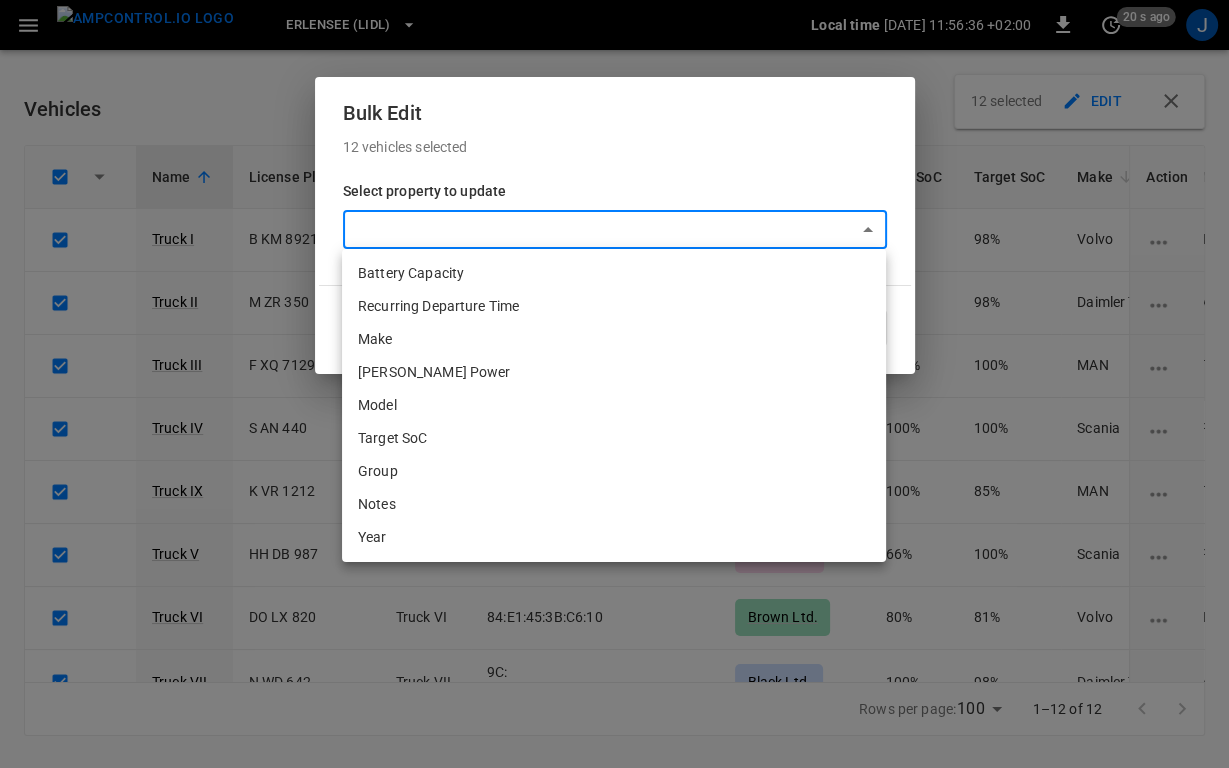 click on "Erlensee (Lidl) Local time [DATE] 11:56:36 +02:00 0 20 s ago J Vehicles 12 selected EDIT Name License Plate VIN IdTag(s) Vehicle Group Live SoC Target SoC Make Model Year Battery Capacity Max Power Telematics ID Action Truck I B KM 8921 Truck I 1A:3F:[GEOGRAPHIC_DATA]:29:7E:11 Black Ltd. 79% 98% Volvo FH Electric 2024 600 kWh 400 kW - cb9e... Copy Truck II M ZR 350 Truck II D4:82:6C:AA:01:3B Black Ltd. 79% 98% Daimler Truck eActros 2025 600 kWh 400 kW - bc4d... Copy Truck III F XQ 7129 Truck III 38:54:12:9E:F3:8D Black Ltd. 100% 100% MAN eTGX 2024 378 kWh 300 kW - 027f... Copy Truck IV S AN 440 Truck IV C0:9A:DF:43:5A:77 White Ltd. 100% 100% Scania [PERSON_NAME] R-Series 2025 378 kWh 300 kW - fe43... Copy Truck IX K VR 1212 Truck IX FA:6E:13:47:E2:44 Black Ltd. 100% 85% MAN eTGX 2024 378 kWh 300 kW - f579... Copy Truck V HH DB 987 Truck V 02:1D:AB:8F:9C:32 White Ltd. 66% 100% Scania [PERSON_NAME] R-Series 2025 378 kWh 250 kW - 76d9... Copy Truck VI DO LX 820 Truck VI 84:E1:45:3B:C6:10 Brown Ltd. 80% 81% Volvo FH Electric 2025 369 kWh - 98%" at bounding box center [614, 380] 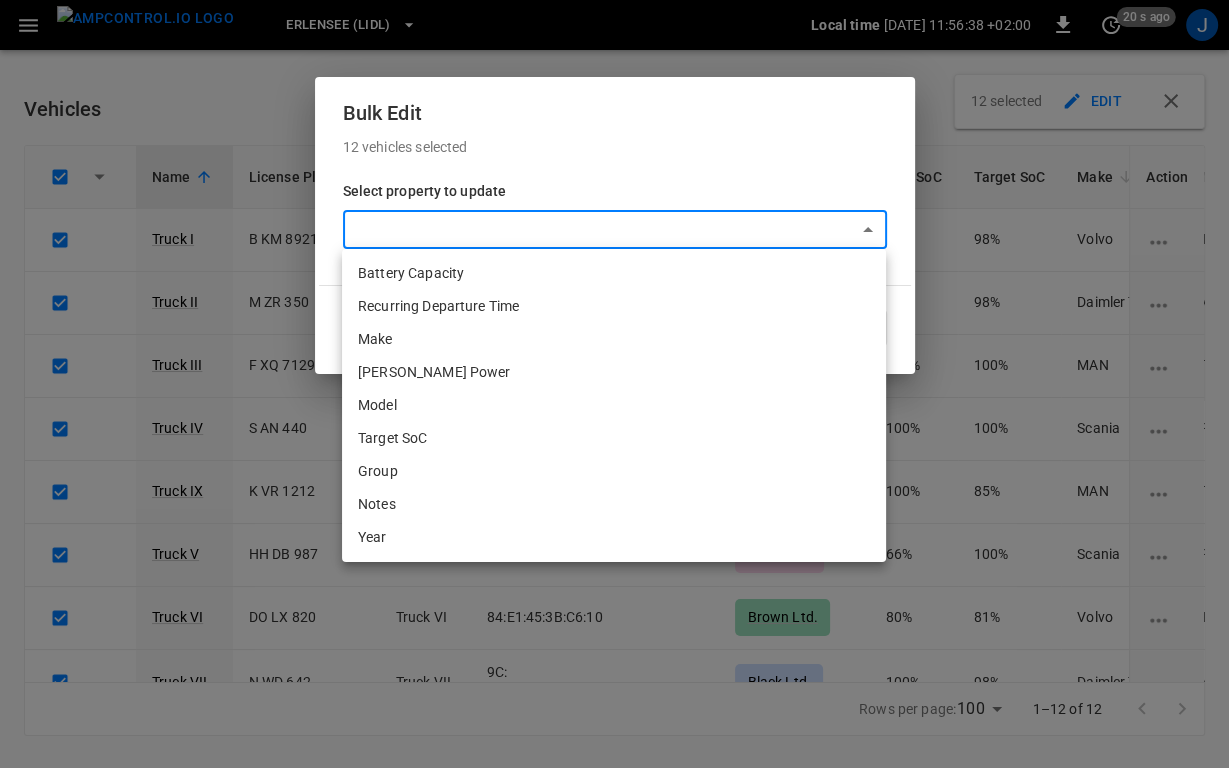 click on "Target SoC" at bounding box center (614, 438) 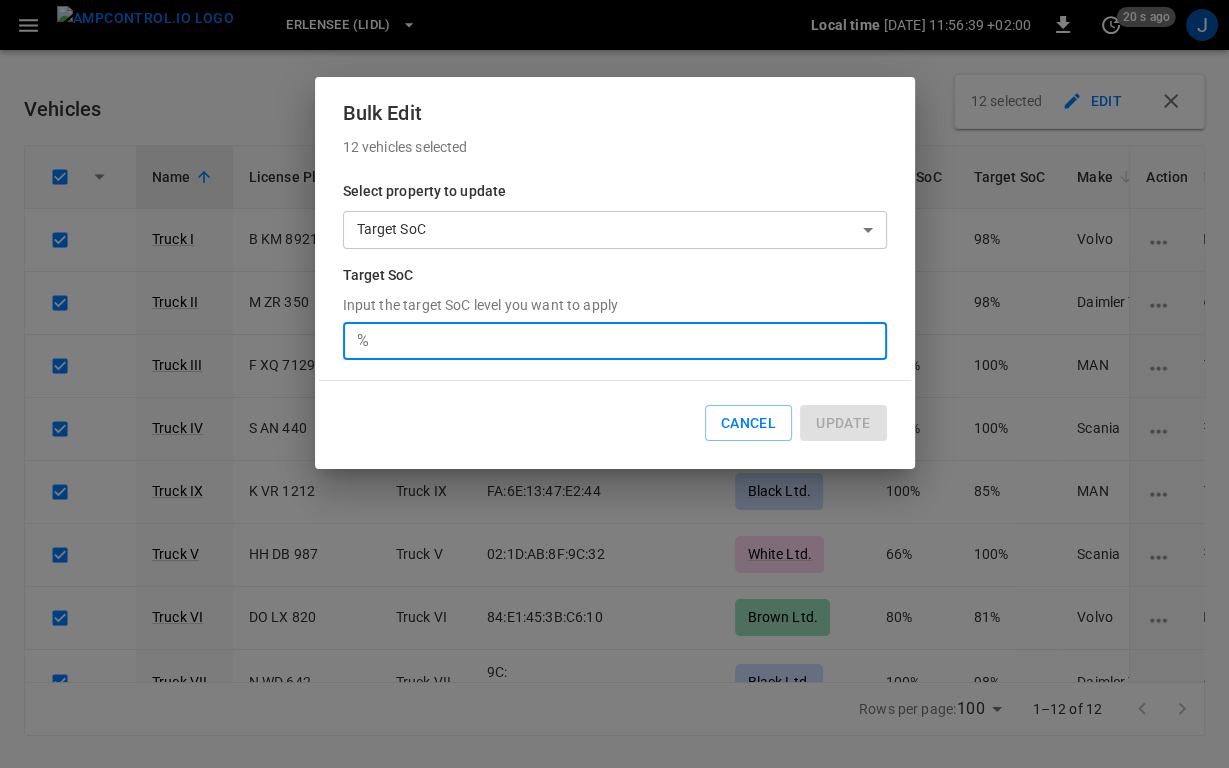 click at bounding box center [632, 341] 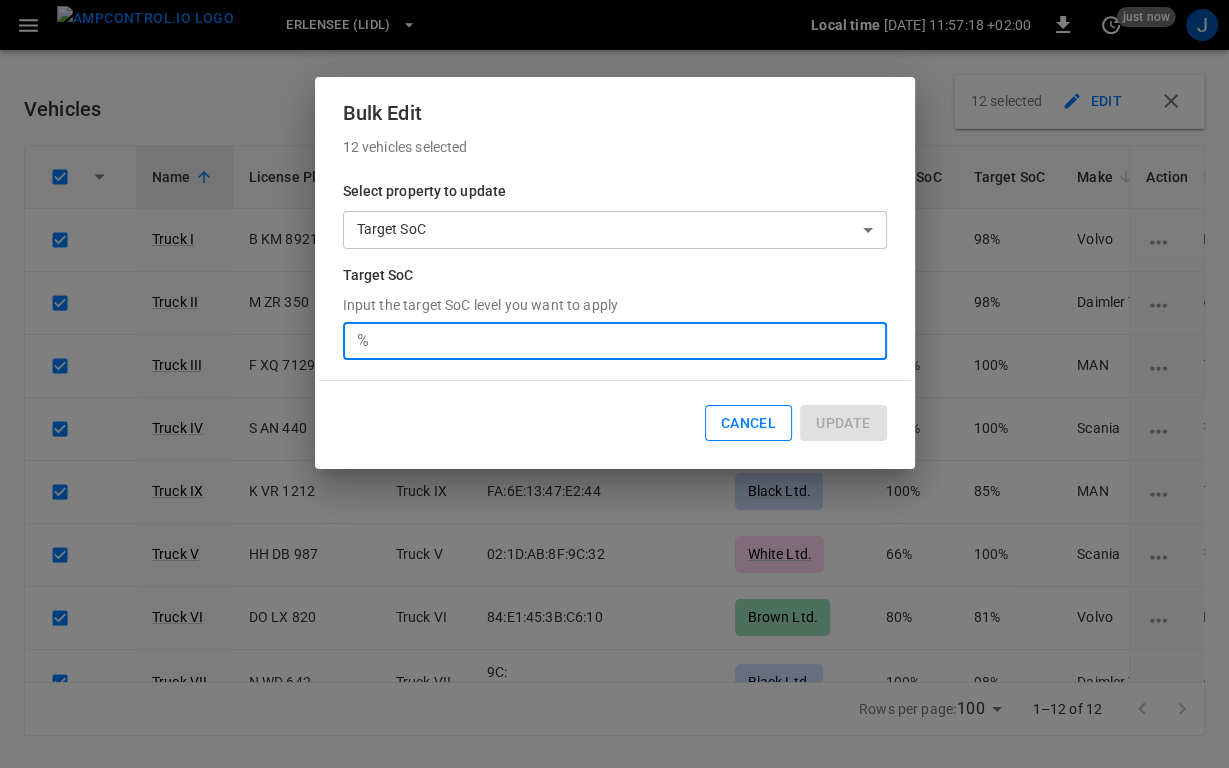 click on "Cancel" at bounding box center [748, 423] 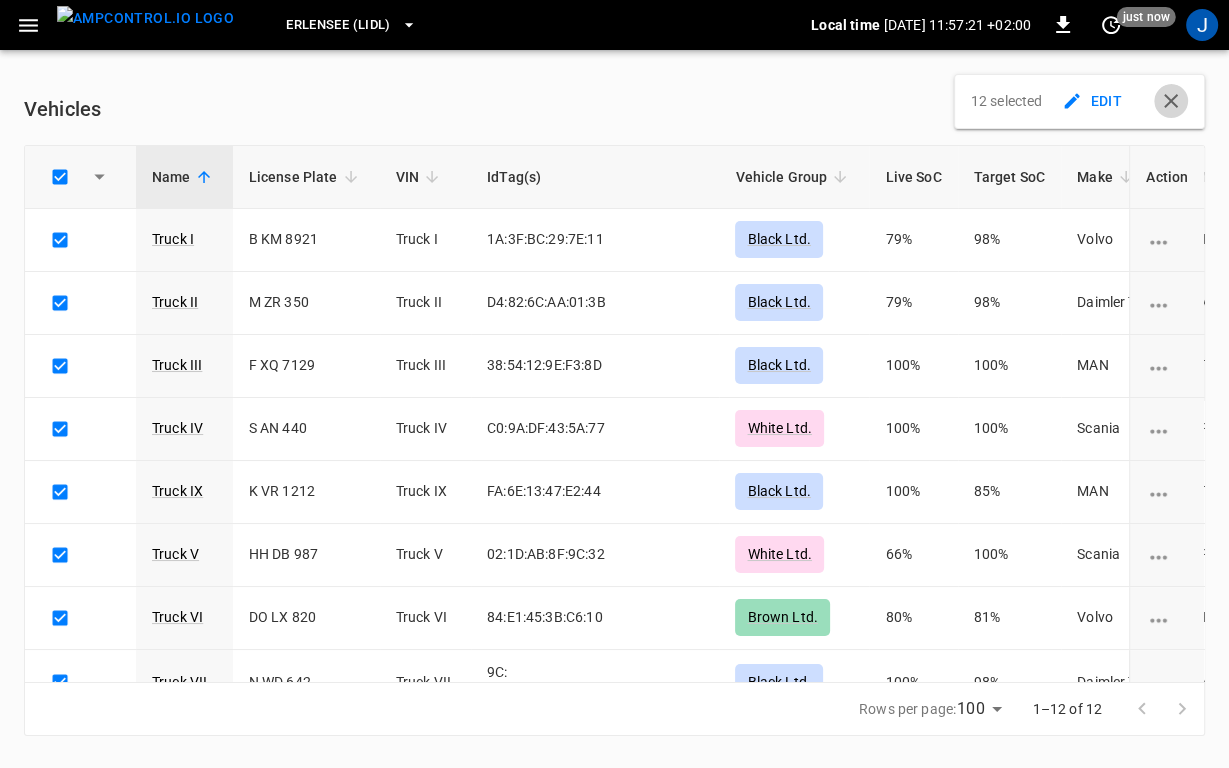 click 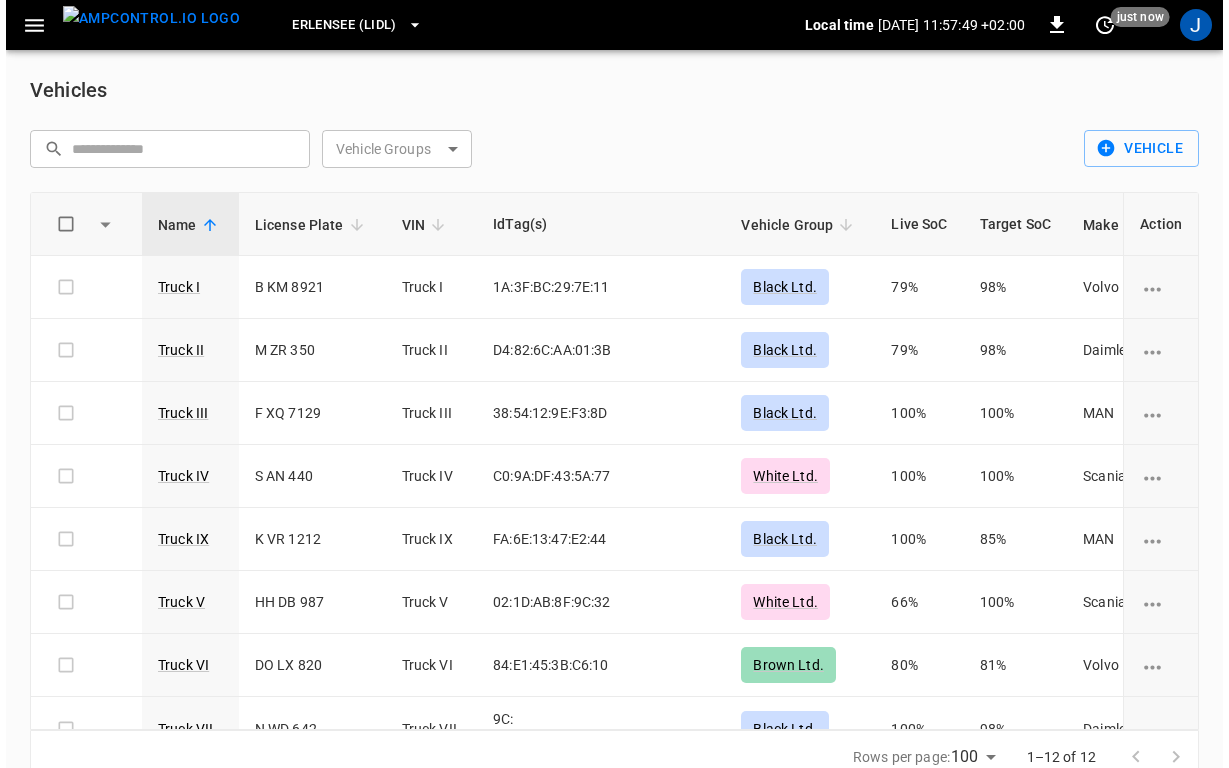 scroll, scrollTop: 0, scrollLeft: 0, axis: both 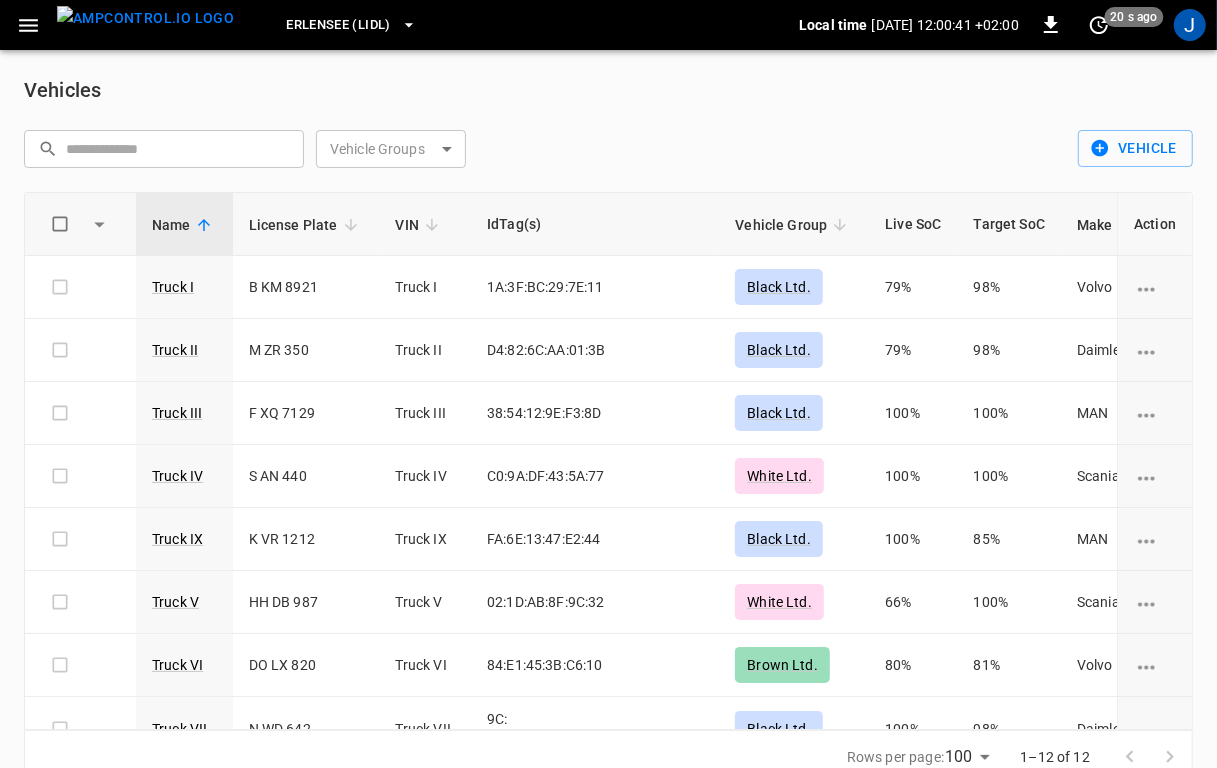 click 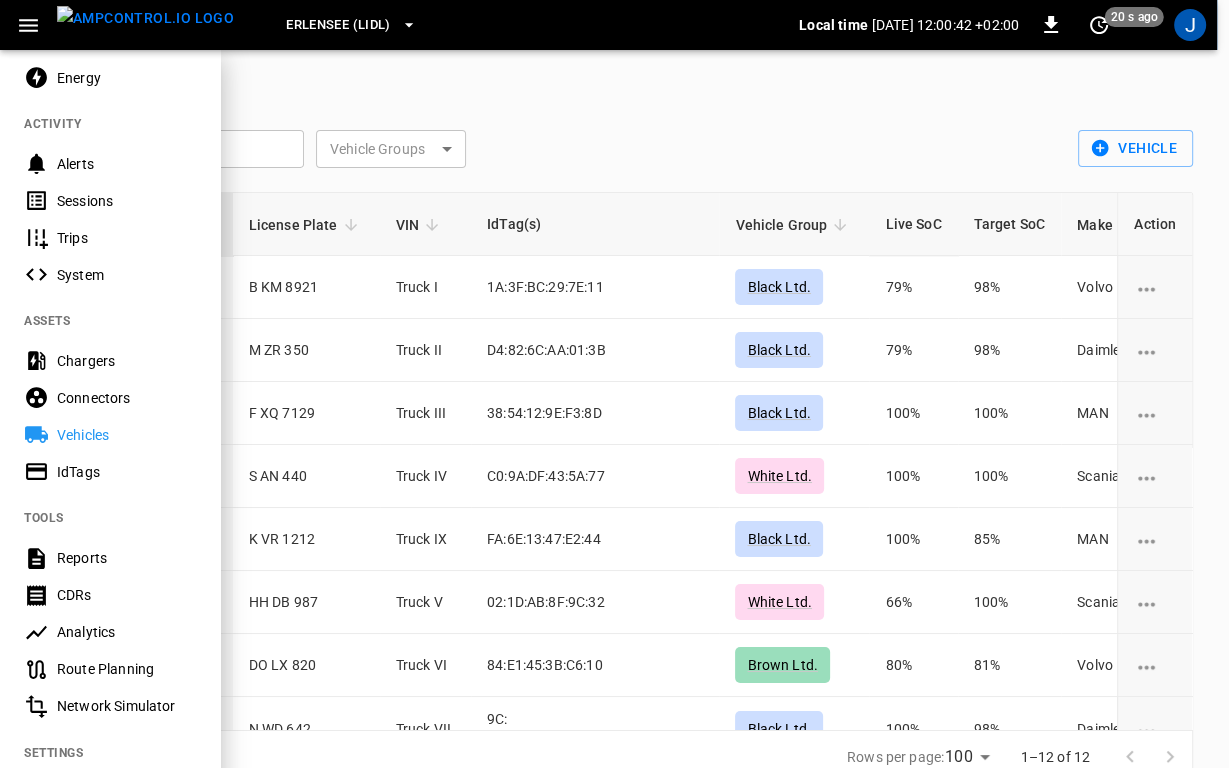 scroll, scrollTop: 198, scrollLeft: 0, axis: vertical 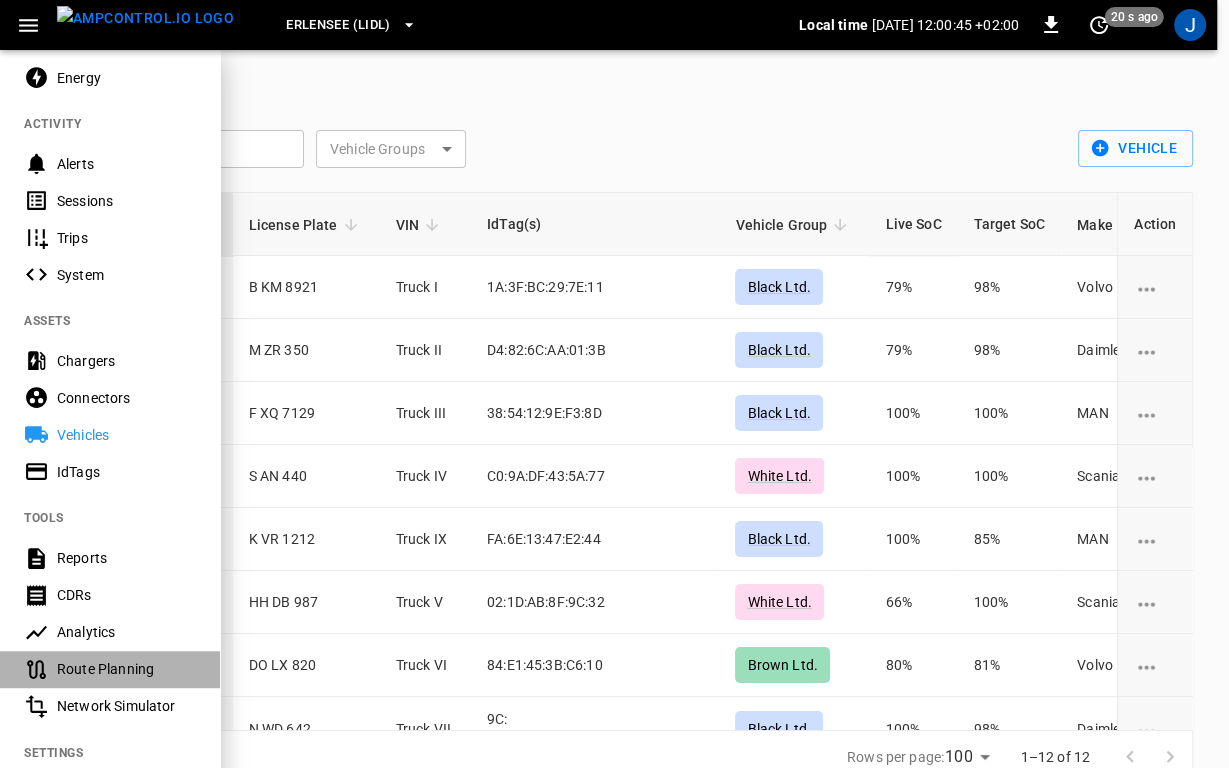 drag, startPoint x: 98, startPoint y: 654, endPoint x: 74, endPoint y: 668, distance: 27.784887 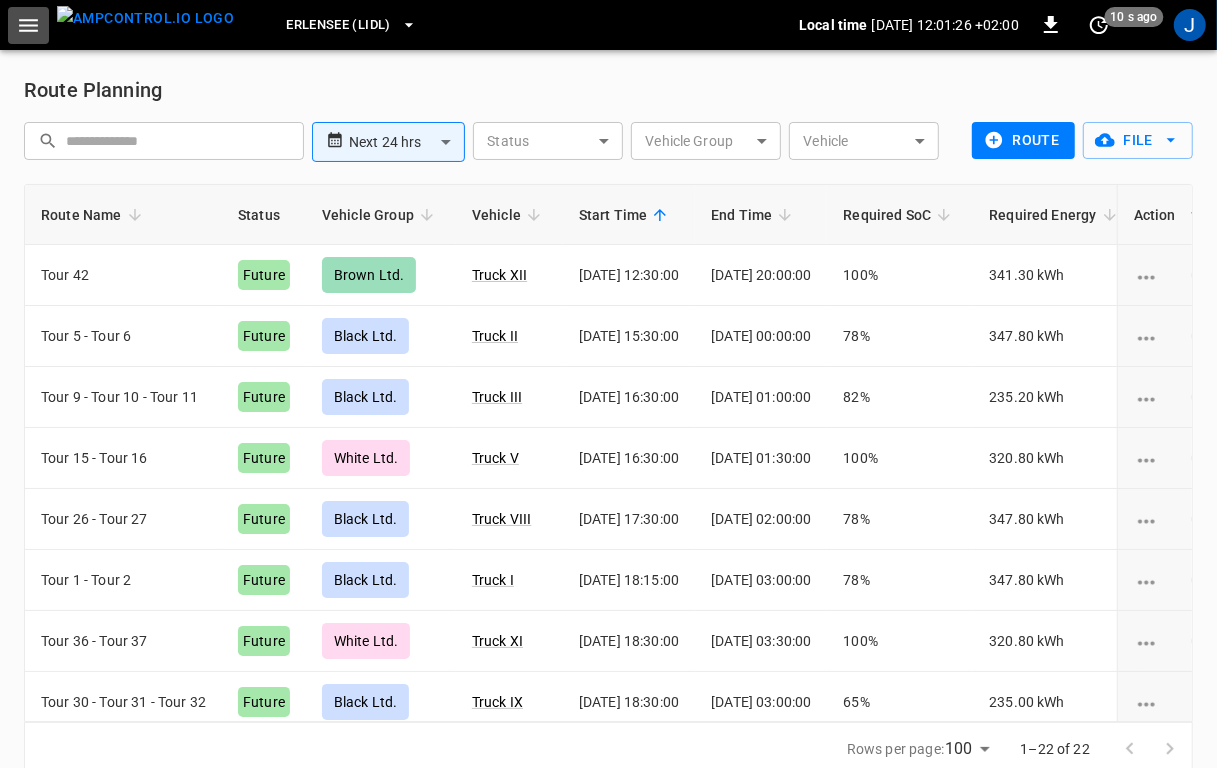 click 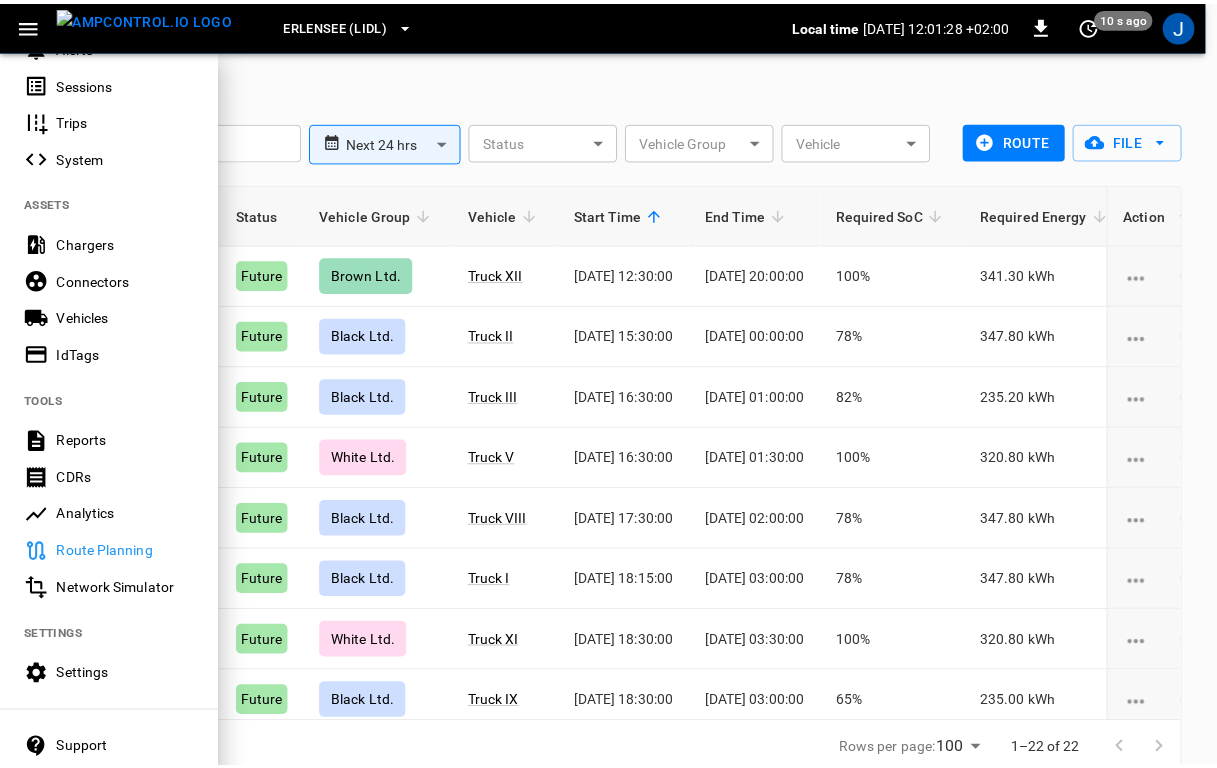 scroll, scrollTop: 315, scrollLeft: 0, axis: vertical 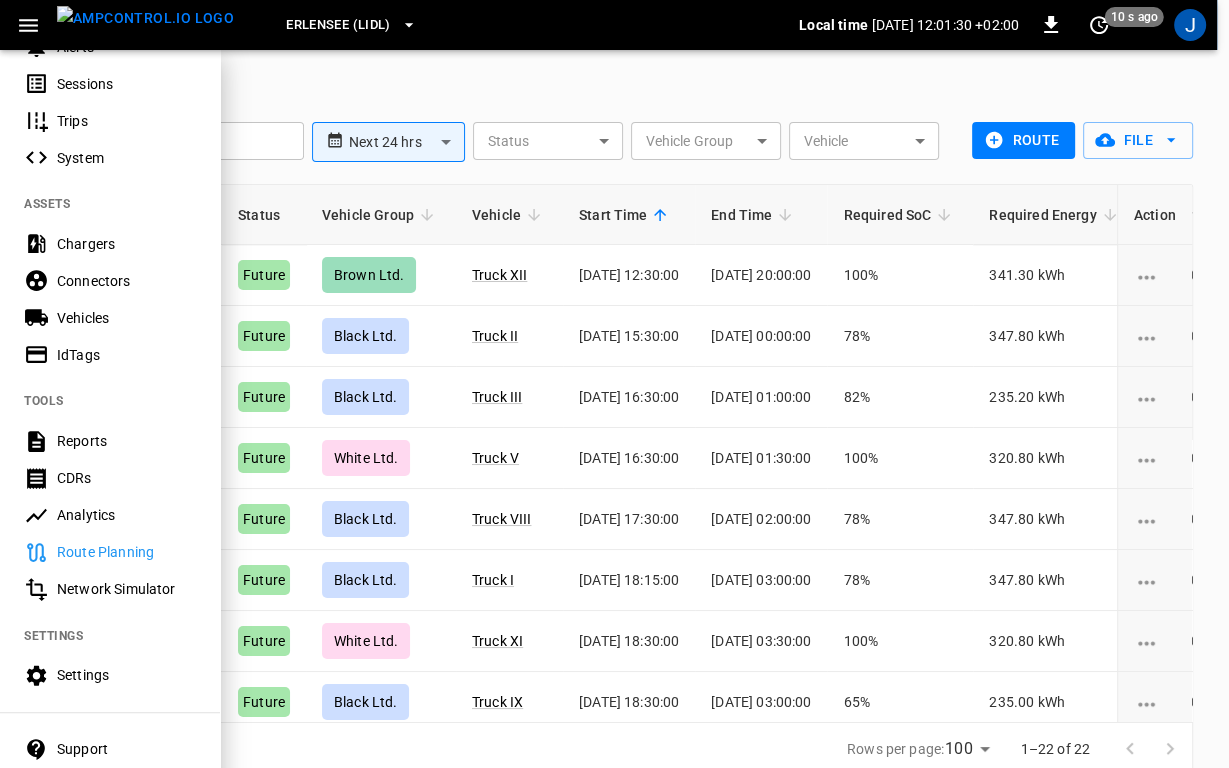 click at bounding box center [614, 384] 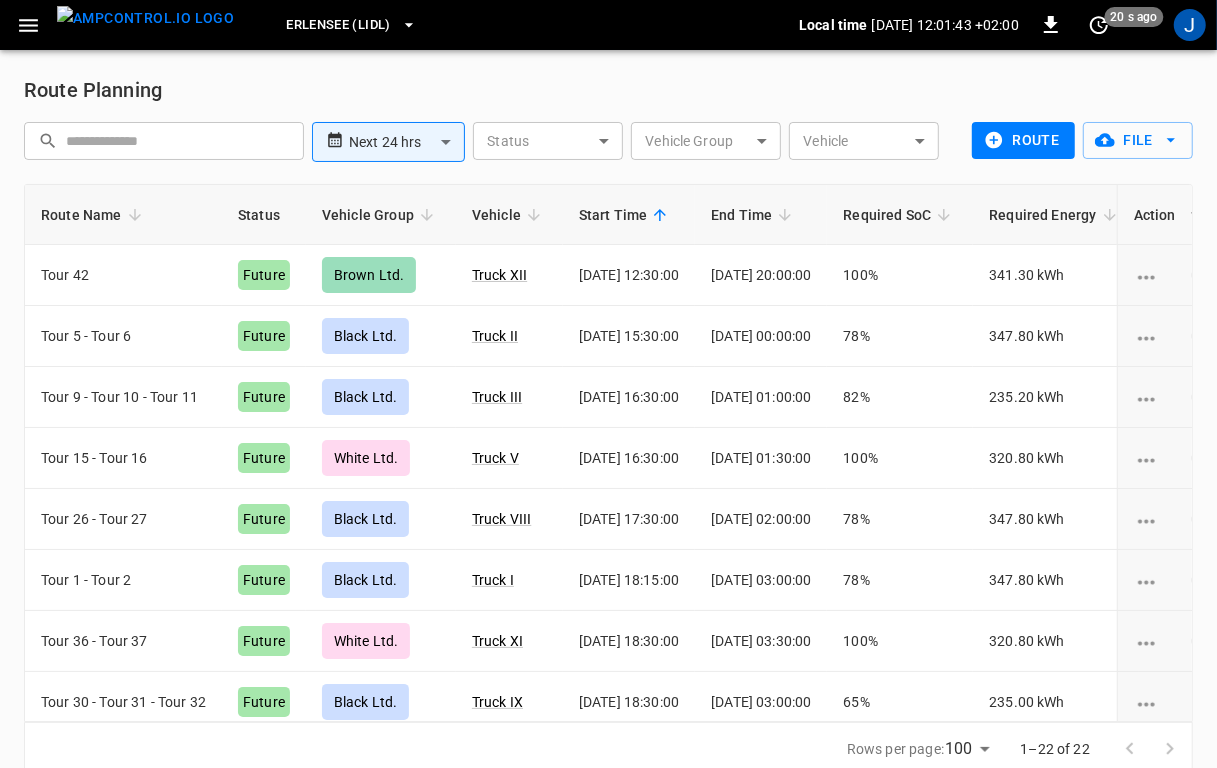 click on "**********" at bounding box center [608, 425] 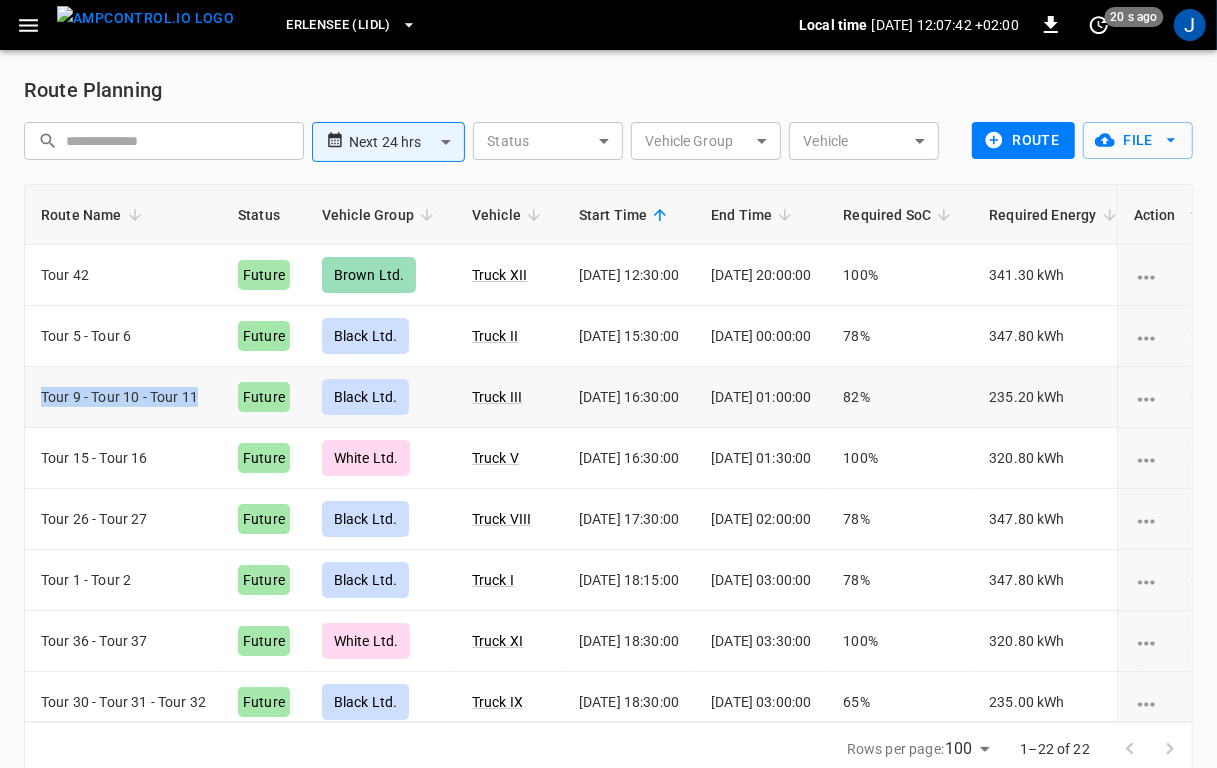 drag, startPoint x: 205, startPoint y: 394, endPoint x: 28, endPoint y: 398, distance: 177.0452 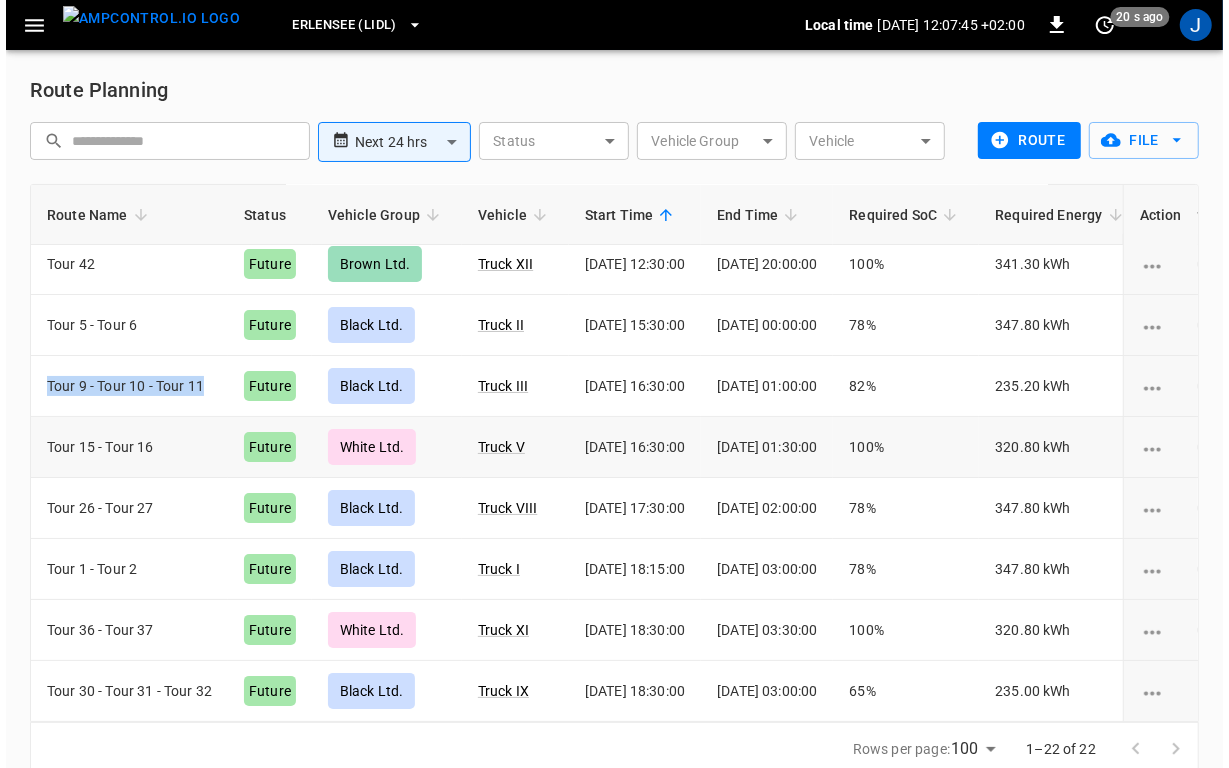 scroll, scrollTop: 0, scrollLeft: 0, axis: both 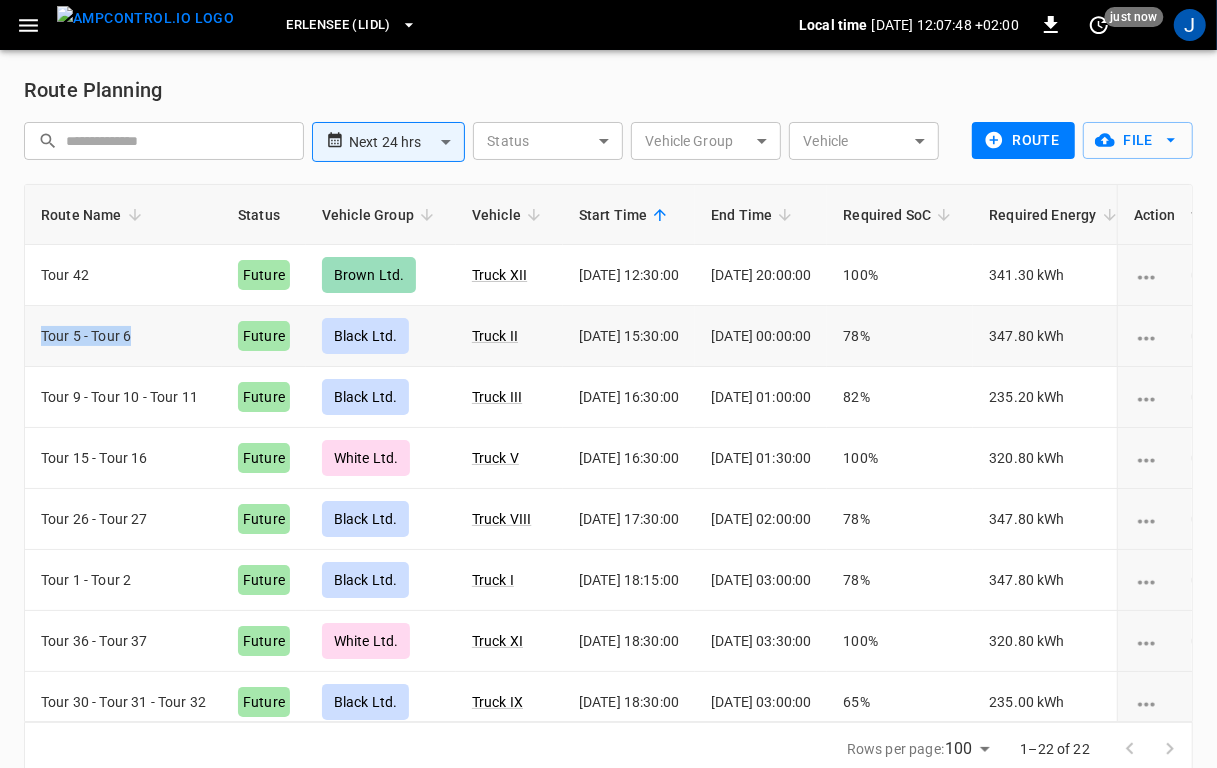drag, startPoint x: 37, startPoint y: 336, endPoint x: 145, endPoint y: 344, distance: 108.29589 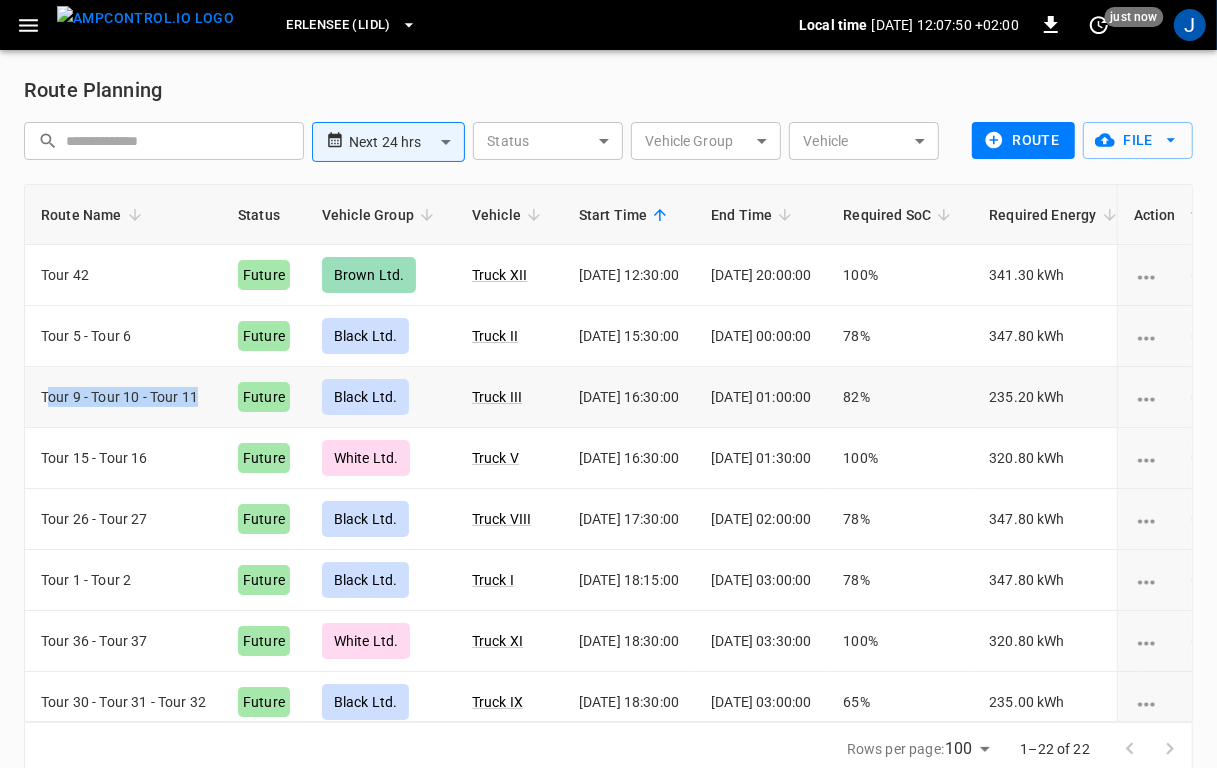 drag, startPoint x: 46, startPoint y: 398, endPoint x: 205, endPoint y: 398, distance: 159 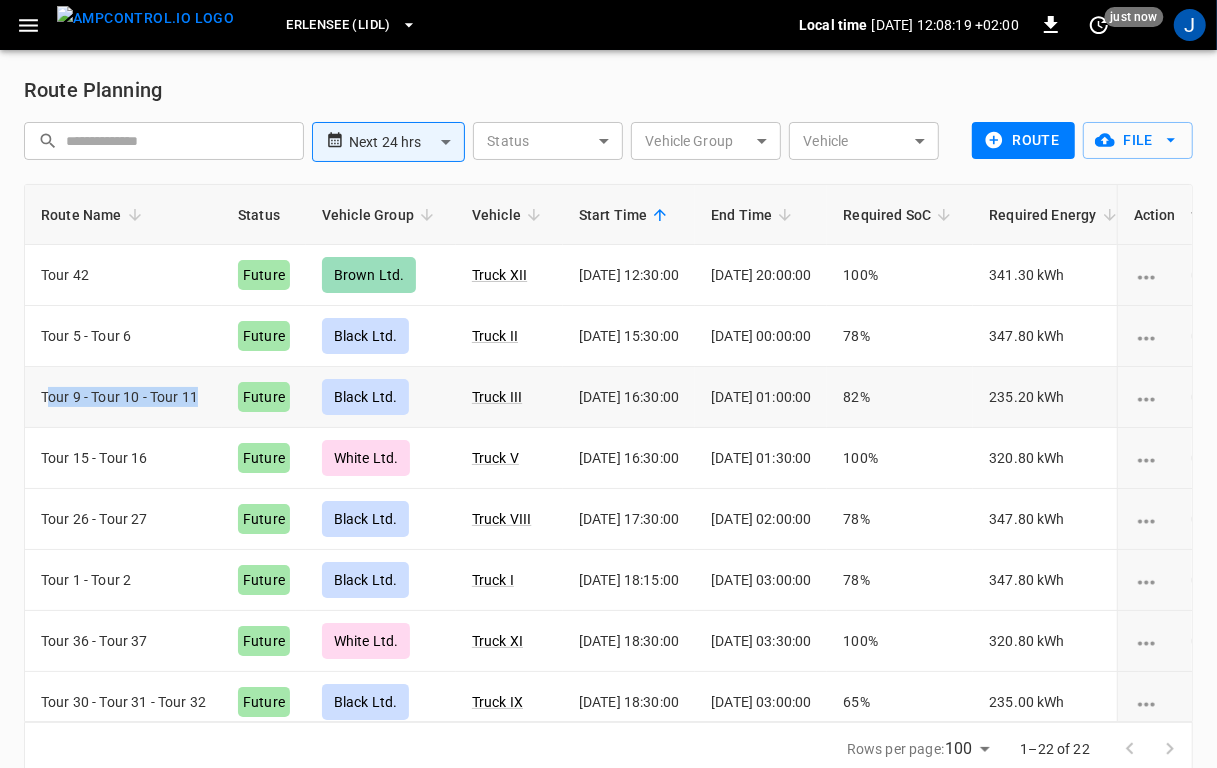 drag, startPoint x: 645, startPoint y: 402, endPoint x: 883, endPoint y: 379, distance: 239.10876 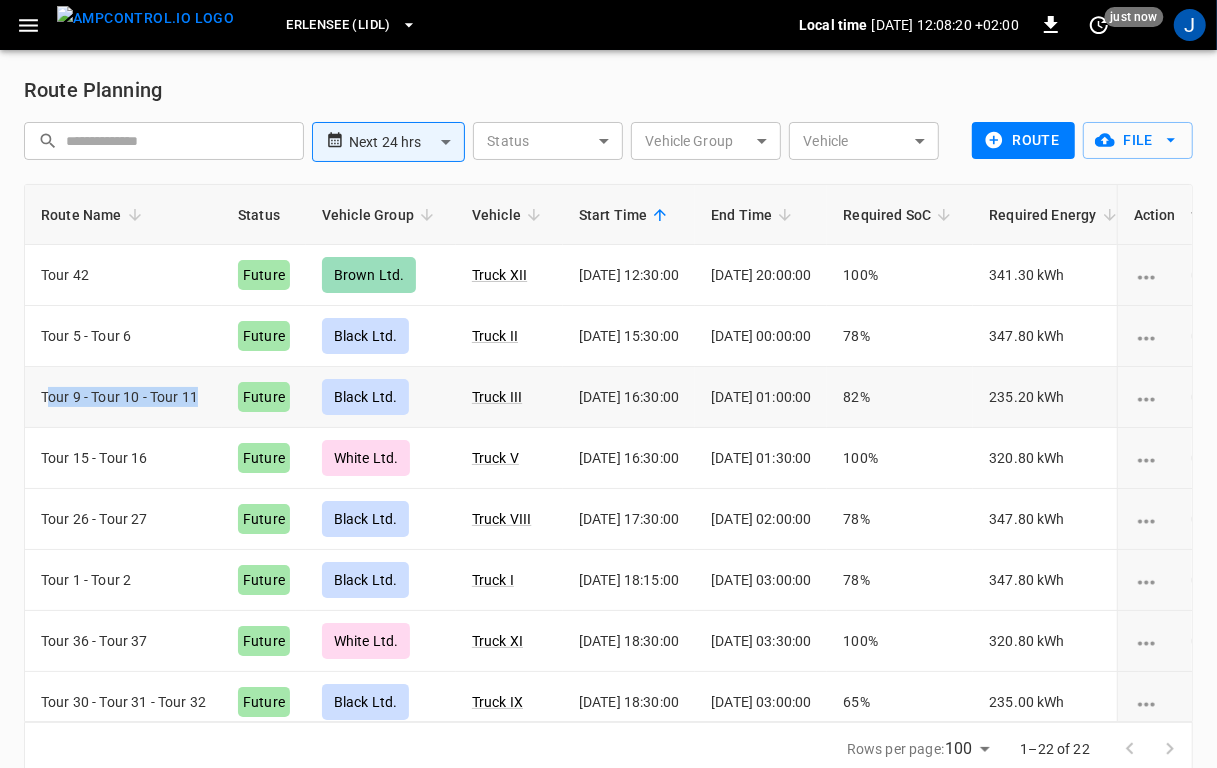 click on "[DATE] 01:00:00" at bounding box center [761, 397] 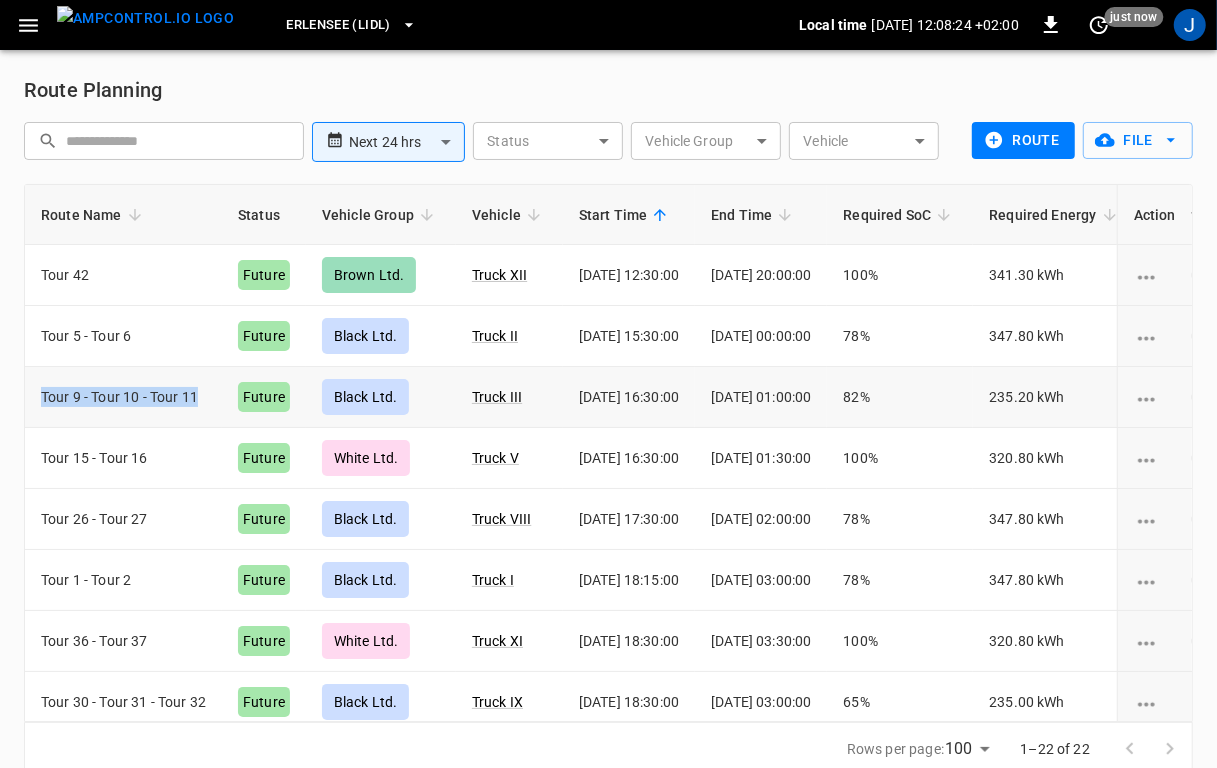 drag, startPoint x: 32, startPoint y: 403, endPoint x: 208, endPoint y: 405, distance: 176.01137 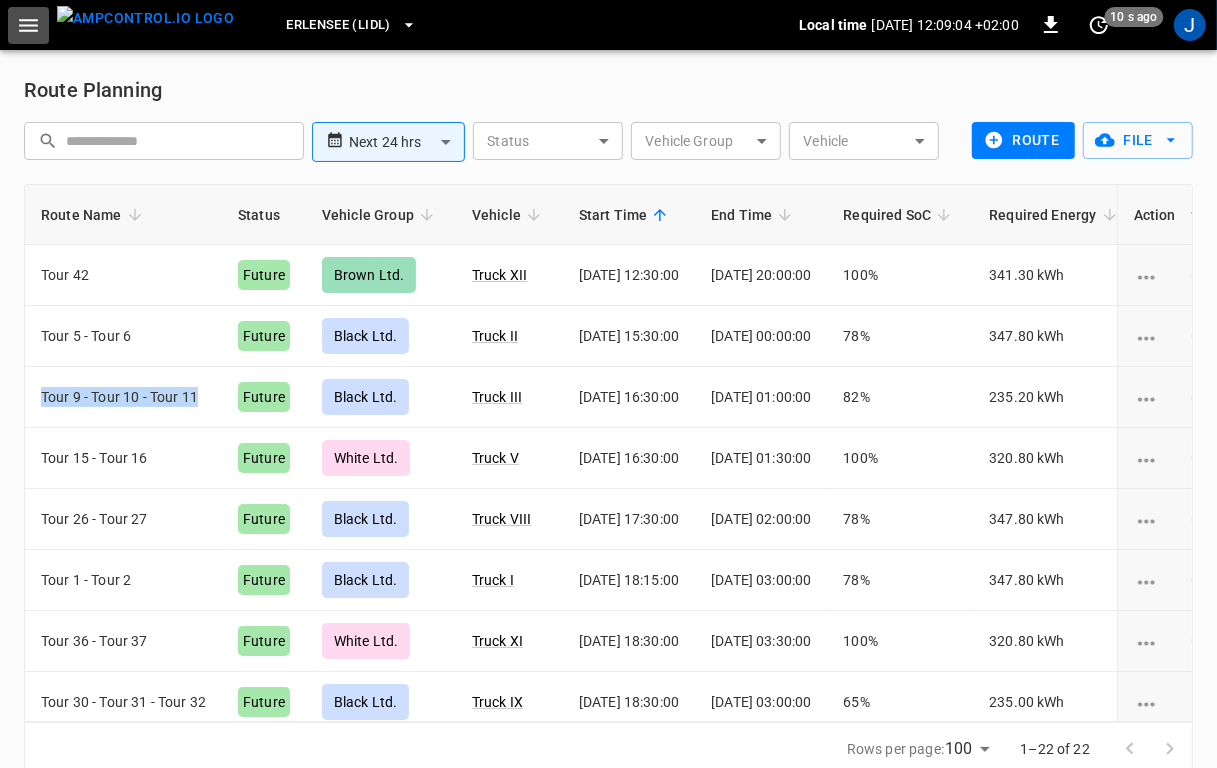 click 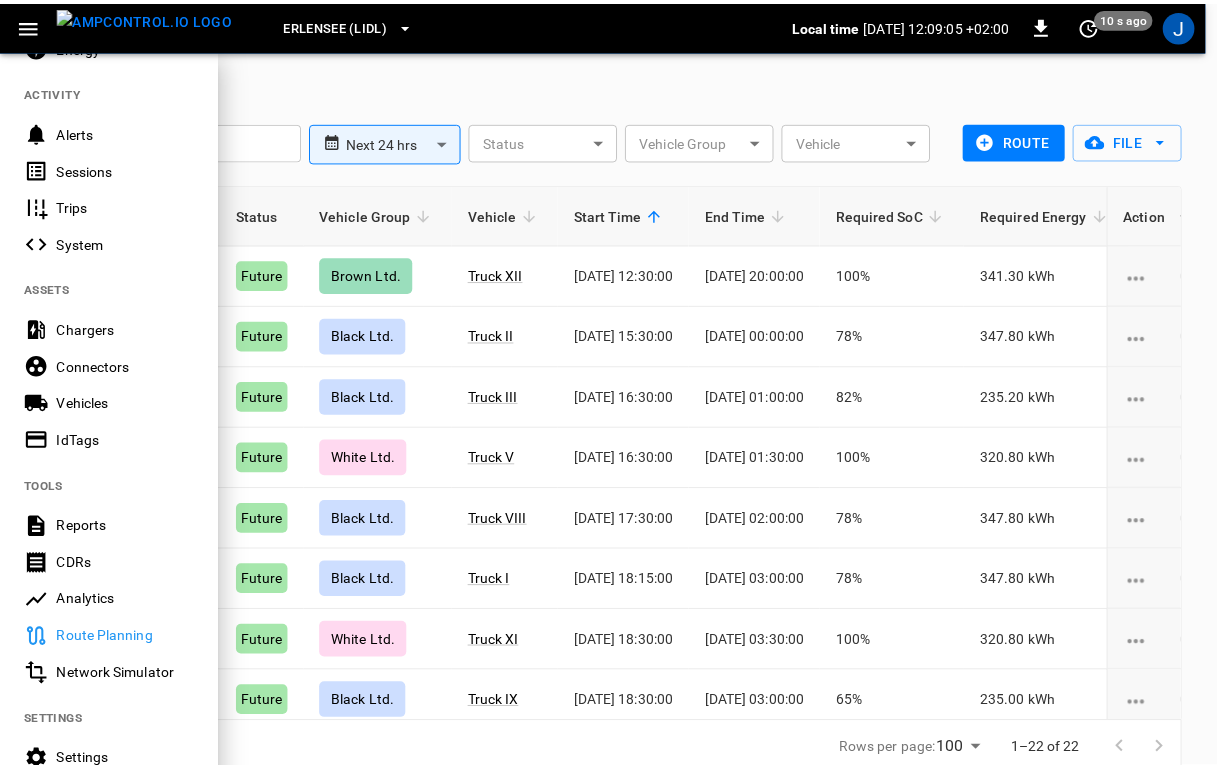 scroll, scrollTop: 256, scrollLeft: 0, axis: vertical 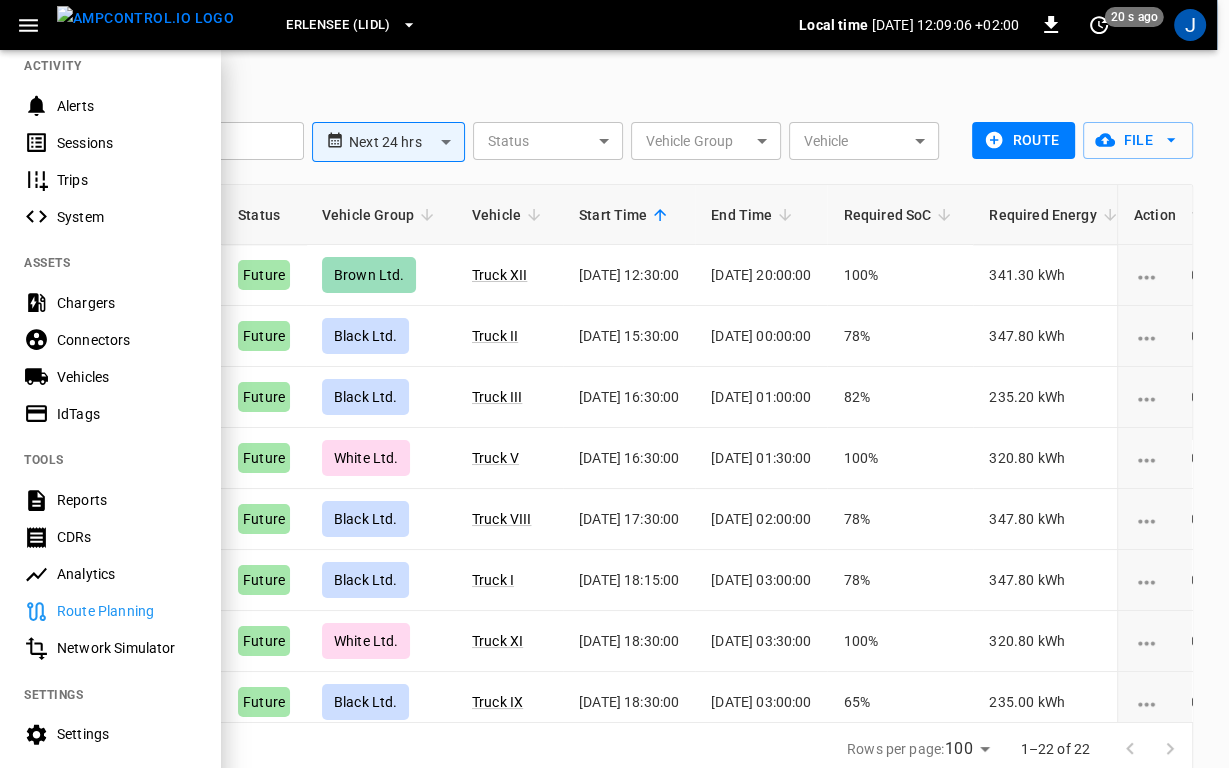 click on "Settings" at bounding box center [126, 734] 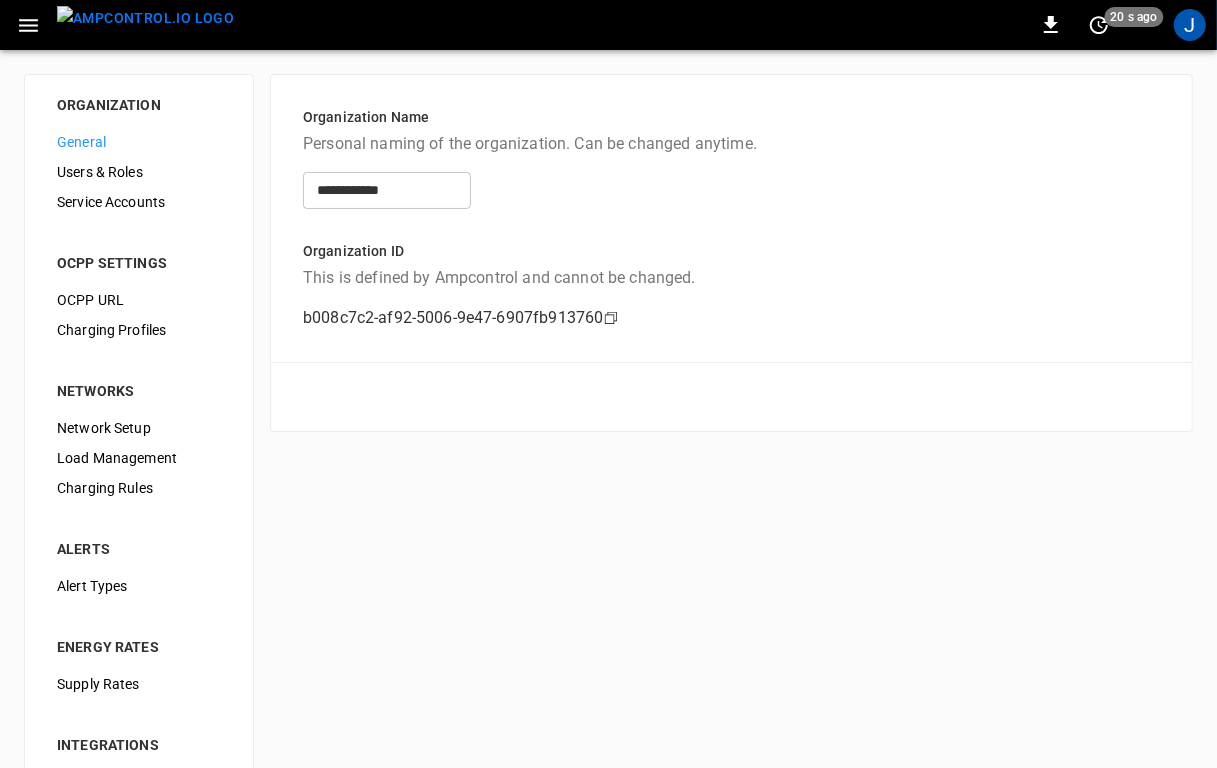 scroll, scrollTop: 227, scrollLeft: 0, axis: vertical 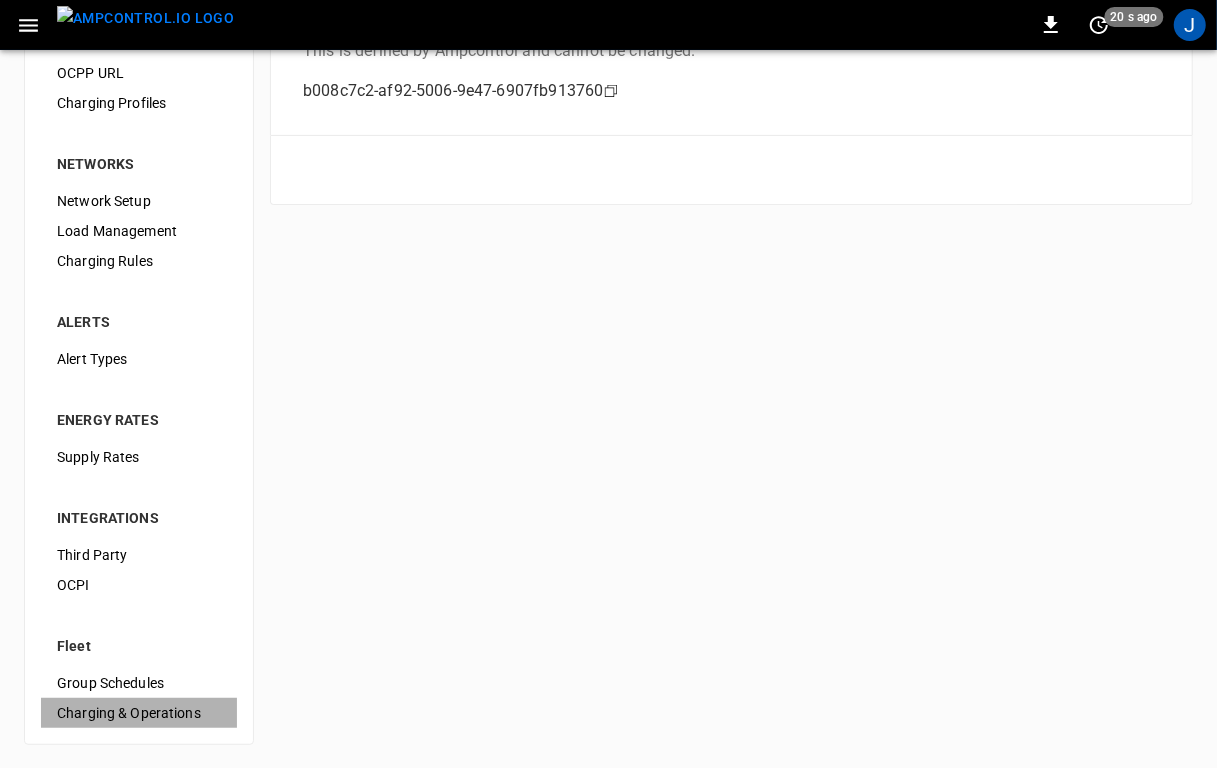 click on "Charging & Operations" at bounding box center (139, 713) 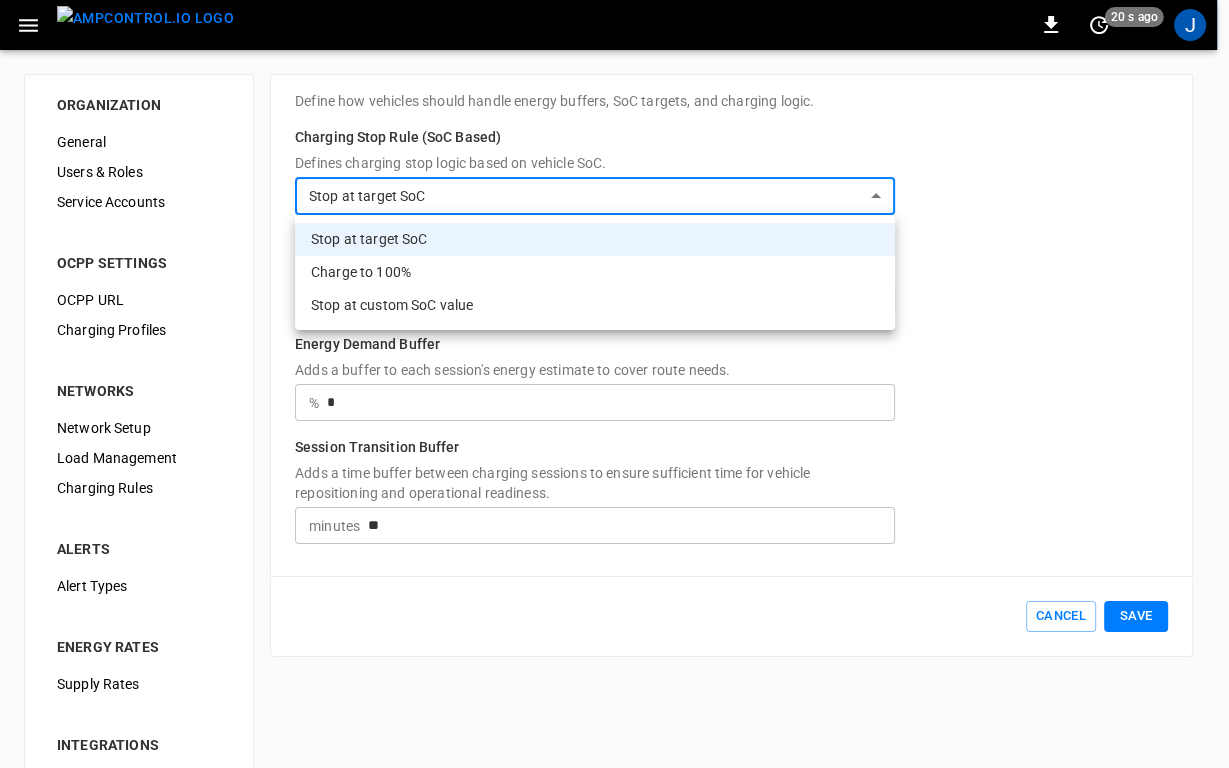 click on "**********" at bounding box center (614, 498) 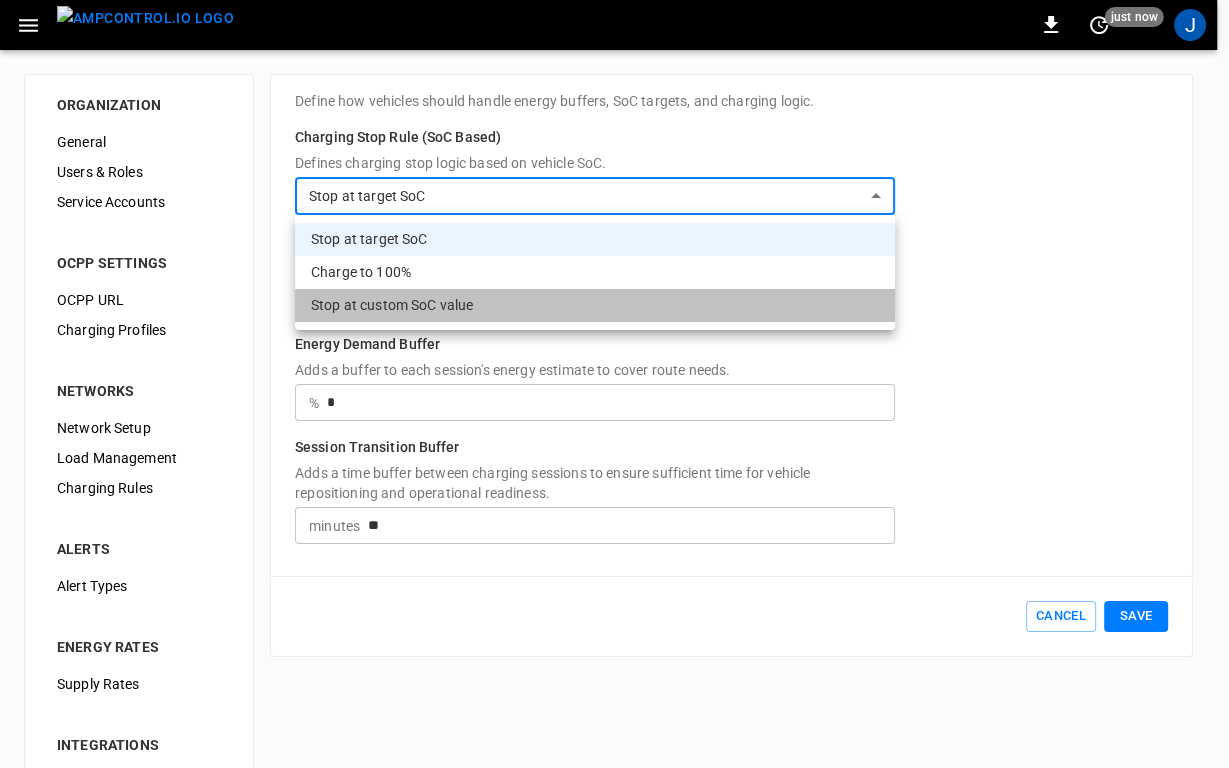 click on "Stop at custom SoC value" at bounding box center [595, 305] 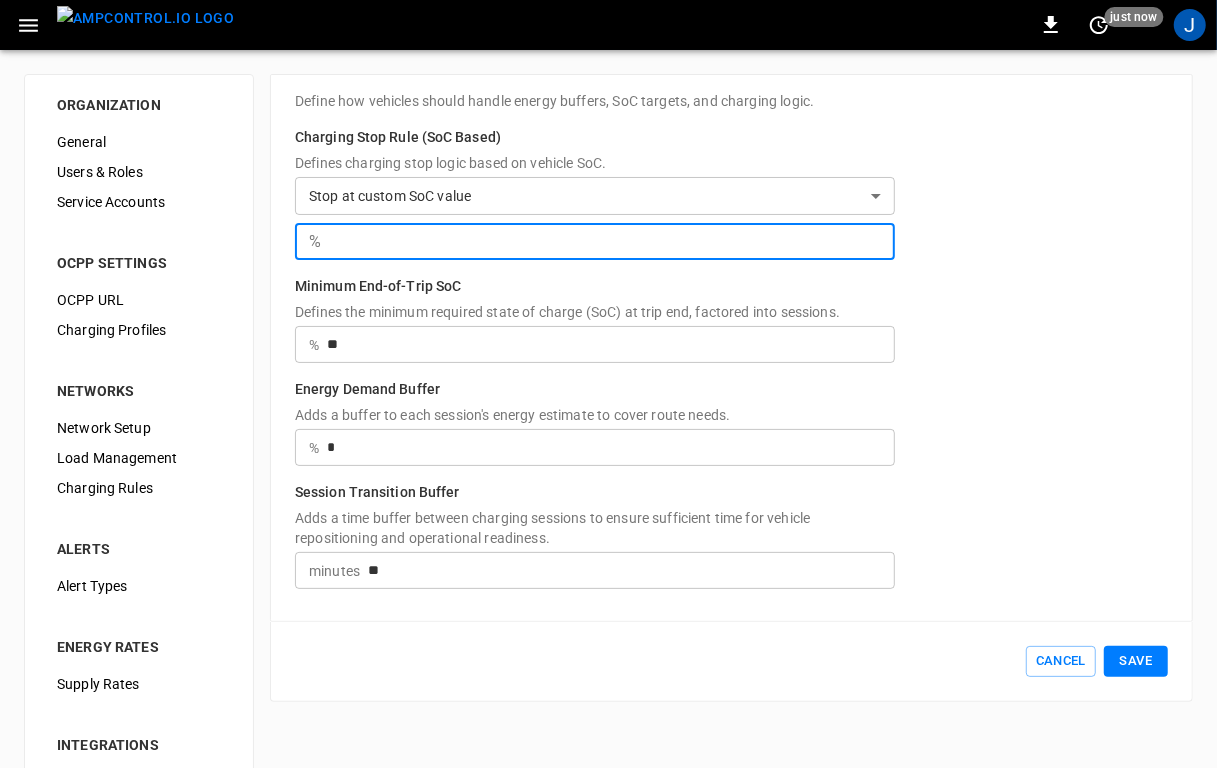 drag, startPoint x: 349, startPoint y: 239, endPoint x: 282, endPoint y: 247, distance: 67.47592 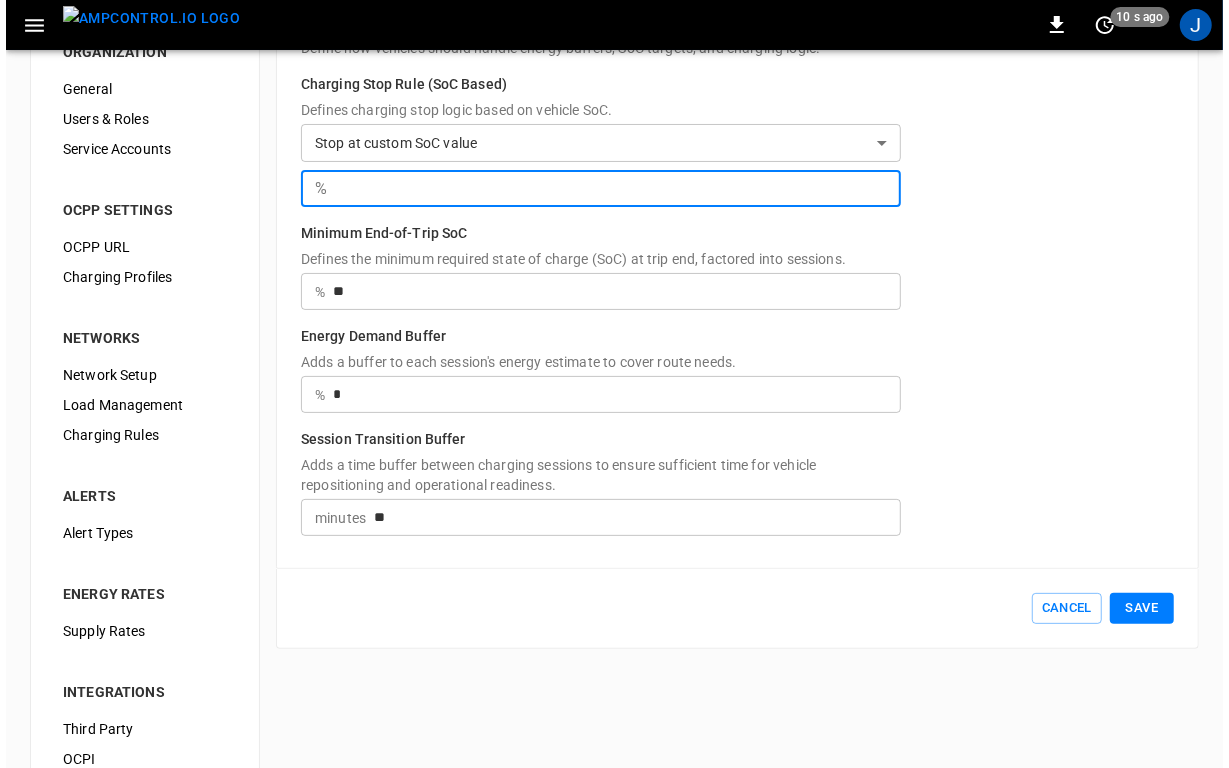 scroll, scrollTop: 0, scrollLeft: 0, axis: both 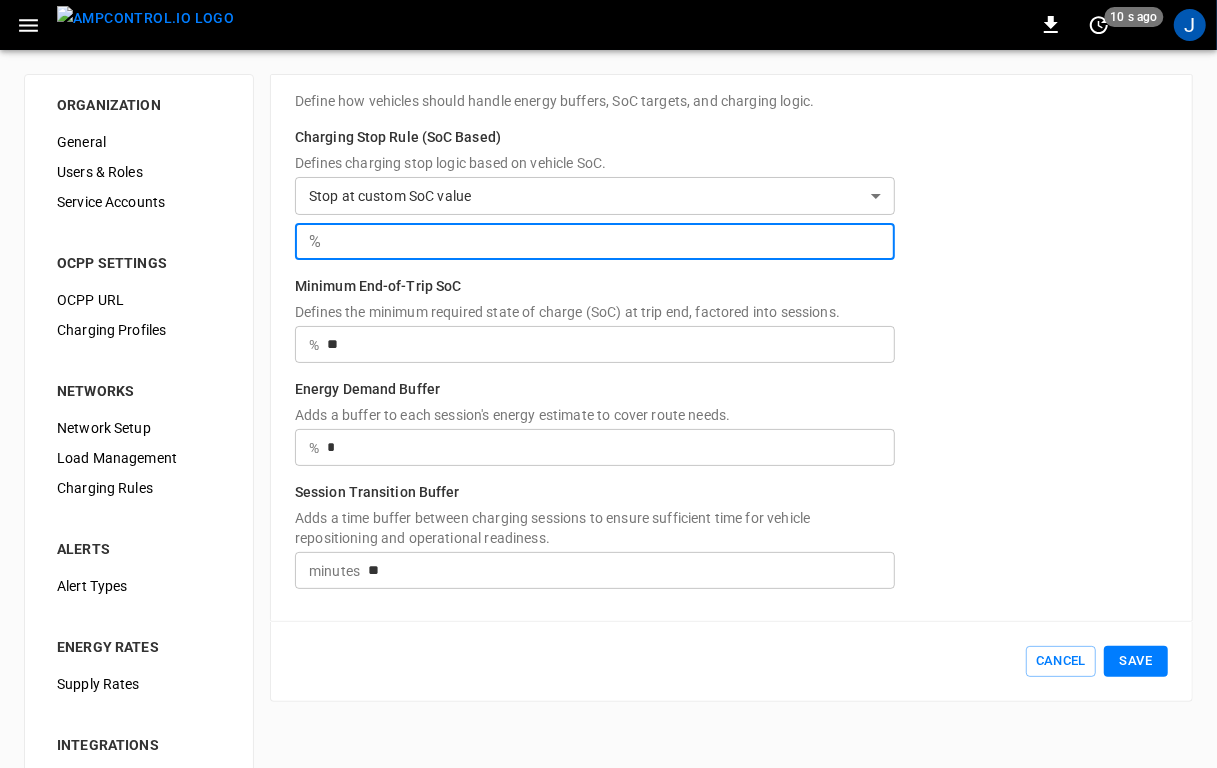 type on "**" 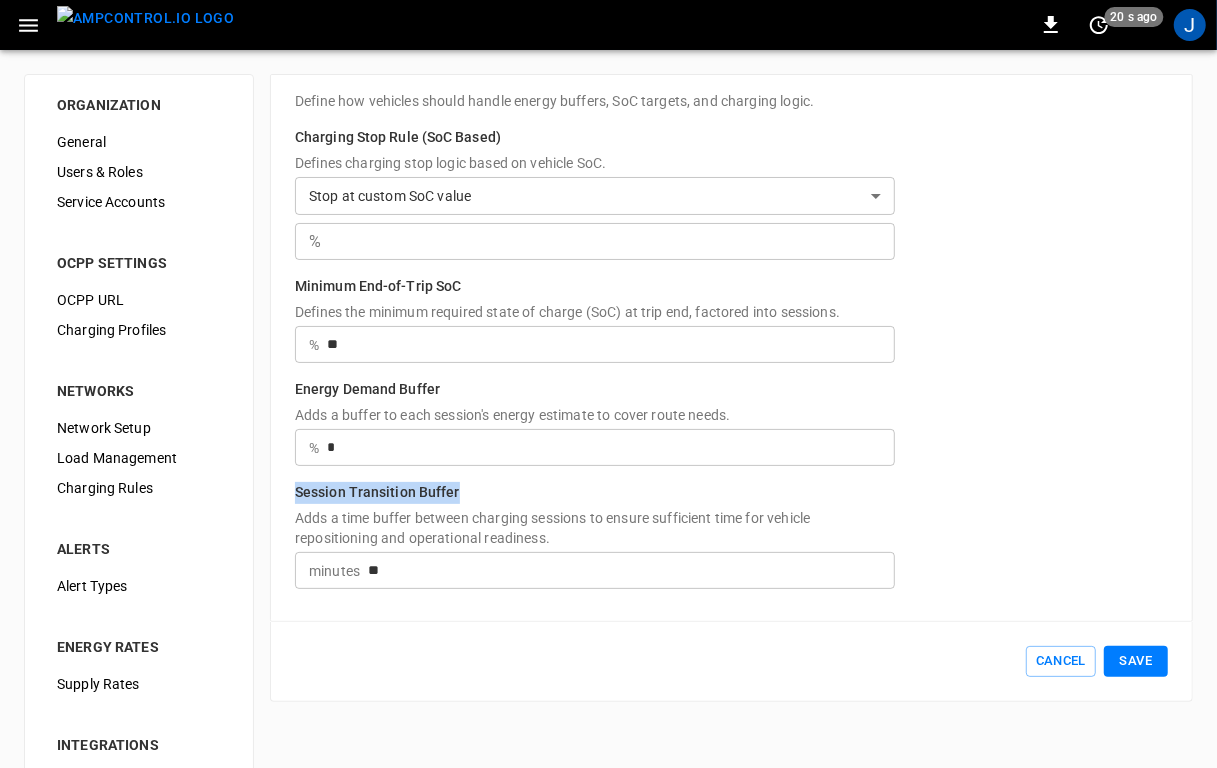 drag, startPoint x: 298, startPoint y: 493, endPoint x: 474, endPoint y: 487, distance: 176.10225 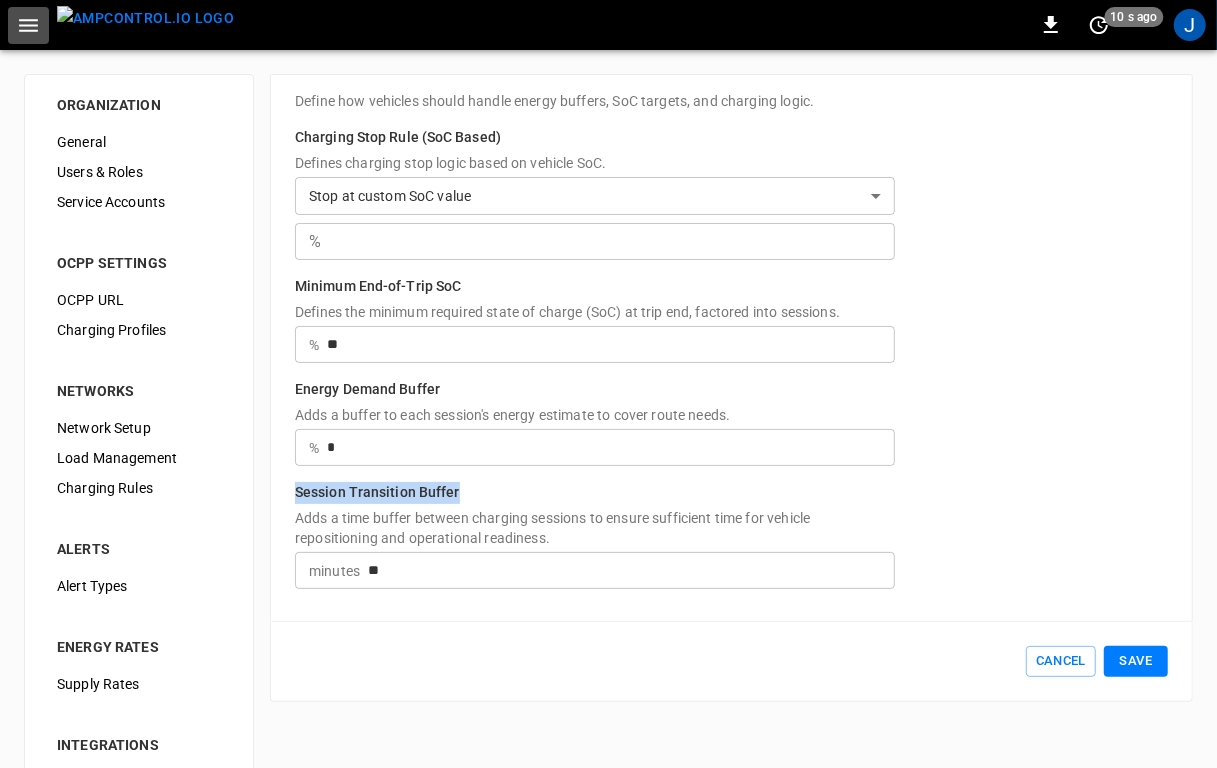 click 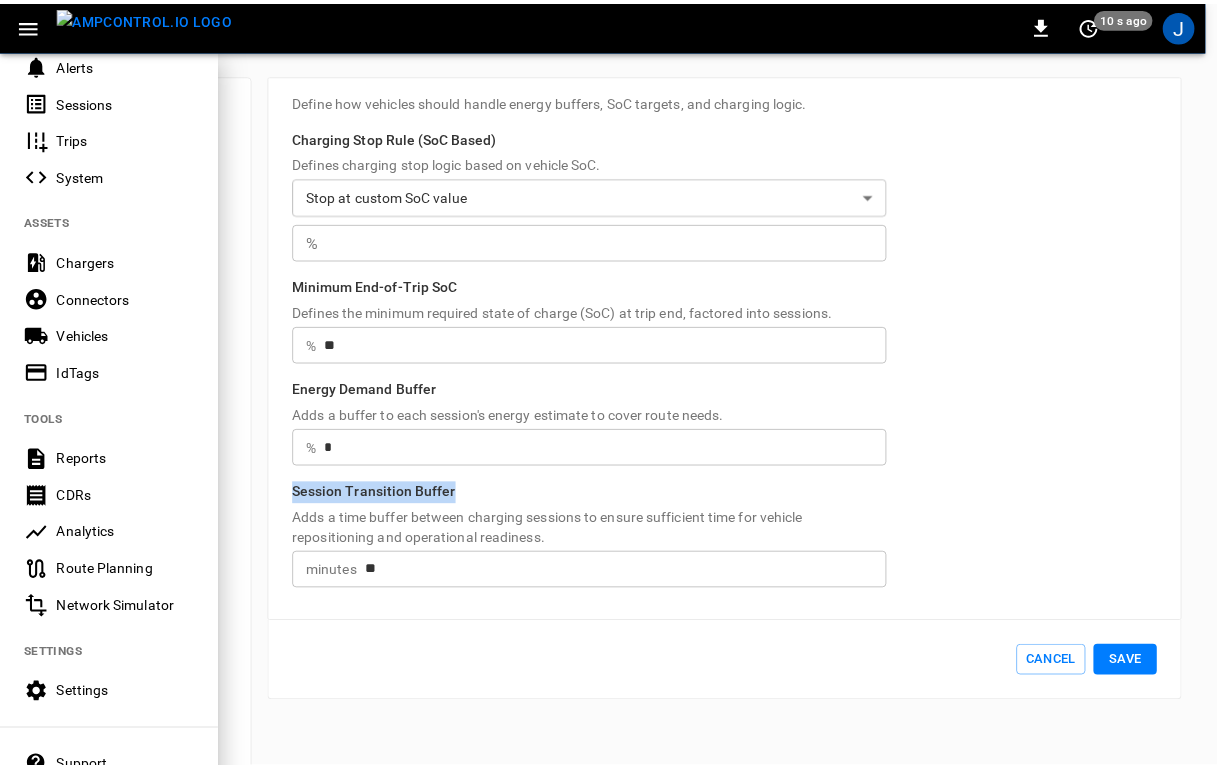 scroll, scrollTop: 296, scrollLeft: 0, axis: vertical 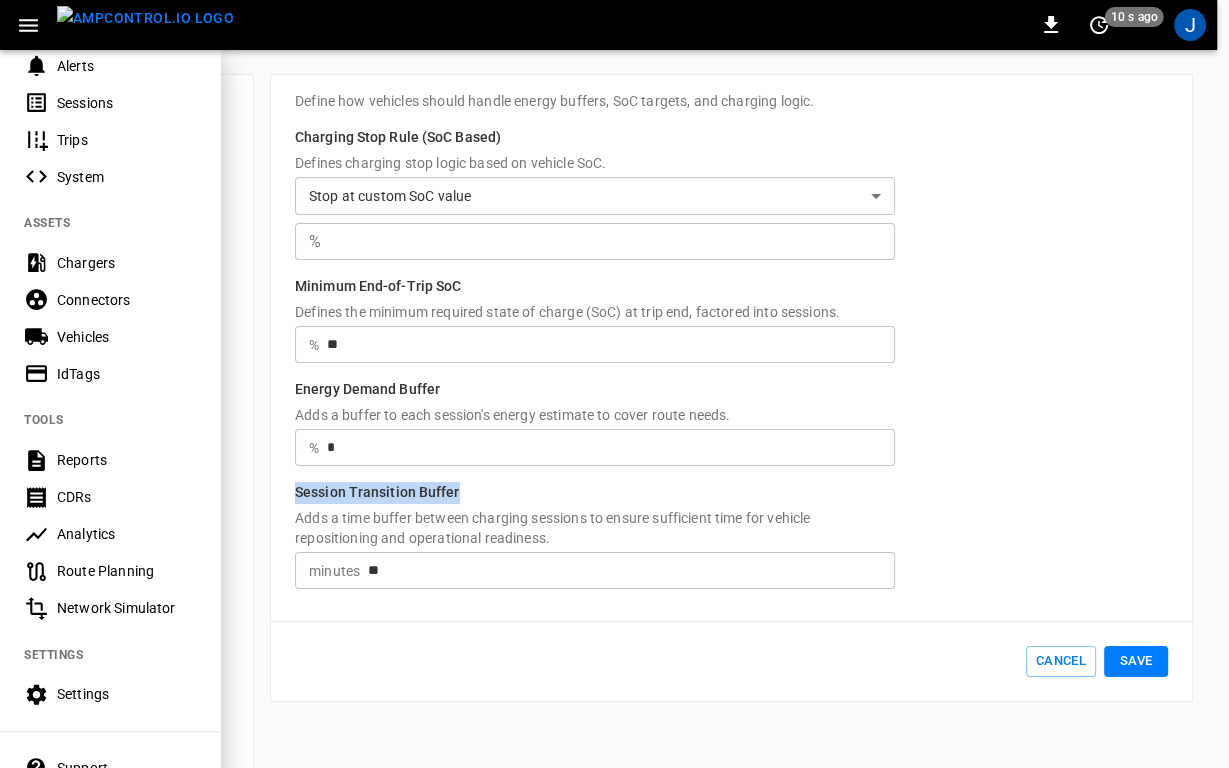 click on "Vehicles" at bounding box center (126, 337) 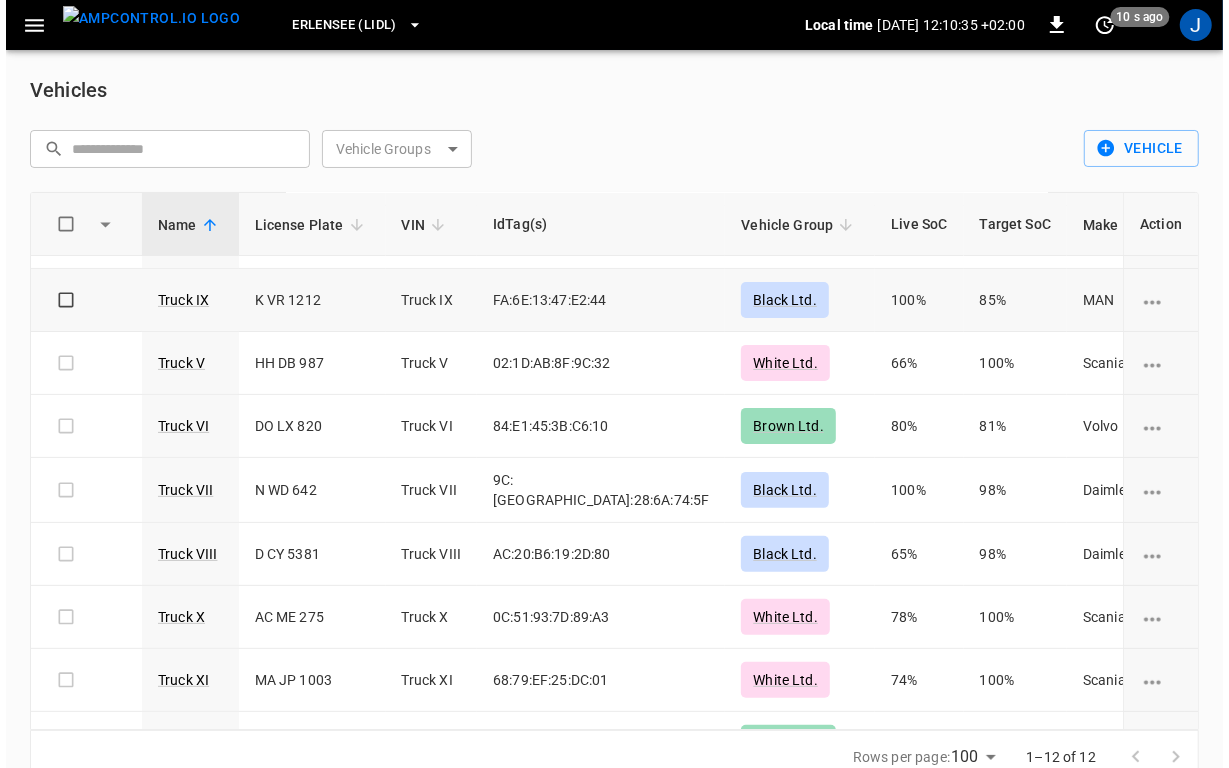 scroll, scrollTop: 0, scrollLeft: 0, axis: both 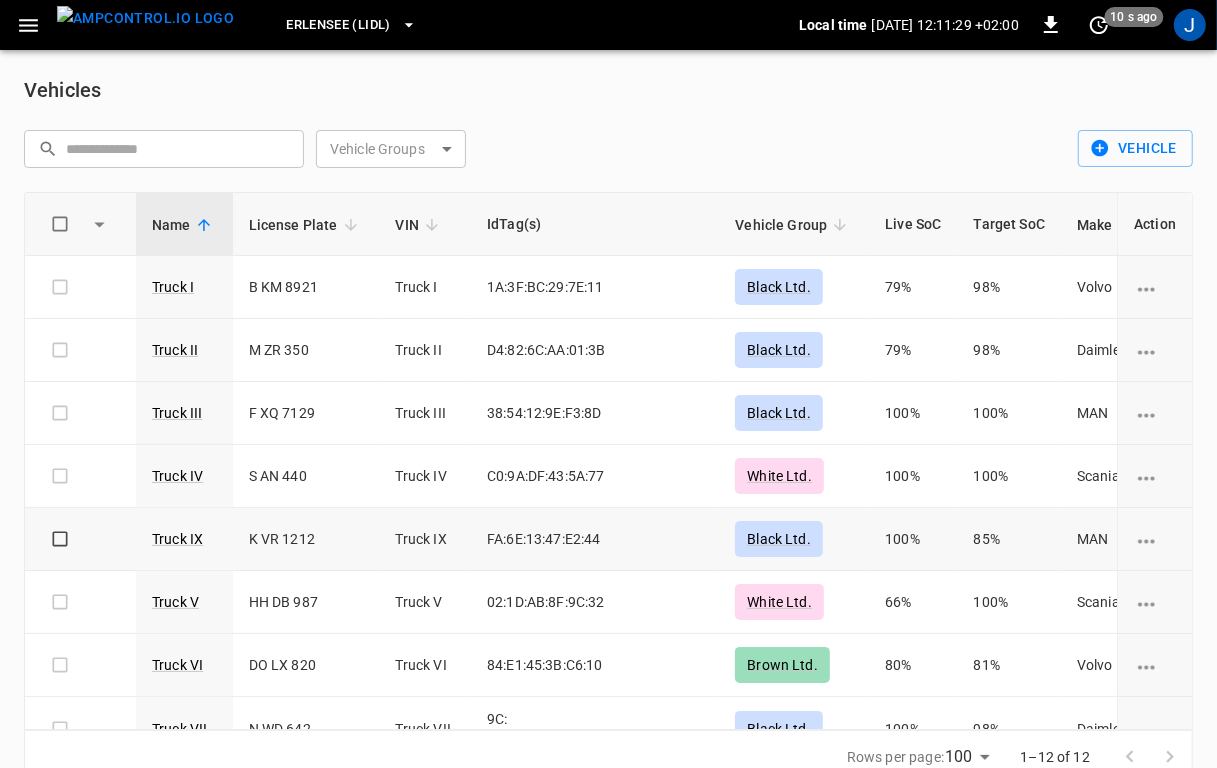 type 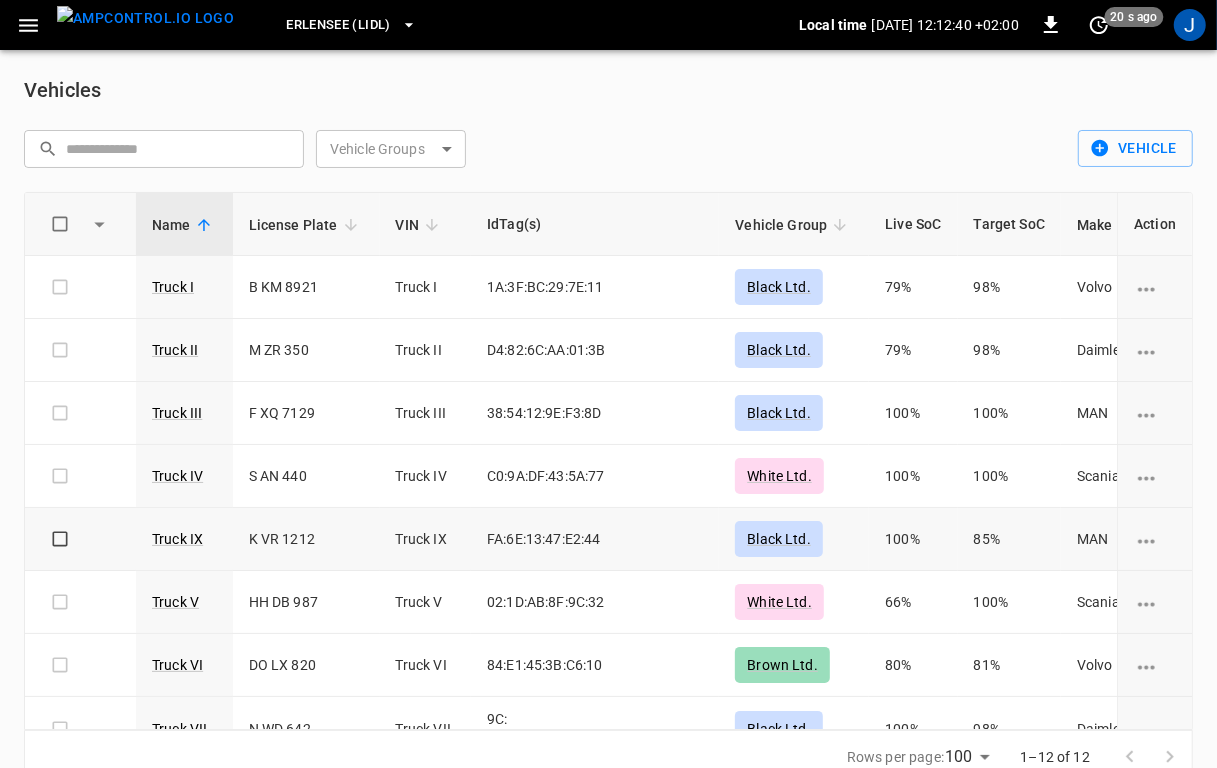 click 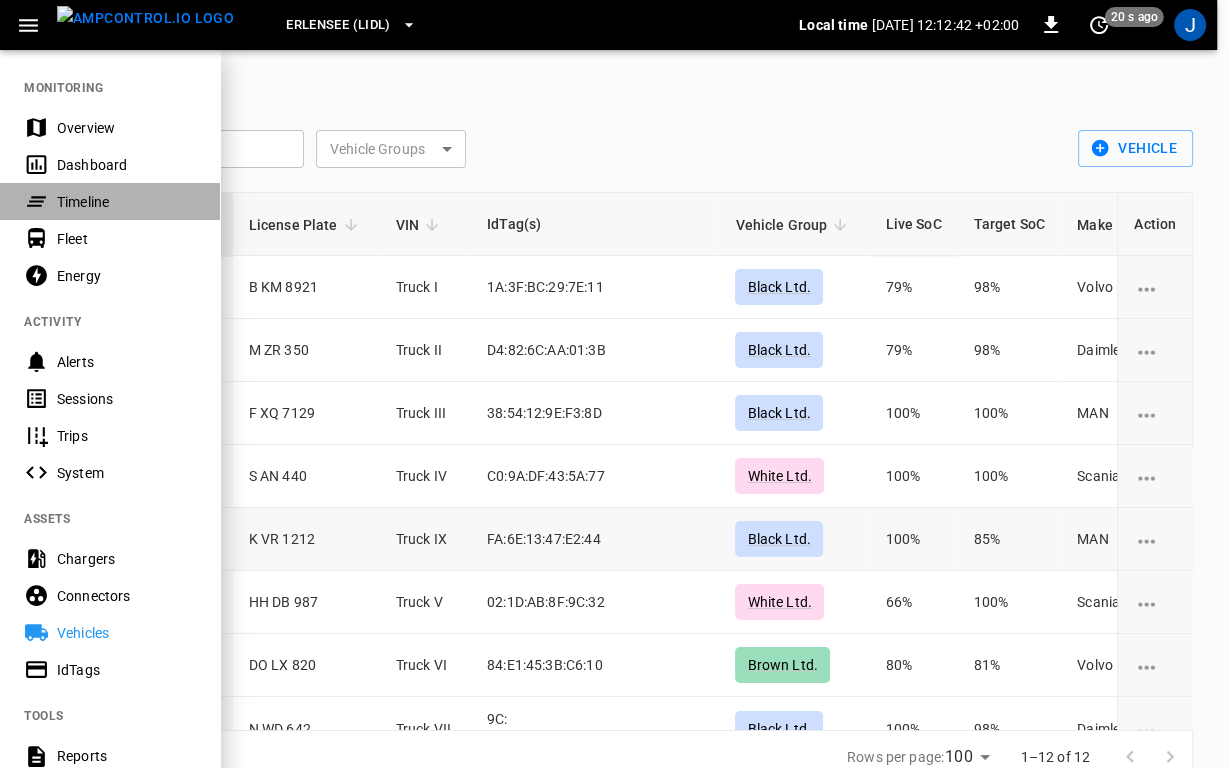 click on "Timeline" at bounding box center [126, 202] 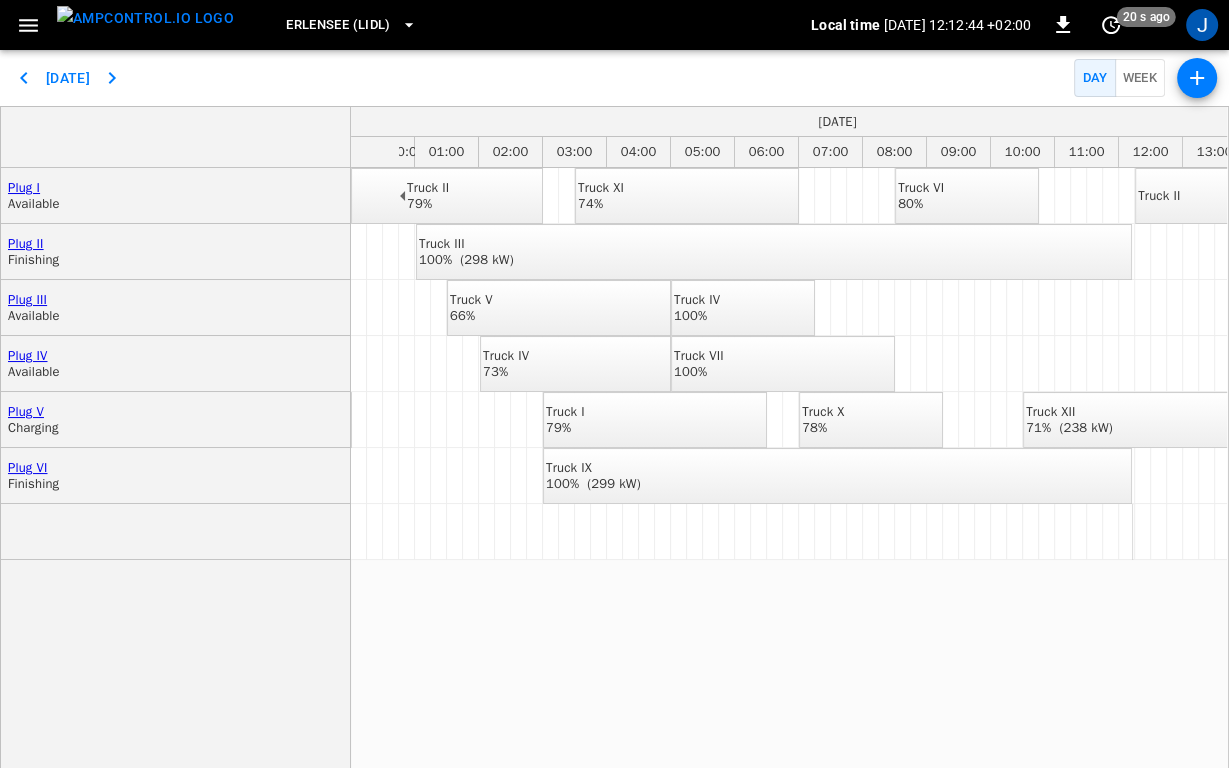 scroll, scrollTop: 0, scrollLeft: 220, axis: horizontal 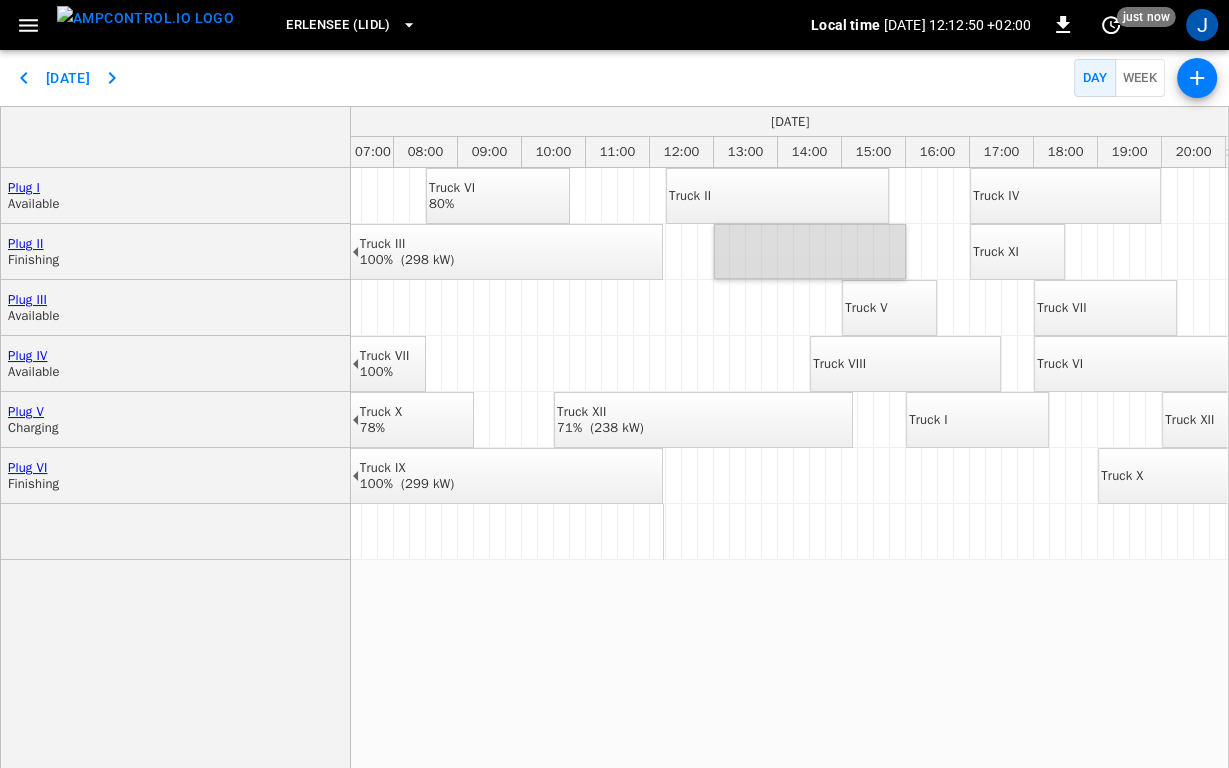 drag, startPoint x: 723, startPoint y: 257, endPoint x: 897, endPoint y: 252, distance: 174.07182 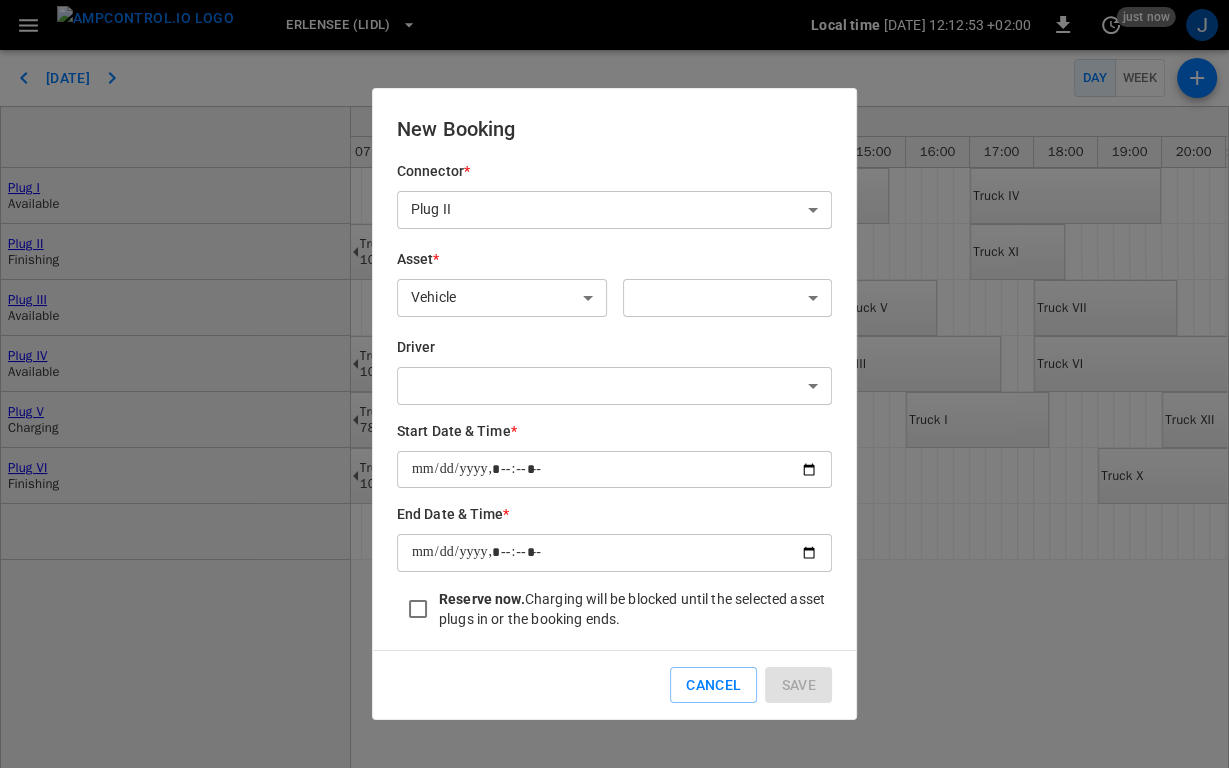 click on "Cancel" at bounding box center (713, 685) 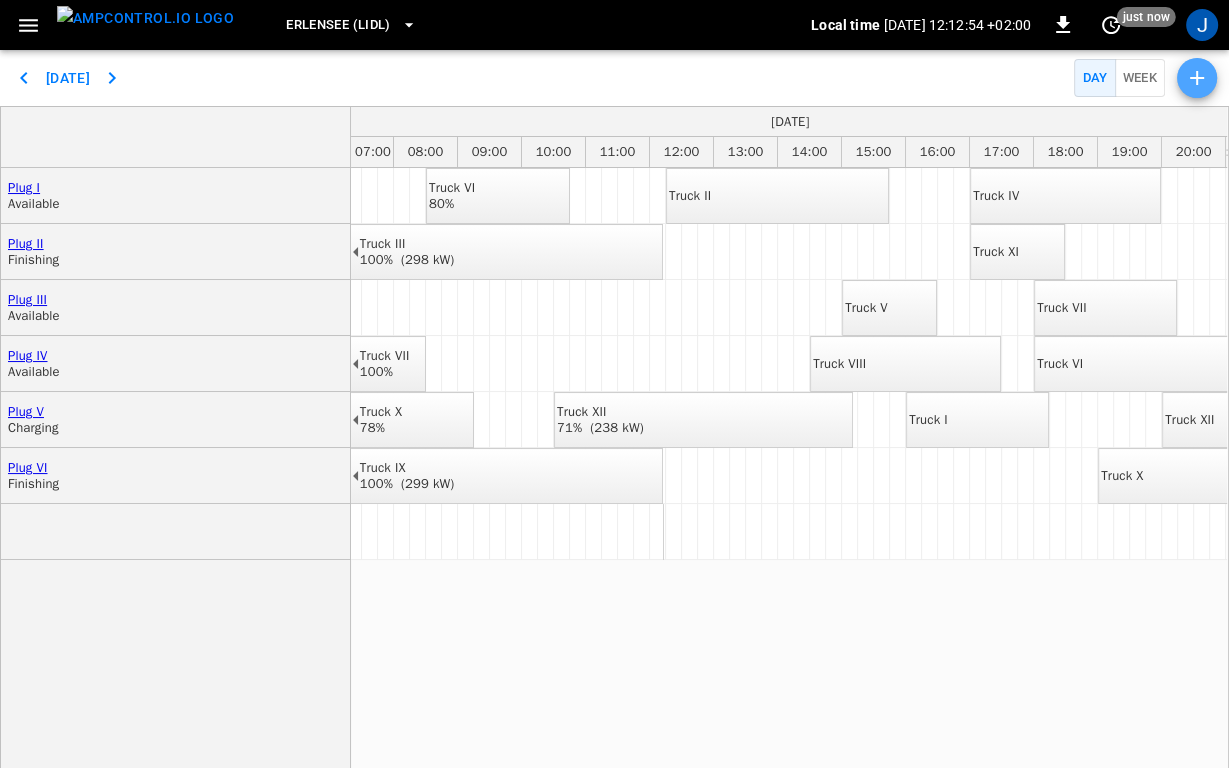 click 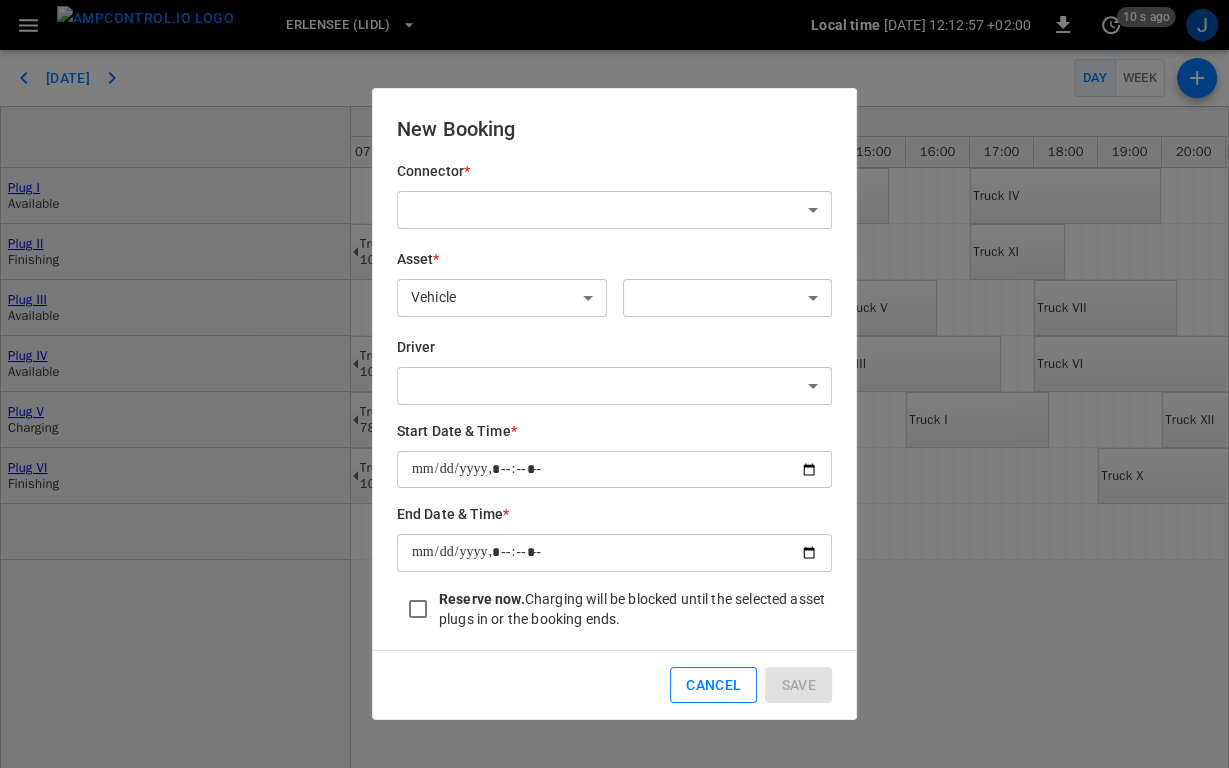 click on "Cancel" at bounding box center [713, 685] 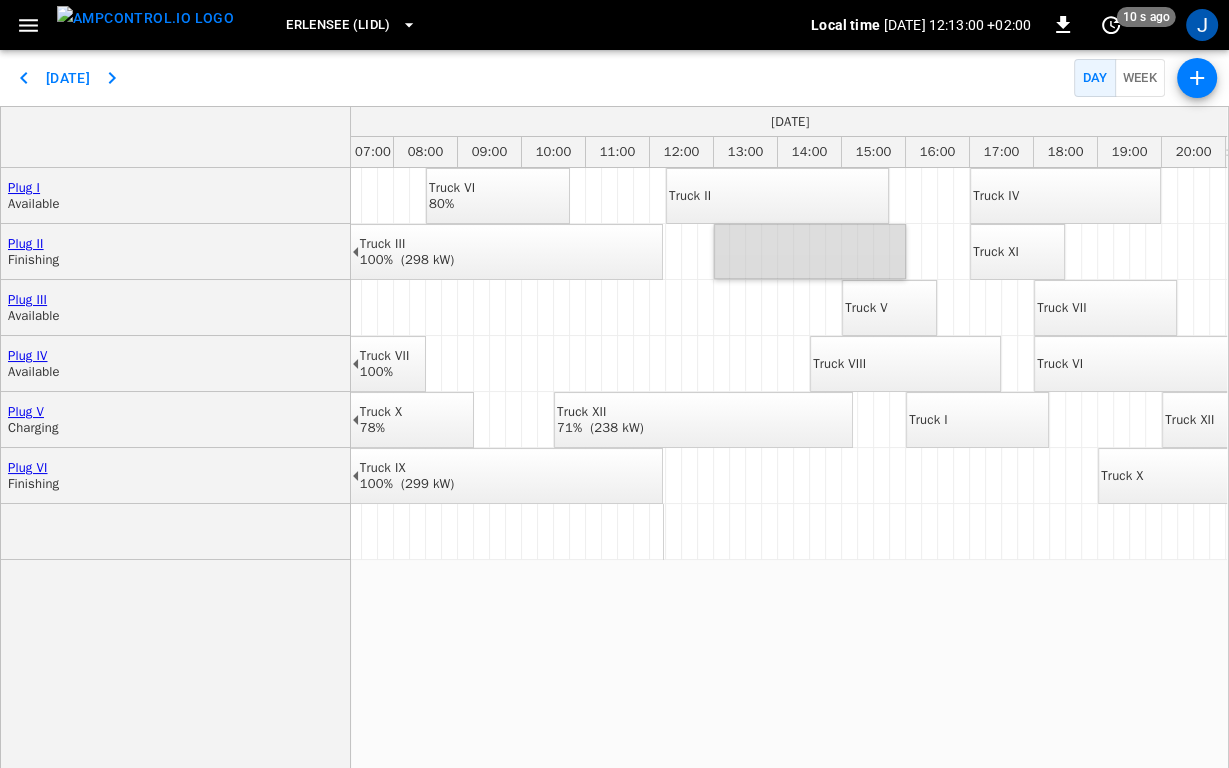 drag, startPoint x: 725, startPoint y: 255, endPoint x: 896, endPoint y: 266, distance: 171.35344 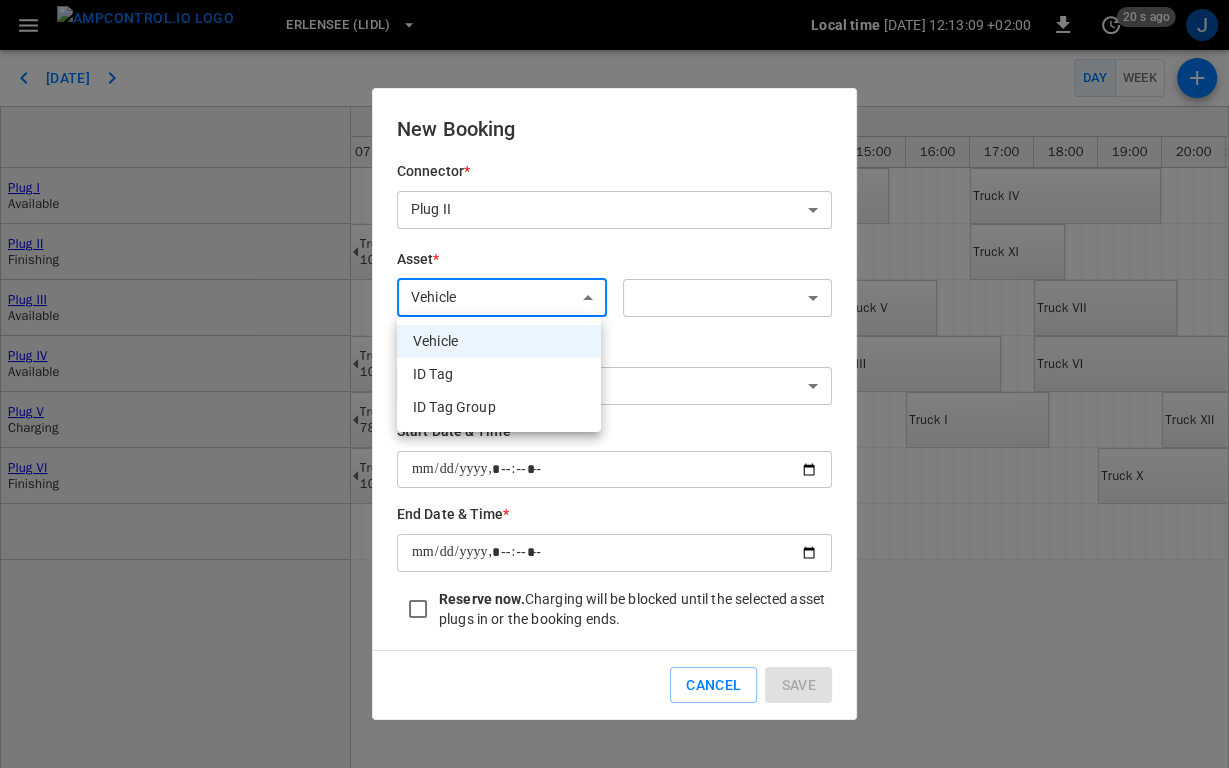 click on "Erlensee (Lidl) Local time 2025-07-29 12:13:09 +02:00 0 20 s ago J Today Day Week
Plug I
Available
Plug II
Finishing
Plug III
Available
Plug IV
Available
Plug V
Charging
Plug VI
Finishing
July 29 2025 July 30 2025 July 31 2025 August 01 2025 00:00 01:00 02:00 03:00 04:00 05:00 06:00 07:00 08:00 09:00 10:00 11:00 12:00 13:00 14:00 15:00 16:00 17:00 18:00 19:00 20:00 21:00 22:00 23:00 00:00 01:00 02:00 03:00 04:00 05:00 06:00 07:00 08:00 09:00 10:00 11:00 12:00 13:00 14:00 15:00 16:00 17:00 18:00 19:00 20:00 21:00 22:00 23:00 00:00 01:00 02:00 03:00 04:00 05:00 06:00 07:00 08:00 09:00 10:00 11:00 12:00 13:00 14:00 15:00 16:00 17:00 18:00 19:00 20:00 21:00 22:00 23:00 00:00 01:00 02:00 03:00 04:00 05:00 06:00 07:00 08:00 09:00 10:00 11:00 12:00 13:00 14:00 15:00 16:00 17:00" at bounding box center [614, 384] 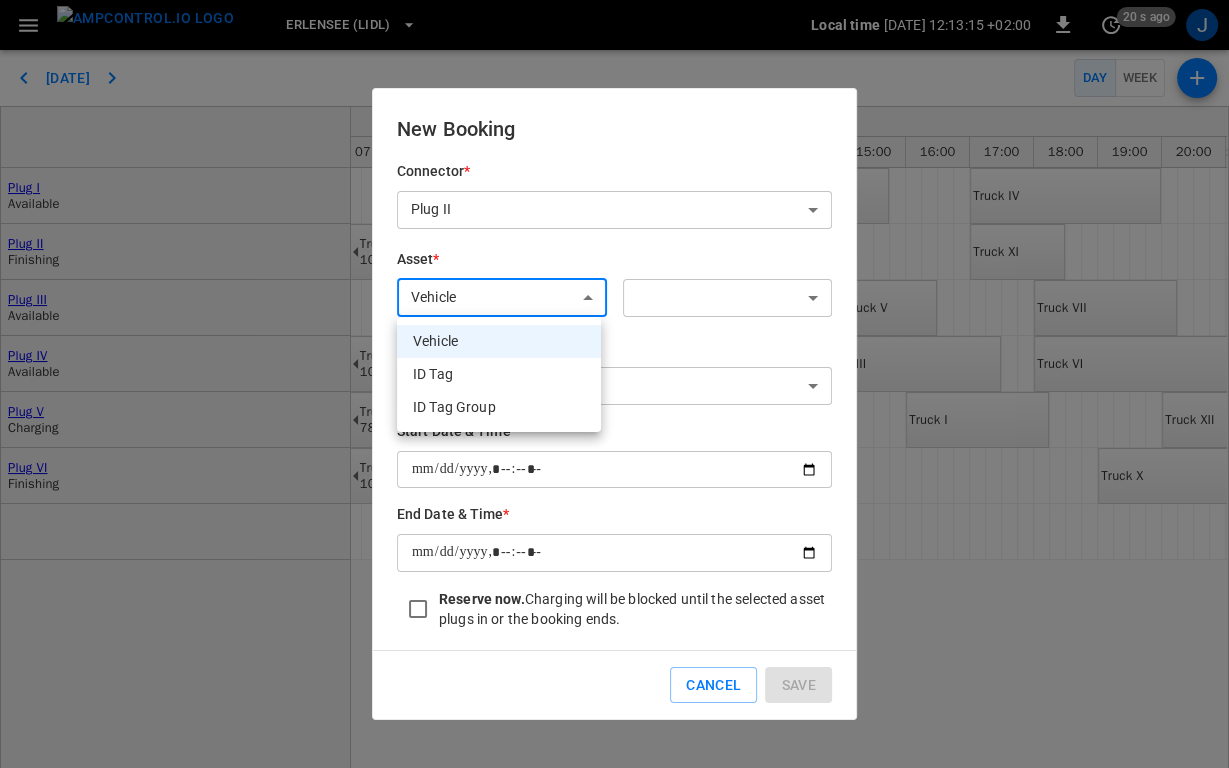 drag, startPoint x: 529, startPoint y: 371, endPoint x: 696, endPoint y: 302, distance: 180.69312 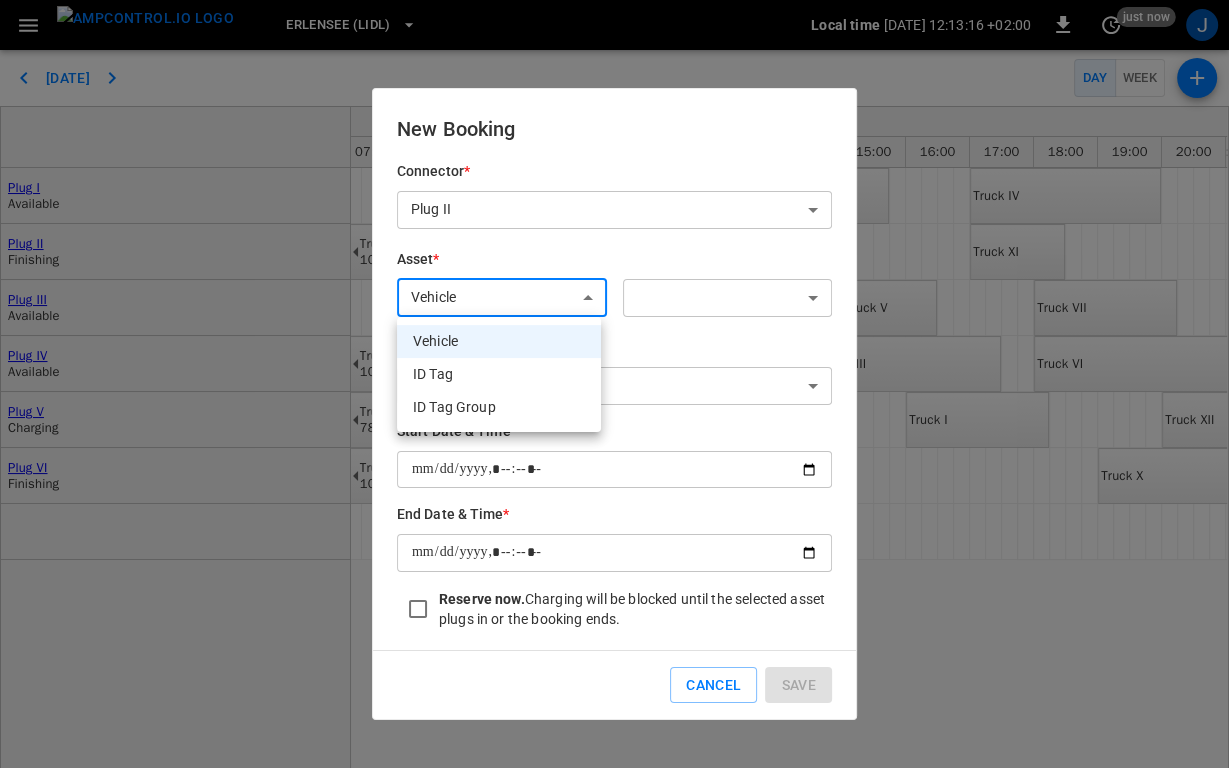 click at bounding box center [614, 384] 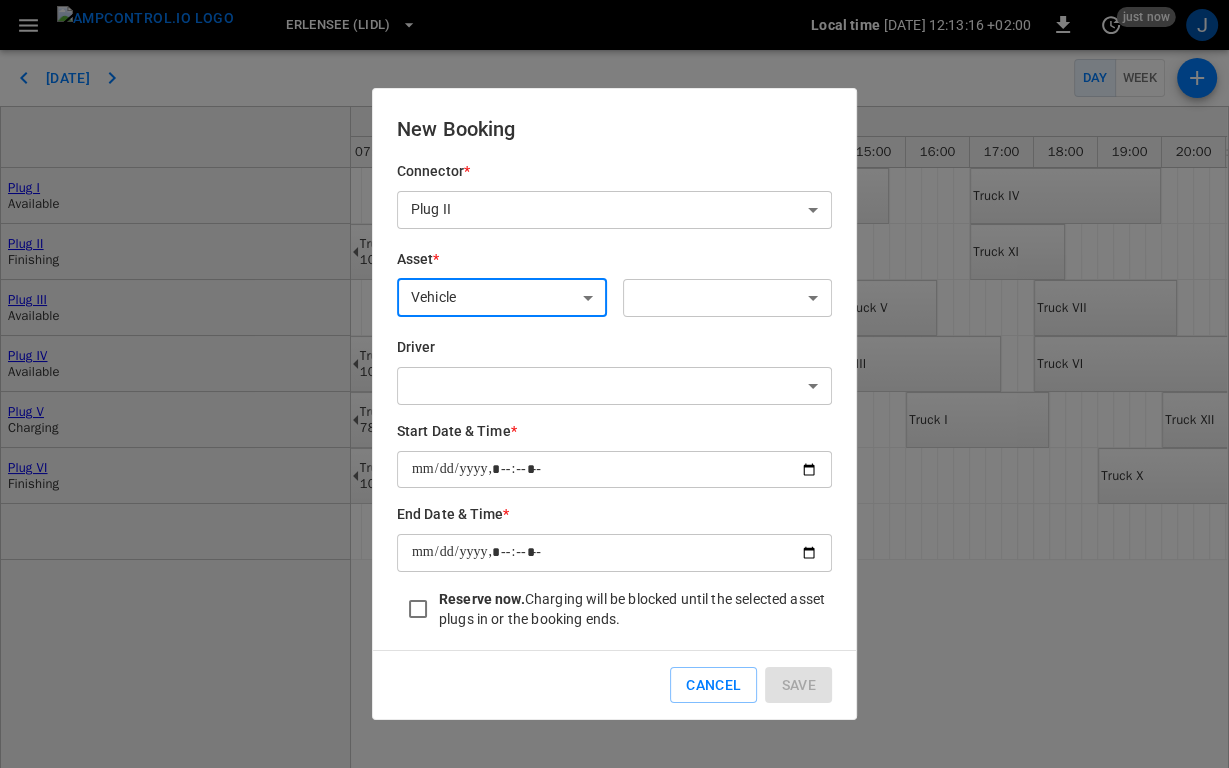 click on "Erlensee (Lidl) Local time 2025-07-29 12:13:16 +02:00 0 just now J Today Day Week
Plug I
Available
Plug II
Finishing
Plug III
Available
Plug IV
Available
Plug V
Charging
Plug VI
Finishing
July 29 2025 July 30 2025 July 31 2025 August 01 2025 00:00 01:00 02:00 03:00 04:00 05:00 06:00 07:00 08:00 09:00 10:00 11:00 12:00 13:00 14:00 15:00 16:00 17:00 18:00 19:00 20:00 21:00 22:00 23:00 00:00 01:00 02:00 03:00 04:00 05:00 06:00 07:00 08:00 09:00 10:00 11:00 12:00 13:00 14:00 15:00 16:00 17:00 18:00 19:00 20:00 21:00 22:00 23:00 00:00 01:00 02:00 03:00 04:00 05:00 06:00 07:00 08:00 09:00 10:00 11:00 12:00 13:00 14:00 15:00 16:00 17:00 18:00 19:00 20:00 21:00 22:00 23:00 00:00 01:00 02:00 03:00 04:00 05:00 06:00 07:00 08:00 09:00 10:00 11:00 12:00 13:00 14:00 15:00 16:00 17:00" at bounding box center (614, 384) 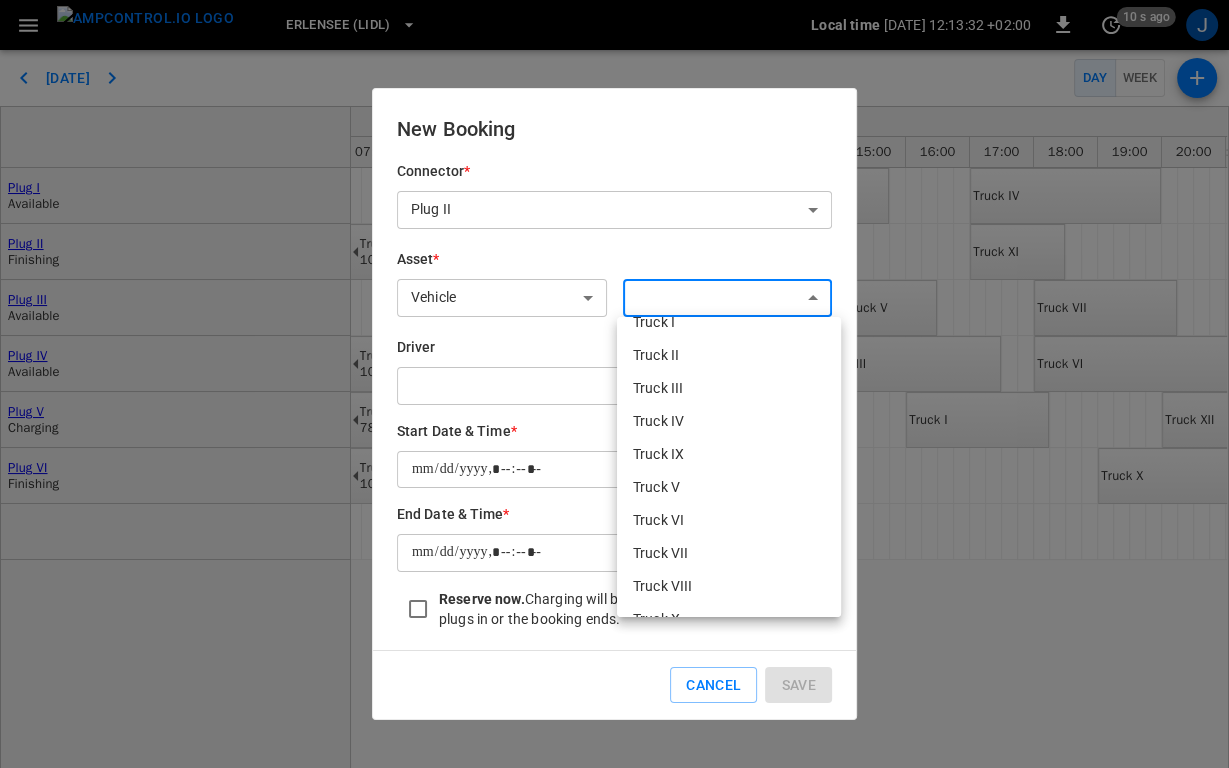 scroll, scrollTop: 60, scrollLeft: 0, axis: vertical 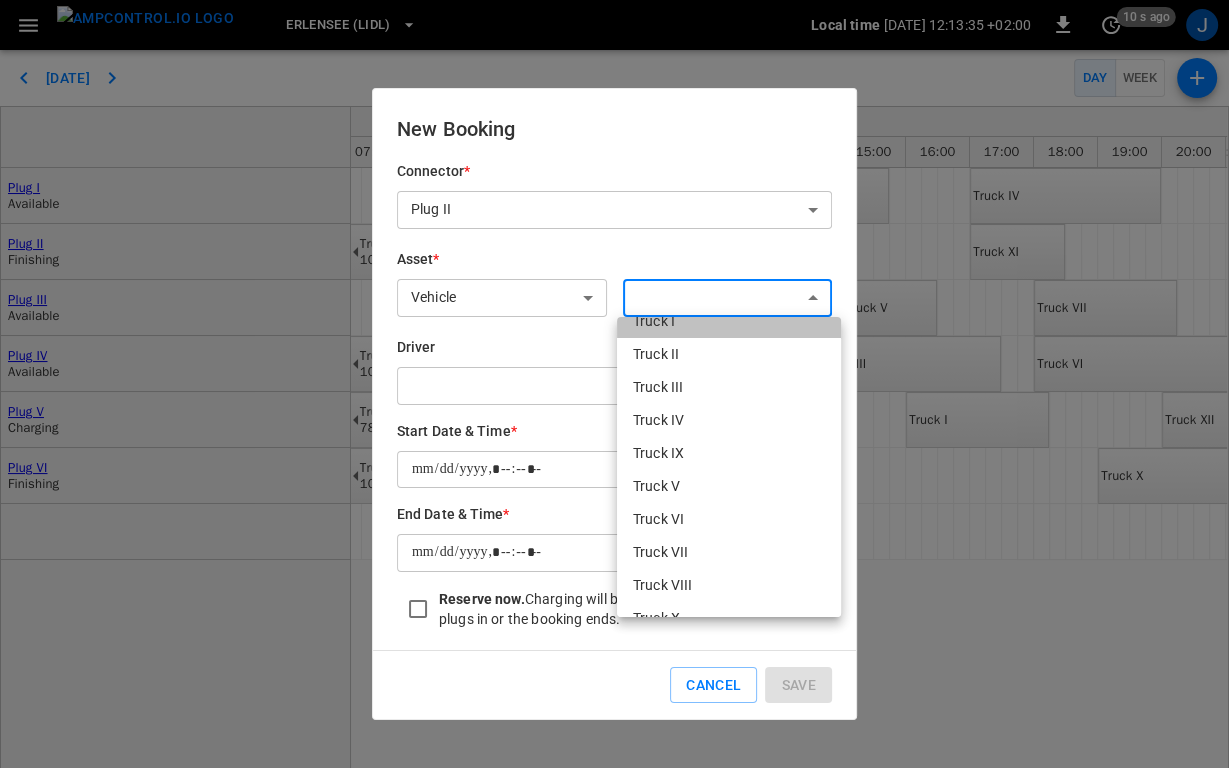 click on "Truck I" at bounding box center (729, 321) 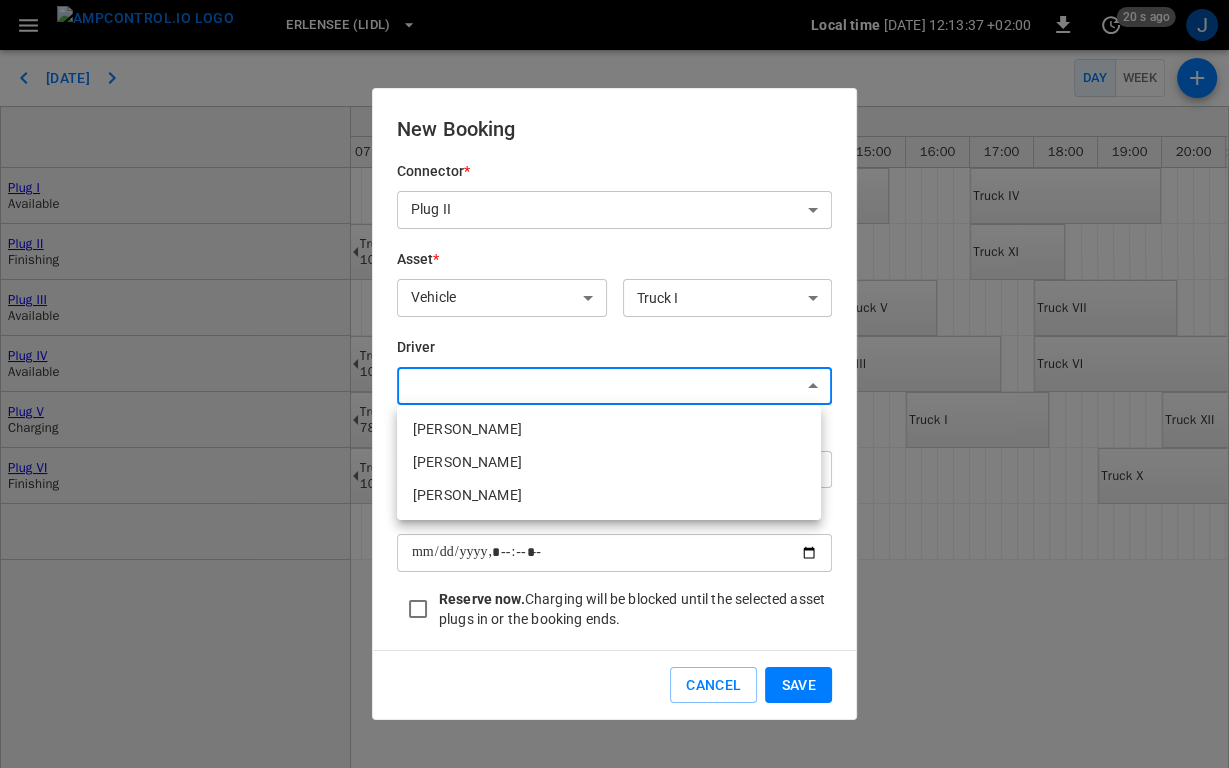 click on "Erlensee (Lidl) Local time 2025-07-29 12:13:37 +02:00 0 20 s ago J Today Day Week
Plug I
Available
Plug II
Finishing
Plug III
Available
Plug IV
Available
Plug V
Charging
Plug VI
Finishing
July 29 2025 July 30 2025 July 31 2025 August 01 2025 00:00 01:00 02:00 03:00 04:00 05:00 06:00 07:00 08:00 09:00 10:00 11:00 12:00 13:00 14:00 15:00 16:00 17:00 18:00 19:00 20:00 21:00 22:00 23:00 00:00 01:00 02:00 03:00 04:00 05:00 06:00 07:00 08:00 09:00 10:00 11:00 12:00 13:00 14:00 15:00 16:00 17:00 18:00 19:00 20:00 21:00 22:00 23:00 00:00 01:00 02:00 03:00 04:00 05:00 06:00 07:00 08:00 09:00 10:00 11:00 12:00 13:00 14:00 15:00 16:00 17:00 18:00 19:00 20:00 21:00 22:00 23:00 00:00 01:00 02:00 03:00 04:00 05:00 06:00 07:00 08:00 09:00 10:00 11:00 12:00 13:00 14:00 15:00 16:00 17:00" at bounding box center (614, 384) 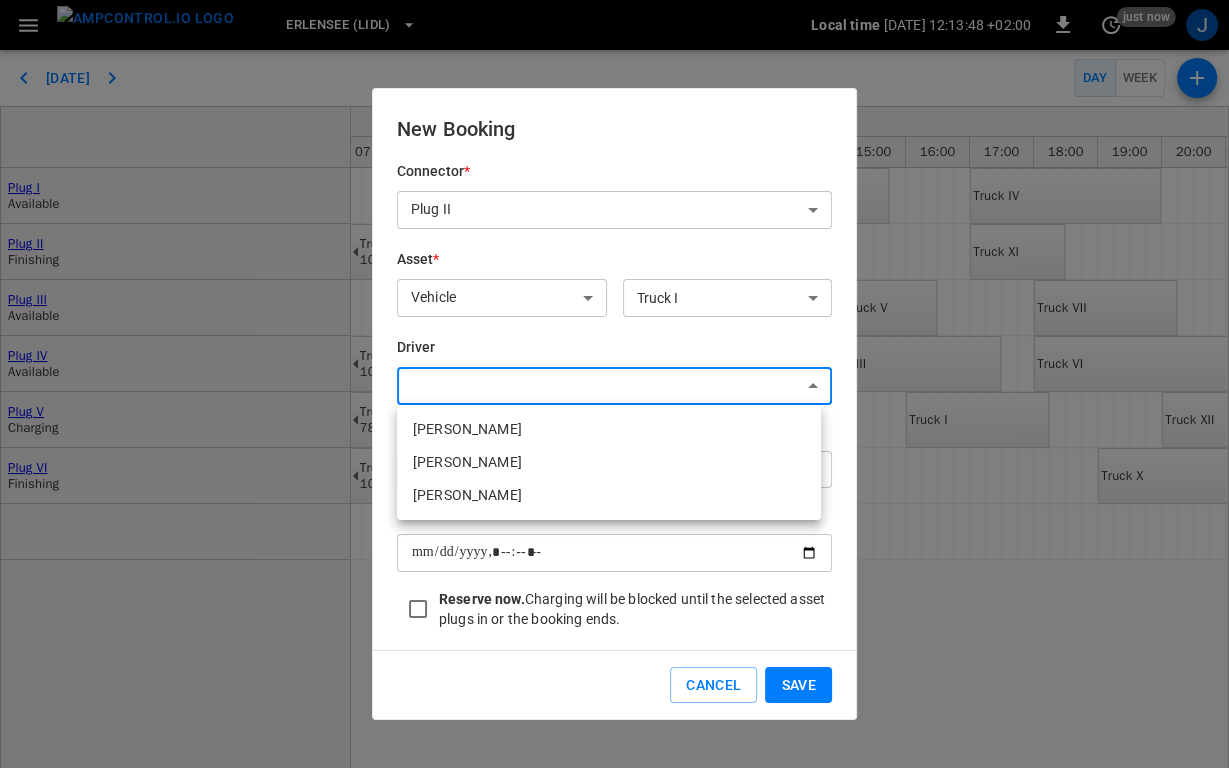 click at bounding box center (614, 384) 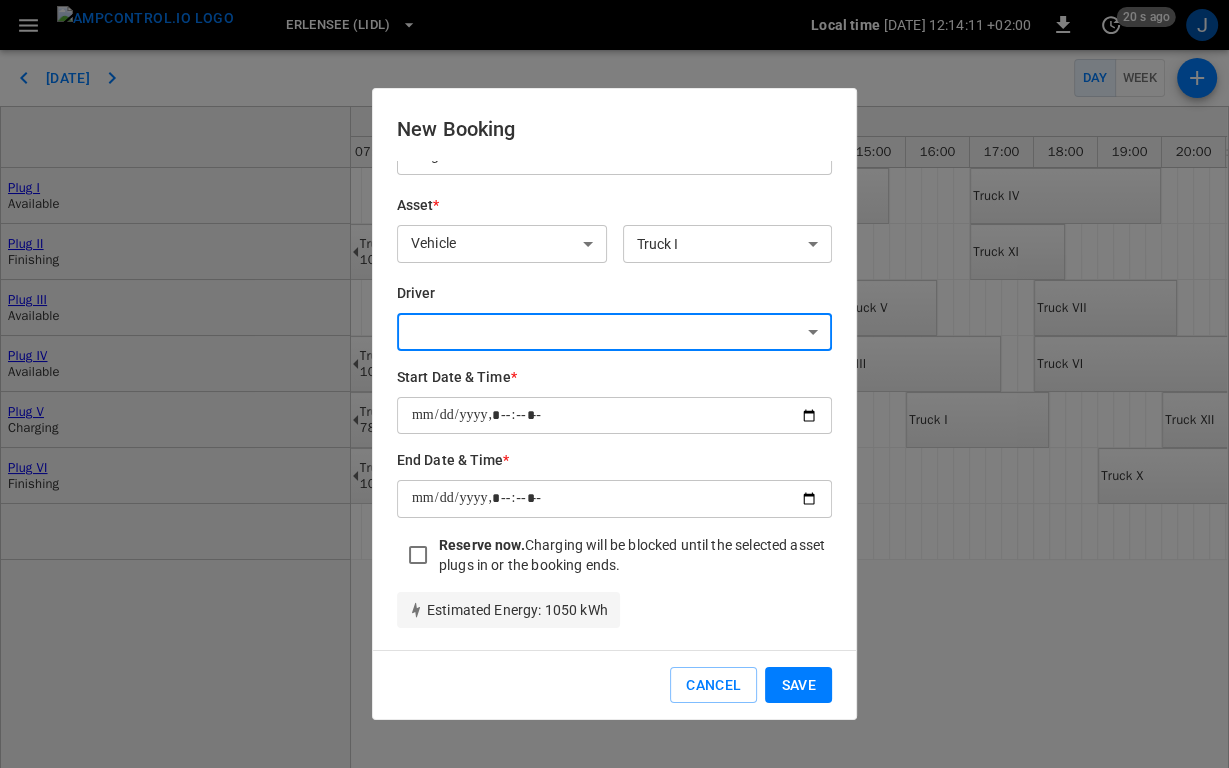 scroll, scrollTop: 52, scrollLeft: 0, axis: vertical 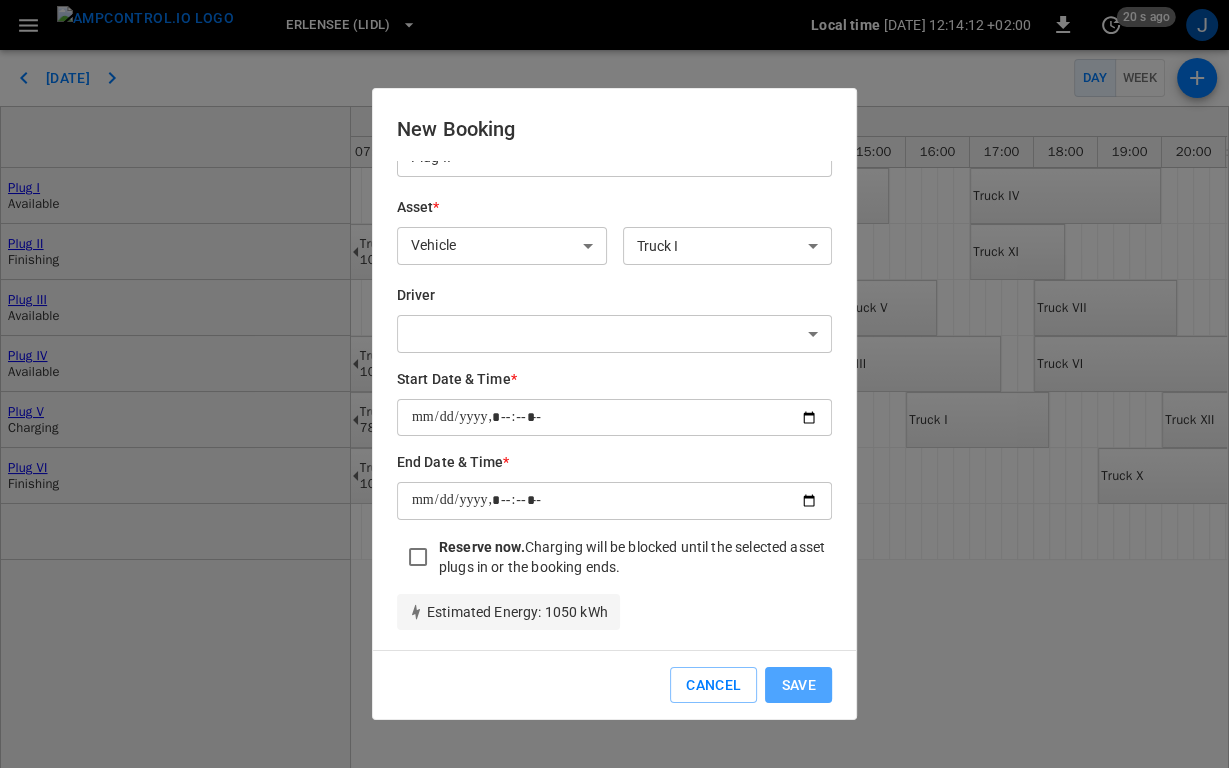 click on "Save" at bounding box center (798, 685) 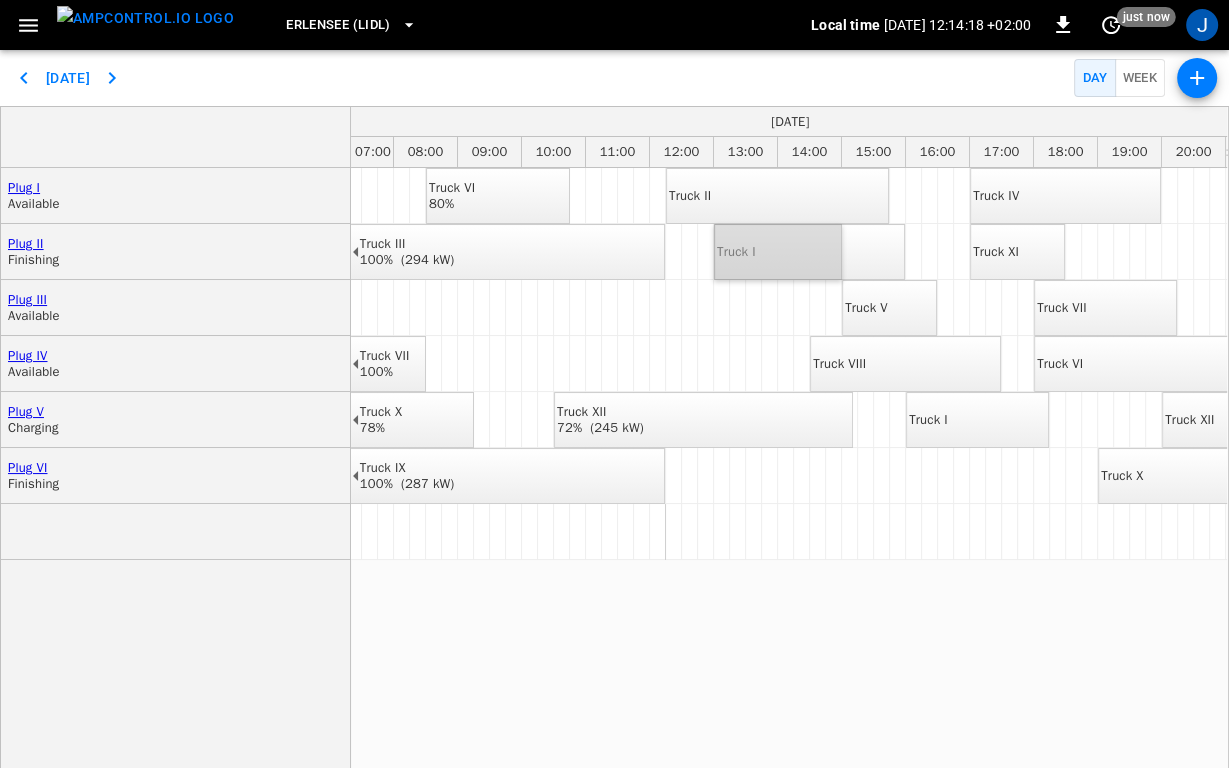 drag, startPoint x: 901, startPoint y: 250, endPoint x: 830, endPoint y: 257, distance: 71.34424 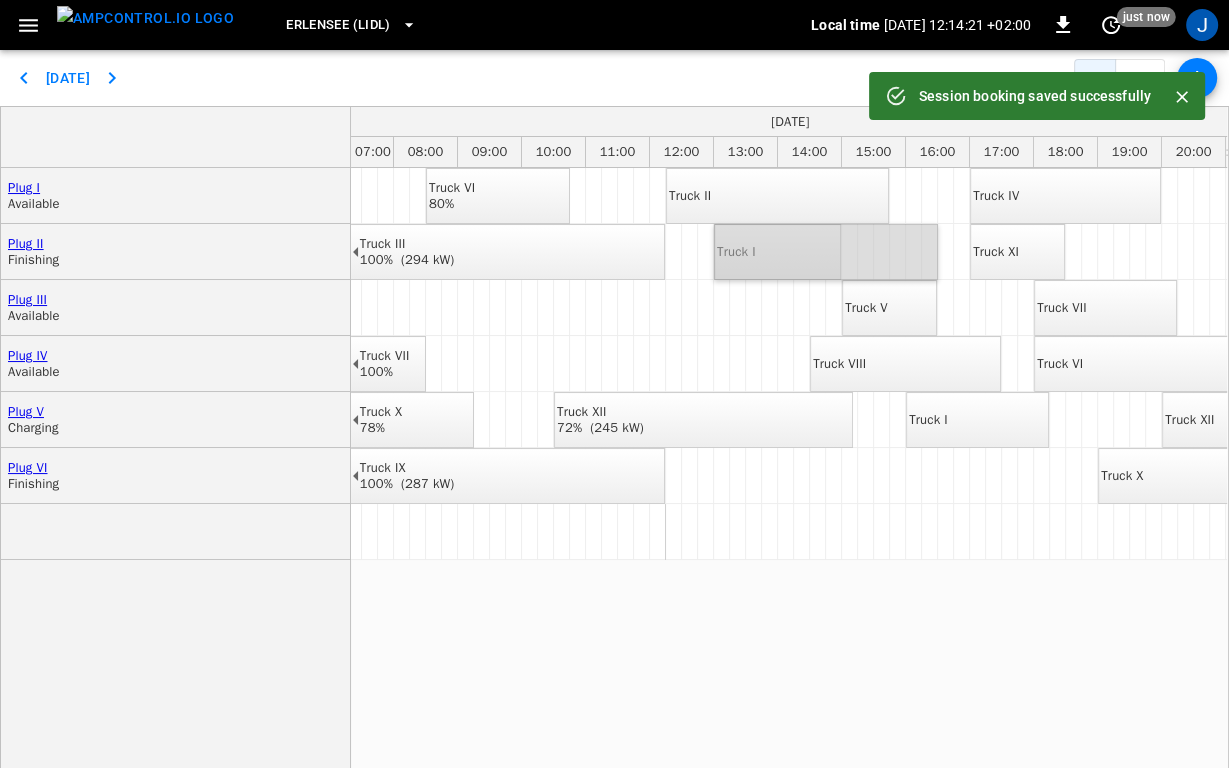 drag, startPoint x: 837, startPoint y: 257, endPoint x: 931, endPoint y: 248, distance: 94.42987 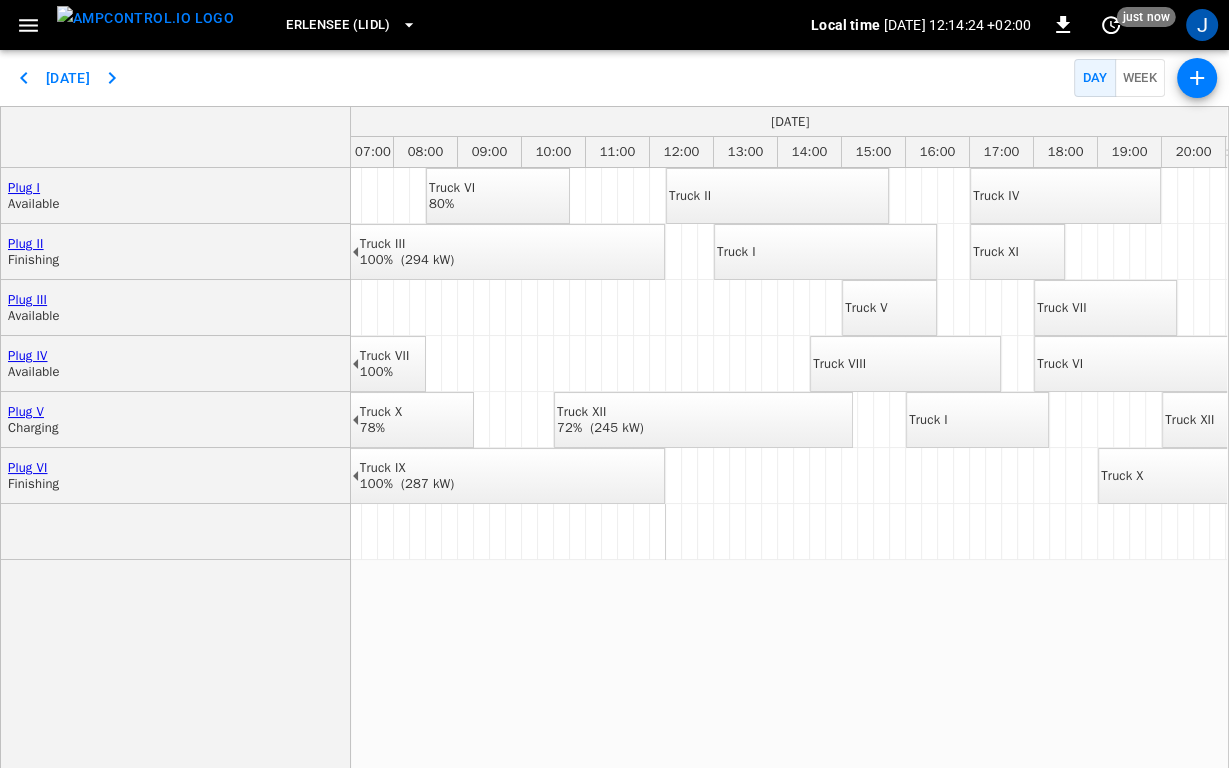 click on "Truck I" at bounding box center (736, 252) 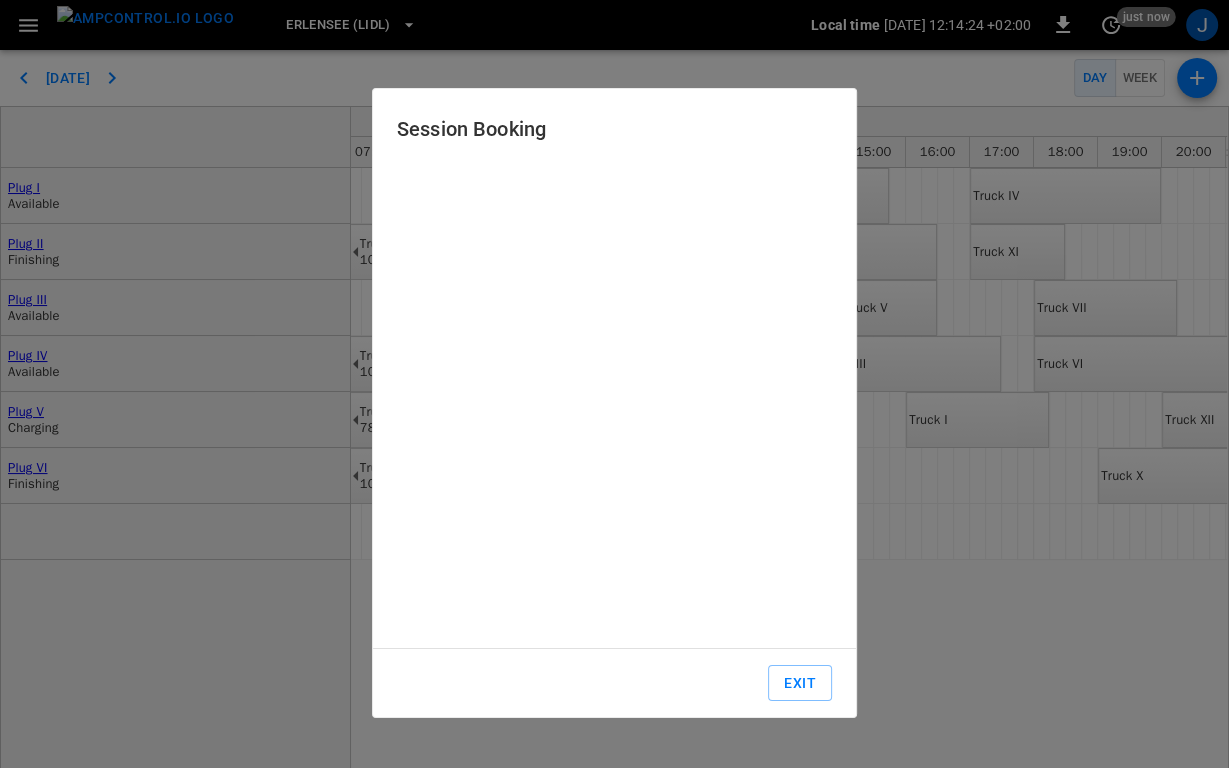 type on "**********" 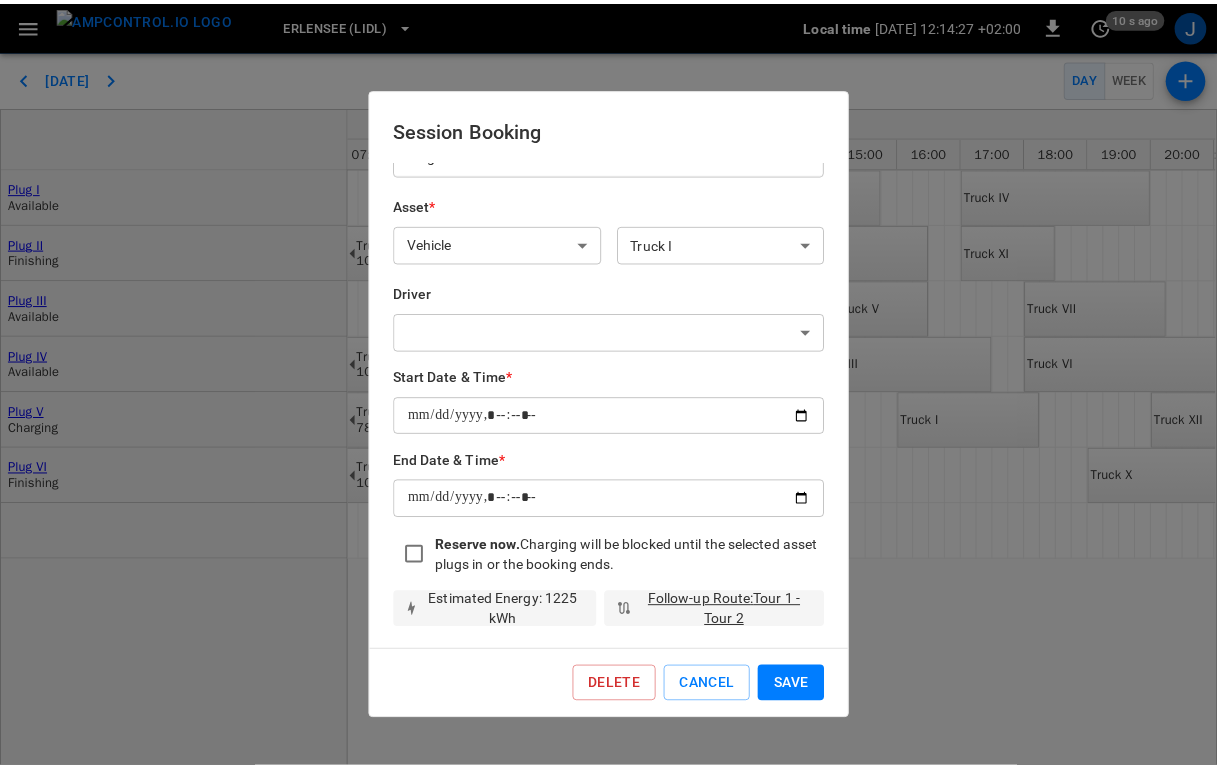 scroll, scrollTop: 53, scrollLeft: 0, axis: vertical 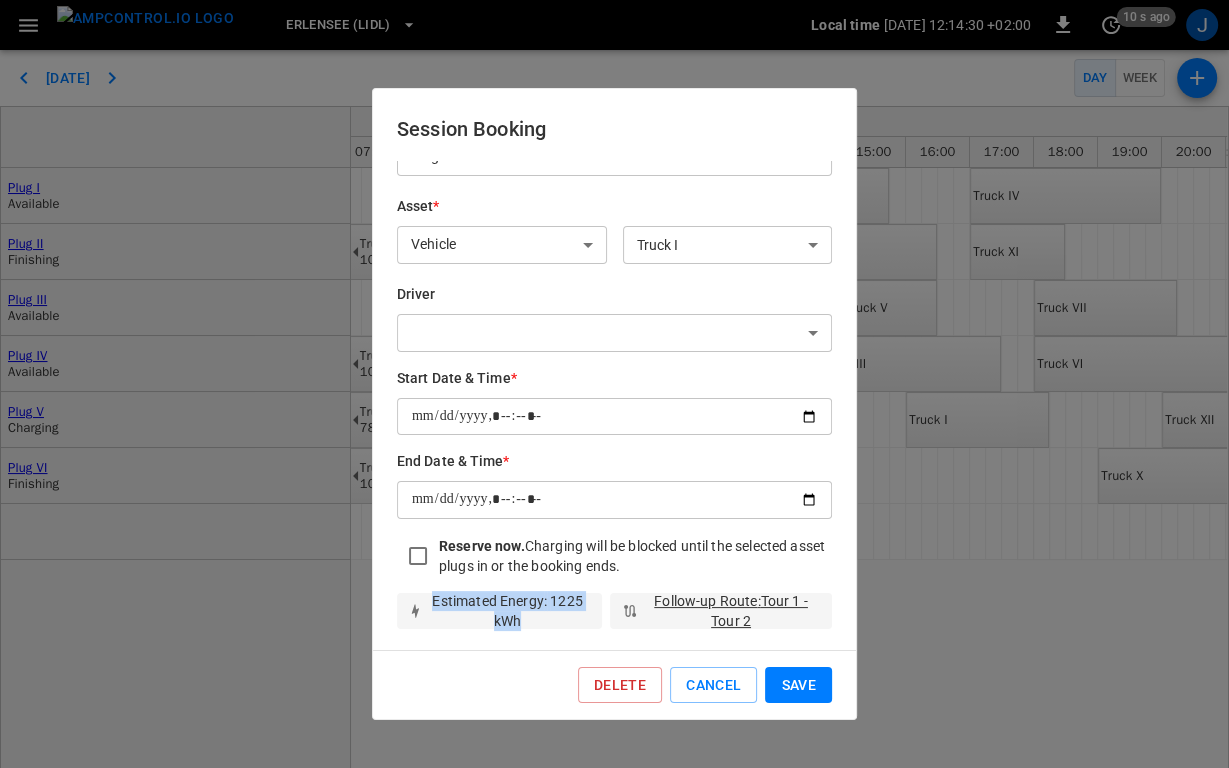 drag, startPoint x: 530, startPoint y: 616, endPoint x: 431, endPoint y: 609, distance: 99.24717 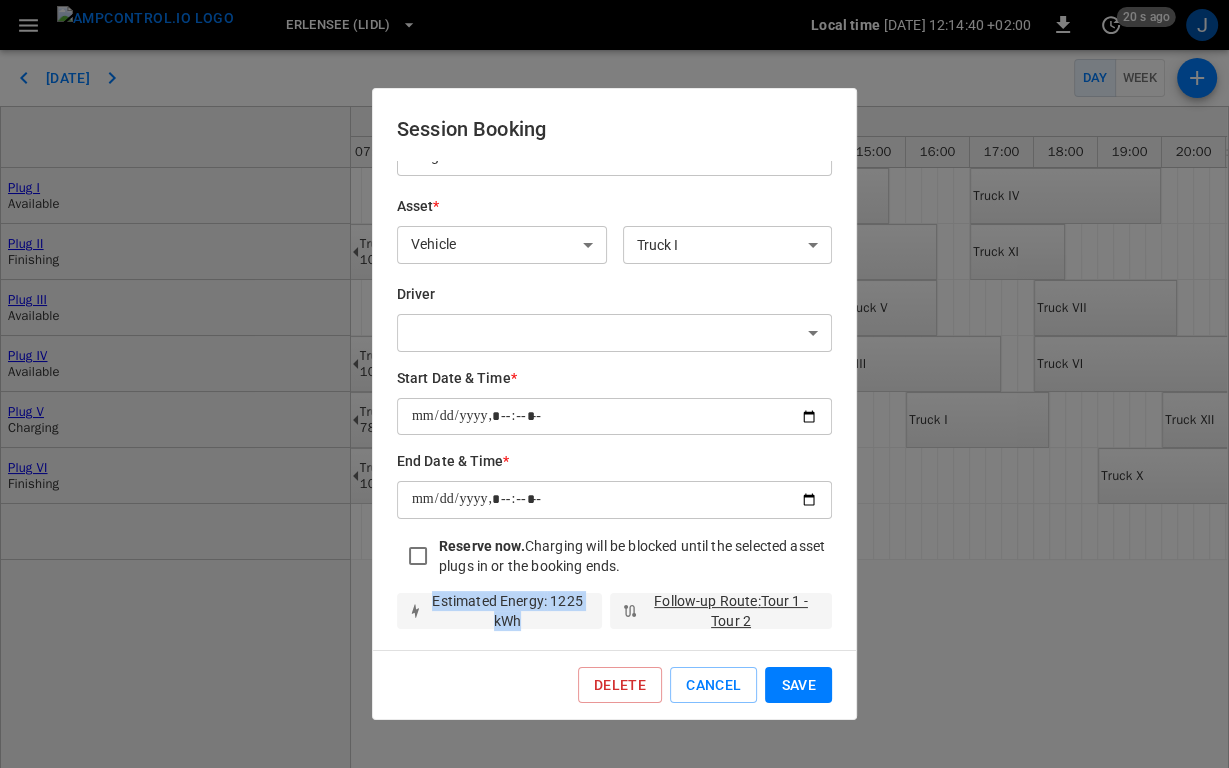 click on "Follow-up Route :  Tour 1 - Tour 2" at bounding box center (731, 611) 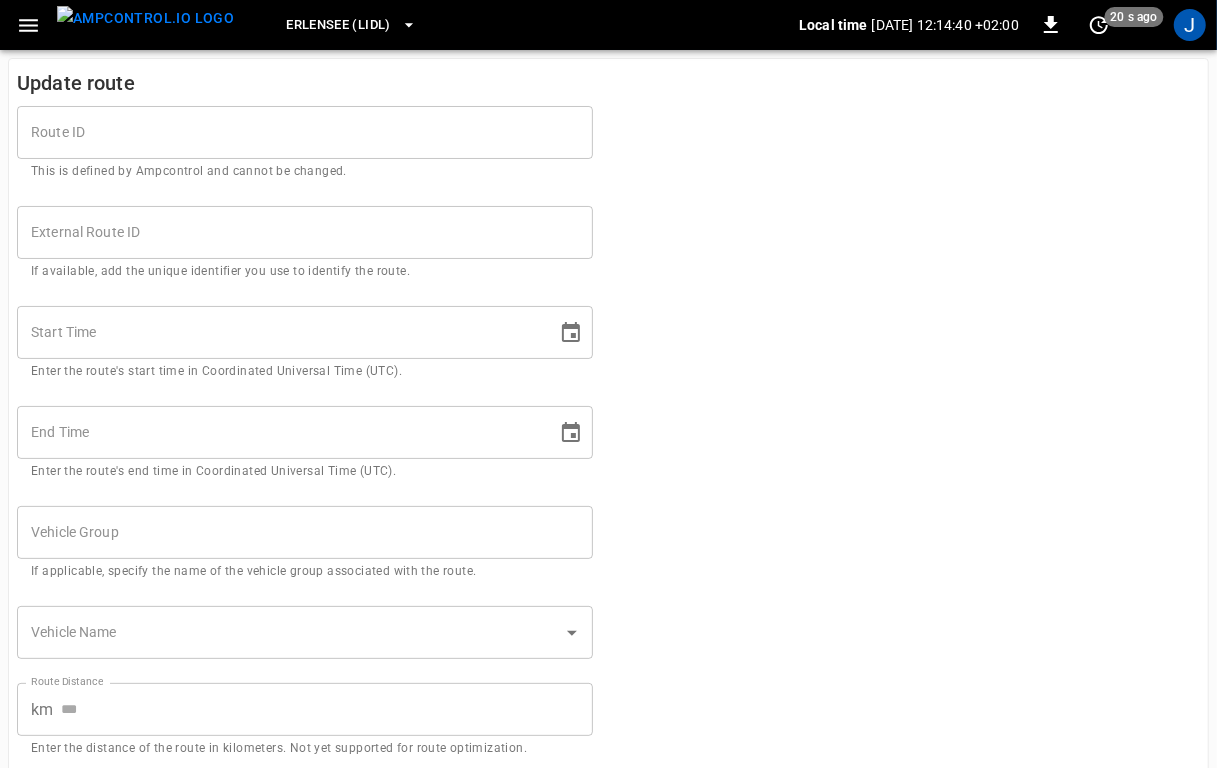 type on "**********" 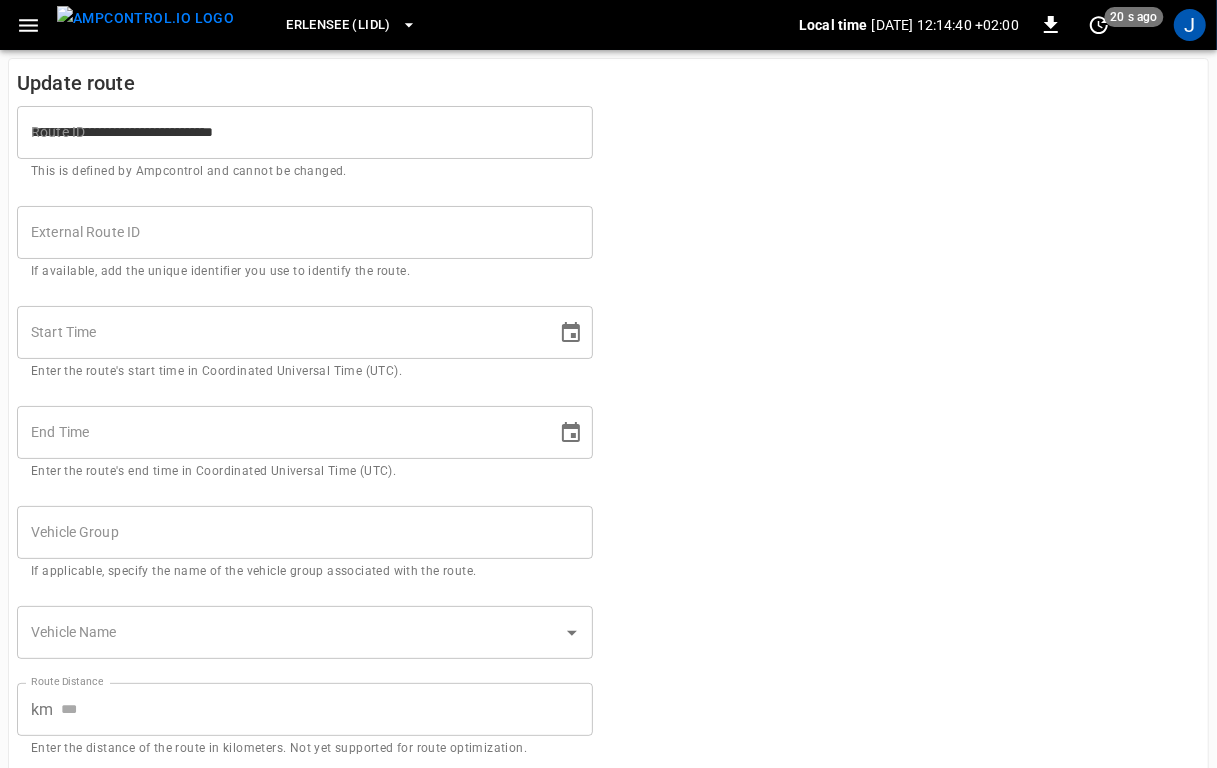 type on "**********" 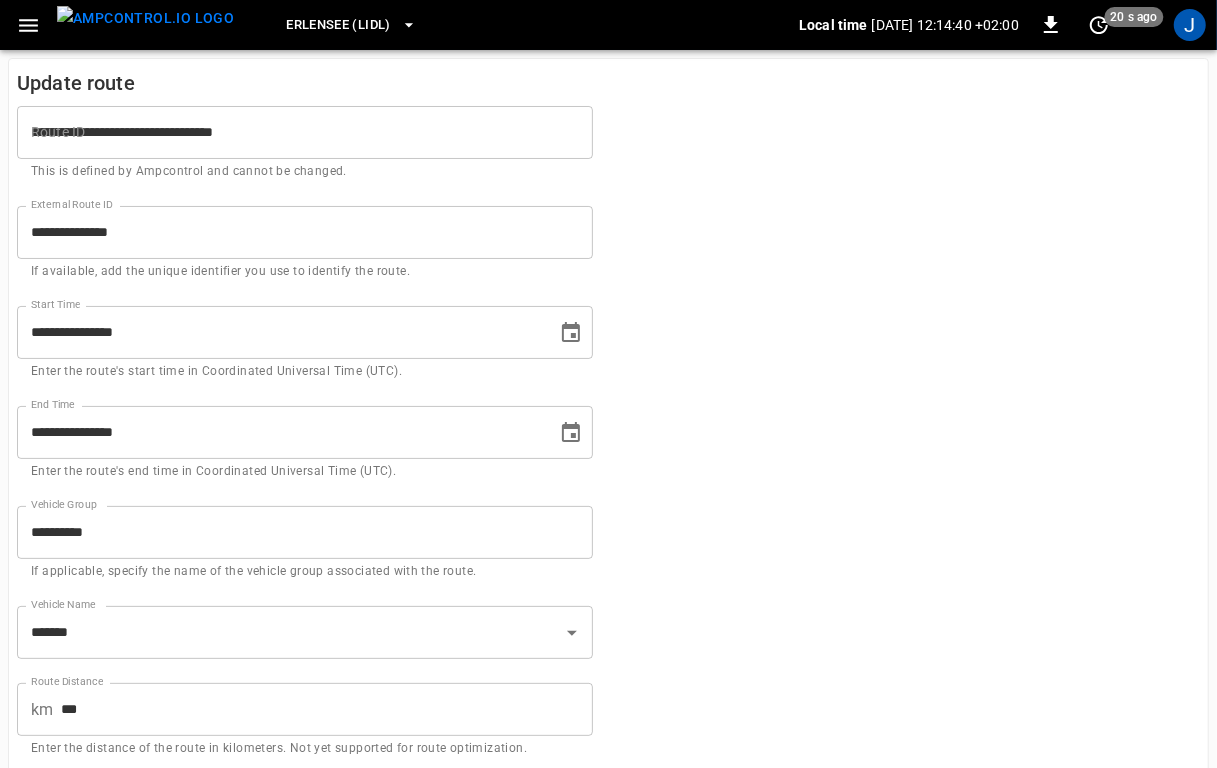 type on "**********" 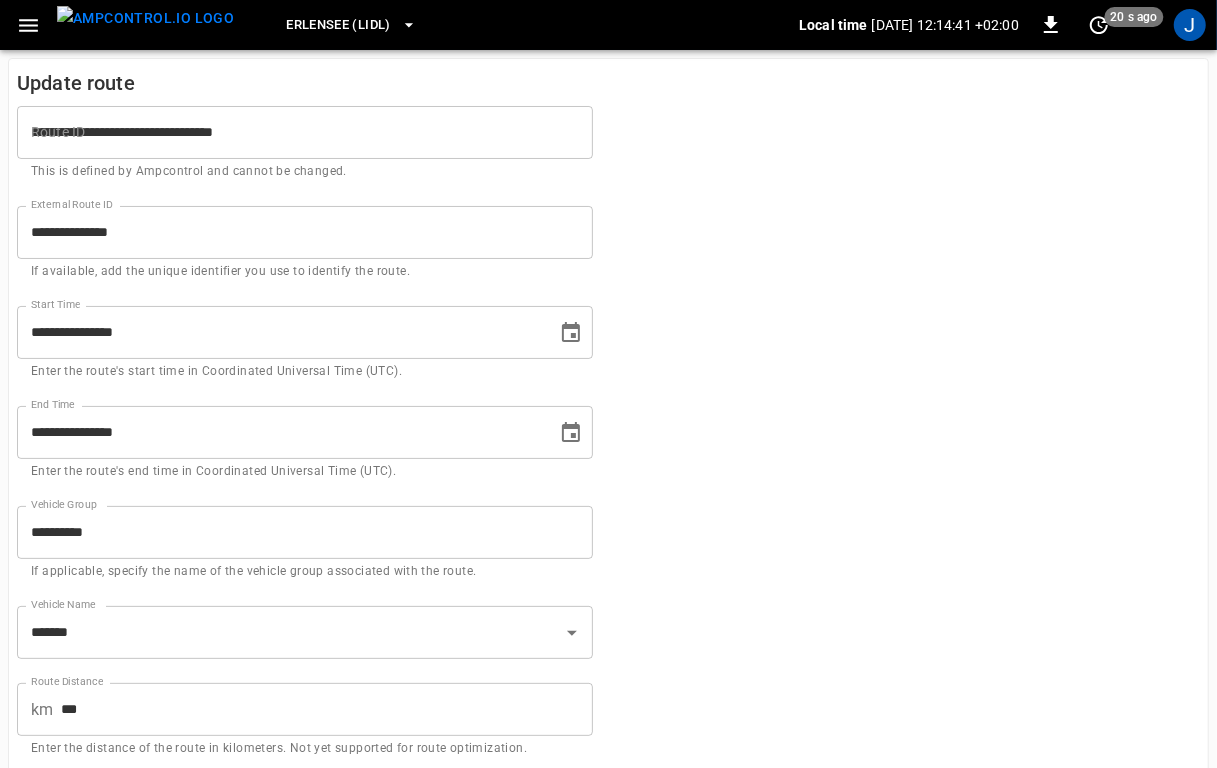 scroll, scrollTop: 258, scrollLeft: 0, axis: vertical 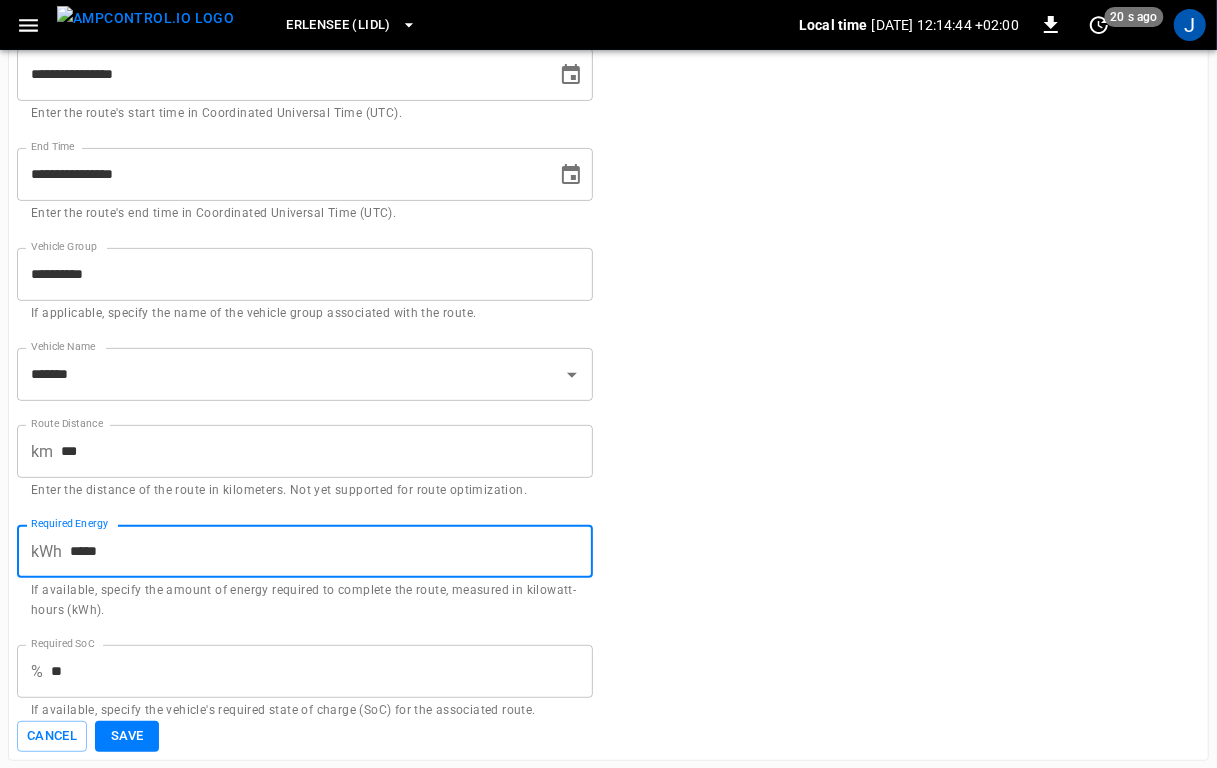 drag, startPoint x: 119, startPoint y: 556, endPoint x: 23, endPoint y: 561, distance: 96.13012 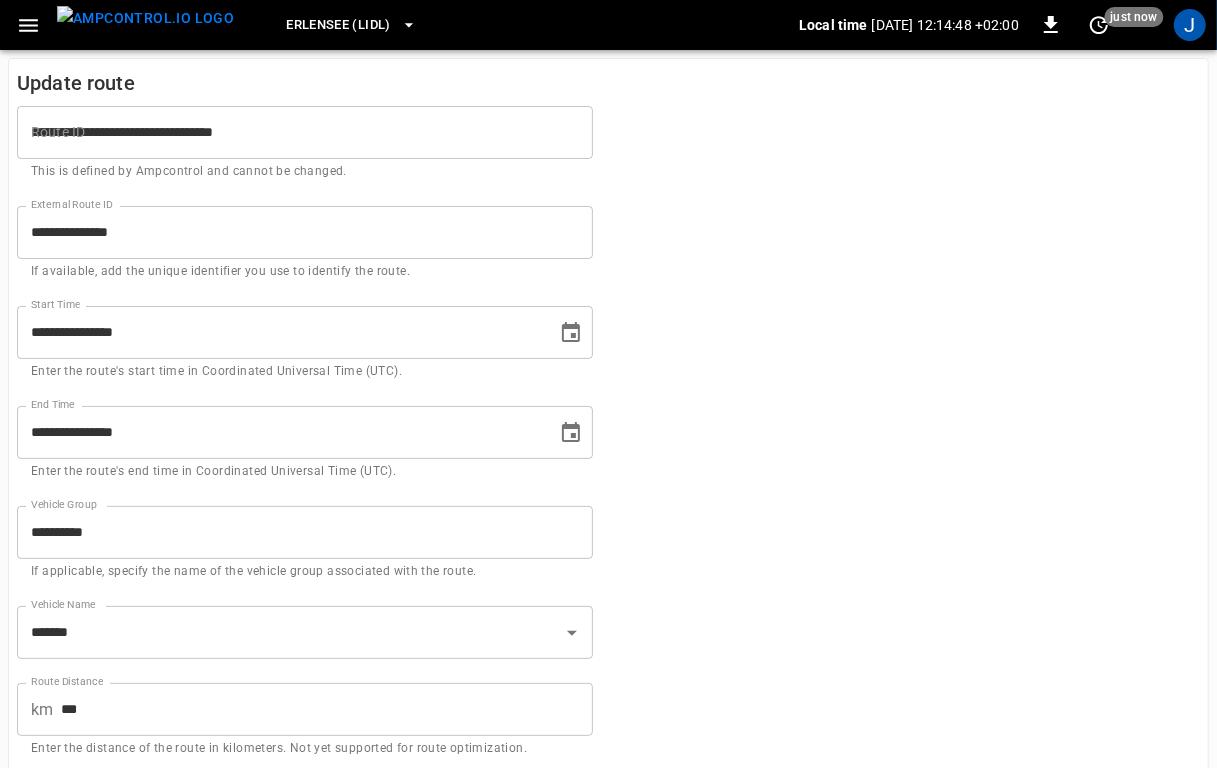 scroll, scrollTop: 258, scrollLeft: 0, axis: vertical 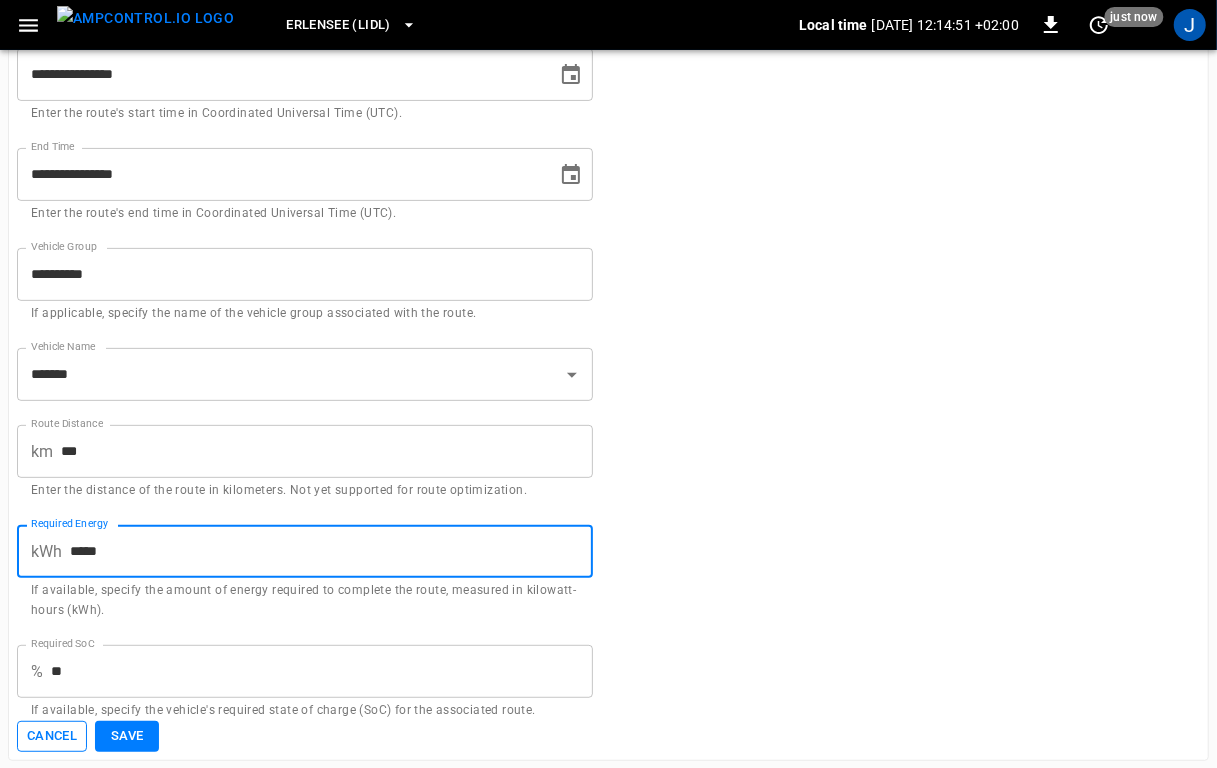click on "Cancel" at bounding box center [52, 736] 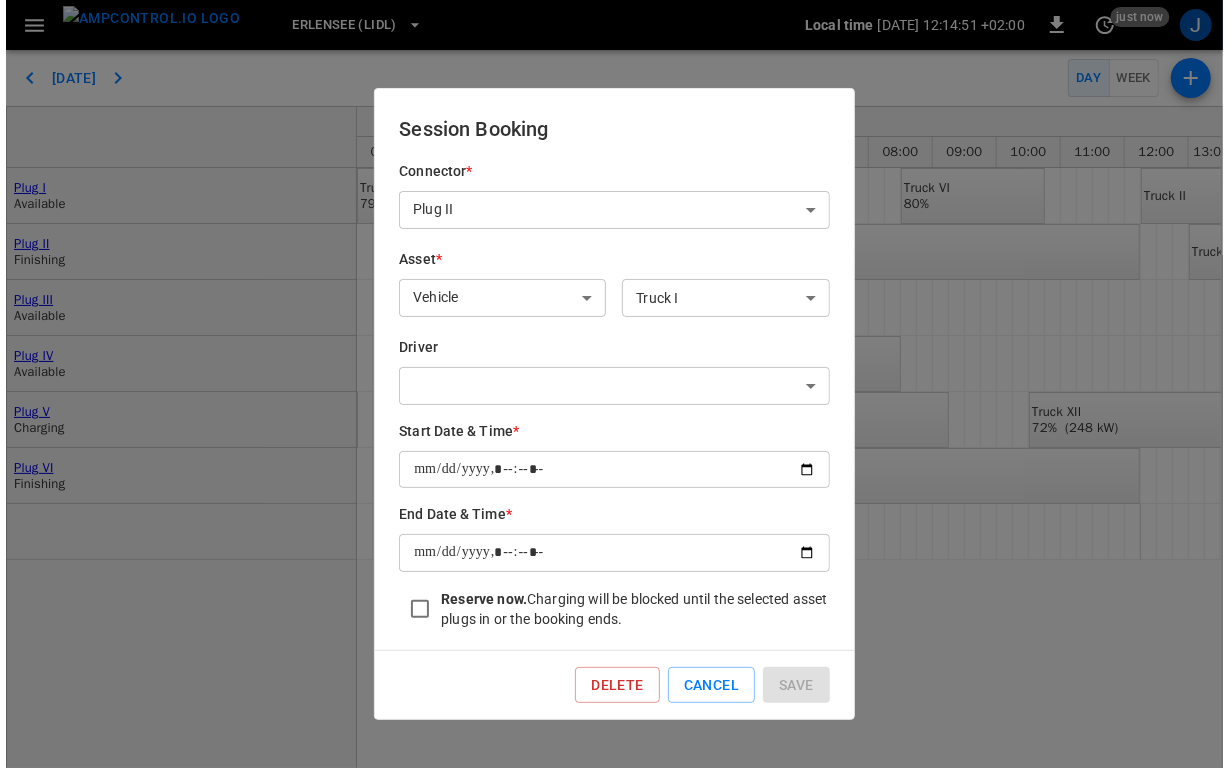 scroll, scrollTop: 0, scrollLeft: 0, axis: both 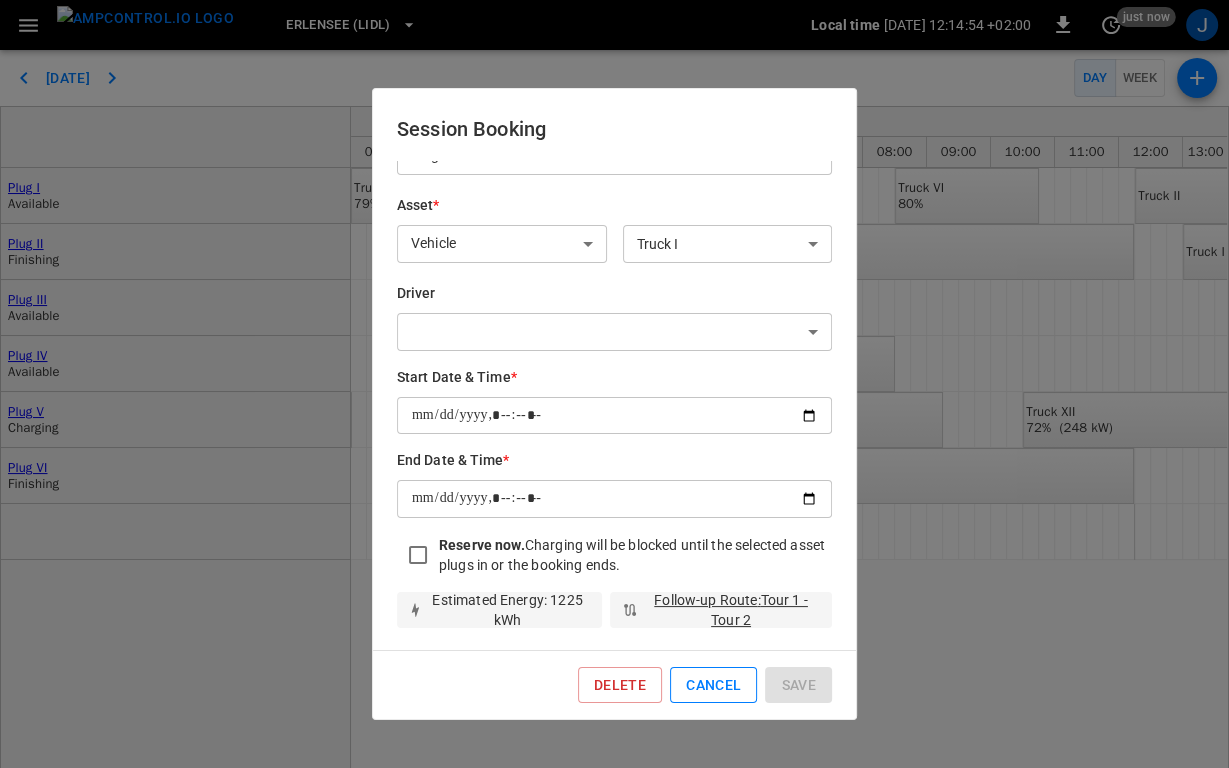 click on "Cancel" at bounding box center (713, 685) 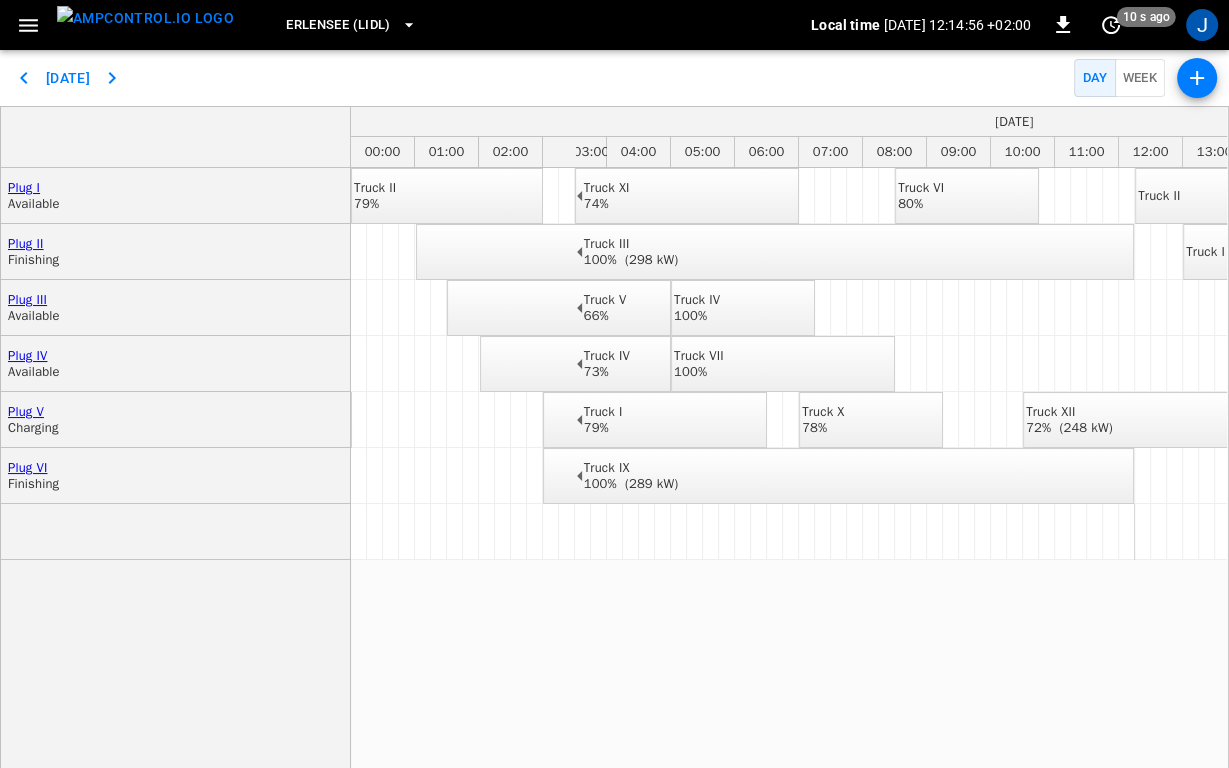 scroll, scrollTop: 0, scrollLeft: 522, axis: horizontal 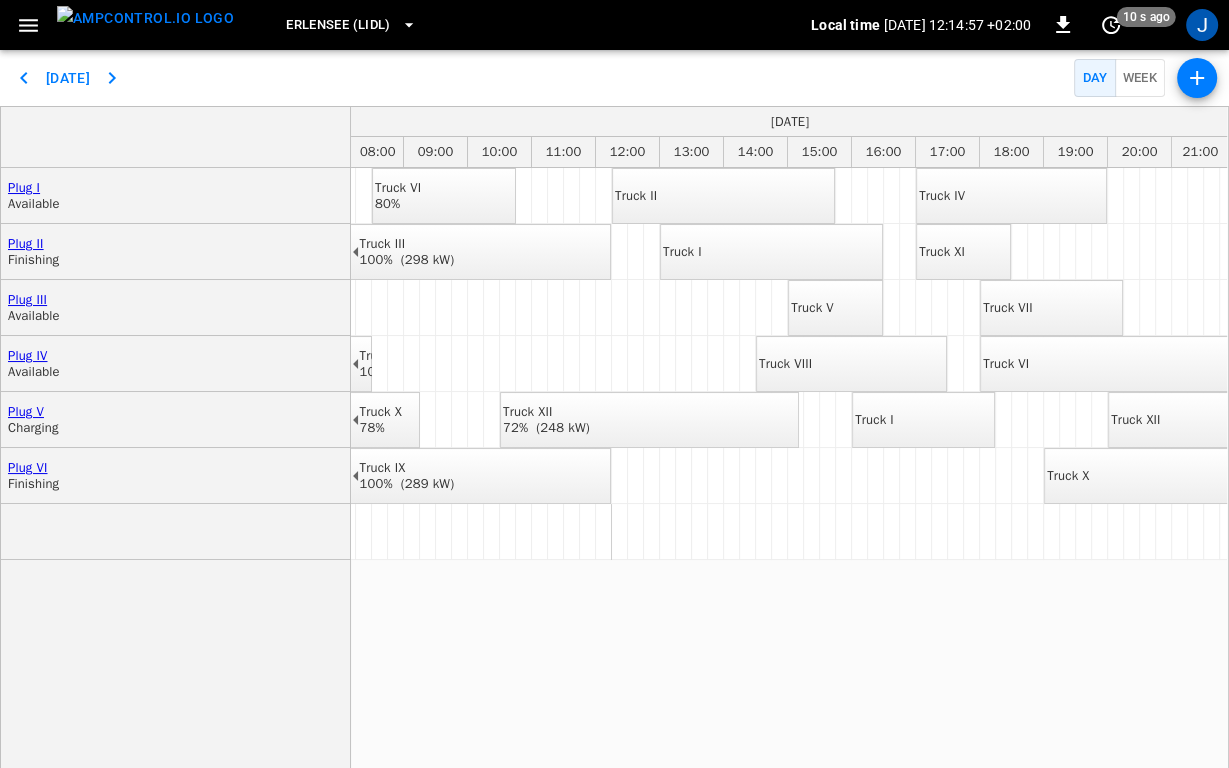 click on "Truck I" at bounding box center (682, 252) 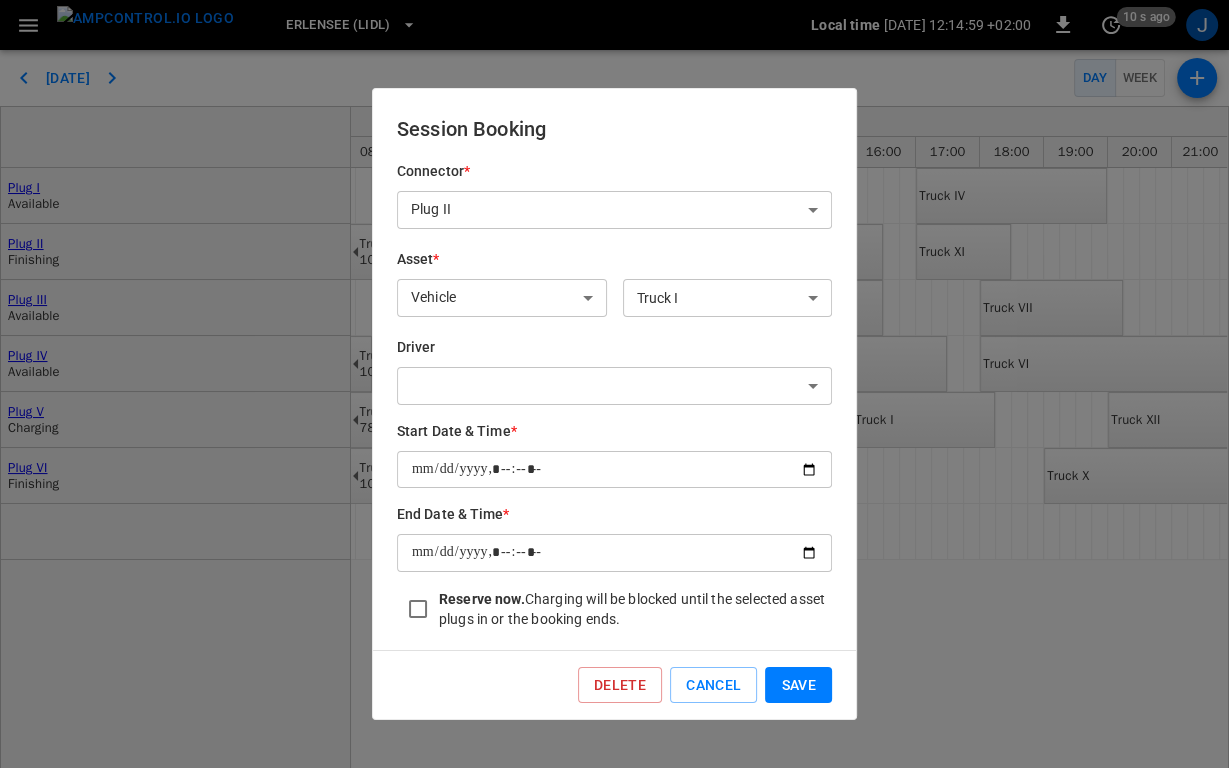 scroll, scrollTop: 55, scrollLeft: 0, axis: vertical 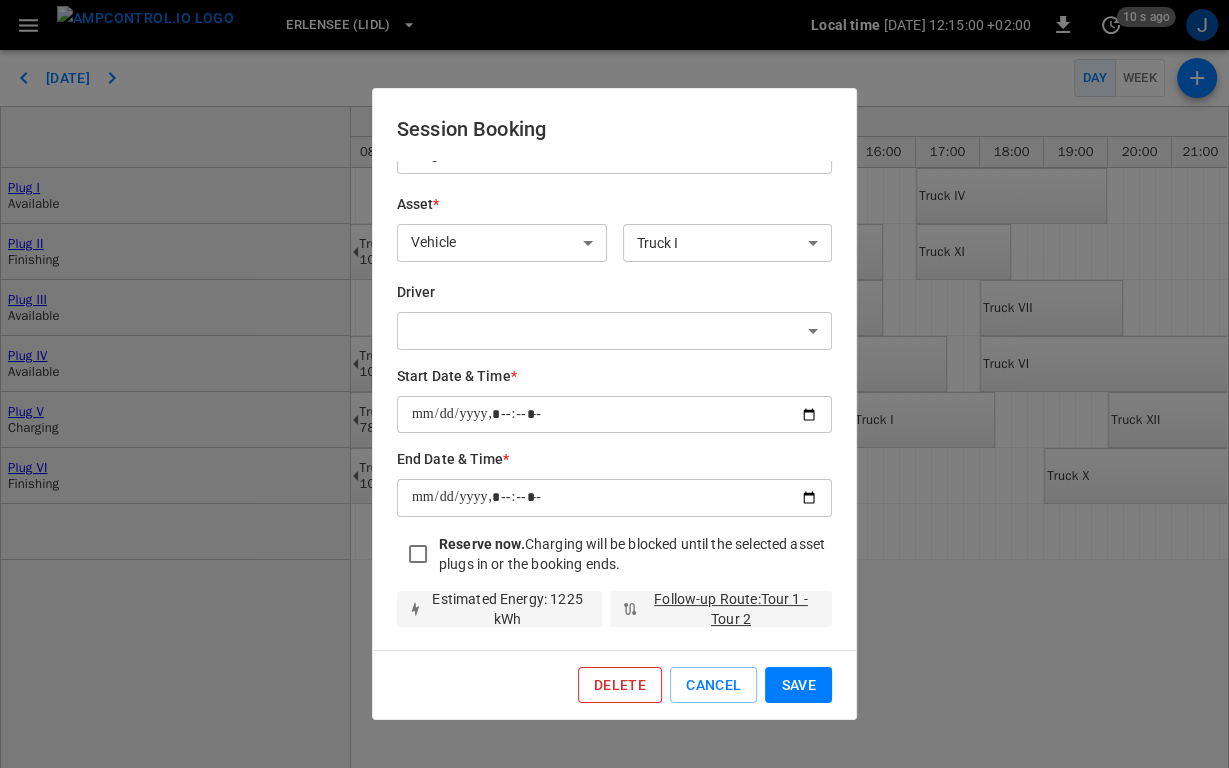 click on "Delete" at bounding box center [620, 685] 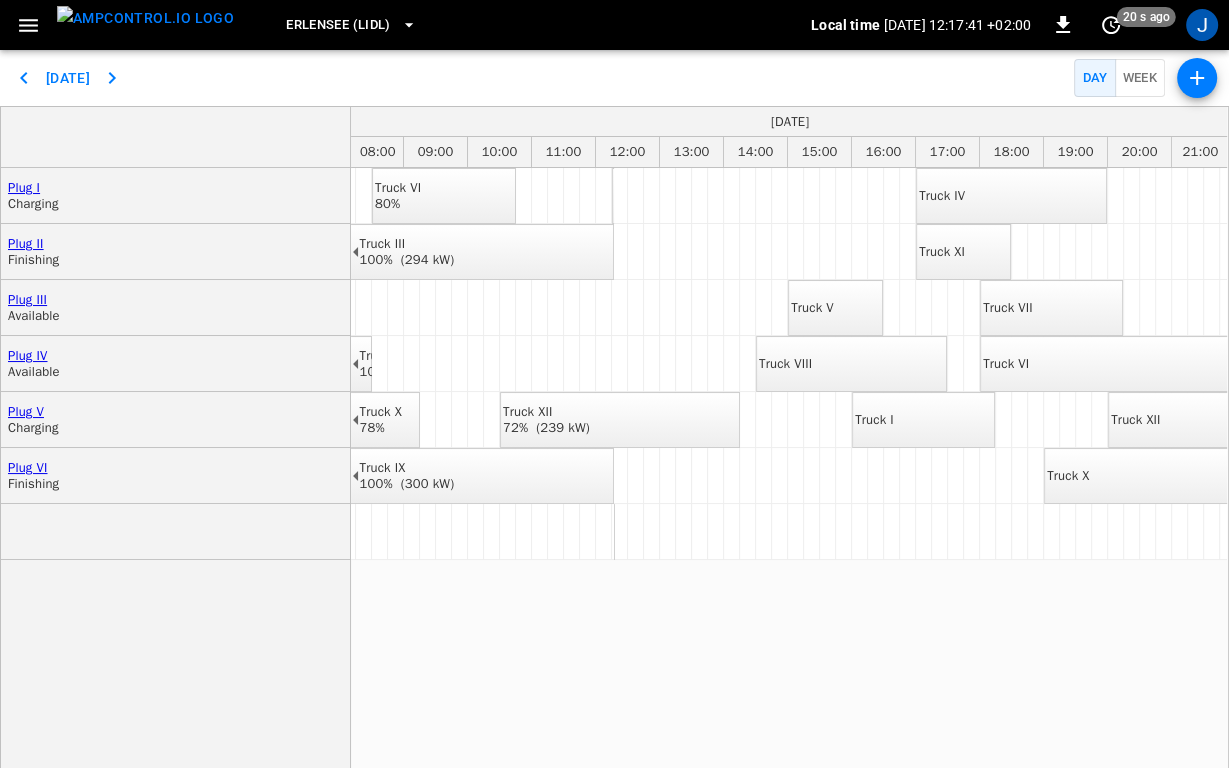 click 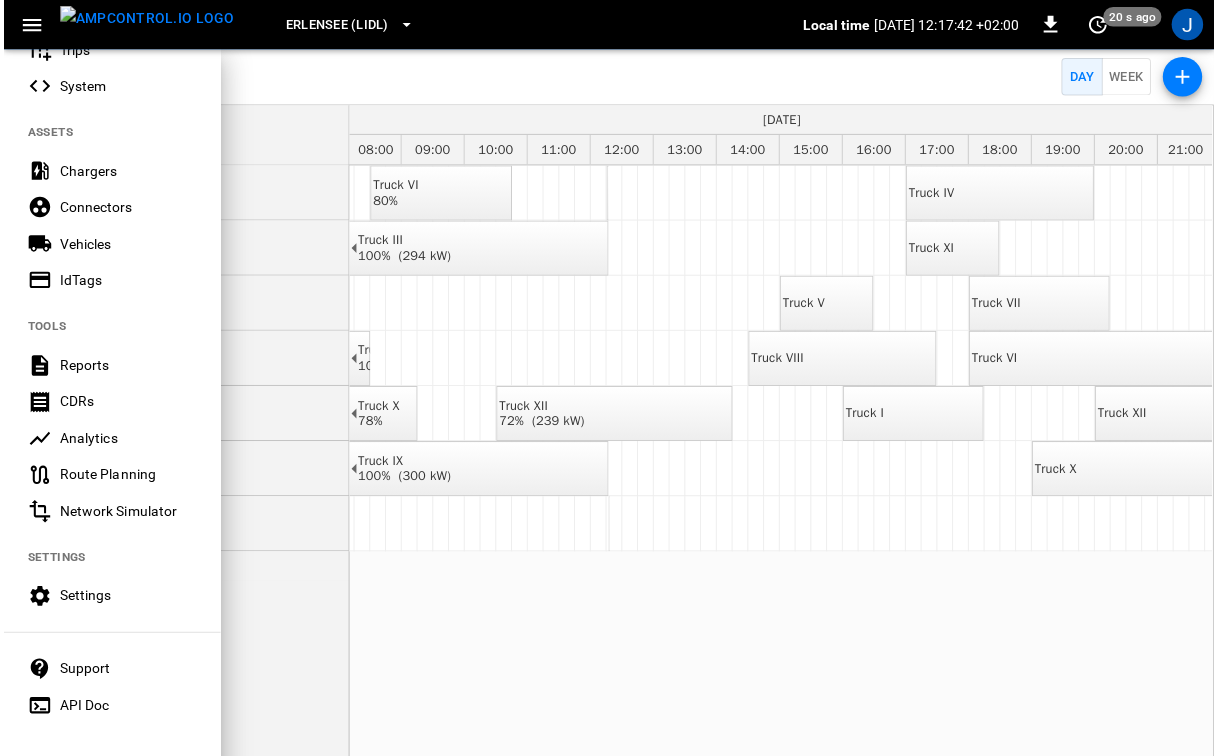 scroll, scrollTop: 407, scrollLeft: 0, axis: vertical 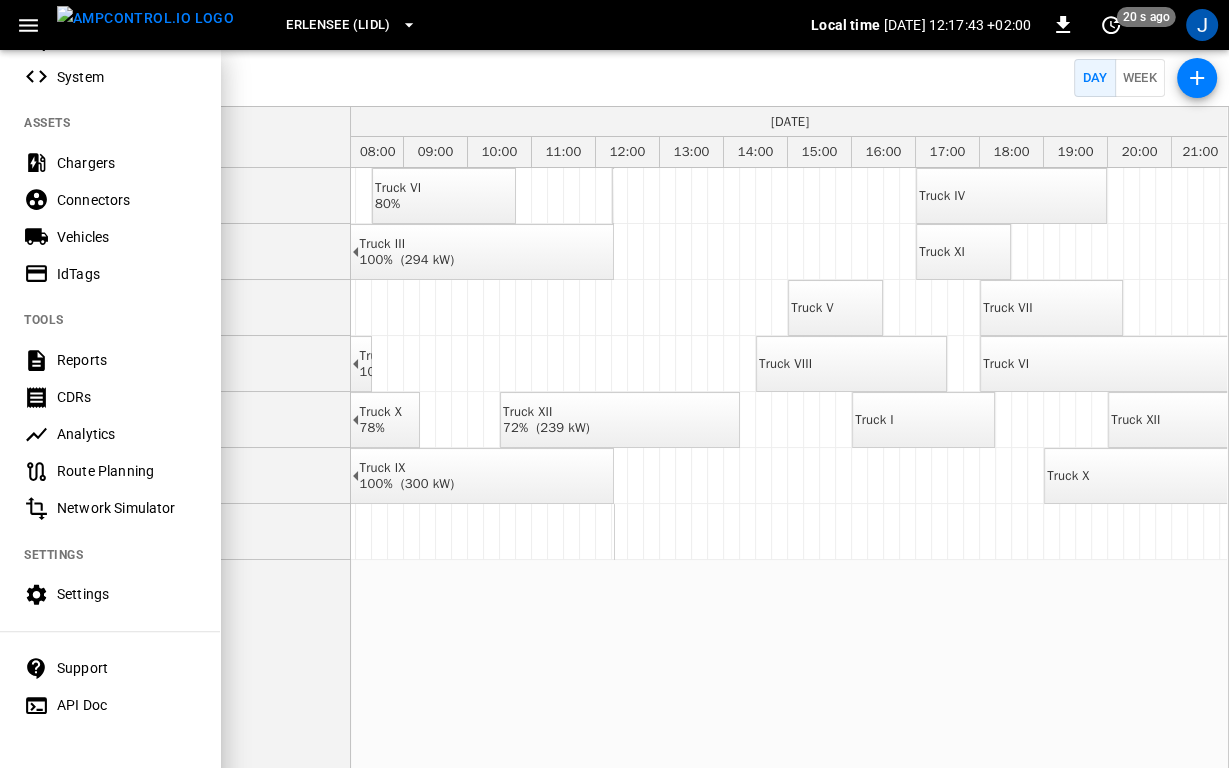 click on "Settings" at bounding box center (110, 594) 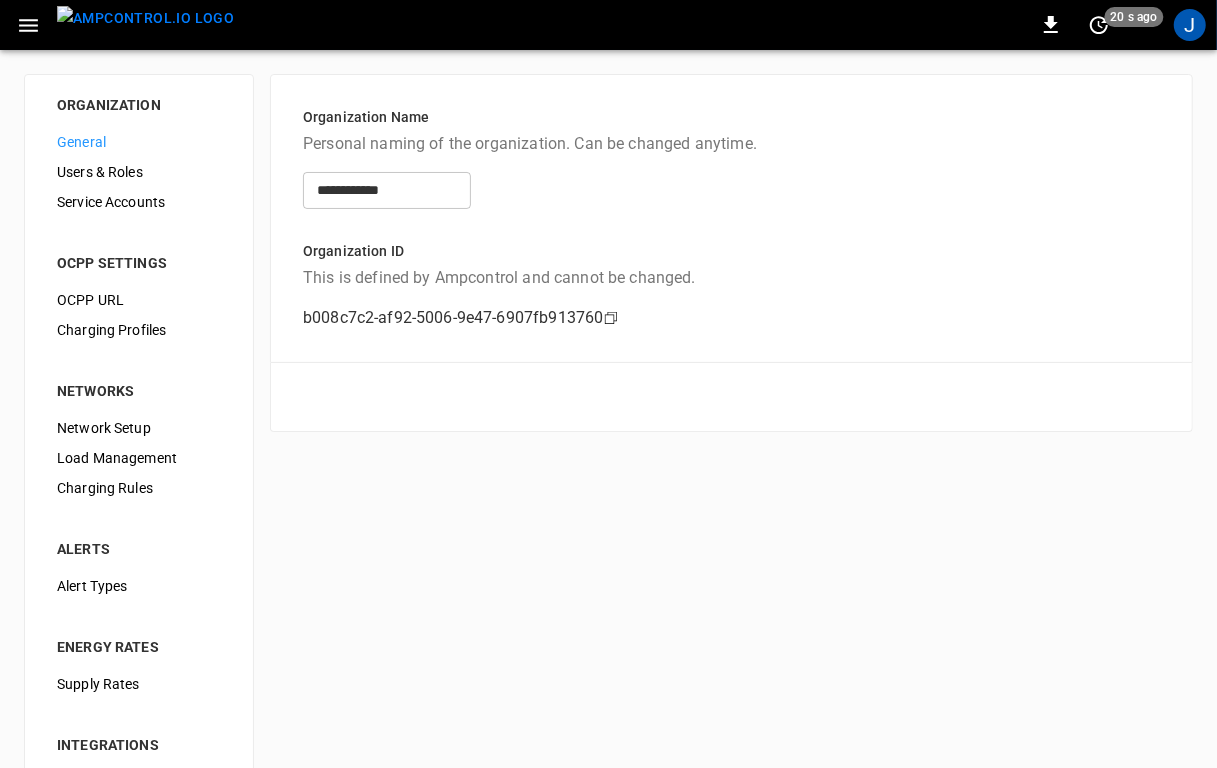 click on "Users & Roles" at bounding box center [139, 172] 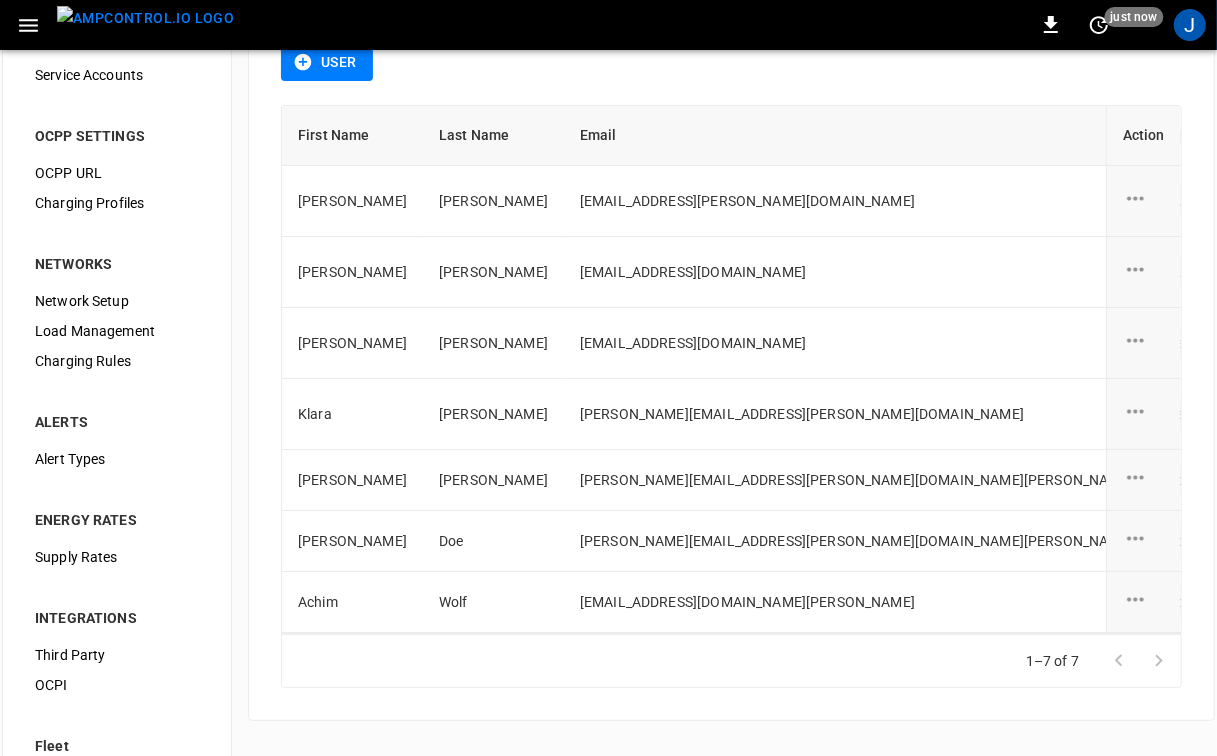 scroll, scrollTop: 122, scrollLeft: 0, axis: vertical 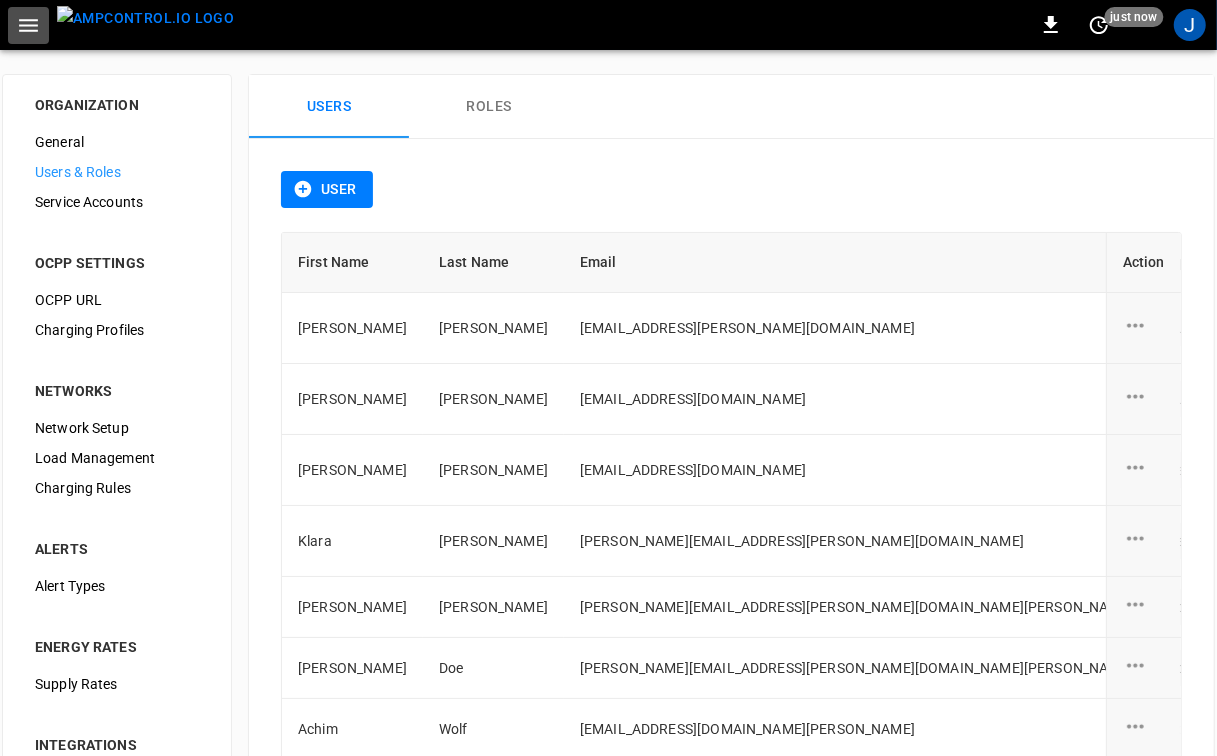 click 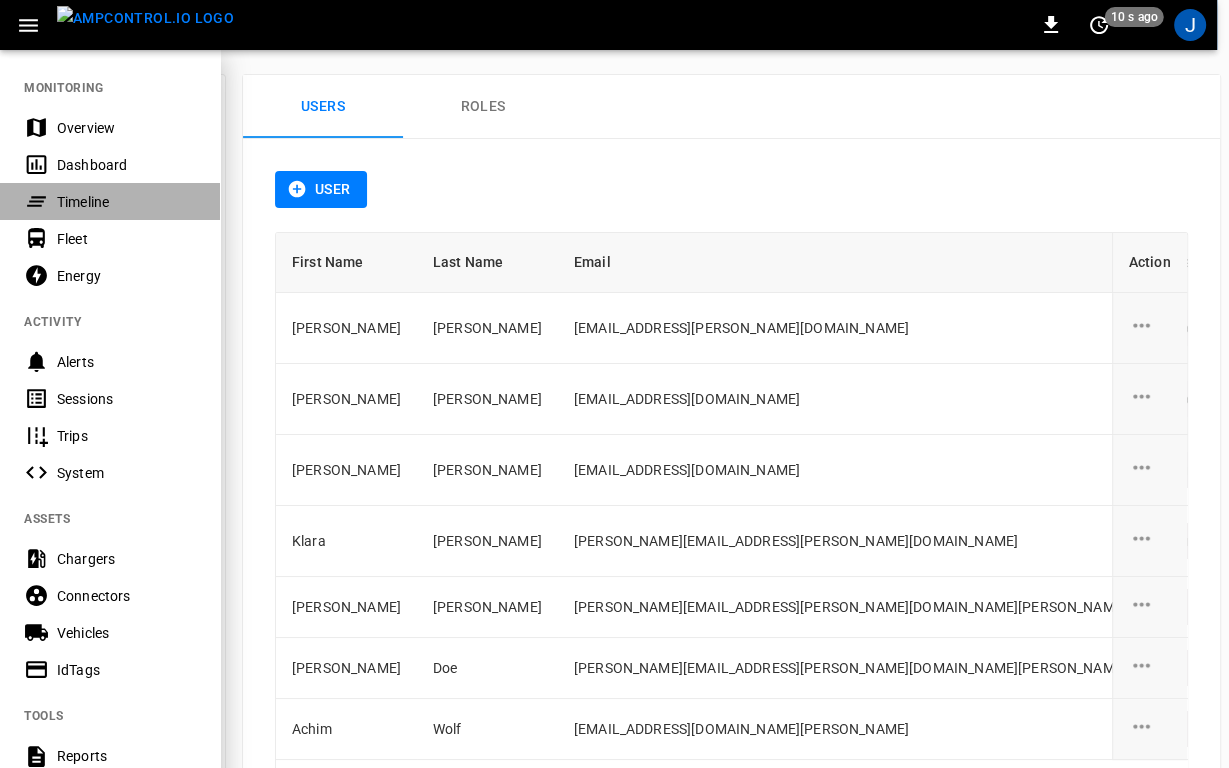 click on "Timeline" at bounding box center (126, 202) 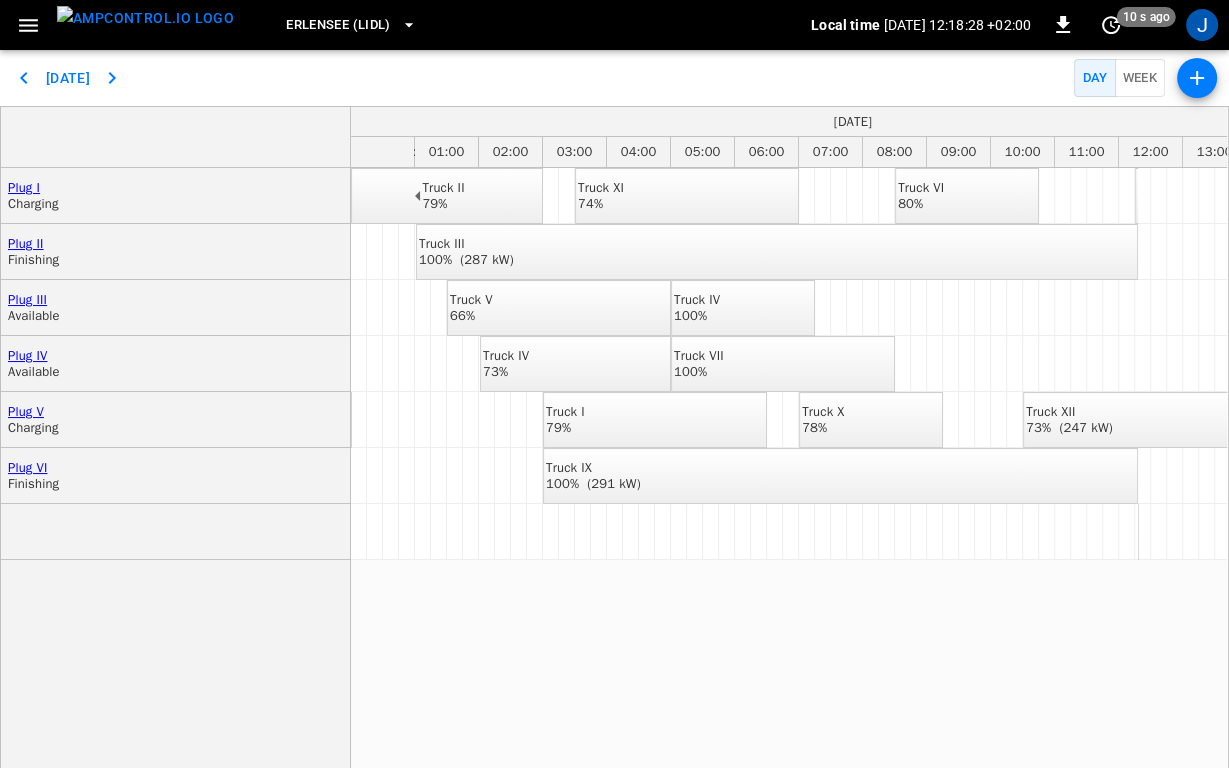 scroll, scrollTop: 0, scrollLeft: 288, axis: horizontal 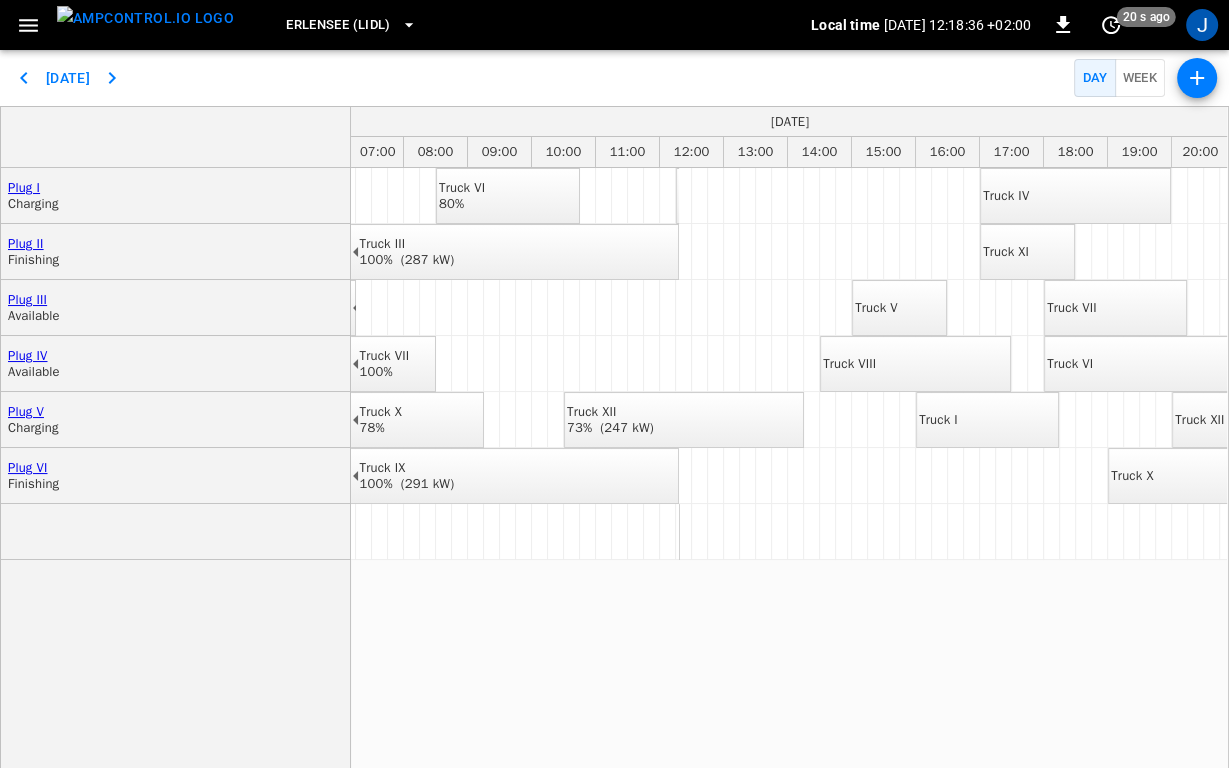 click on "Truck VIII" at bounding box center (849, 364) 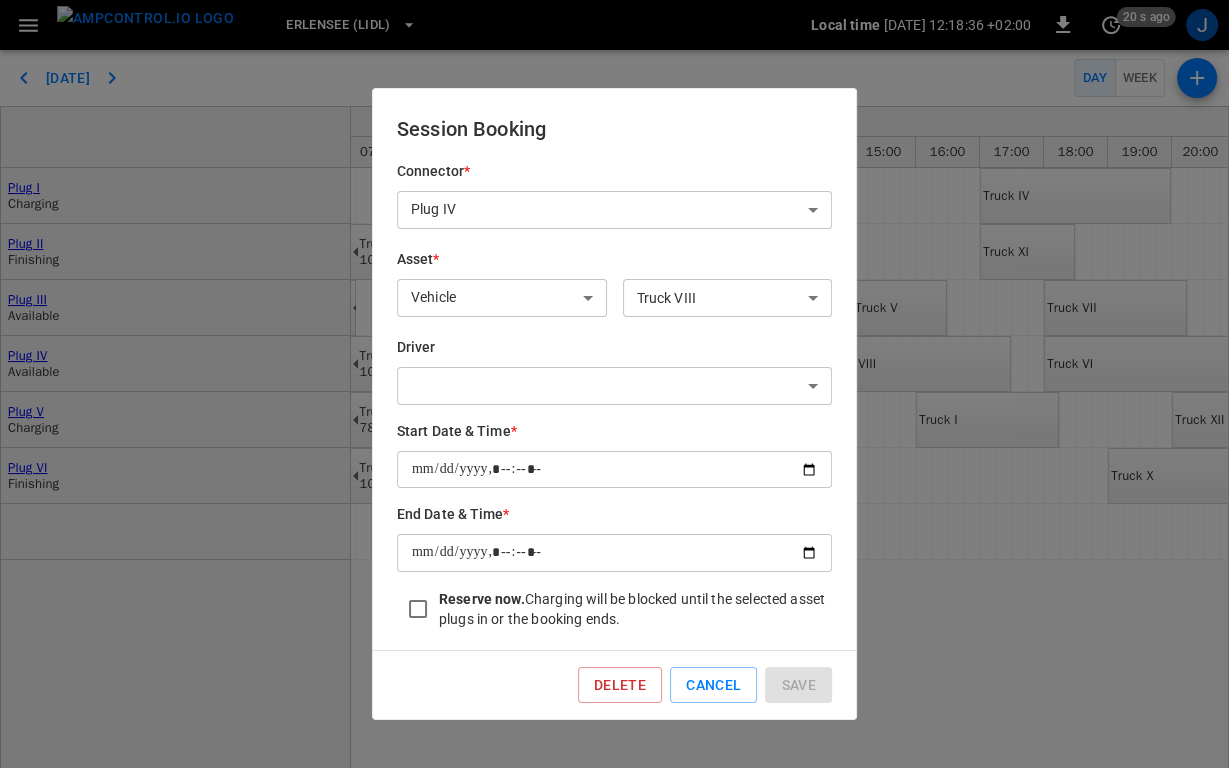 type on "**********" 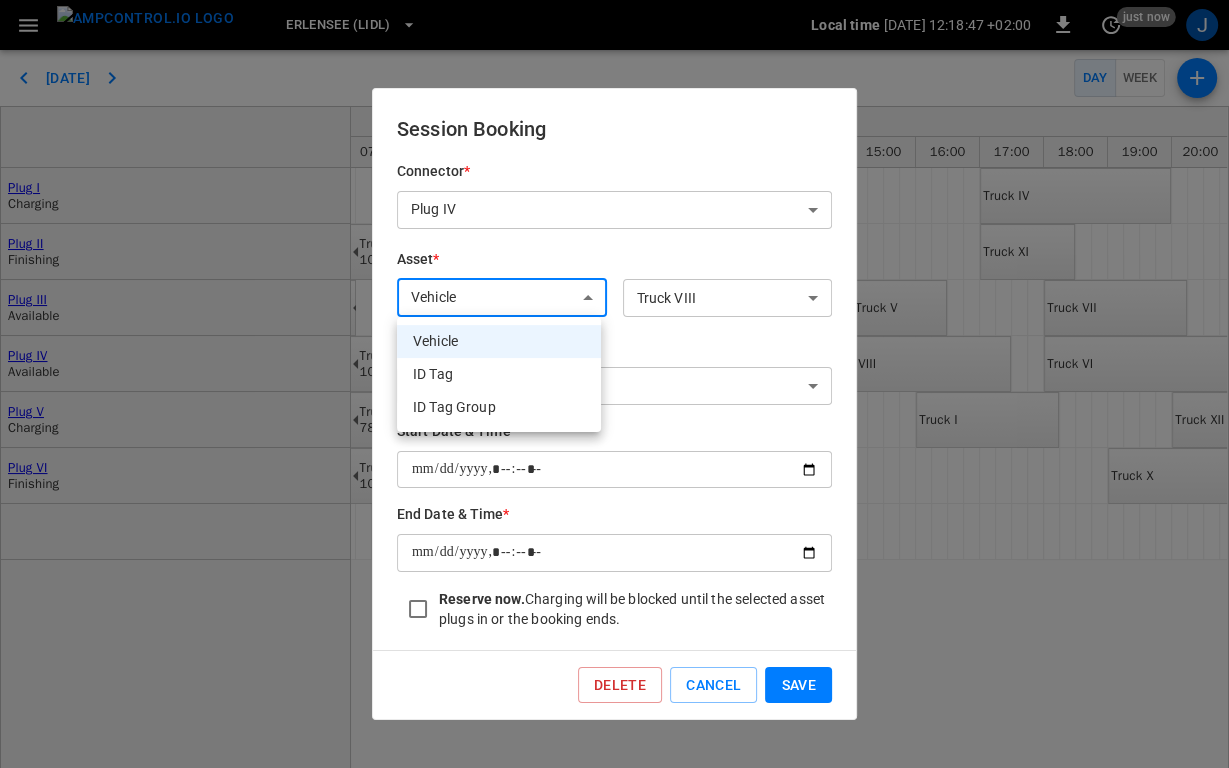 click on "Erlensee (Lidl) Local time 2025-07-29 12:18:47 +02:00 0 just now J Today Day Week
Plug I
Charging
Plug II
Finishing
Plug III
Available
Plug IV
Available
Plug V
Charging
Plug VI
Finishing
July 29 2025 July 30 2025 July 31 2025 August 01 2025 00:00 01:00 02:00 03:00 04:00 05:00 06:00 07:00 08:00 09:00 10:00 11:00 12:00 13:00 14:00 15:00 16:00 17:00 18:00 19:00 20:00 21:00 22:00 23:00 00:00 01:00 02:00 03:00 04:00 05:00 06:00 07:00 08:00 09:00 10:00 11:00 12:00 13:00 14:00 15:00 16:00 17:00 18:00 19:00 20:00 21:00 22:00 23:00 00:00 01:00 02:00 03:00 04:00 05:00 06:00 07:00 08:00 09:00 10:00 11:00 12:00 13:00 14:00 15:00 16:00 17:00 18:00 19:00 20:00 21:00 22:00 23:00 00:00 01:00 02:00 03:00 04:00 05:00 06:00 07:00 08:00 09:00 10:00 11:00 12:00 13:00 14:00 15:00 16:00 17:00" at bounding box center [614, 384] 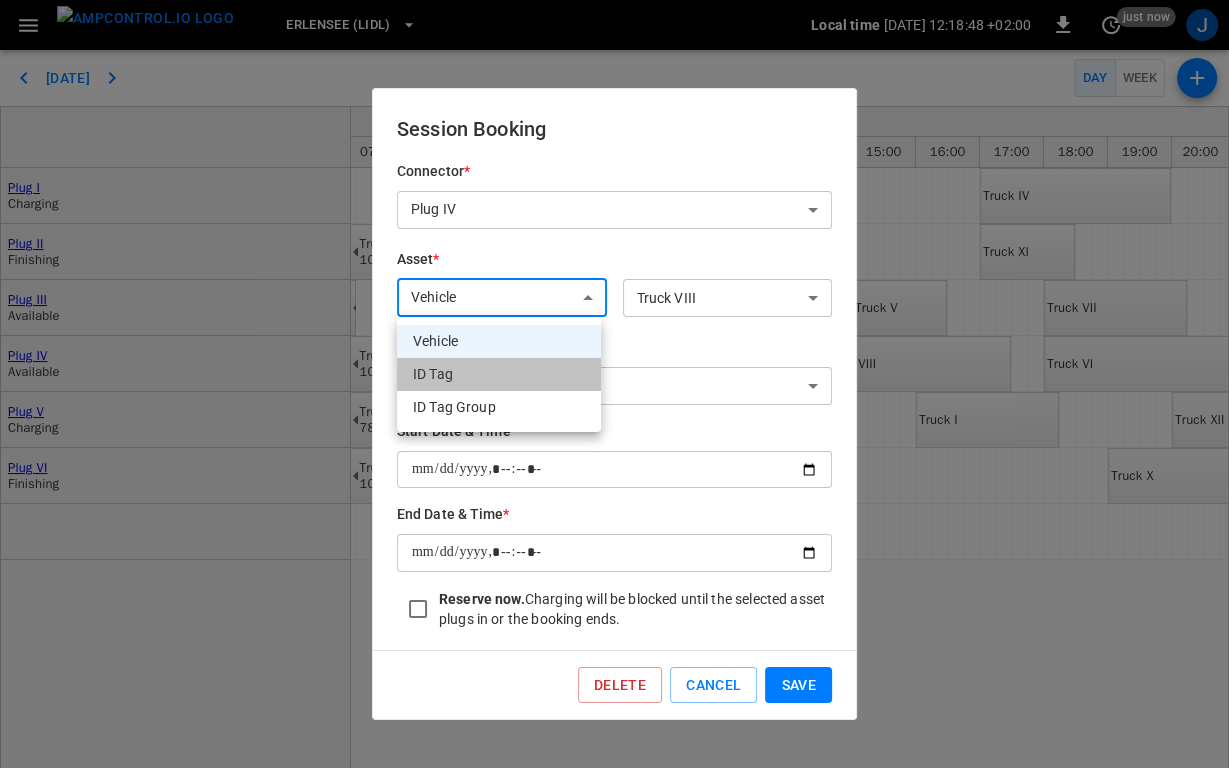 click on "ID Tag" at bounding box center [499, 374] 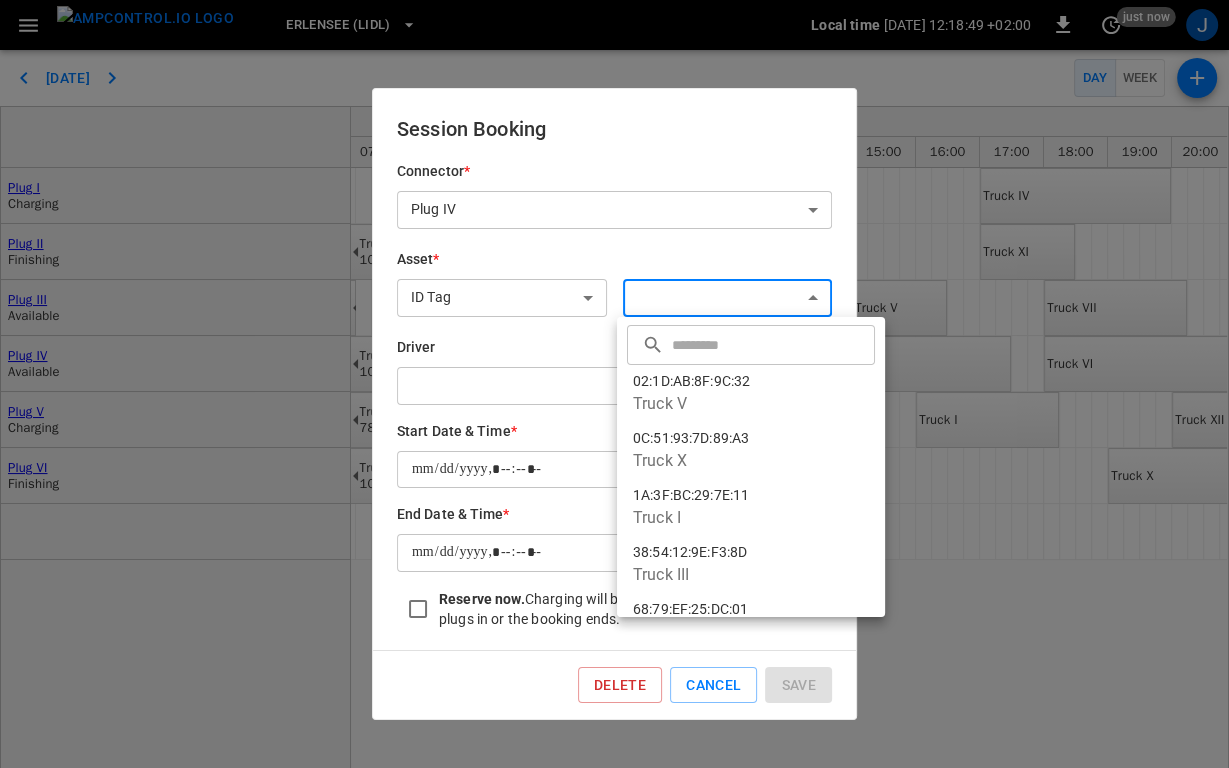 click on "Erlensee (Lidl) Local time 2025-07-29 12:18:49 +02:00 0 just now J Today Day Week
Plug I
Charging
Plug II
Finishing
Plug III
Available
Plug IV
Available
Plug V
Charging
Plug VI
Finishing
July 29 2025 July 30 2025 July 31 2025 August 01 2025 00:00 01:00 02:00 03:00 04:00 05:00 06:00 07:00 08:00 09:00 10:00 11:00 12:00 13:00 14:00 15:00 16:00 17:00 18:00 19:00 20:00 21:00 22:00 23:00 00:00 01:00 02:00 03:00 04:00 05:00 06:00 07:00 08:00 09:00 10:00 11:00 12:00 13:00 14:00 15:00 16:00 17:00 18:00 19:00 20:00 21:00 22:00 23:00 00:00 01:00 02:00 03:00 04:00 05:00 06:00 07:00 08:00 09:00 10:00 11:00 12:00 13:00 14:00 15:00 16:00 17:00 18:00 19:00 20:00 21:00 22:00 23:00 00:00 01:00 02:00 03:00 04:00 05:00 06:00 07:00 08:00 09:00 10:00 11:00 12:00 13:00 14:00 15:00 16:00 17:00" at bounding box center [614, 384] 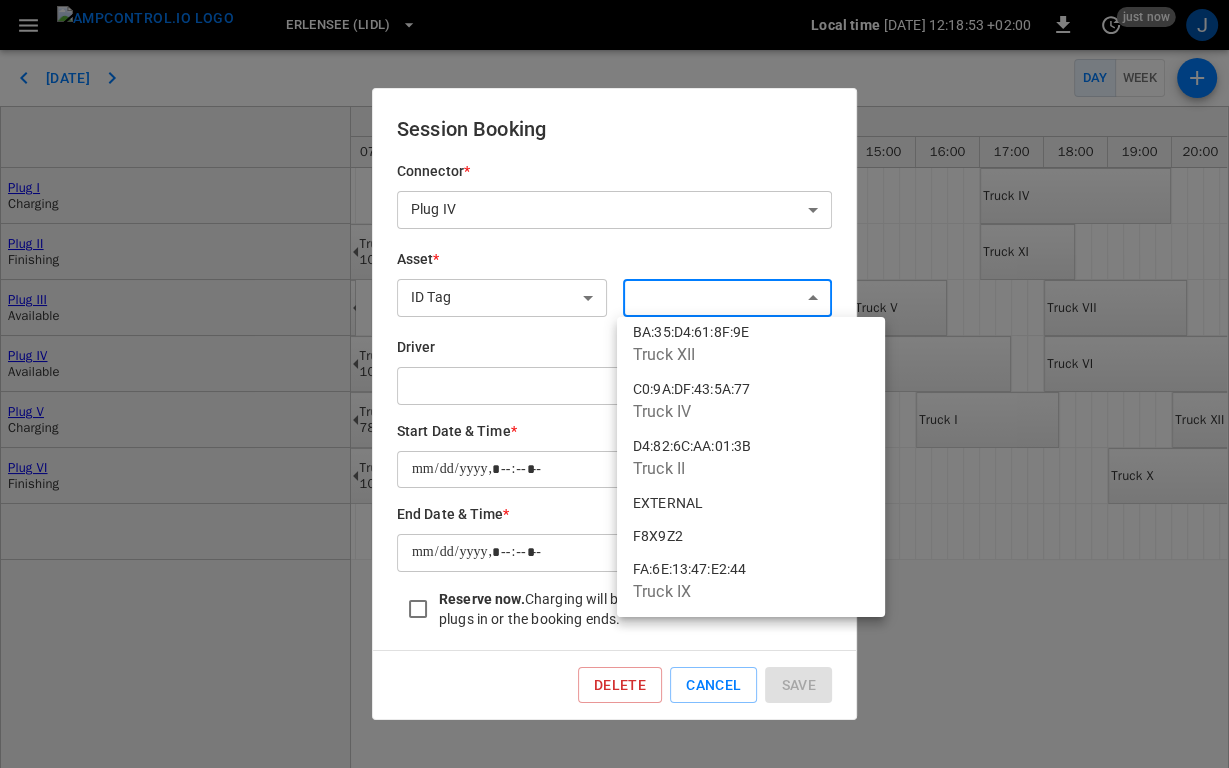 scroll, scrollTop: 504, scrollLeft: 0, axis: vertical 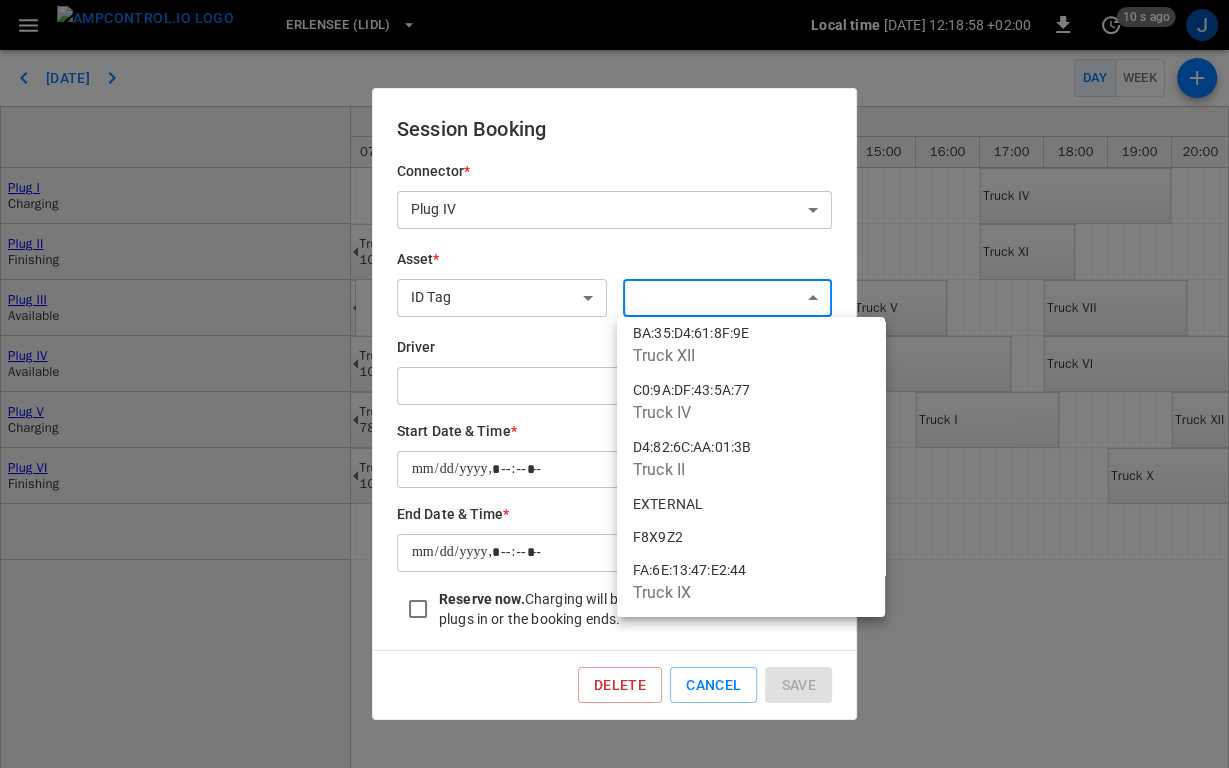 click on "F8X9Z2" at bounding box center [751, 537] 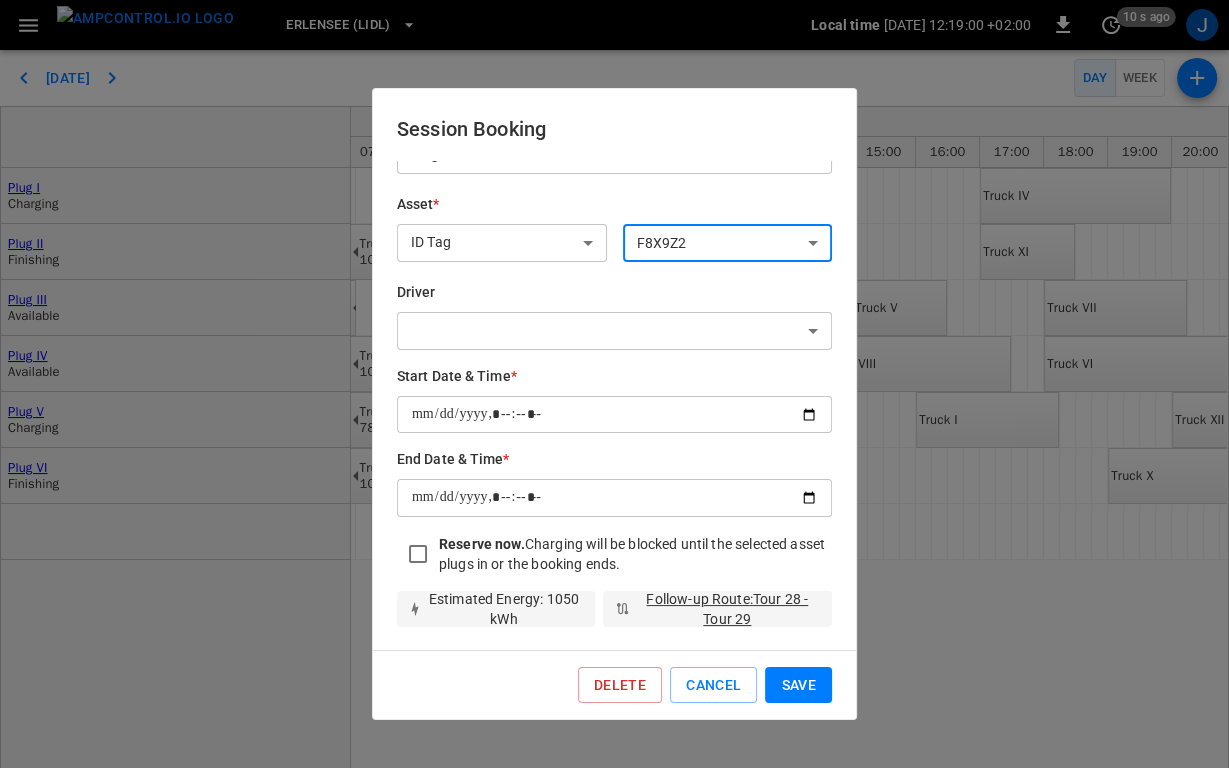 scroll, scrollTop: 55, scrollLeft: 0, axis: vertical 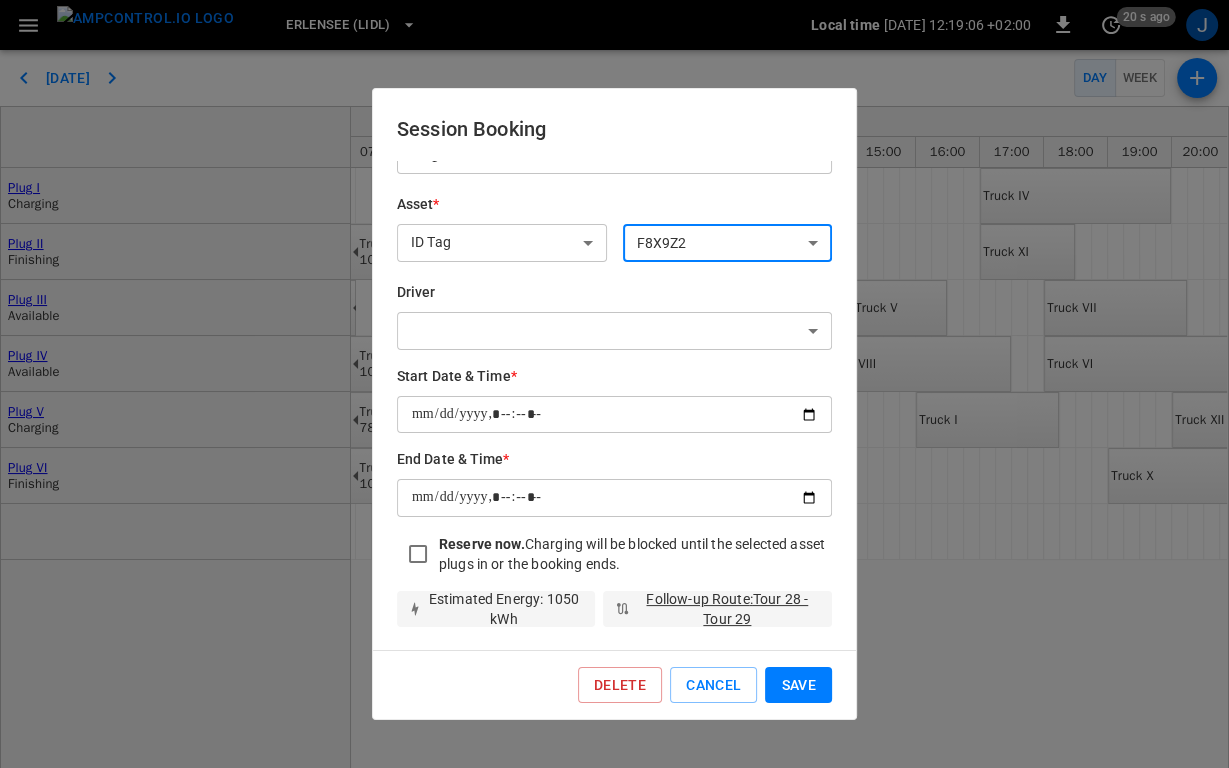 click on "Save" at bounding box center (798, 685) 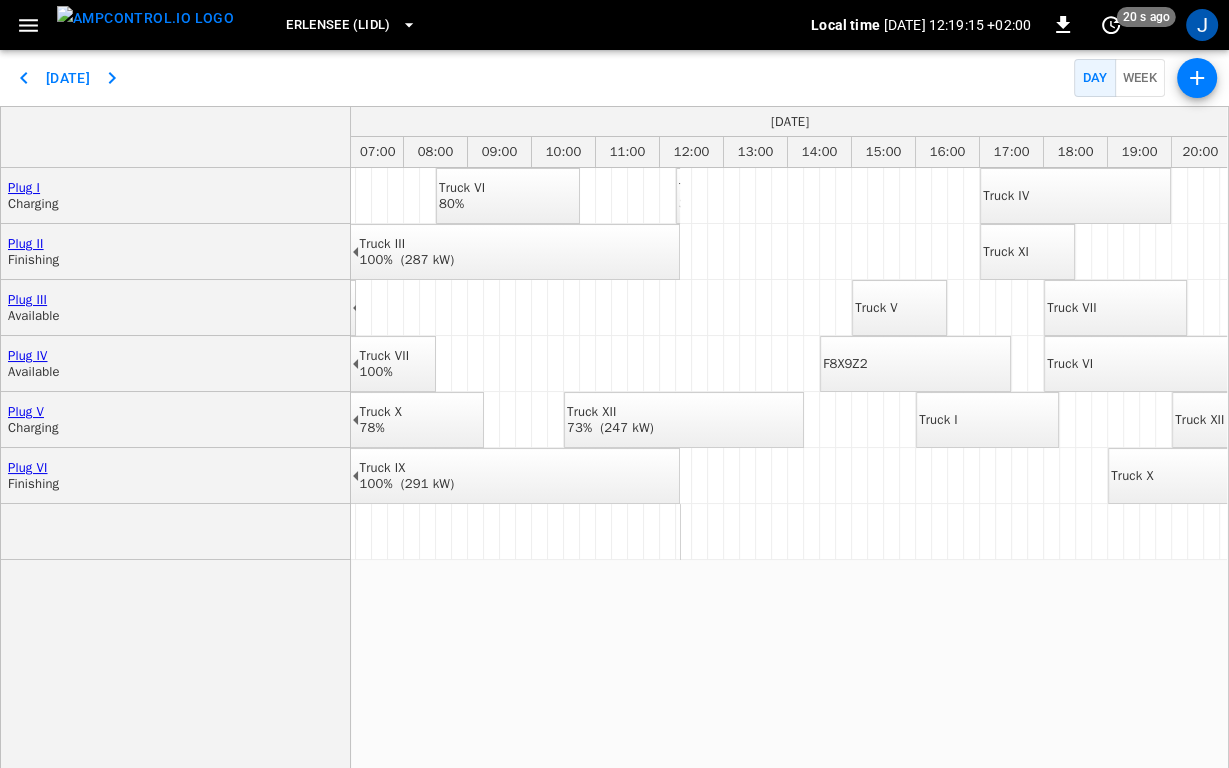 click on "F8X9Z2" at bounding box center (845, 364) 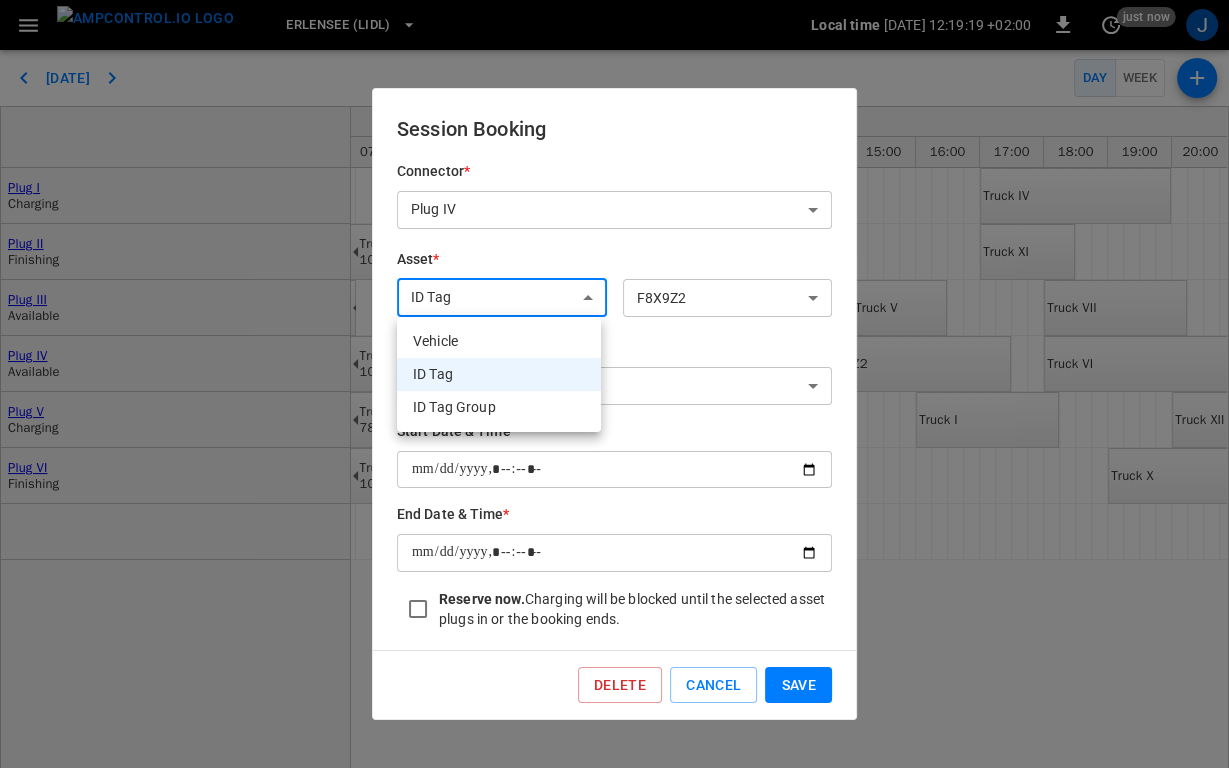 click on "Erlensee (Lidl) Local time 2025-07-29 12:19:19 +02:00 0 just now J Today Day Week
Plug I
Charging
Plug II
Finishing
Plug III
Available
Plug IV
Available
Plug V
Charging
Plug VI
Finishing
July 29 2025 July 30 2025 July 31 2025 August 01 2025 00:00 01:00 02:00 03:00 04:00 05:00 06:00 07:00 08:00 09:00 10:00 11:00 12:00 13:00 14:00 15:00 16:00 17:00 18:00 19:00 20:00 21:00 22:00 23:00 00:00 01:00 02:00 03:00 04:00 05:00 06:00 07:00 08:00 09:00 10:00 11:00 12:00 13:00 14:00 15:00 16:00 17:00 18:00 19:00 20:00 21:00 22:00 23:00 00:00 01:00 02:00 03:00 04:00 05:00 06:00 07:00 08:00 09:00 10:00 11:00 12:00 13:00 14:00 15:00 16:00 17:00 18:00 19:00 20:00 21:00 22:00 23:00 00:00 01:00 02:00 03:00 04:00 05:00 06:00 07:00 08:00 09:00 10:00 11:00 12:00 13:00 14:00 15:00 16:00 17:00" at bounding box center (614, 384) 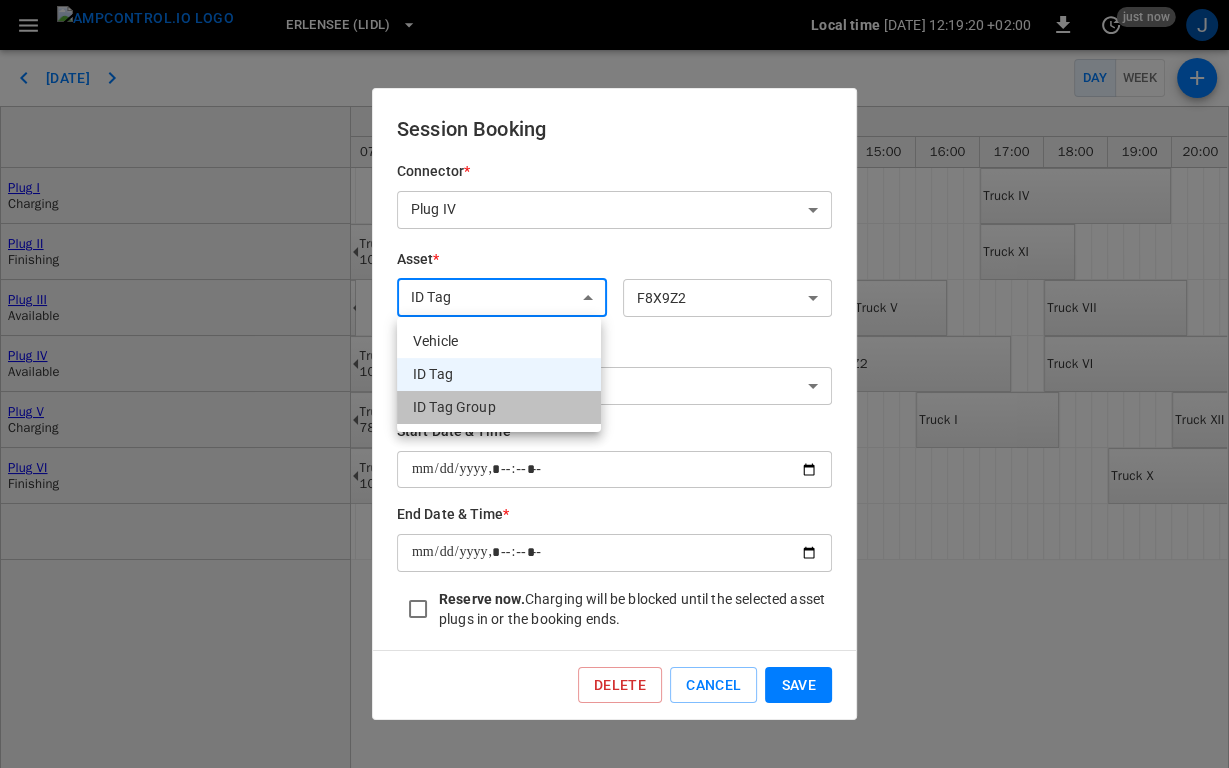 click on "ID Tag Group" at bounding box center [499, 407] 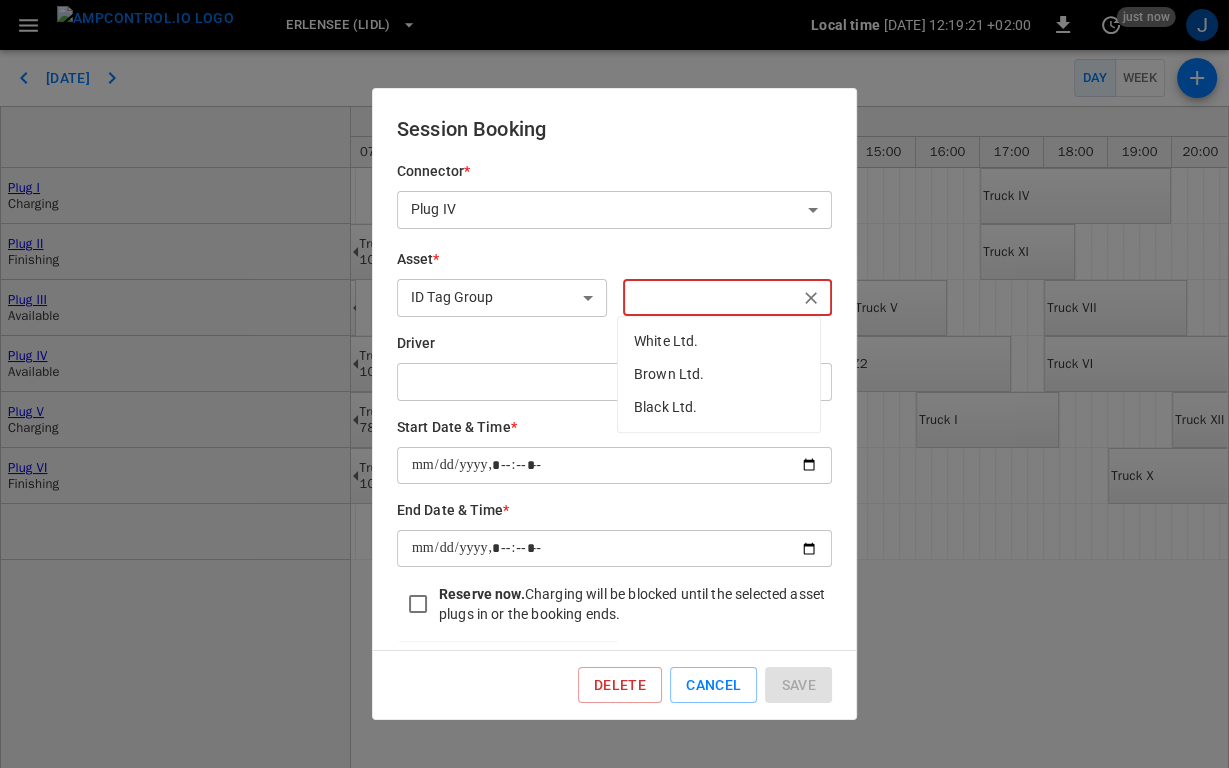 click at bounding box center (711, 297) 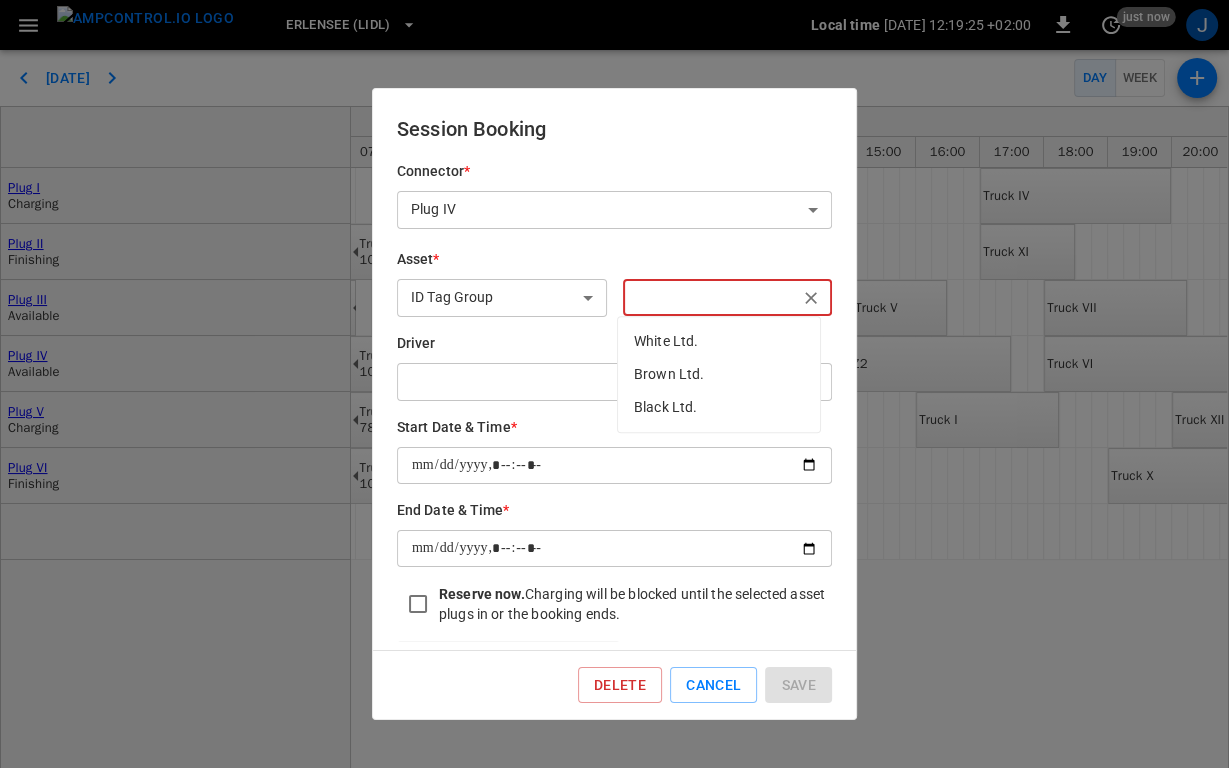 click on "Black Ltd." at bounding box center [719, 407] 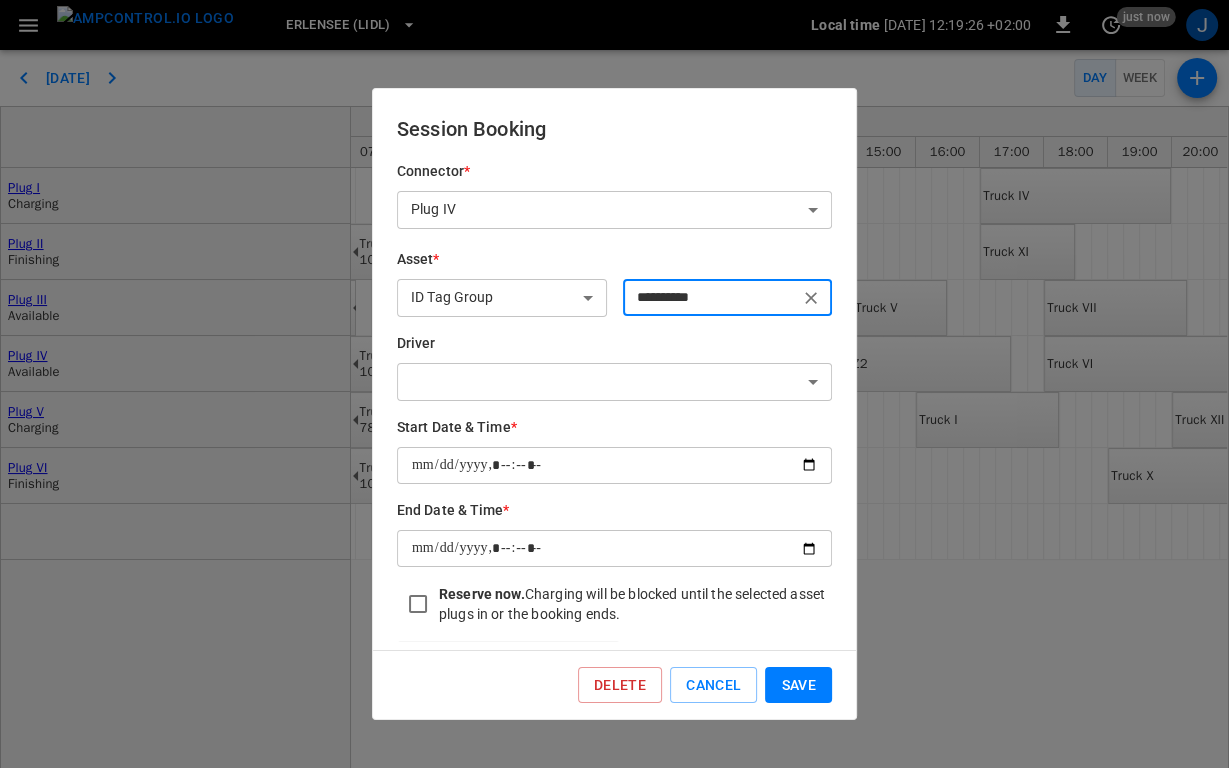 scroll, scrollTop: 50, scrollLeft: 0, axis: vertical 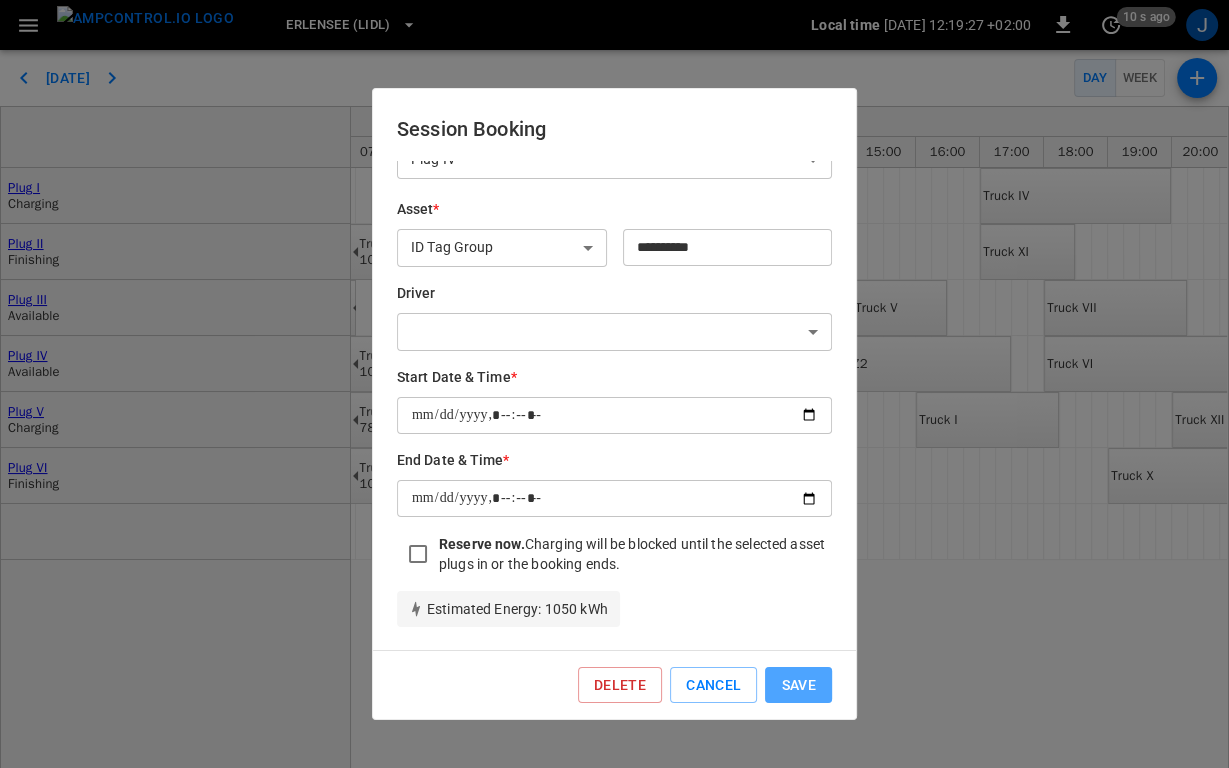 click on "Save" at bounding box center [798, 685] 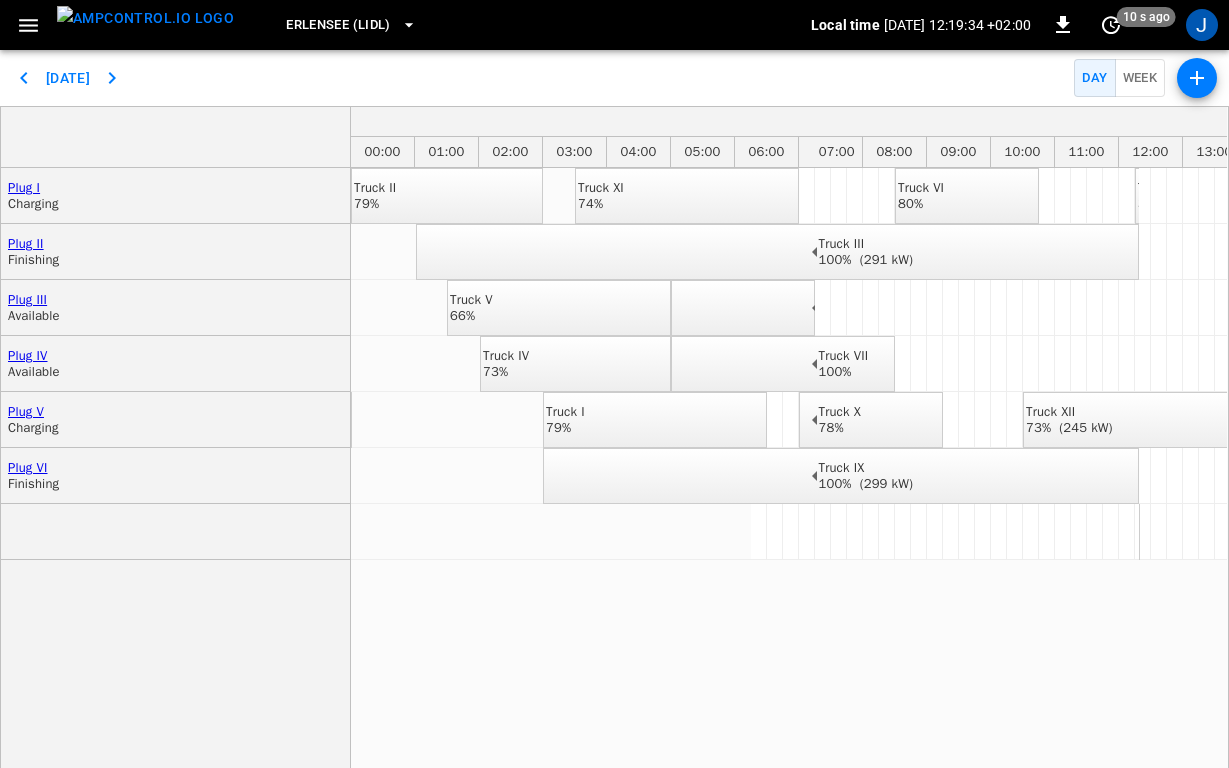 scroll, scrollTop: 0, scrollLeft: 0, axis: both 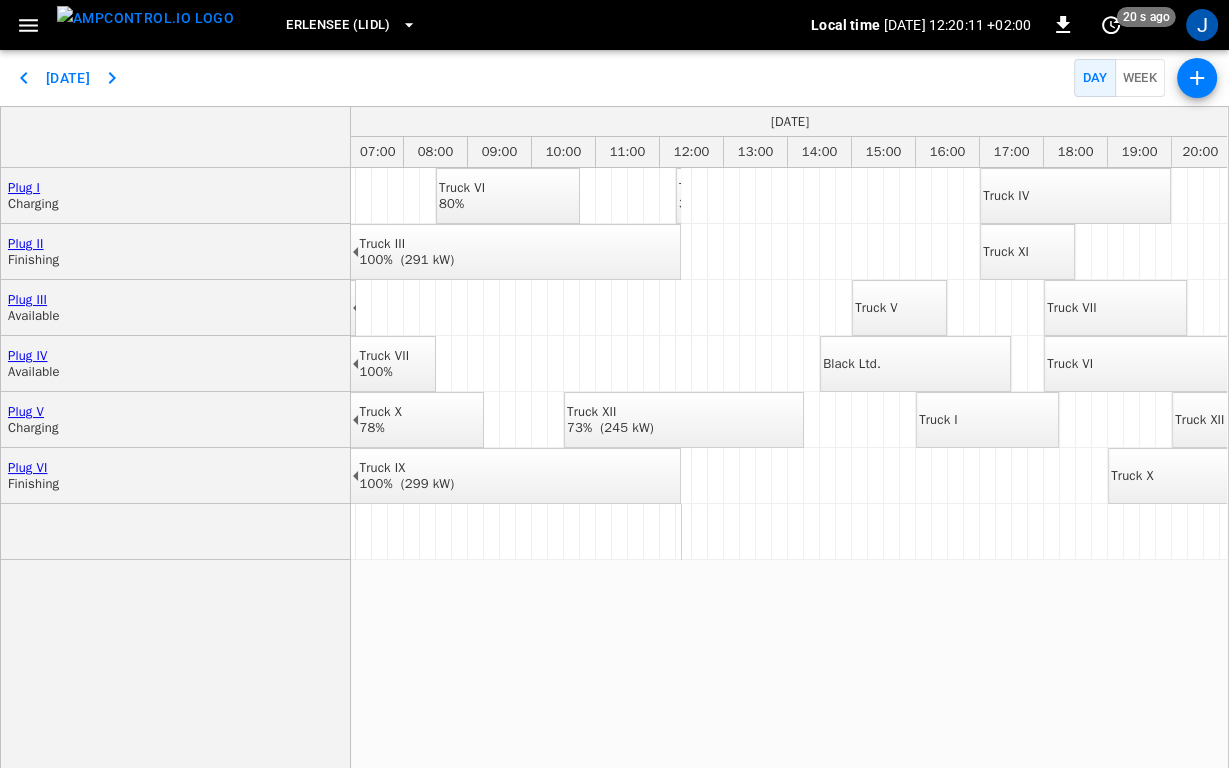 click on "Black Ltd." at bounding box center (852, 364) 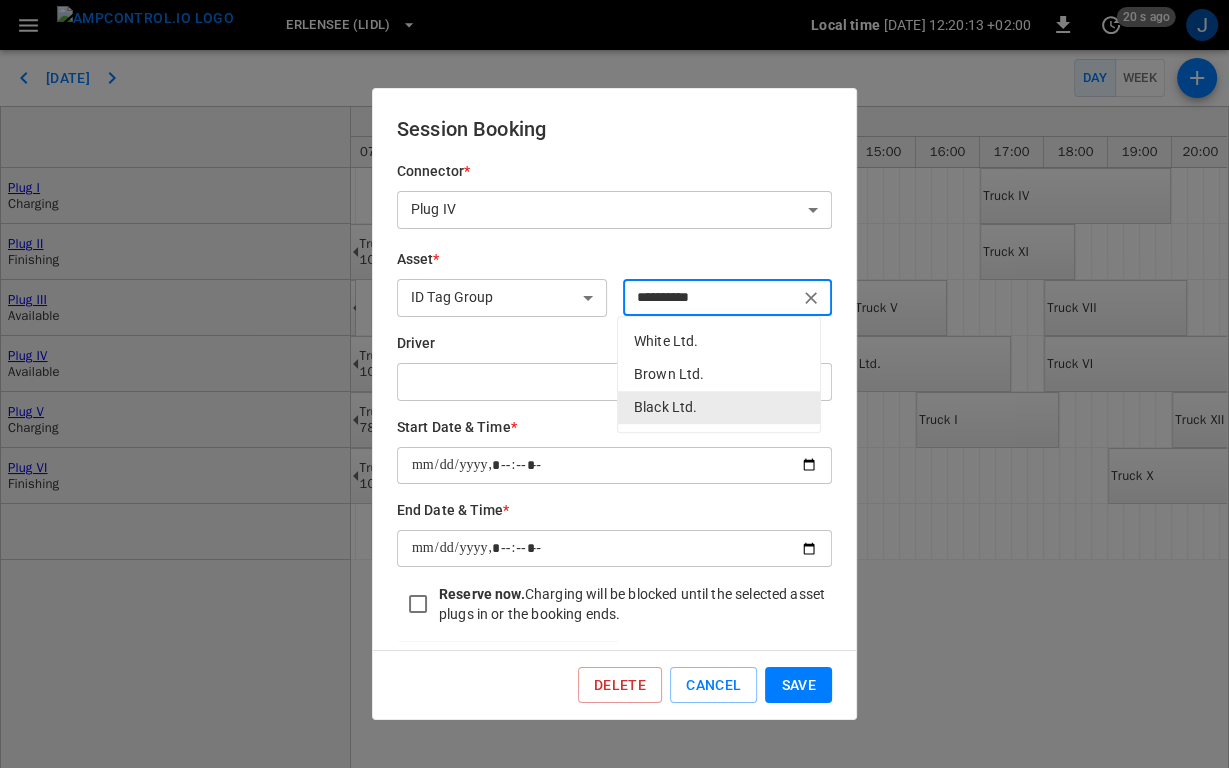 click on "**********" at bounding box center (711, 297) 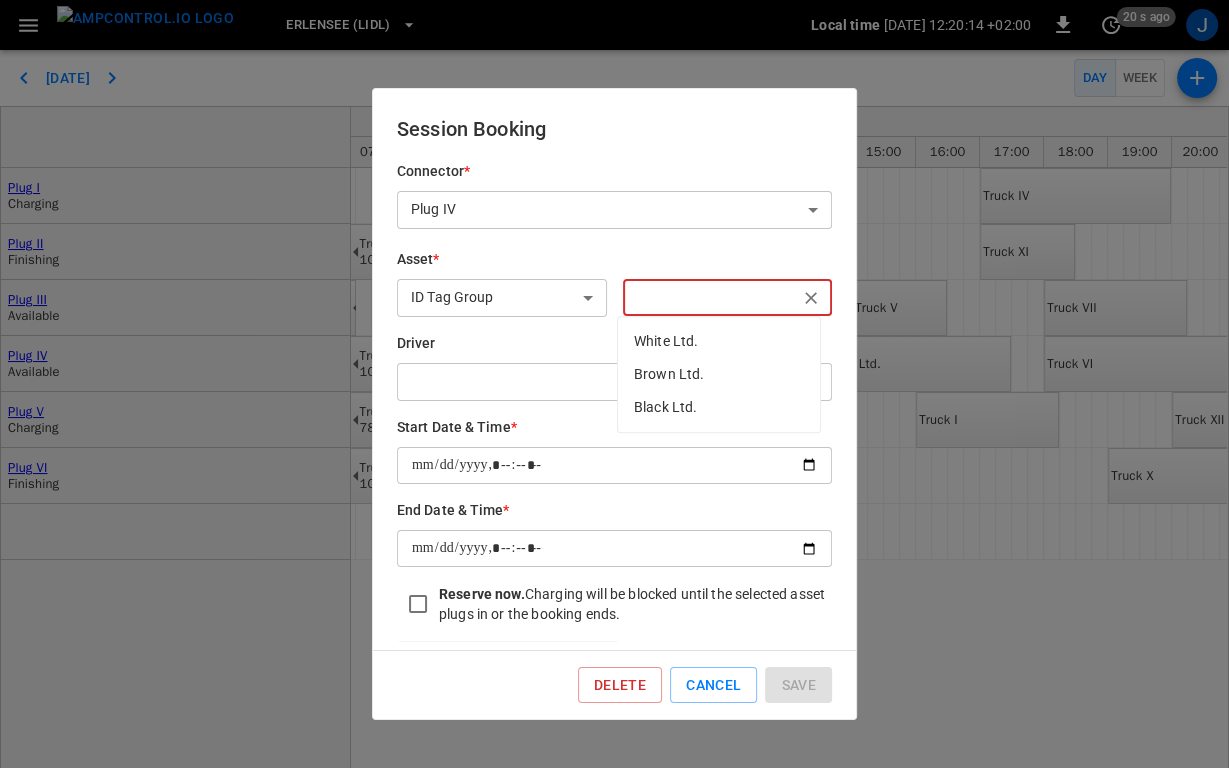 click on "Erlensee (Lidl) Local time 2025-07-29 12:20:14 +02:00 0 20 s ago J Today Day Week
Plug I
Charging
Plug II
Finishing
Plug III
Available
Plug IV
Available
Plug V
Charging
Plug VI
Finishing
July 29 2025 July 30 2025 July 31 2025 August 01 2025 00:00 01:00 02:00 03:00 04:00 05:00 06:00 07:00 08:00 09:00 10:00 11:00 12:00 13:00 14:00 15:00 16:00 17:00 18:00 19:00 20:00 21:00 22:00 23:00 00:00 01:00 02:00 03:00 04:00 05:00 06:00 07:00 08:00 09:00 10:00 11:00 12:00 13:00 14:00 15:00 16:00 17:00 18:00 19:00 20:00 21:00 22:00 23:00 00:00 01:00 02:00 03:00 04:00 05:00 06:00 07:00 08:00 09:00 10:00 11:00 12:00 13:00 14:00 15:00 16:00 17:00 18:00 19:00 20:00 21:00 22:00 23:00 00:00 01:00 02:00 03:00 04:00 05:00 06:00 07:00 08:00 09:00 10:00 11:00 12:00 13:00 14:00 15:00 16:00 17:00" at bounding box center (614, 384) 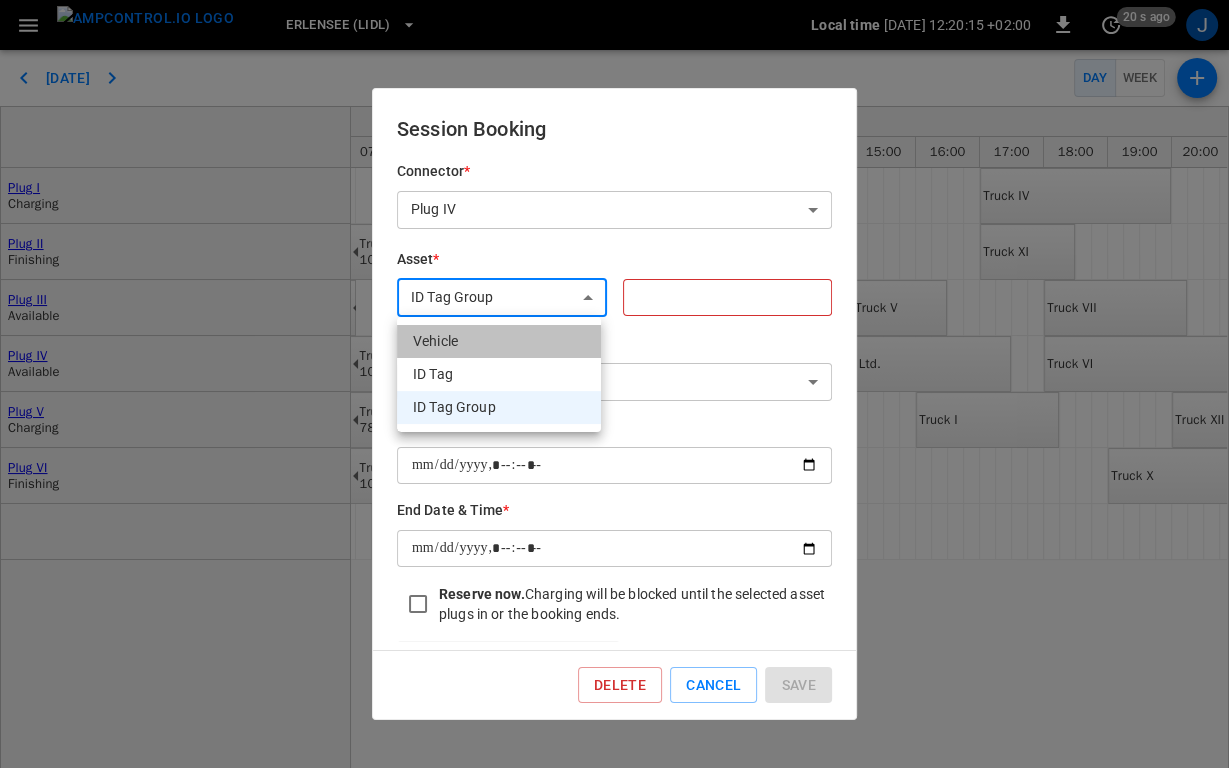 click on "Vehicle" at bounding box center [499, 341] 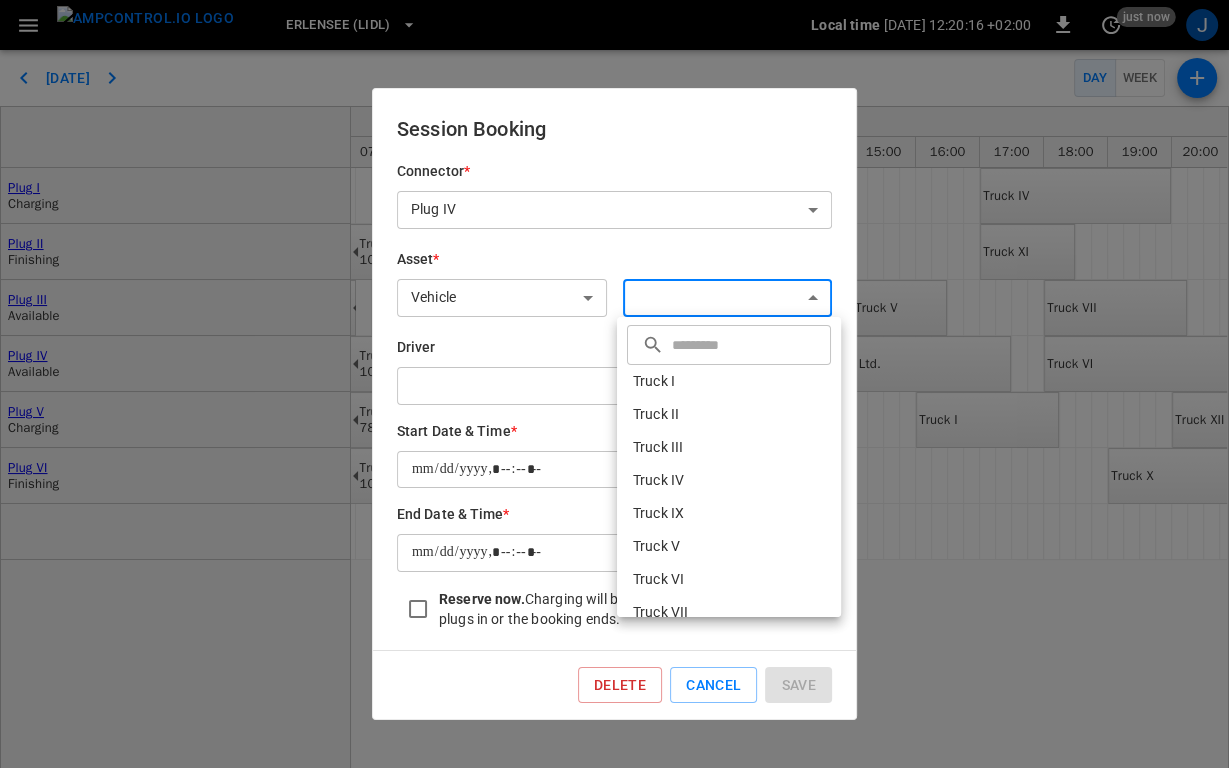 click on "Erlensee (Lidl) Local time 2025-07-29 12:20:16 +02:00 0 just now J Today Day Week
Plug I
Charging
Plug II
Finishing
Plug III
Available
Plug IV
Available
Plug V
Charging
Plug VI
Finishing
July 29 2025 July 30 2025 July 31 2025 August 01 2025 00:00 01:00 02:00 03:00 04:00 05:00 06:00 07:00 08:00 09:00 10:00 11:00 12:00 13:00 14:00 15:00 16:00 17:00 18:00 19:00 20:00 21:00 22:00 23:00 00:00 01:00 02:00 03:00 04:00 05:00 06:00 07:00 08:00 09:00 10:00 11:00 12:00 13:00 14:00 15:00 16:00 17:00 18:00 19:00 20:00 21:00 22:00 23:00 00:00 01:00 02:00 03:00 04:00 05:00 06:00 07:00 08:00 09:00 10:00 11:00 12:00 13:00 14:00 15:00 16:00 17:00 18:00 19:00 20:00 21:00 22:00 23:00 00:00 01:00 02:00 03:00 04:00 05:00 06:00 07:00 08:00 09:00 10:00 11:00 12:00 13:00 14:00 15:00 16:00 17:00" at bounding box center [614, 384] 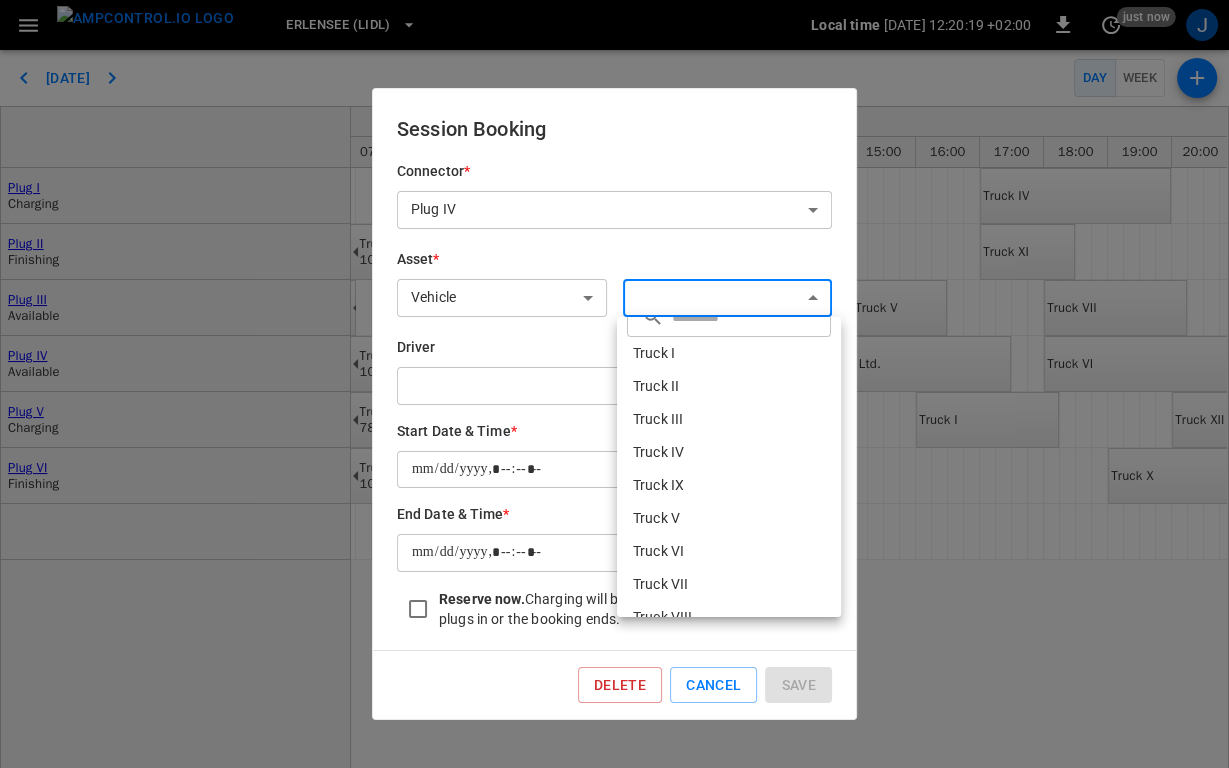 scroll, scrollTop: 32, scrollLeft: 0, axis: vertical 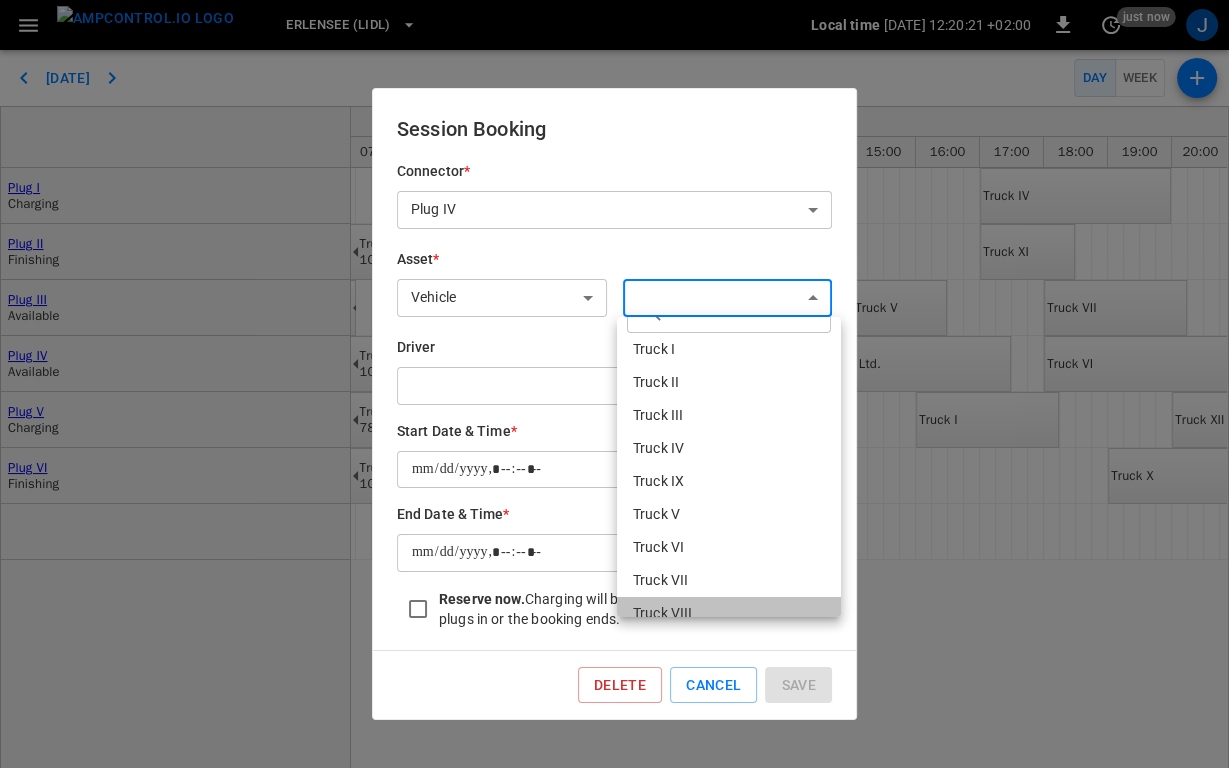 click on "Truck VIII" at bounding box center [729, 613] 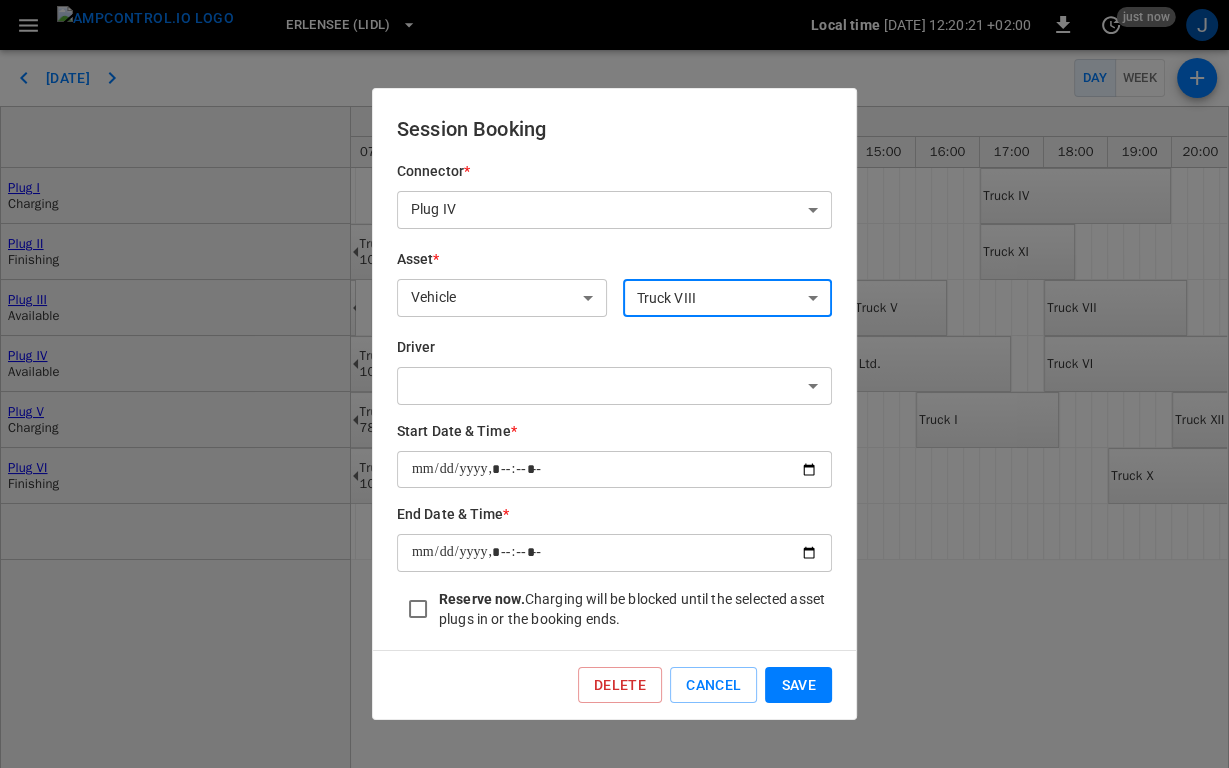 scroll, scrollTop: 55, scrollLeft: 0, axis: vertical 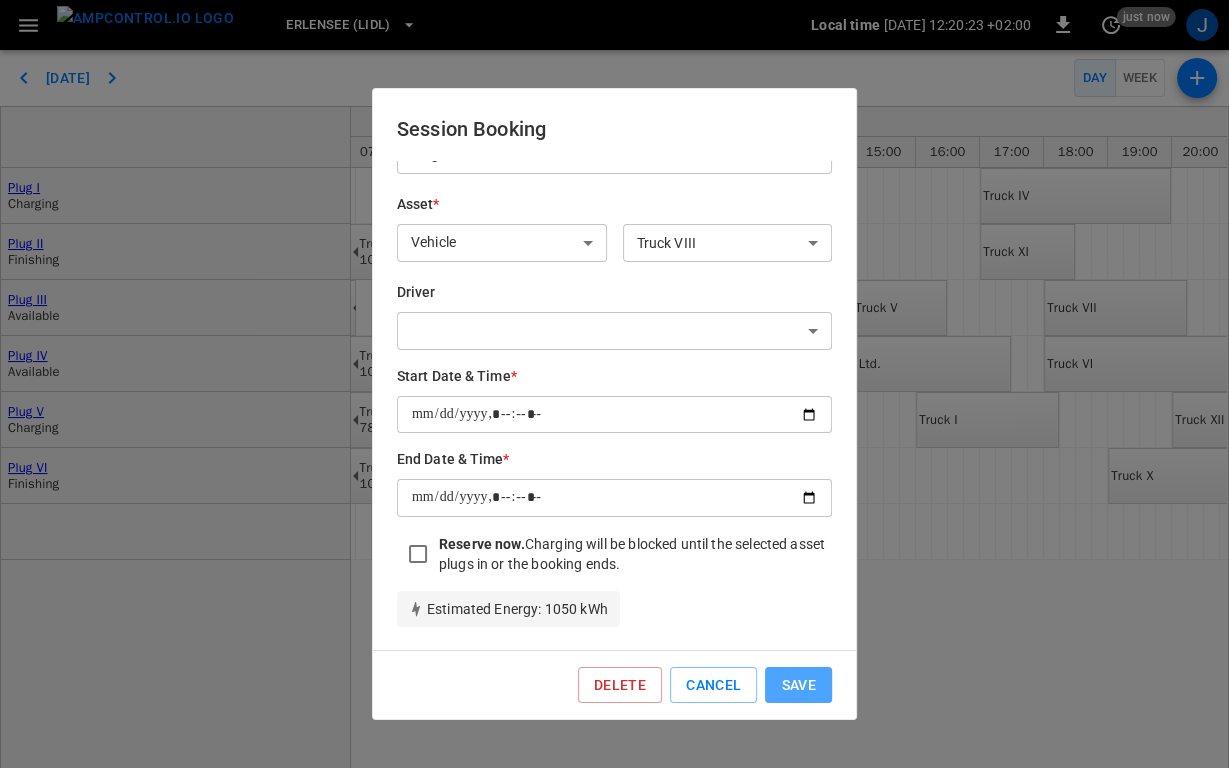 click on "Save" at bounding box center [798, 685] 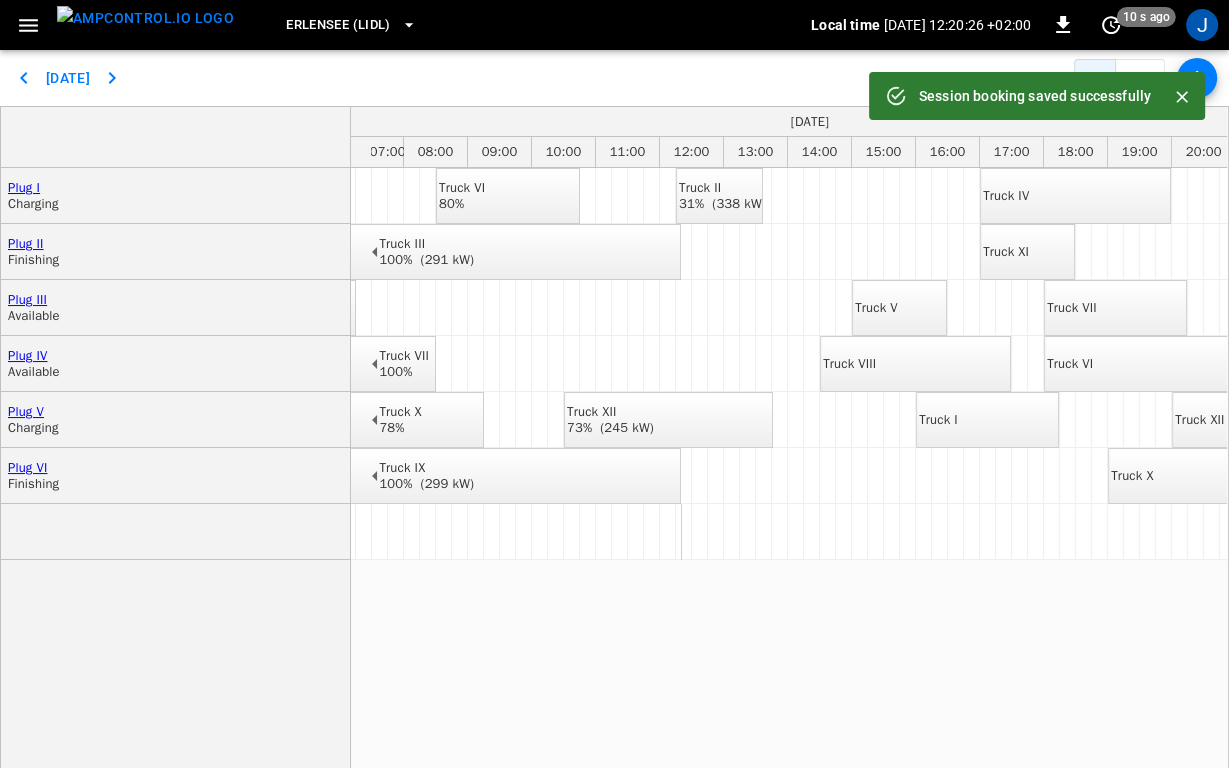 scroll, scrollTop: 0, scrollLeft: 506, axis: horizontal 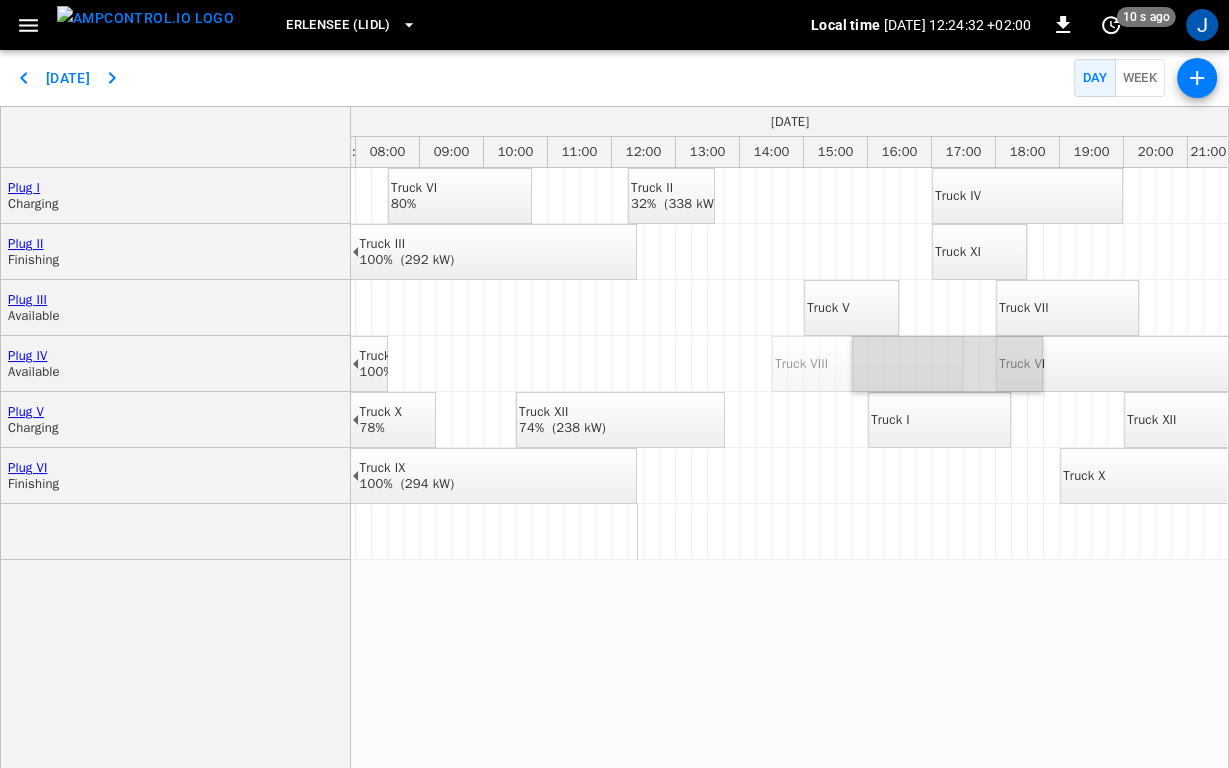 drag, startPoint x: 897, startPoint y: 349, endPoint x: 980, endPoint y: 355, distance: 83.21658 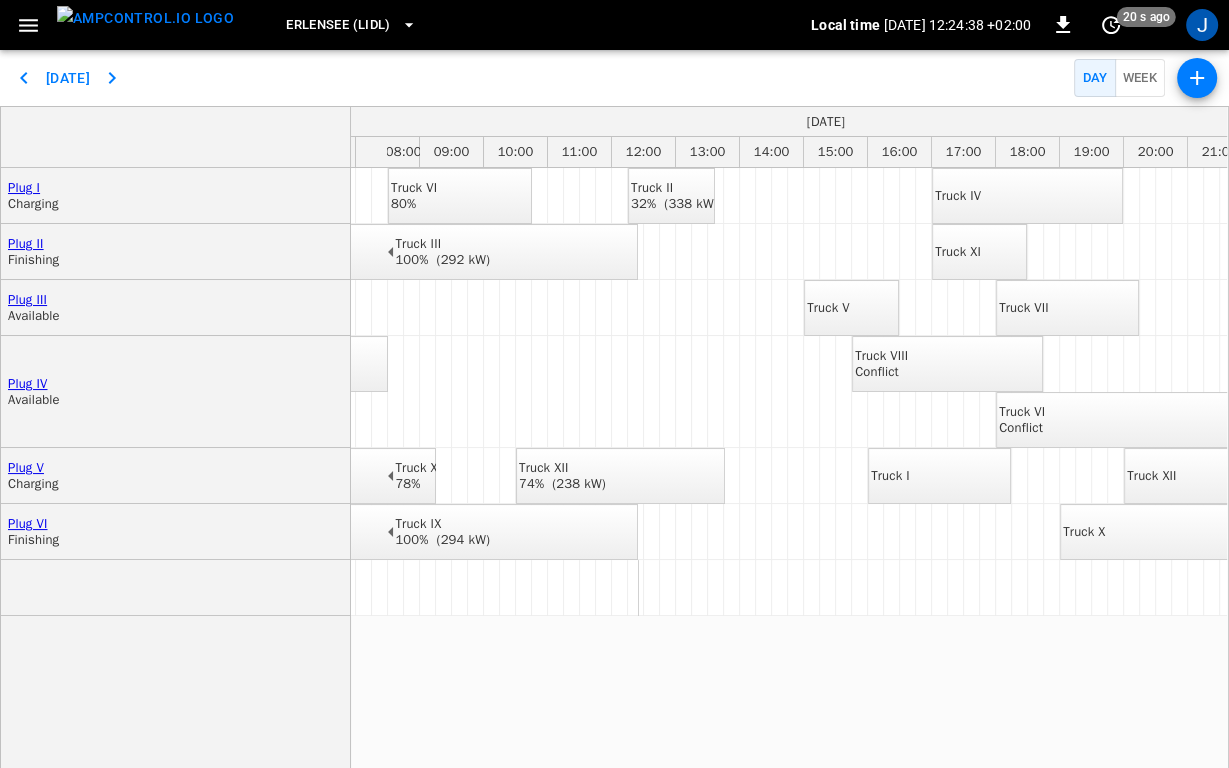 scroll, scrollTop: 0, scrollLeft: 559, axis: horizontal 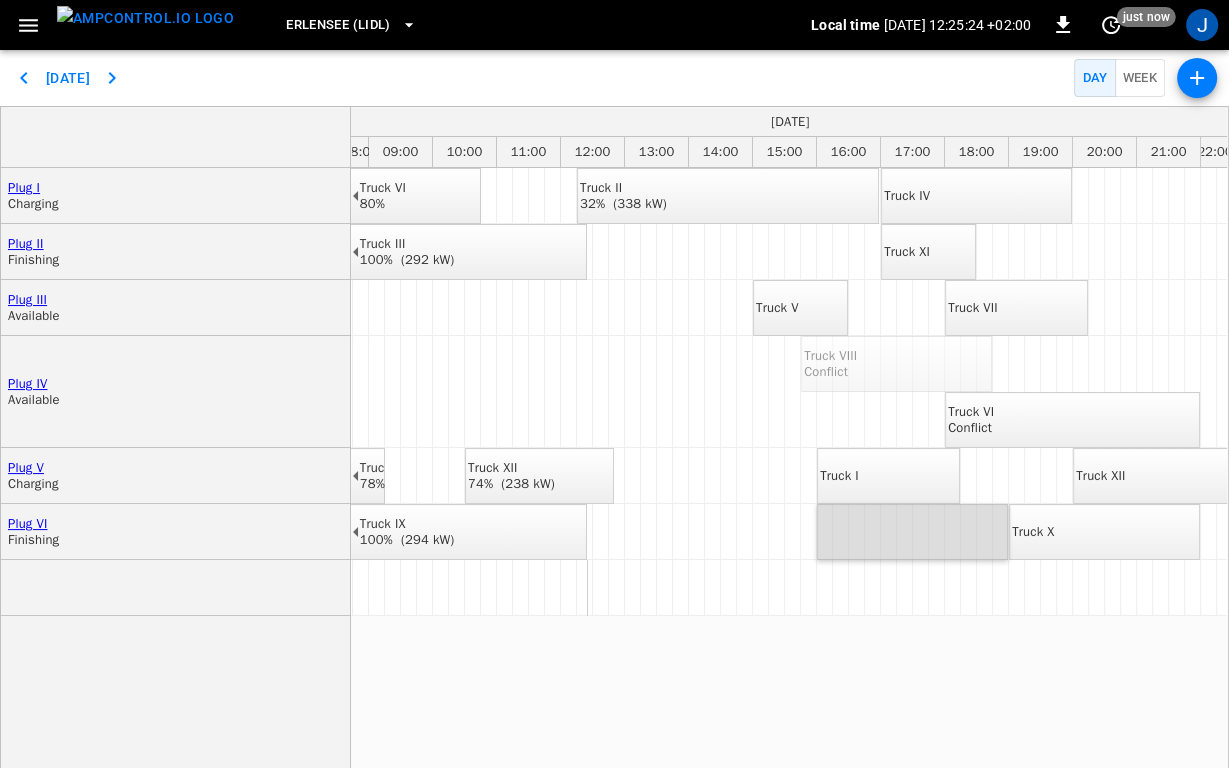 drag, startPoint x: 911, startPoint y: 357, endPoint x: 930, endPoint y: 519, distance: 163.1104 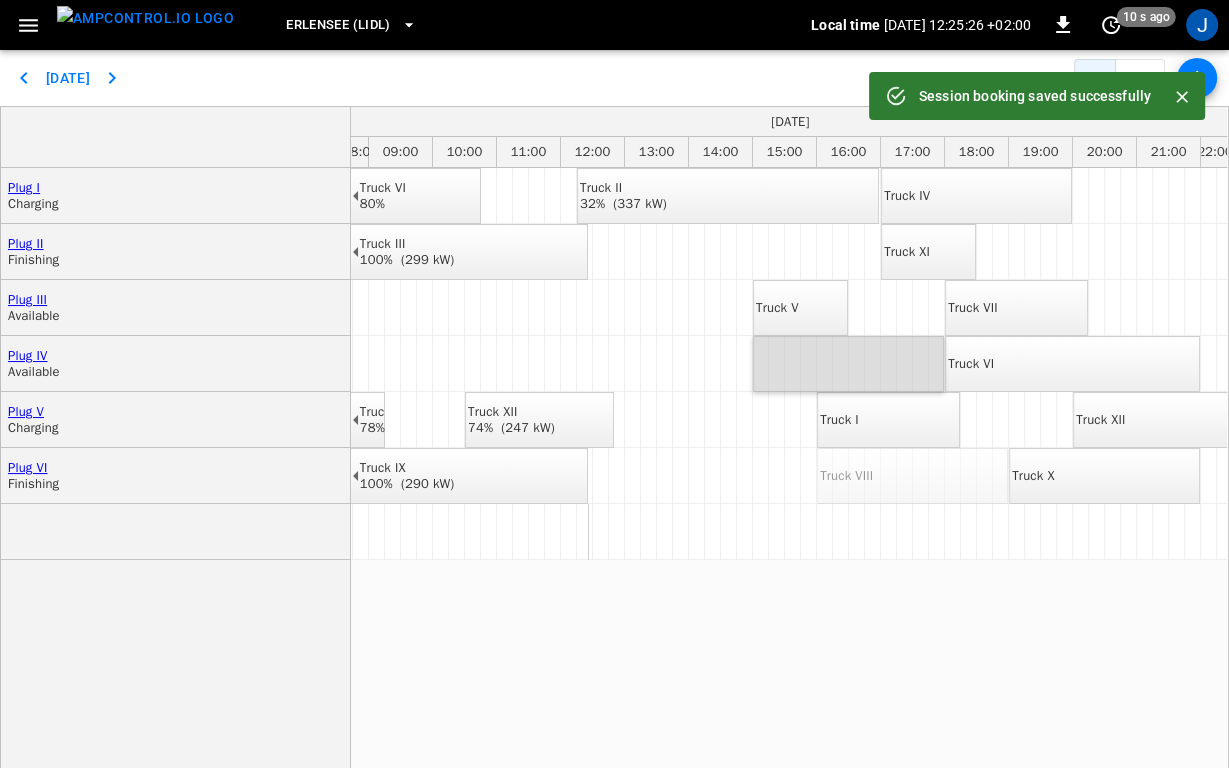 drag, startPoint x: 916, startPoint y: 483, endPoint x: 851, endPoint y: 378, distance: 123.49089 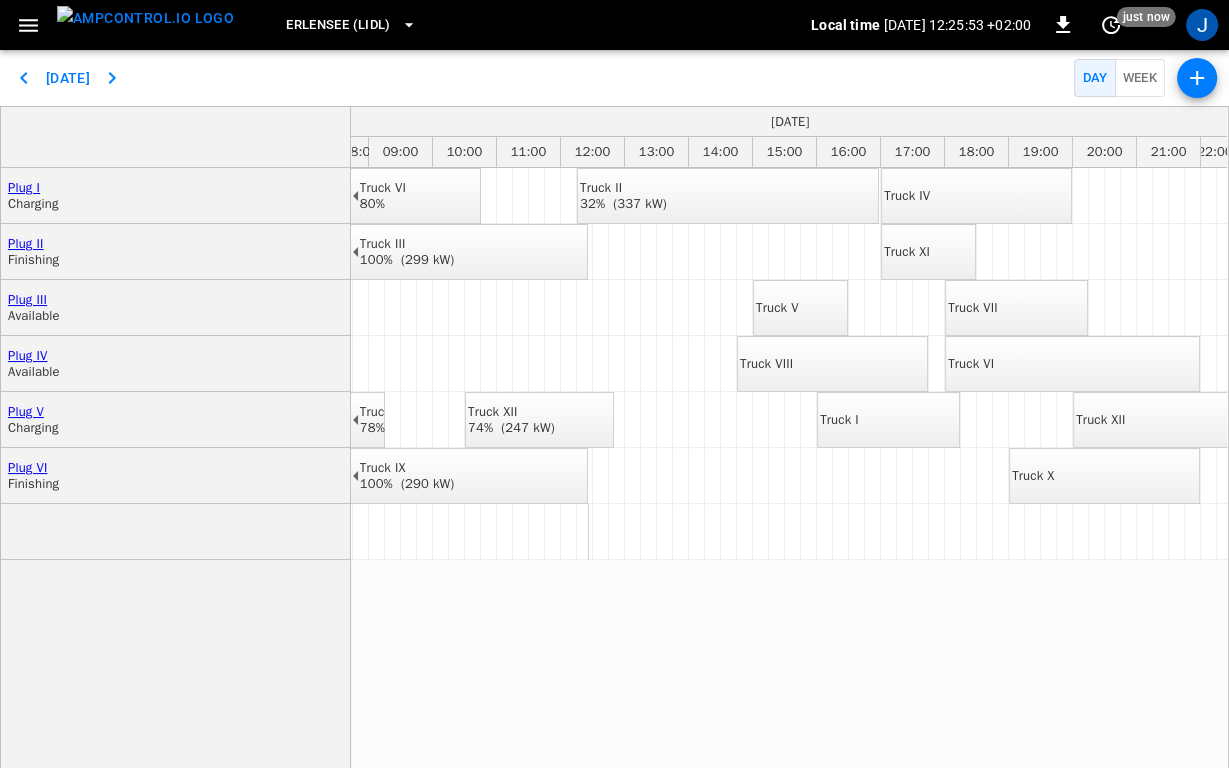 click 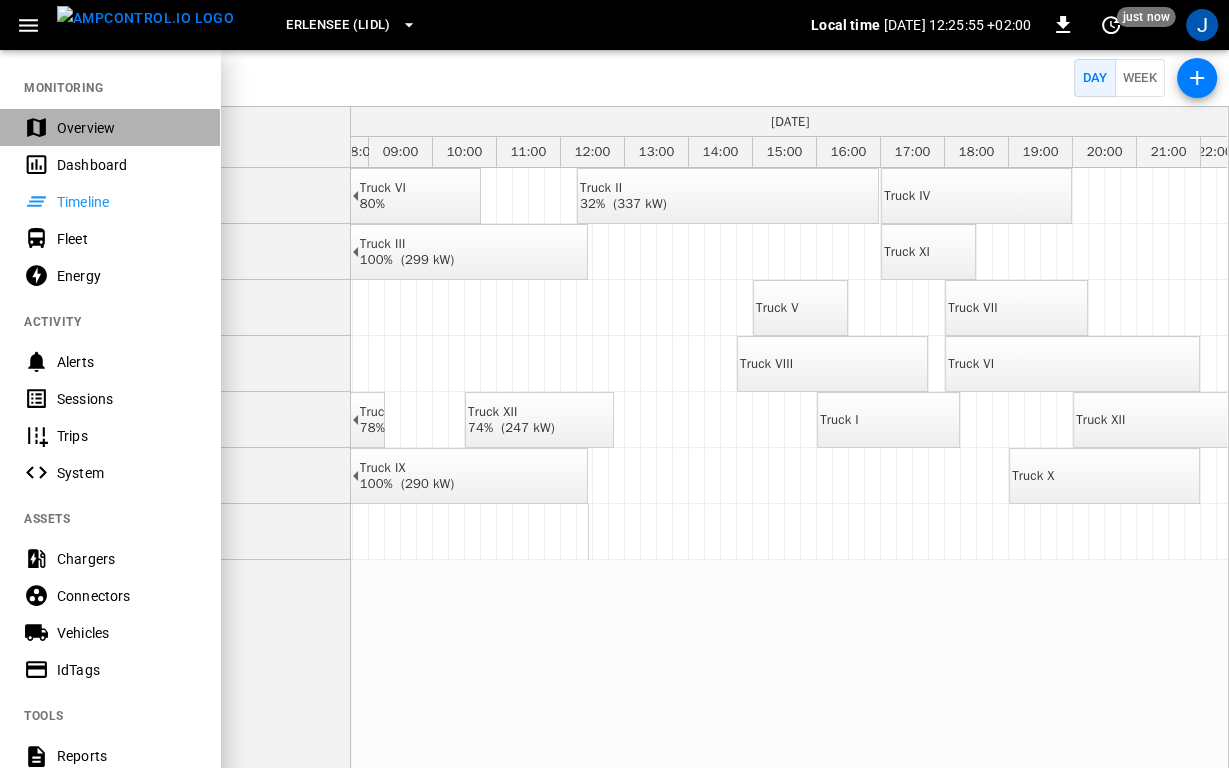 click on "Overview" at bounding box center (126, 128) 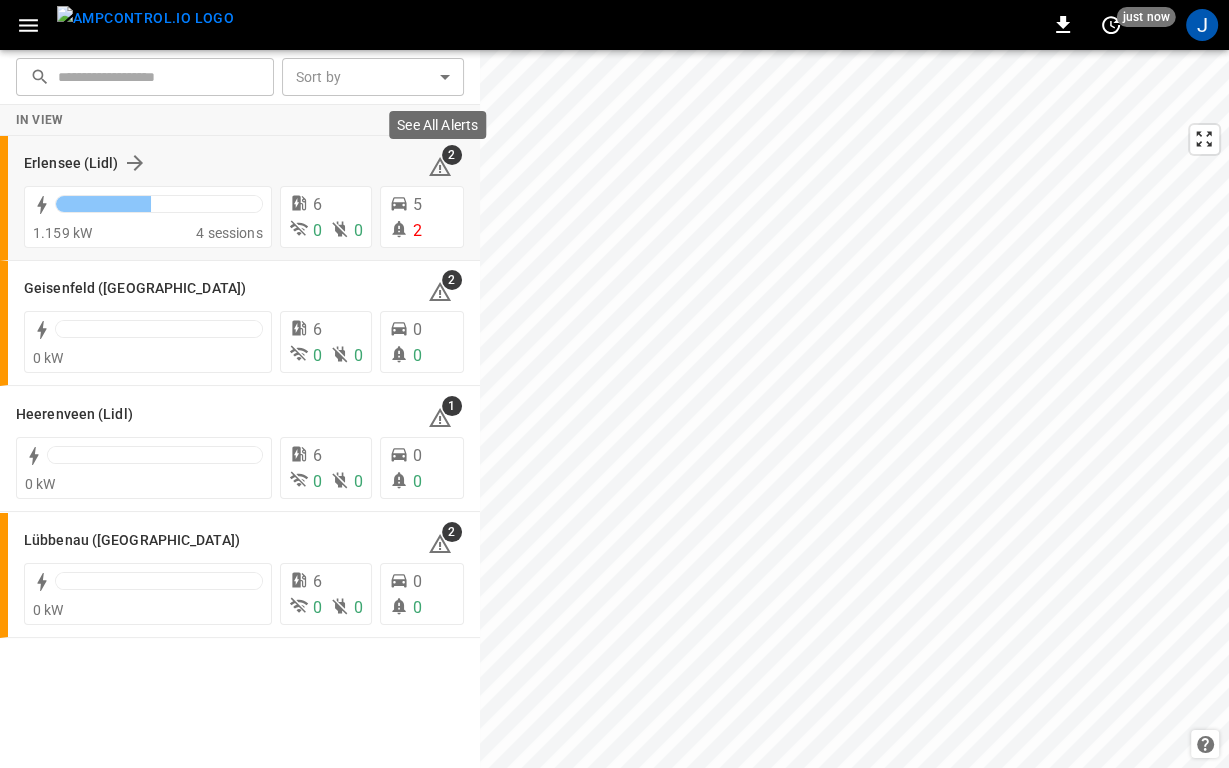 click 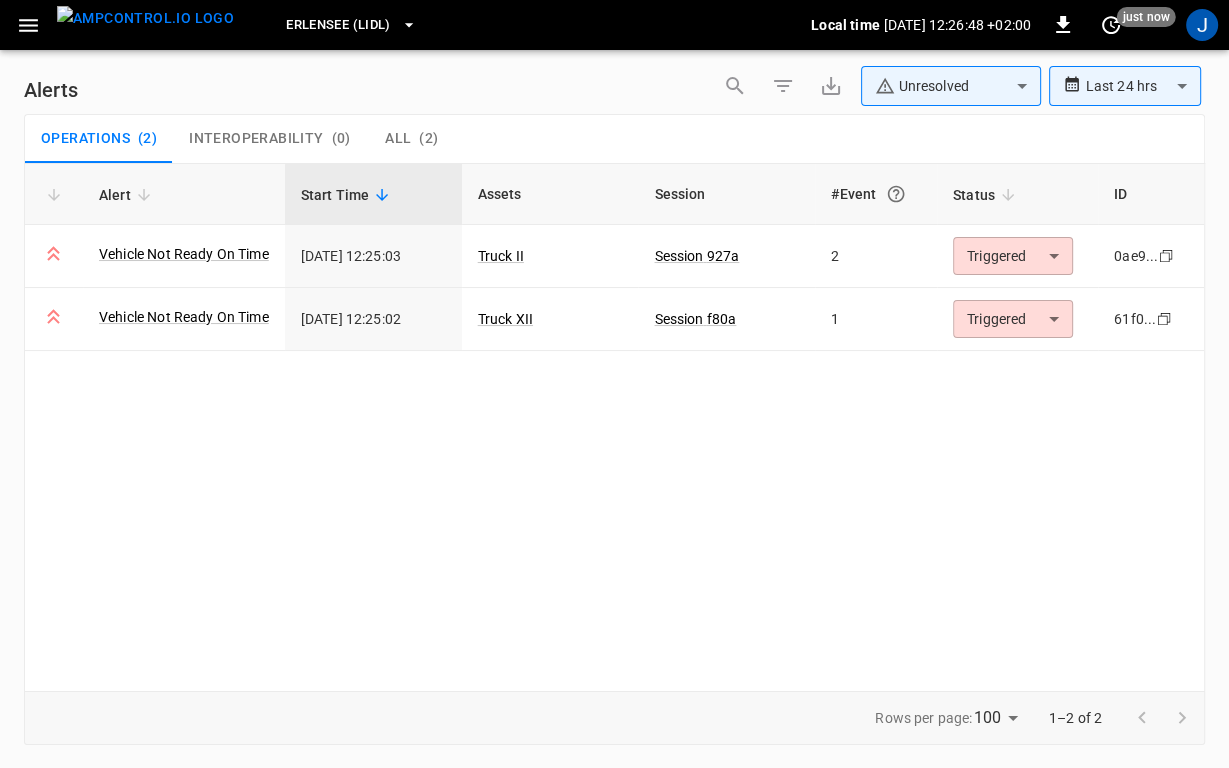 drag, startPoint x: 116, startPoint y: 402, endPoint x: 354, endPoint y: 403, distance: 238.0021 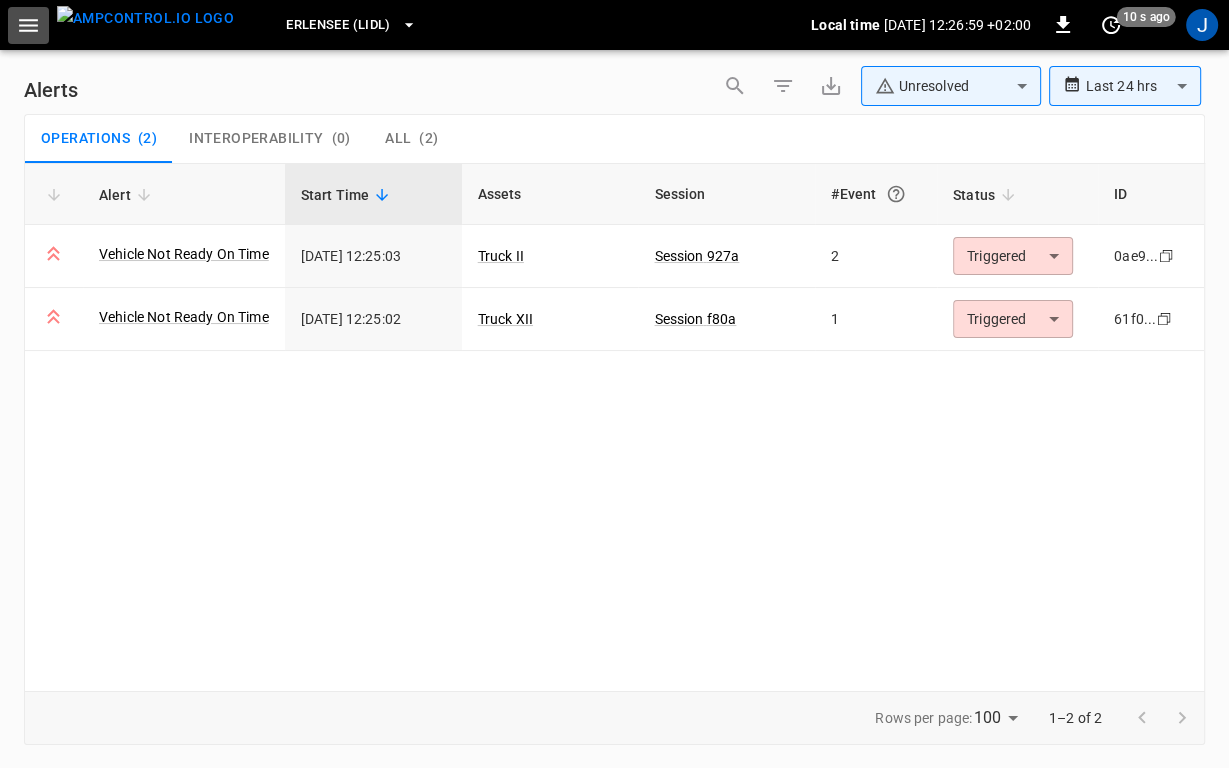 click 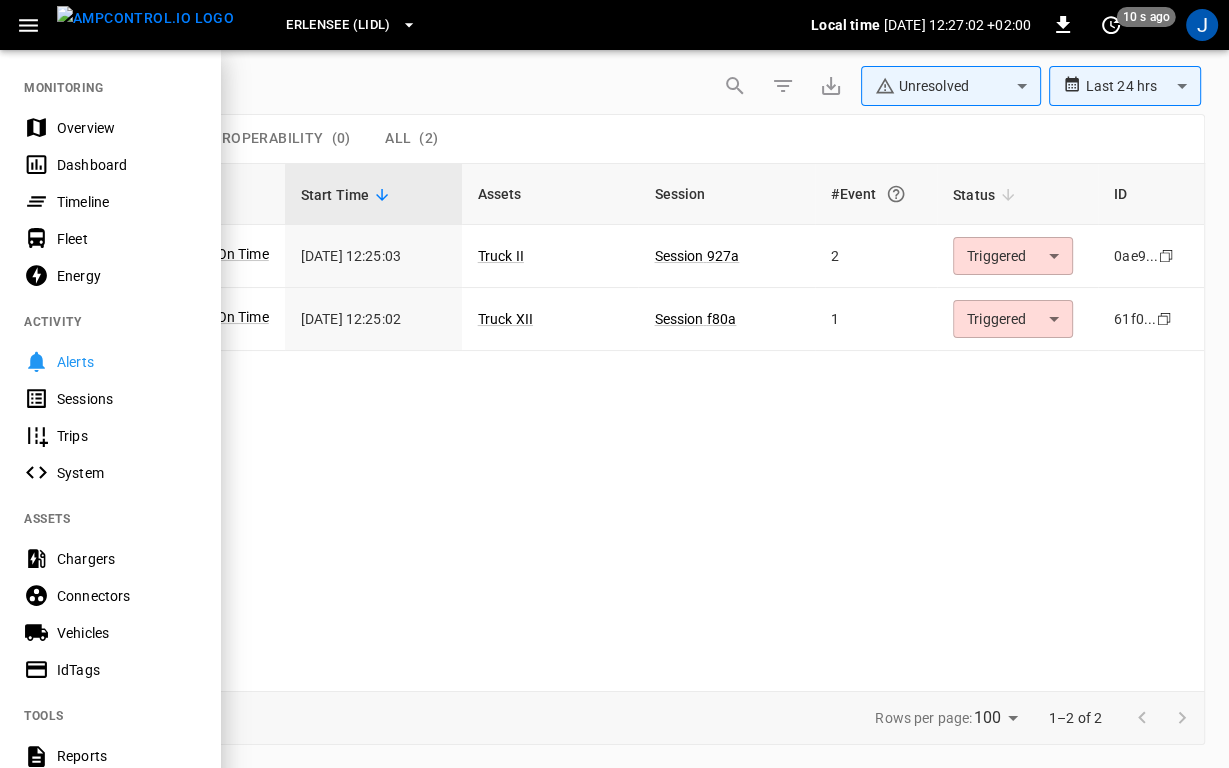 click on "Timeline" at bounding box center (126, 202) 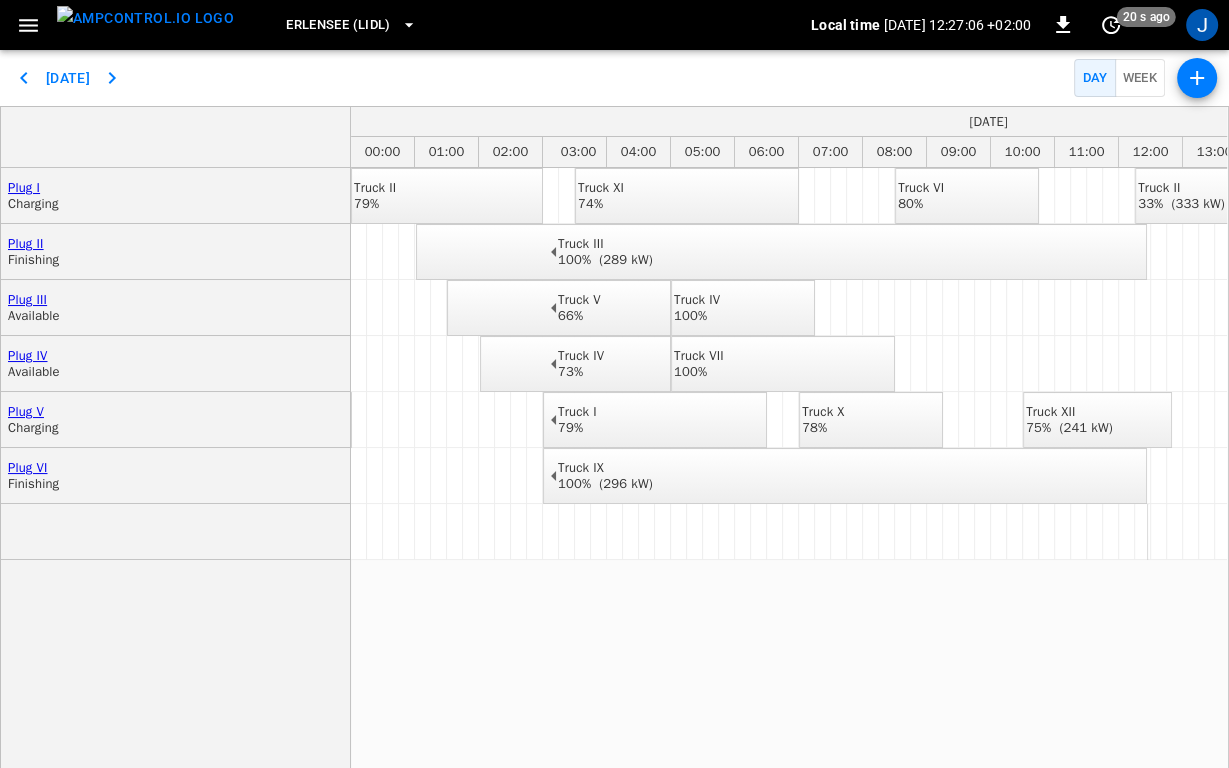 scroll, scrollTop: 0, scrollLeft: 429, axis: horizontal 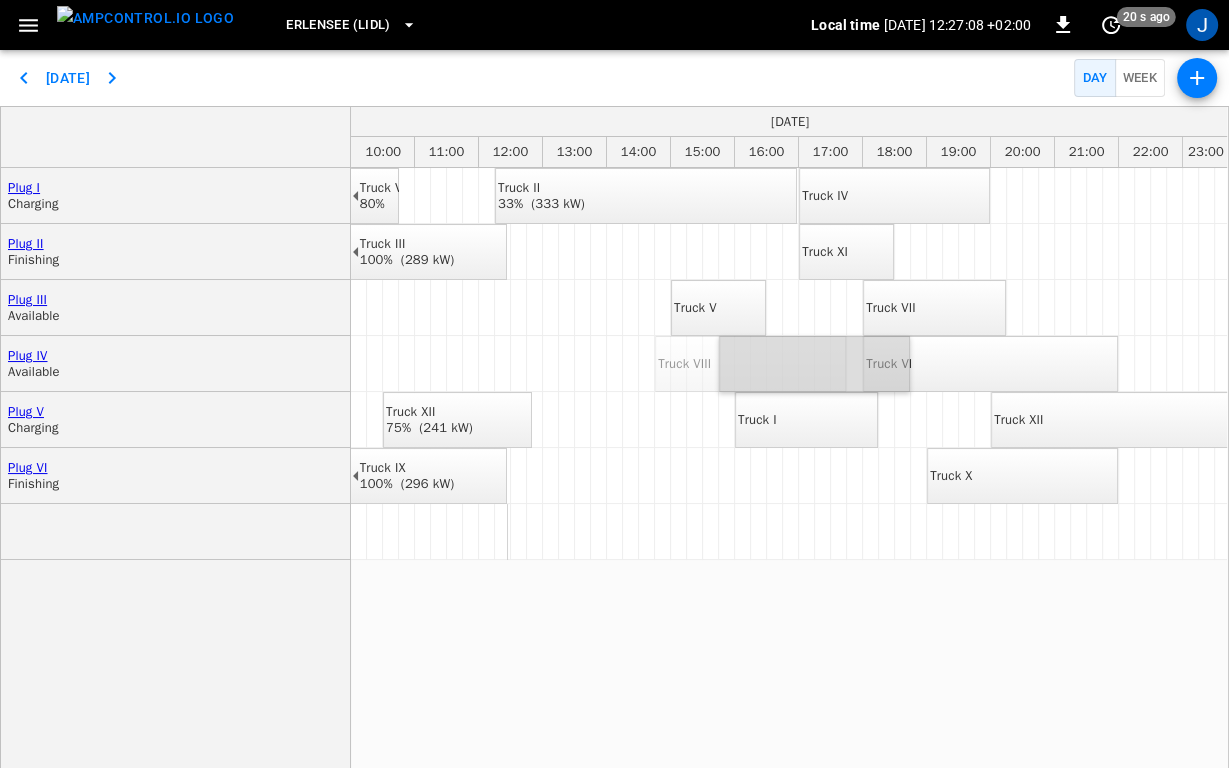 drag, startPoint x: 785, startPoint y: 353, endPoint x: 856, endPoint y: 358, distance: 71.17584 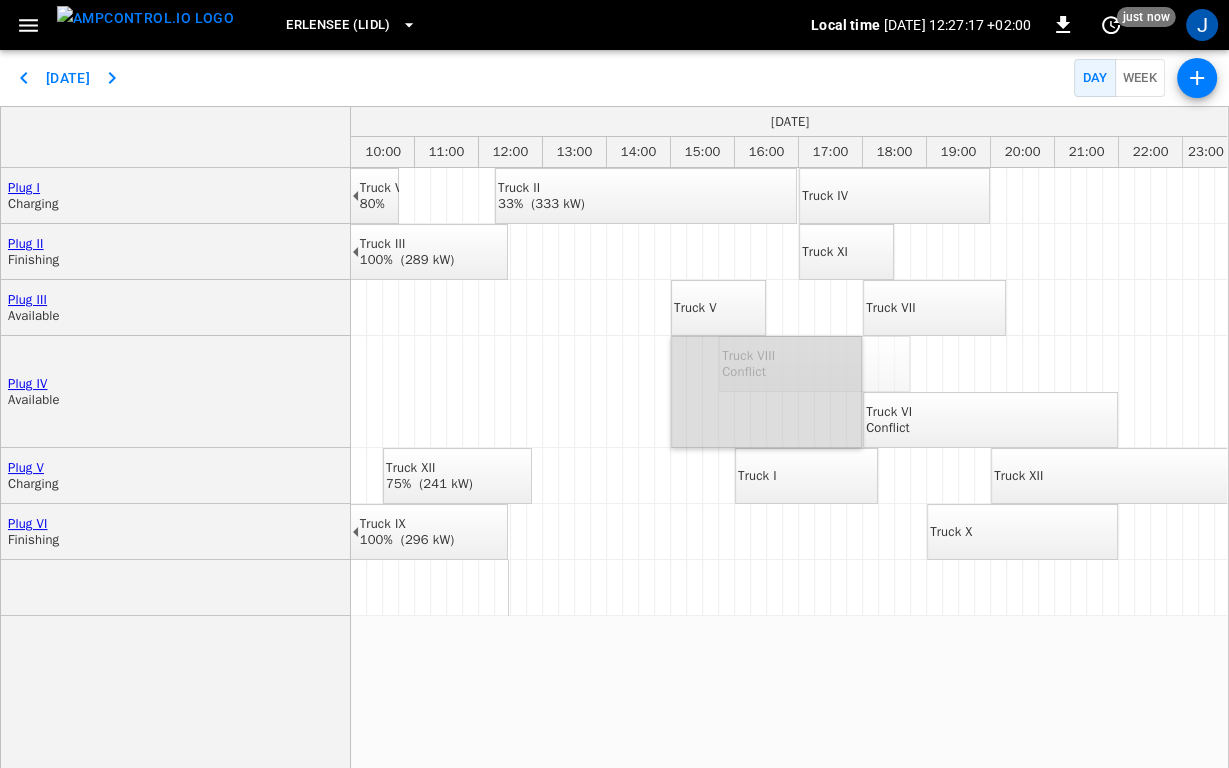 drag, startPoint x: 824, startPoint y: 363, endPoint x: 782, endPoint y: 364, distance: 42.0119 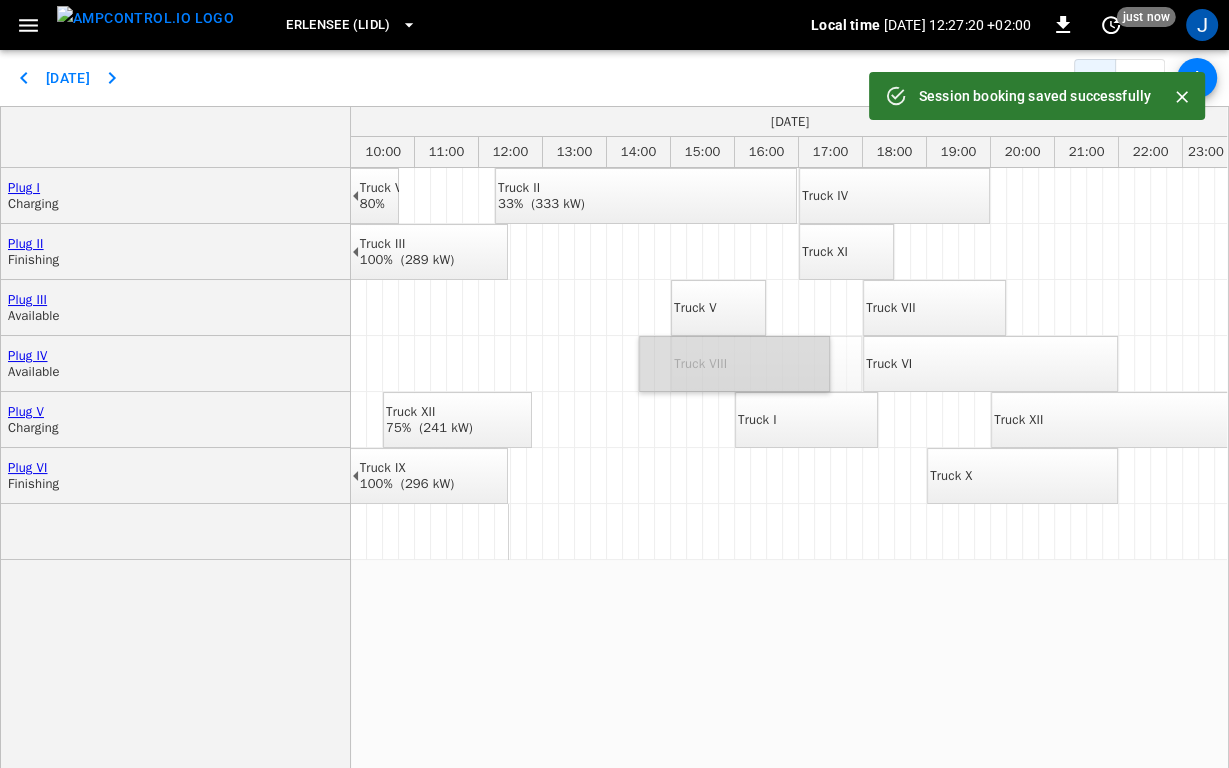 drag, startPoint x: 776, startPoint y: 362, endPoint x: 756, endPoint y: 368, distance: 20.880613 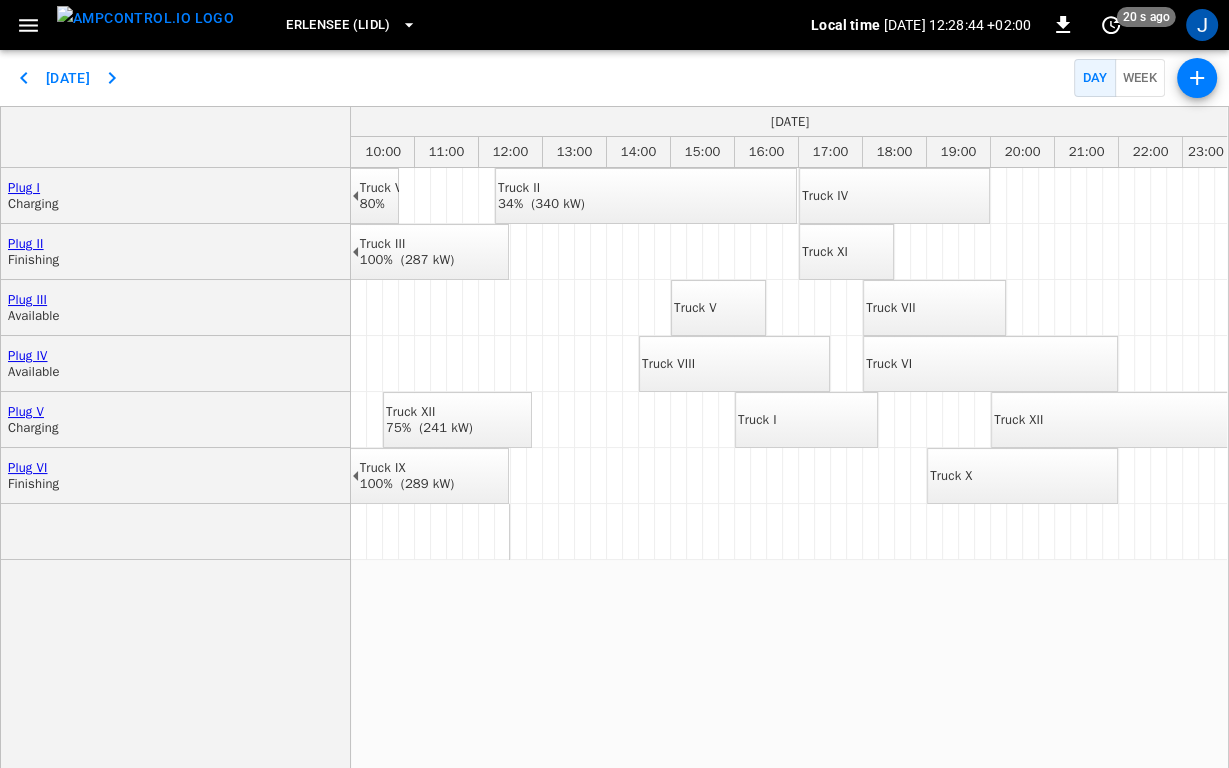 click at bounding box center [28, 25] 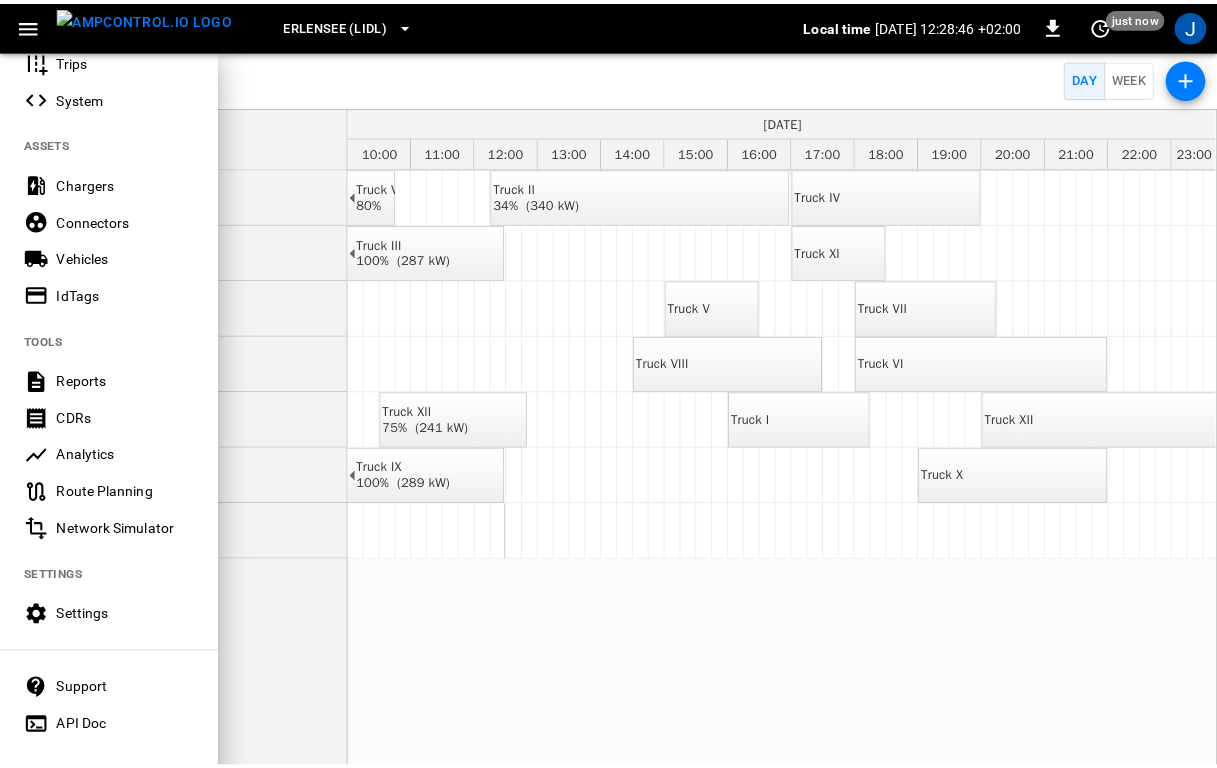 scroll, scrollTop: 407, scrollLeft: 0, axis: vertical 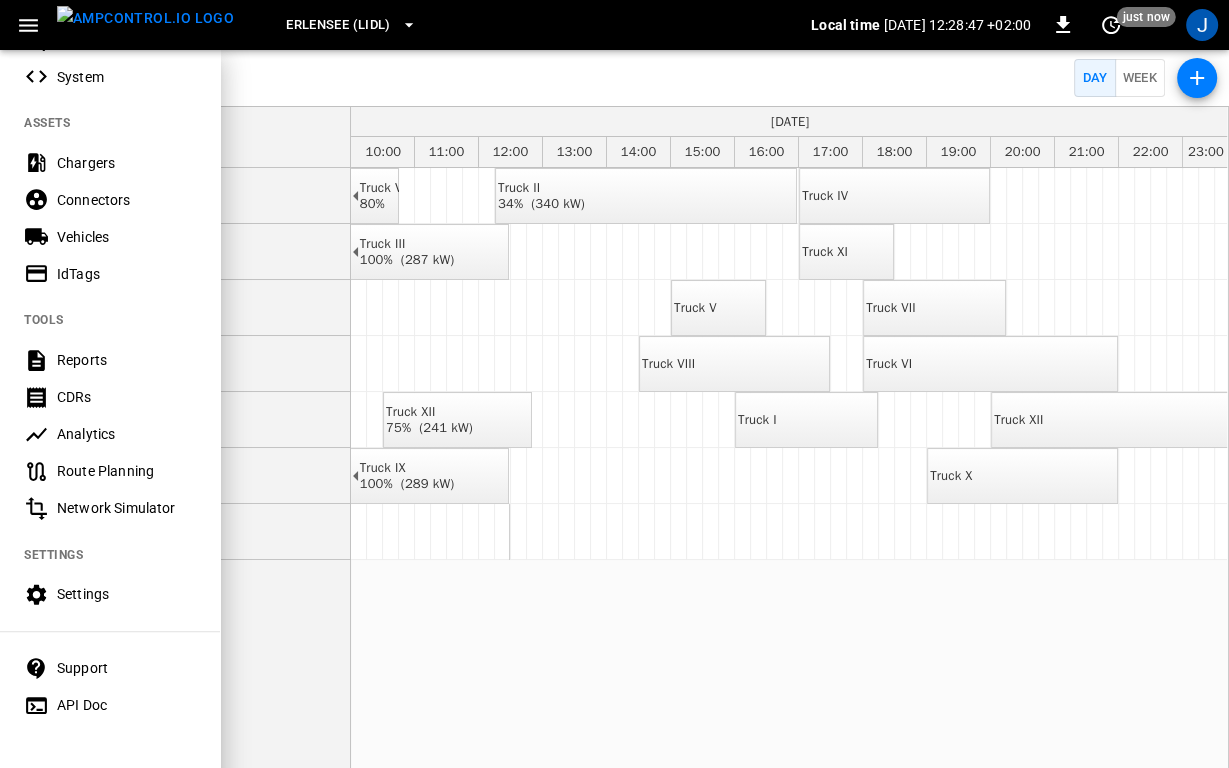 click on "Settings" at bounding box center [126, 594] 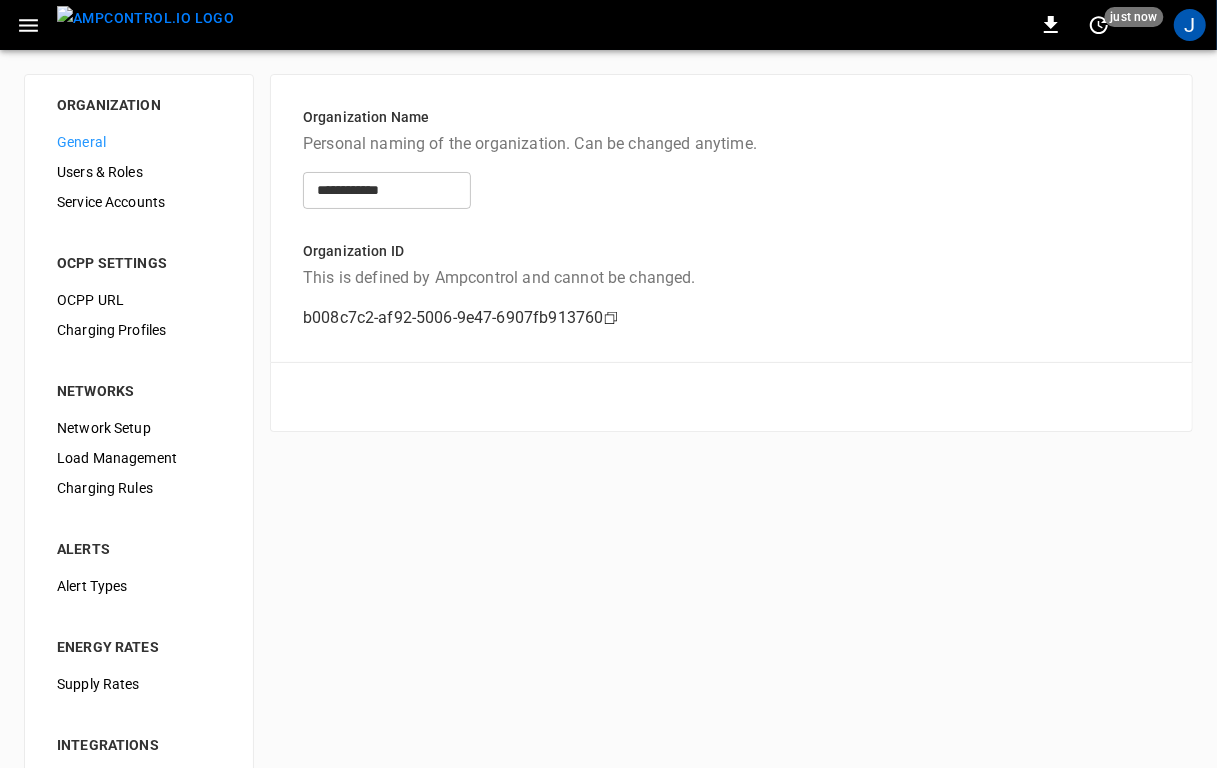 scroll, scrollTop: 227, scrollLeft: 0, axis: vertical 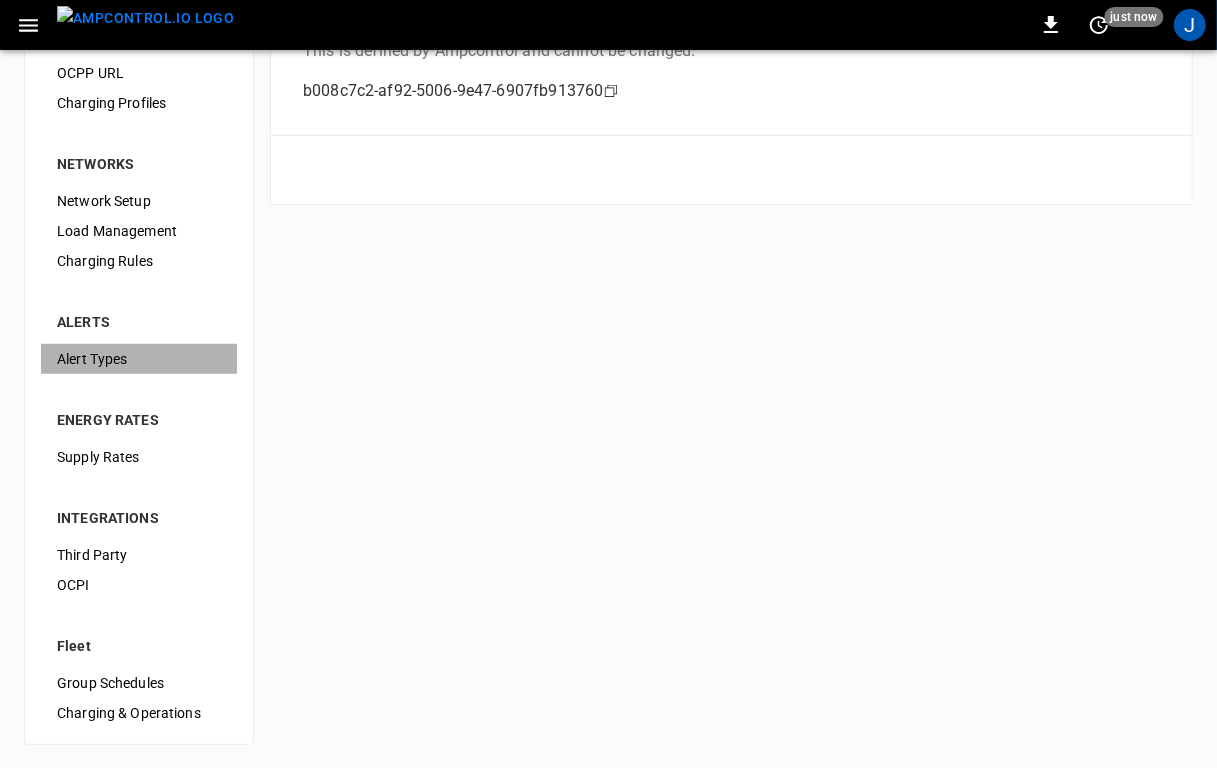 click on "Alert Types" at bounding box center (139, 359) 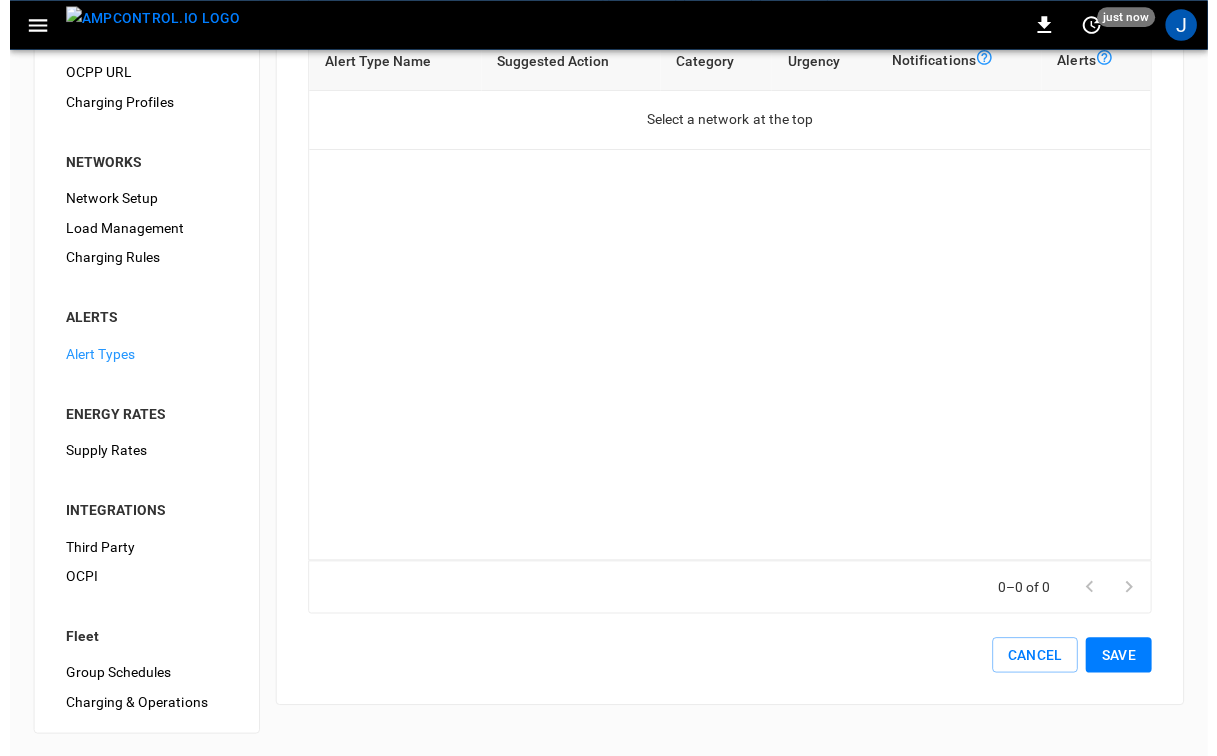 scroll, scrollTop: 0, scrollLeft: 0, axis: both 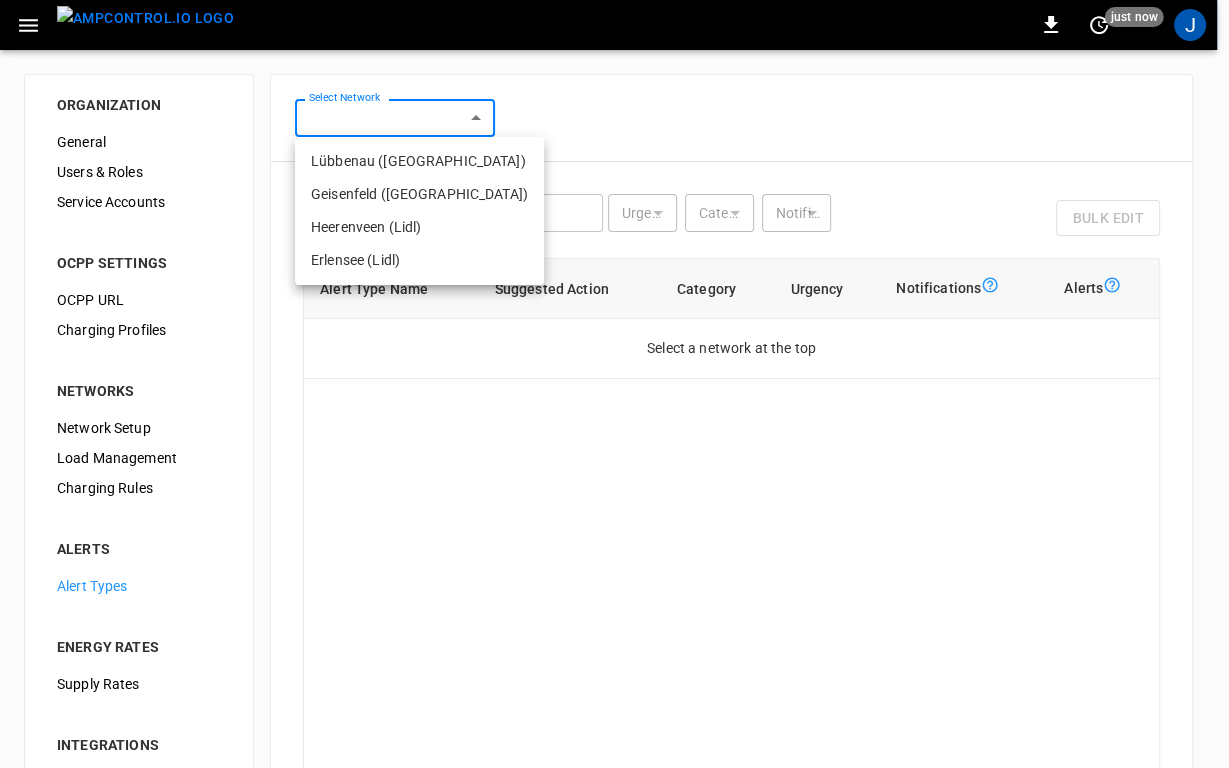 click on "0 just now J ORGANIZATION General Users & Roles Service Accounts OCPP SETTINGS OCPP URL Charging Profiles NETWORKS Network Setup Load Management Charging Rules ALERTS Alert Types ENERGY RATES Supply Rates INTEGRATIONS Third Party OCPI Fleet Group Schedules Charging & Operations Select Network ​ Select Network ​ ​ Urgency ​ Urgency Category ​ Category Notifications ​ Notifications Bulk Edit Alert Type Name Suggested Action Category Urgency Notifications Alerts Select a network at the top 0–0 of 0 Cancel Save Refresh now Update every 5 sec Update every 30 sec Off Schwarz Demo Jonas Schlund jonas@ampcontrol.io audit Profile Settings Notifications Settings Other organizations 7Gen Aeversa AlphaStruxure Ampcontrol Ampcontrol Demo Account Ampcontrol Lab Germany Bluedot-Test COPEC - Test Deftpower-Test DP World Peru - Demo Electrada Electrada-Example Electrun Energy eMotion Fleet EVAI FuelElectric OAuth Test One Display Name OAuth Test Two Presto Revel S2G Energy Samuel Grant Packaging Shell DLM Pilot" at bounding box center (614, 498) 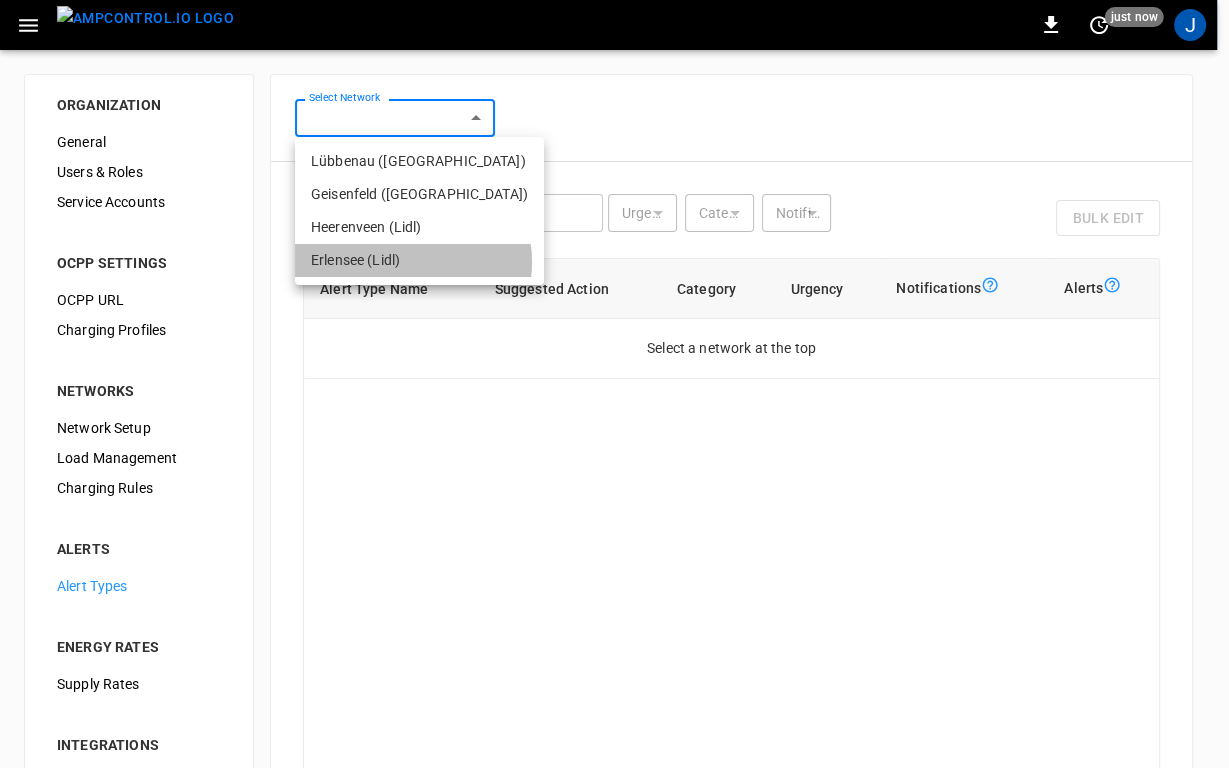 click on "Erlensee (Lidl)" at bounding box center (419, 260) 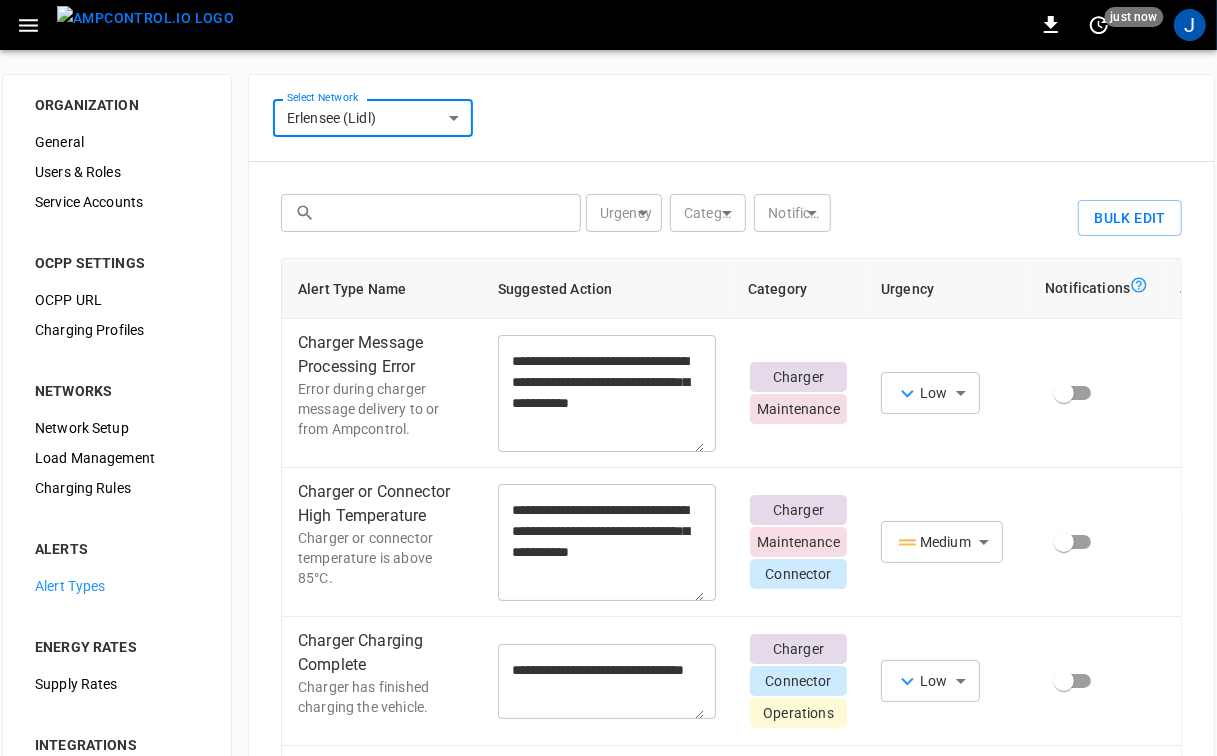 click at bounding box center (445, 212) 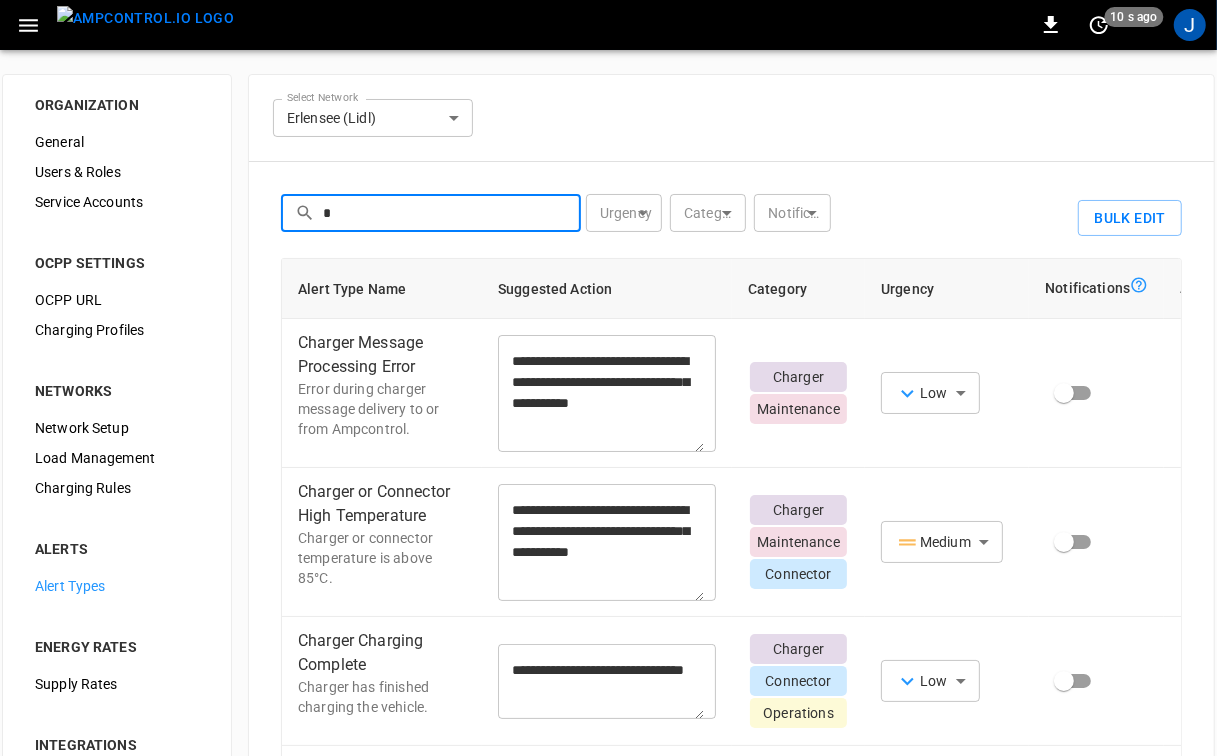 type on "**" 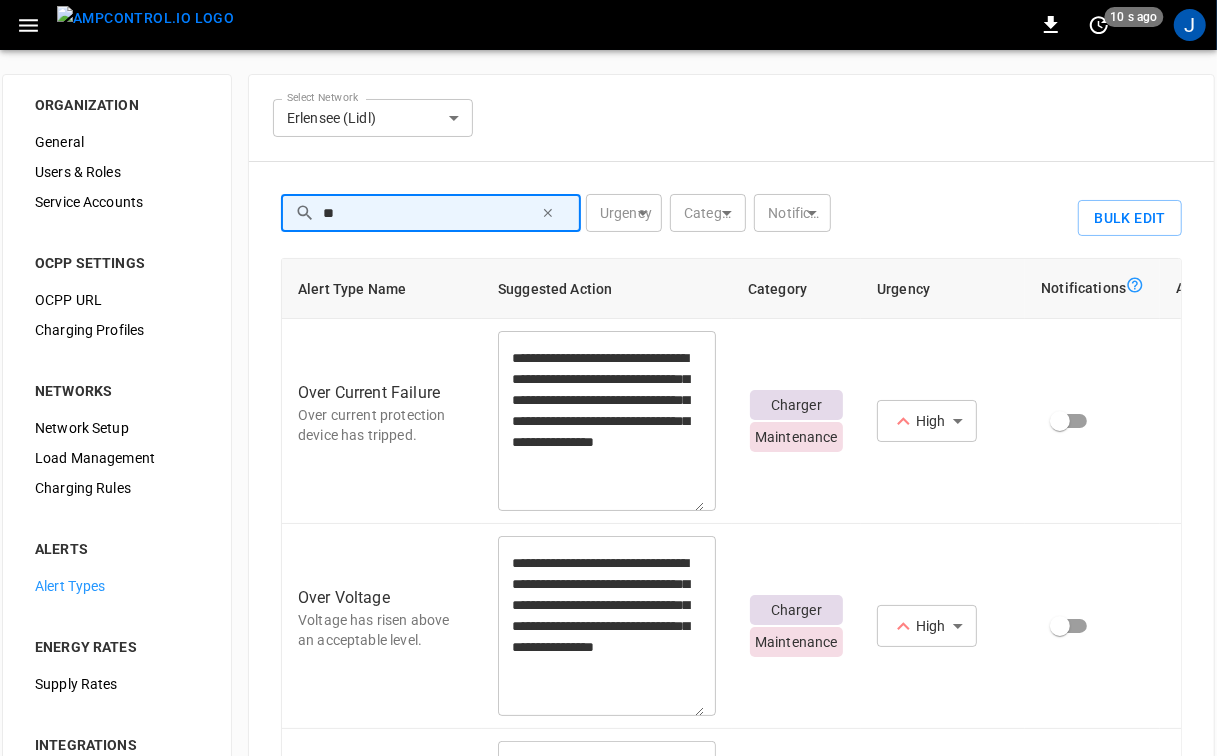type on "***" 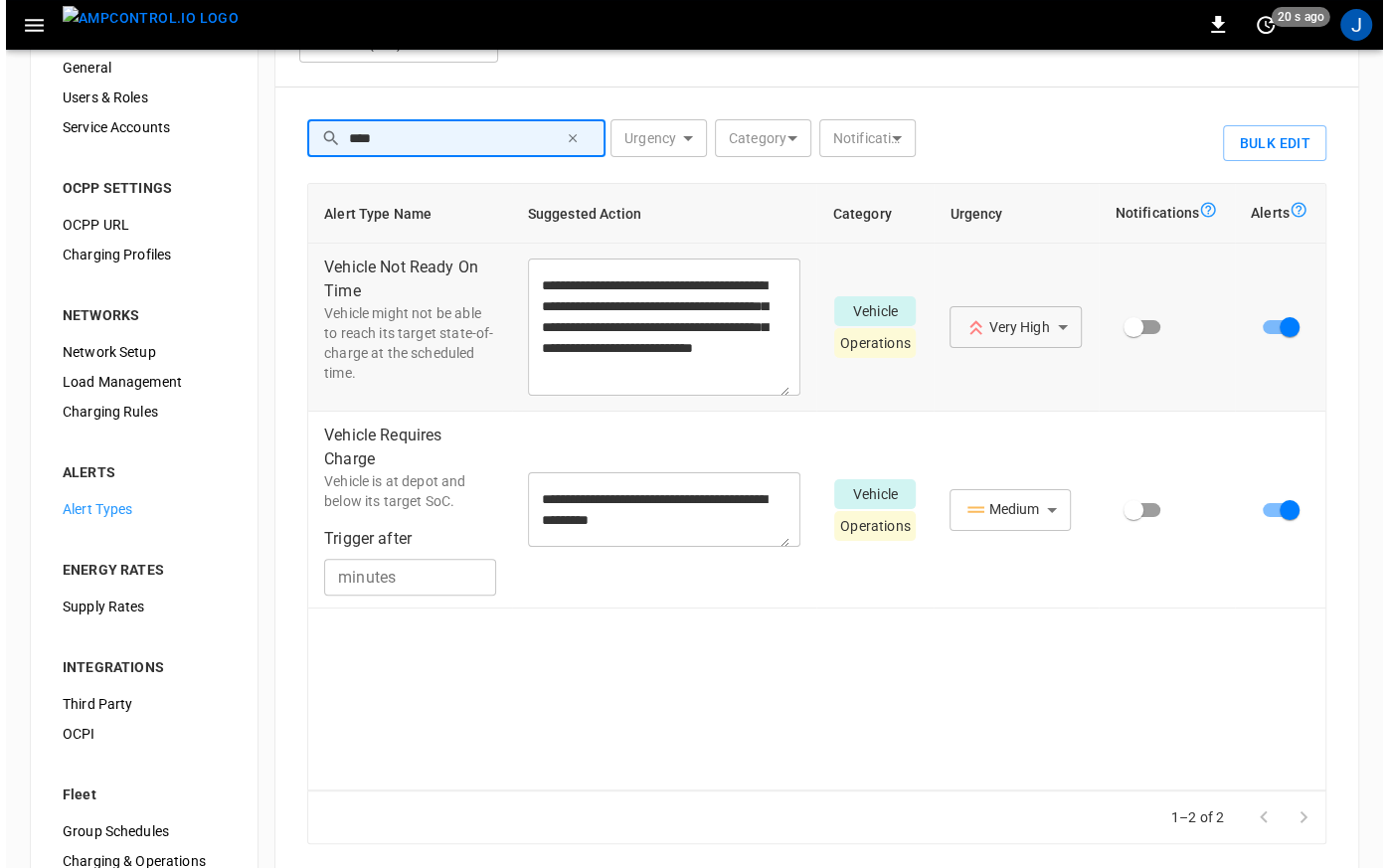 scroll, scrollTop: 72, scrollLeft: 0, axis: vertical 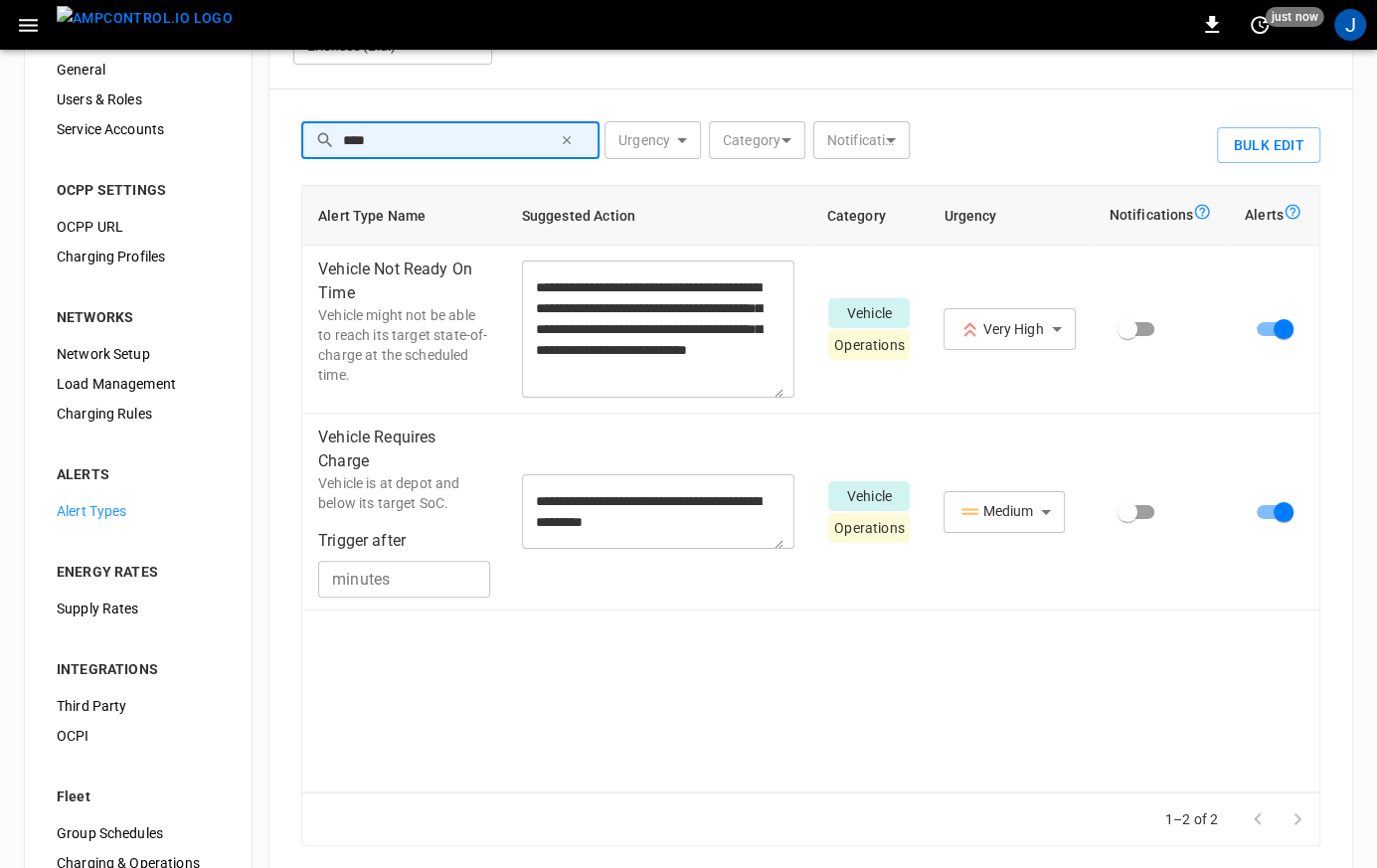 type on "****" 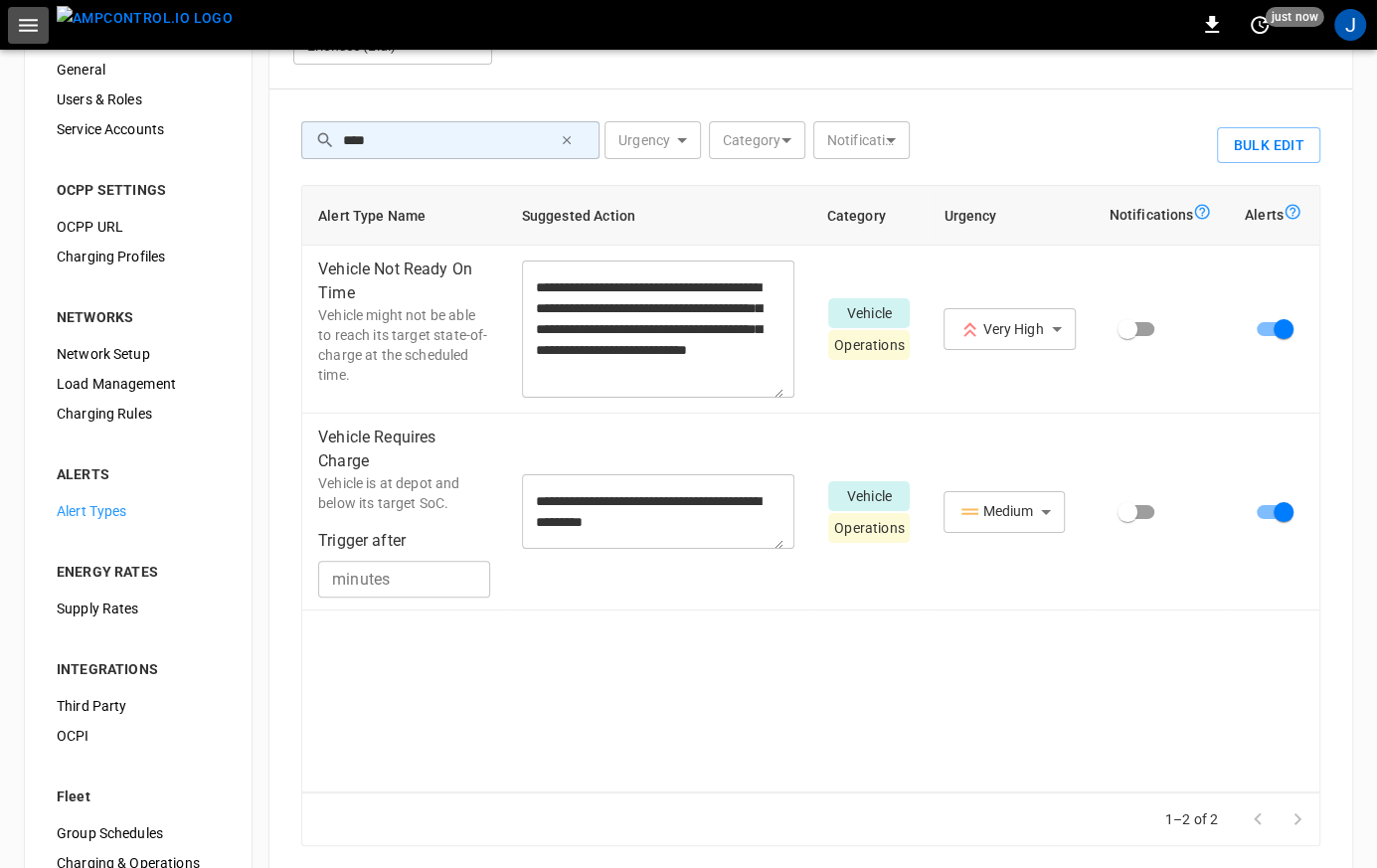 click 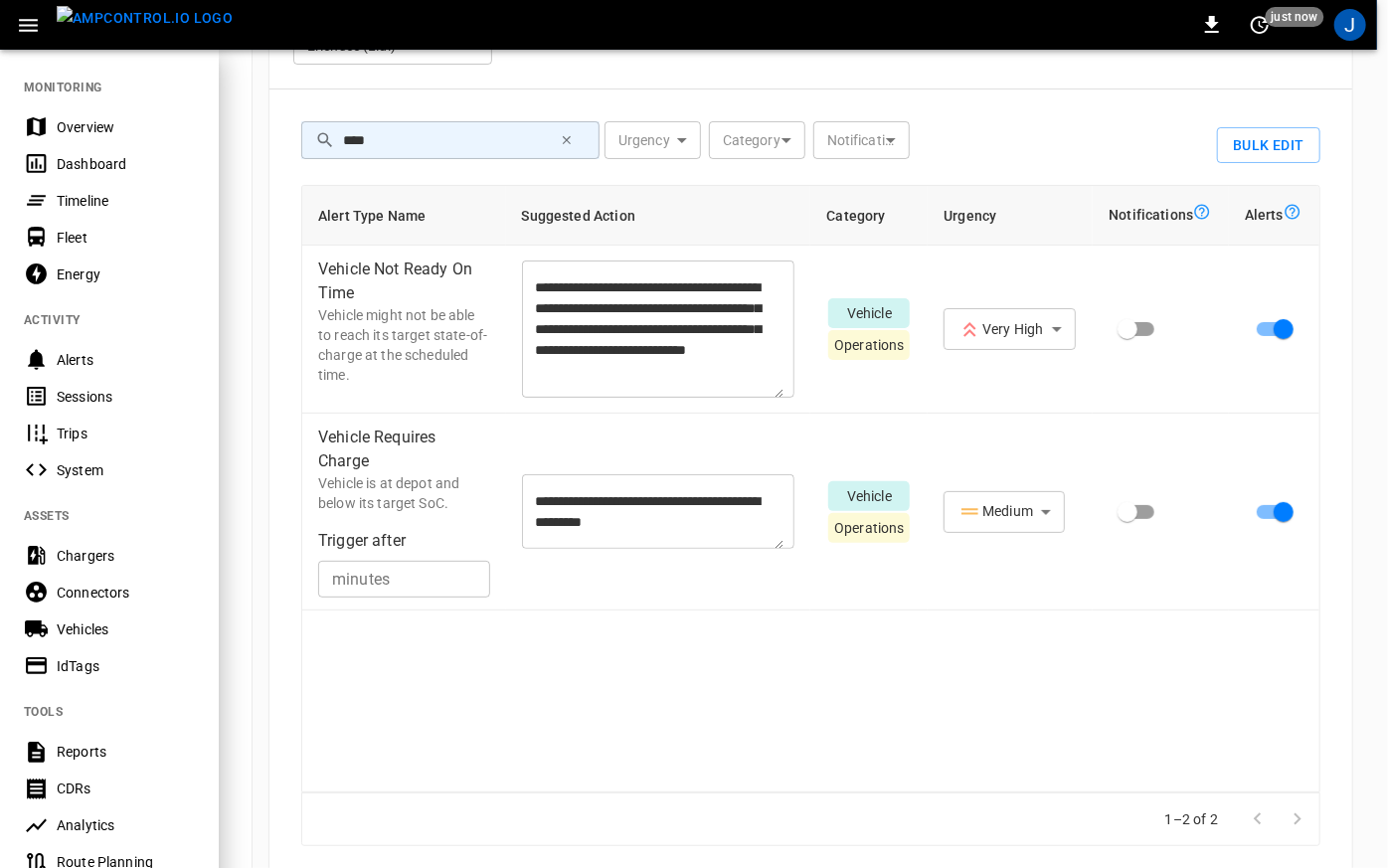 click on "Timeline" at bounding box center [125, 201] 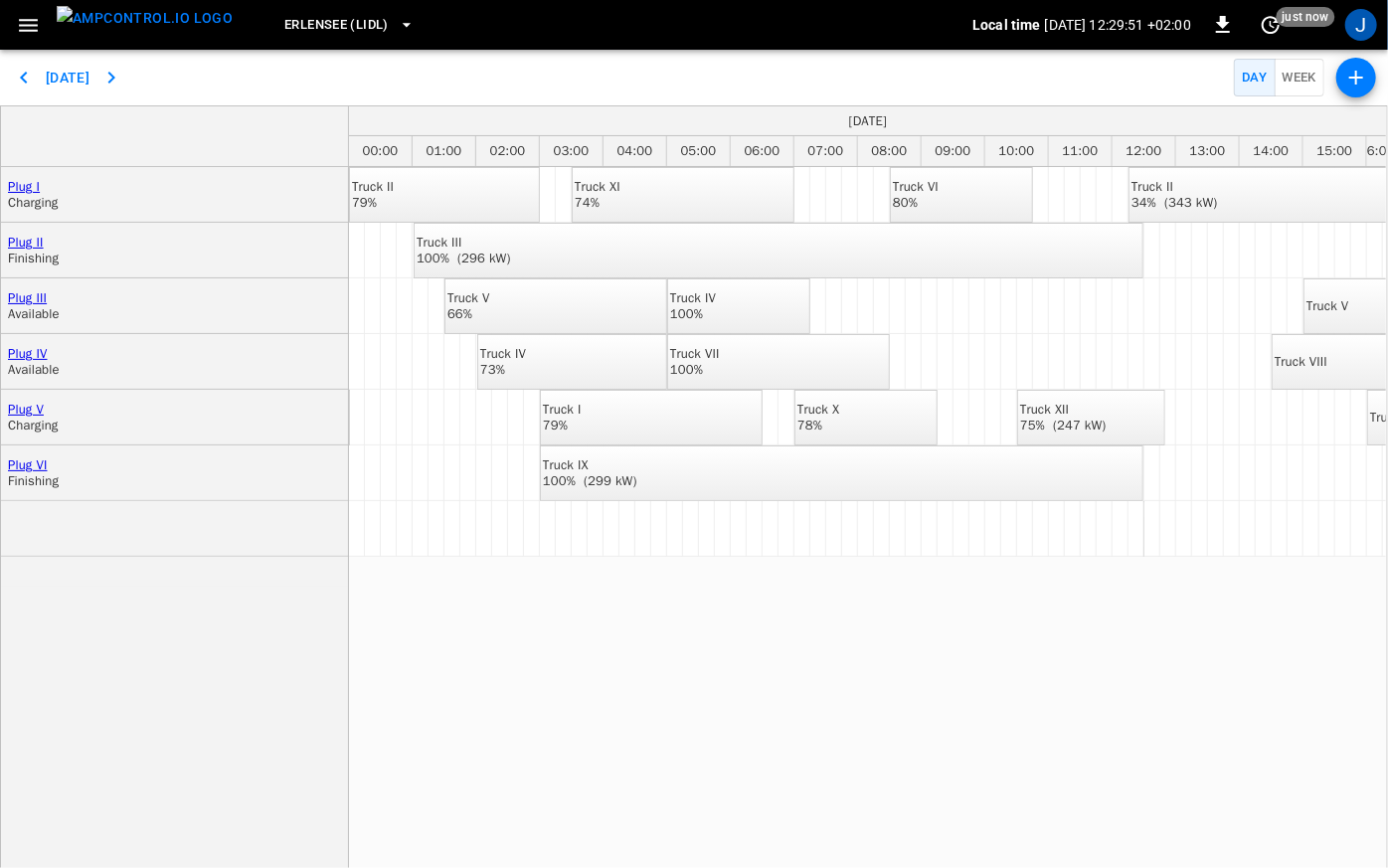 scroll, scrollTop: 0, scrollLeft: 0, axis: both 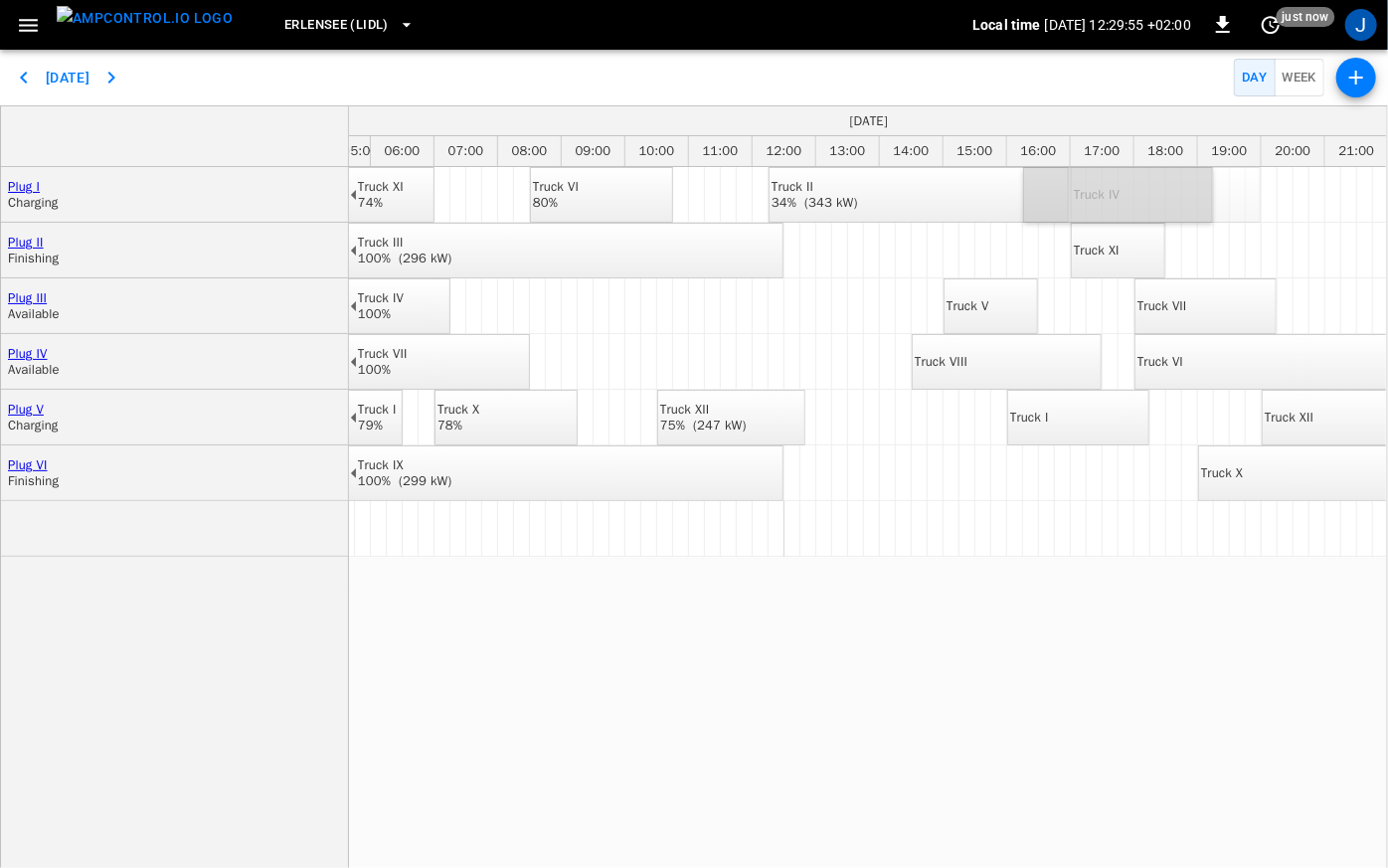 drag, startPoint x: 1113, startPoint y: 196, endPoint x: 1068, endPoint y: 207, distance: 46.32494 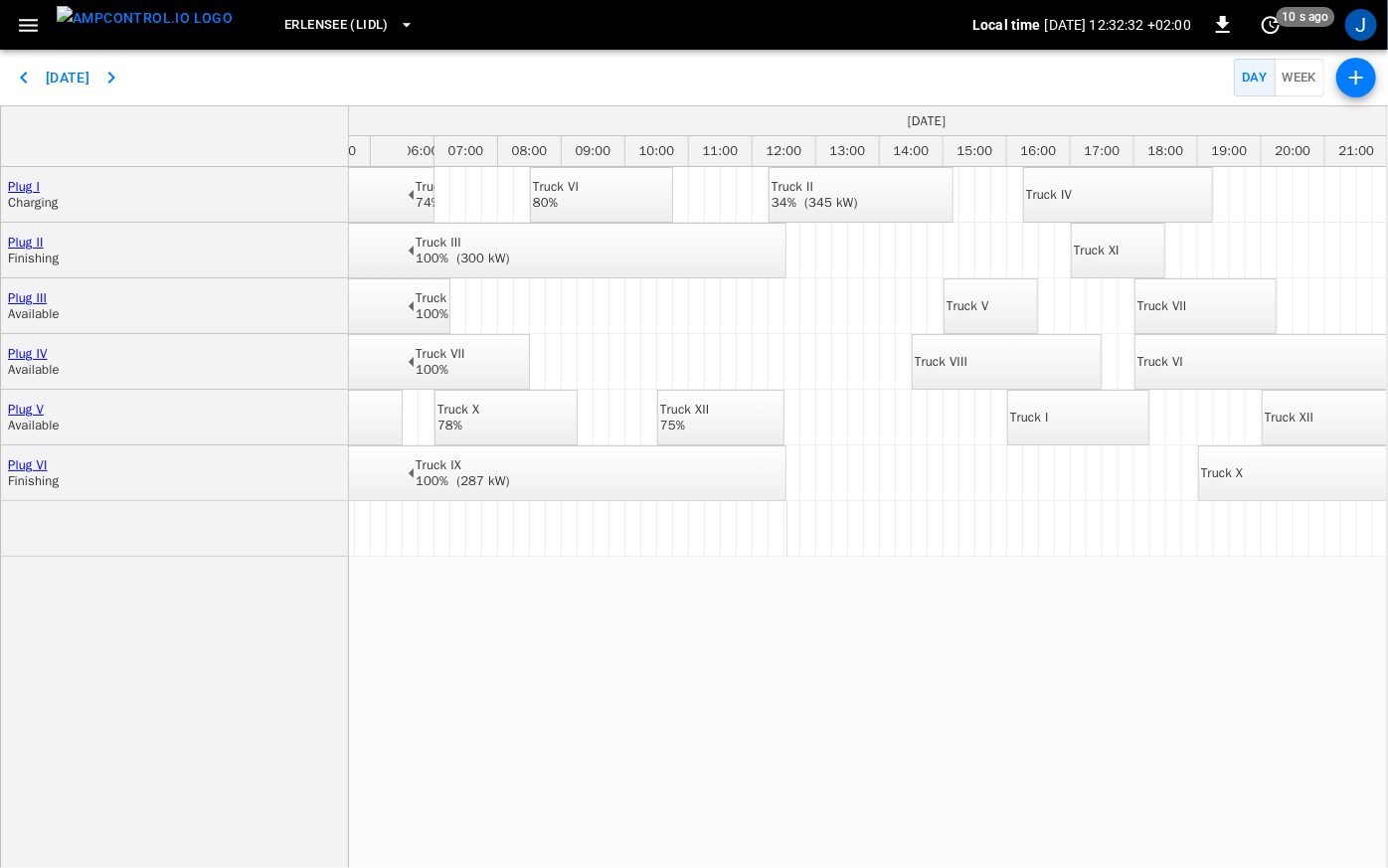 scroll, scrollTop: 0, scrollLeft: 419, axis: horizontal 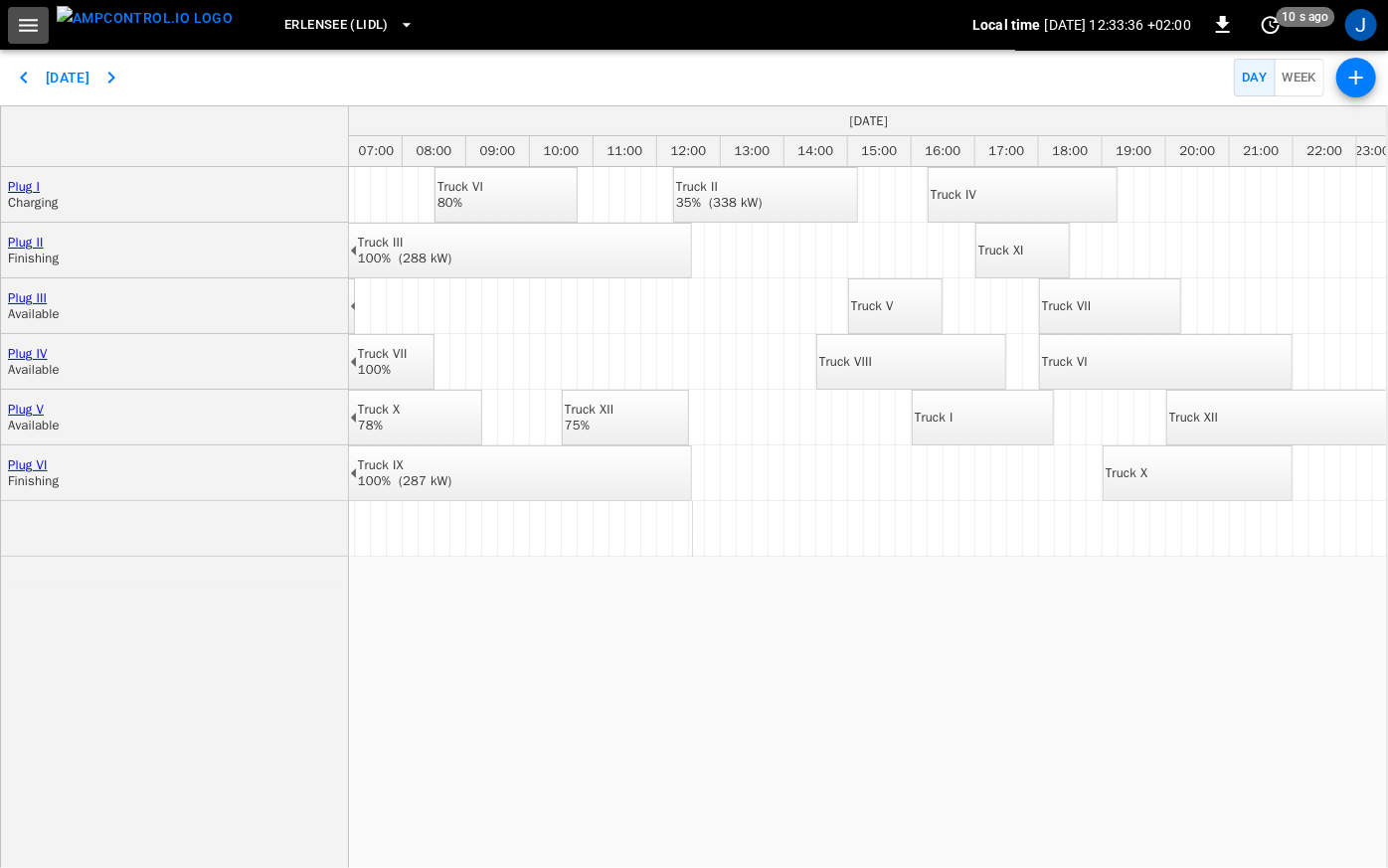 click 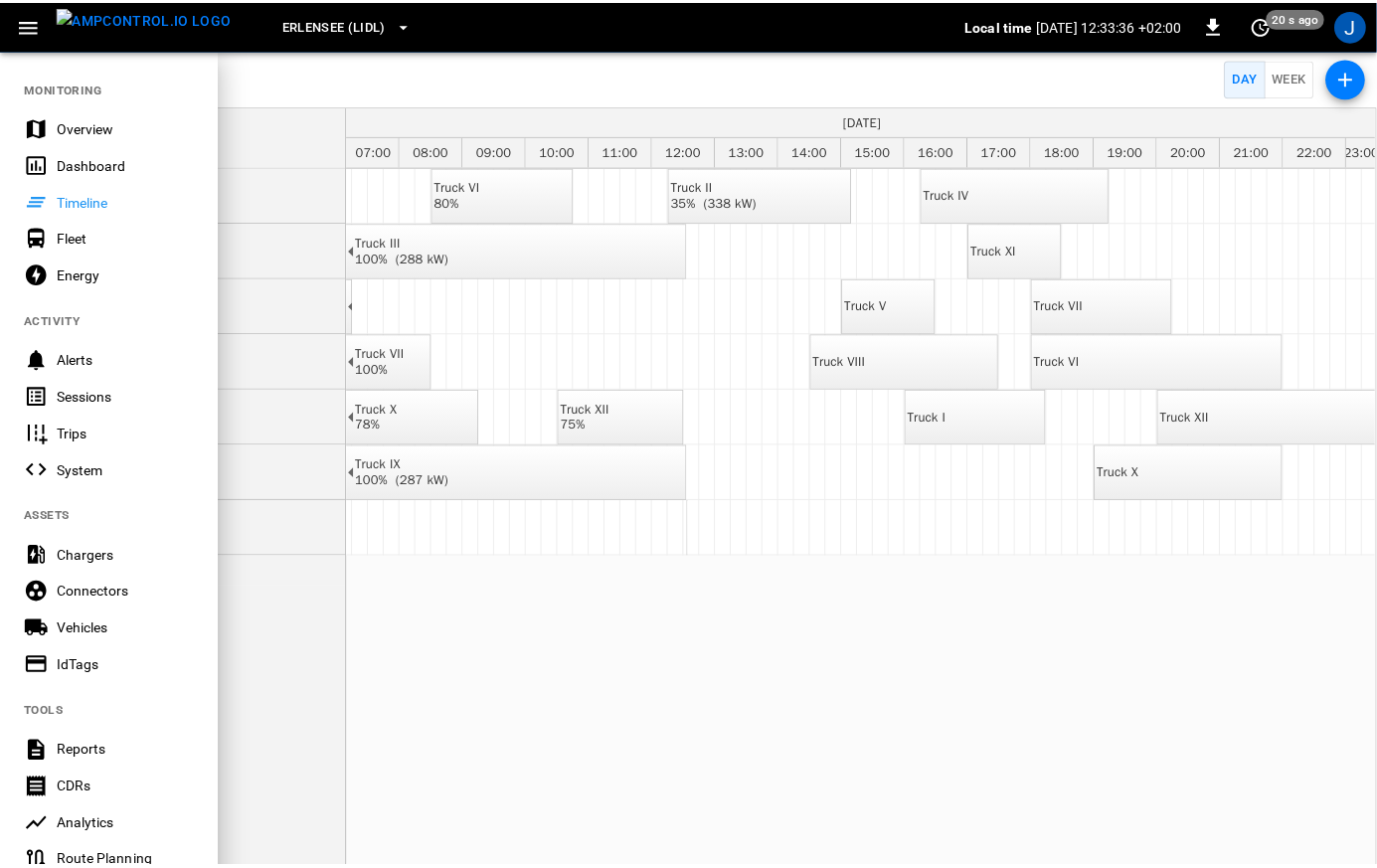 scroll, scrollTop: 300, scrollLeft: 0, axis: vertical 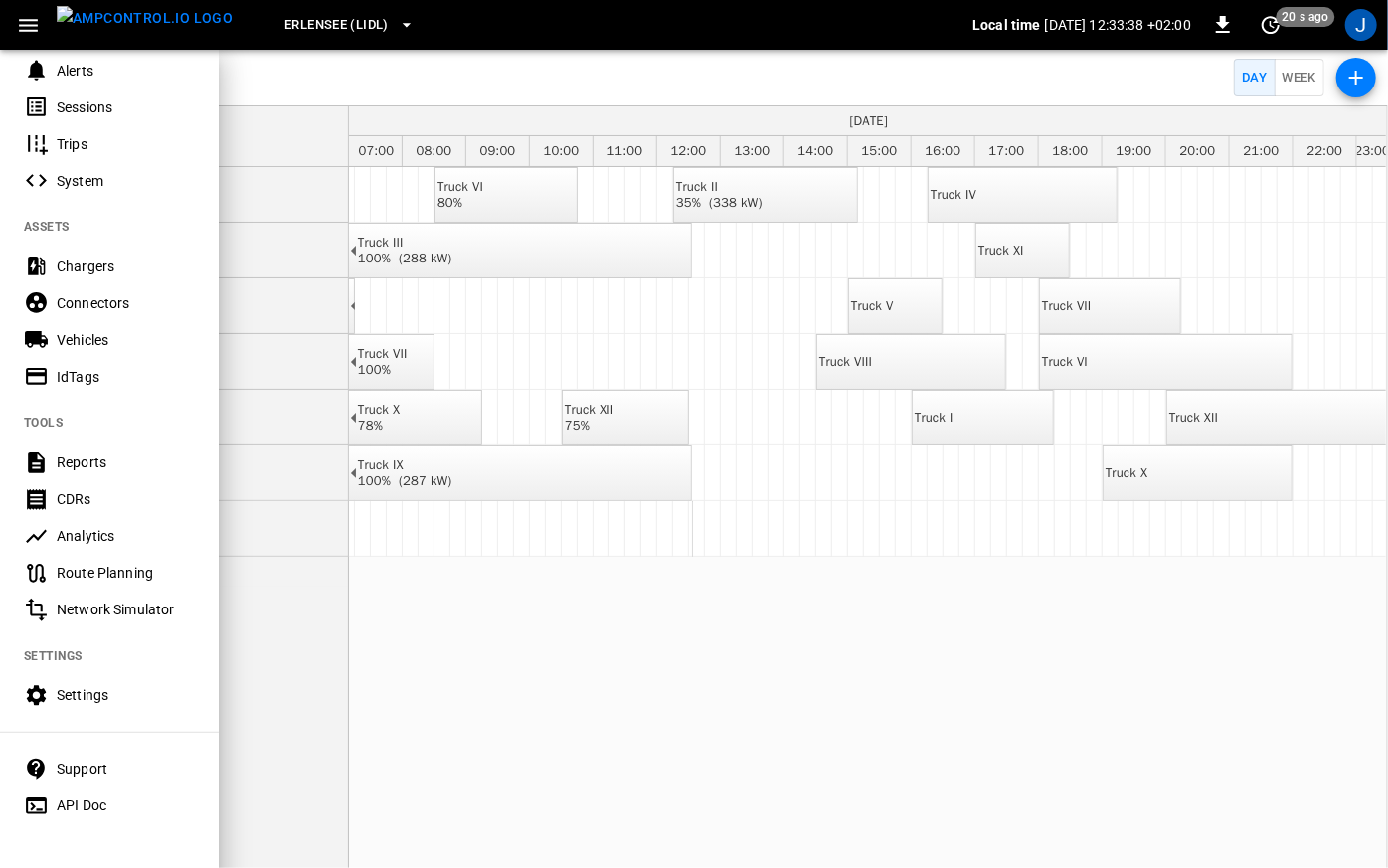 click on "Settings" at bounding box center [125, 695] 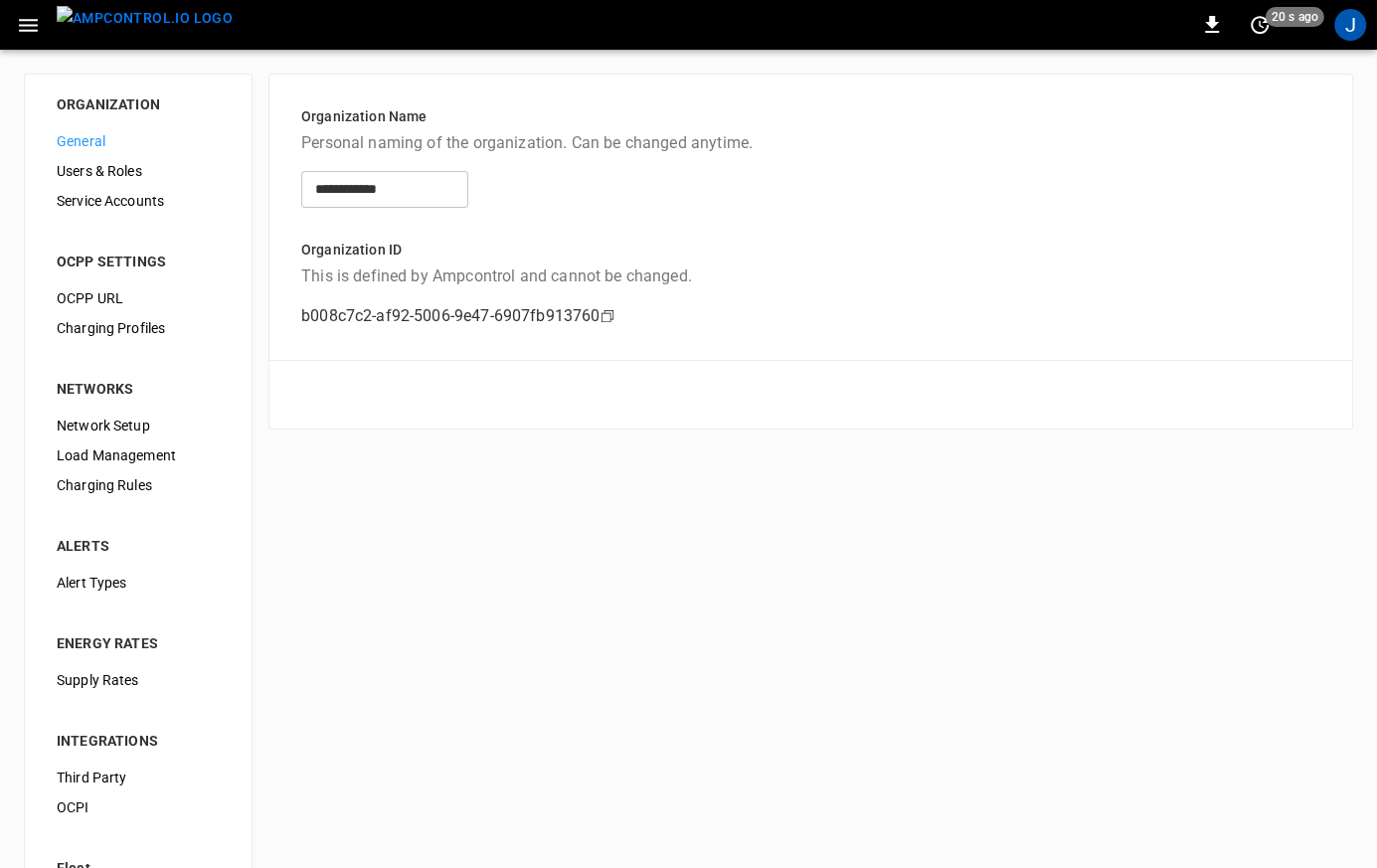 click on "Users & Roles" at bounding box center [138, 171] 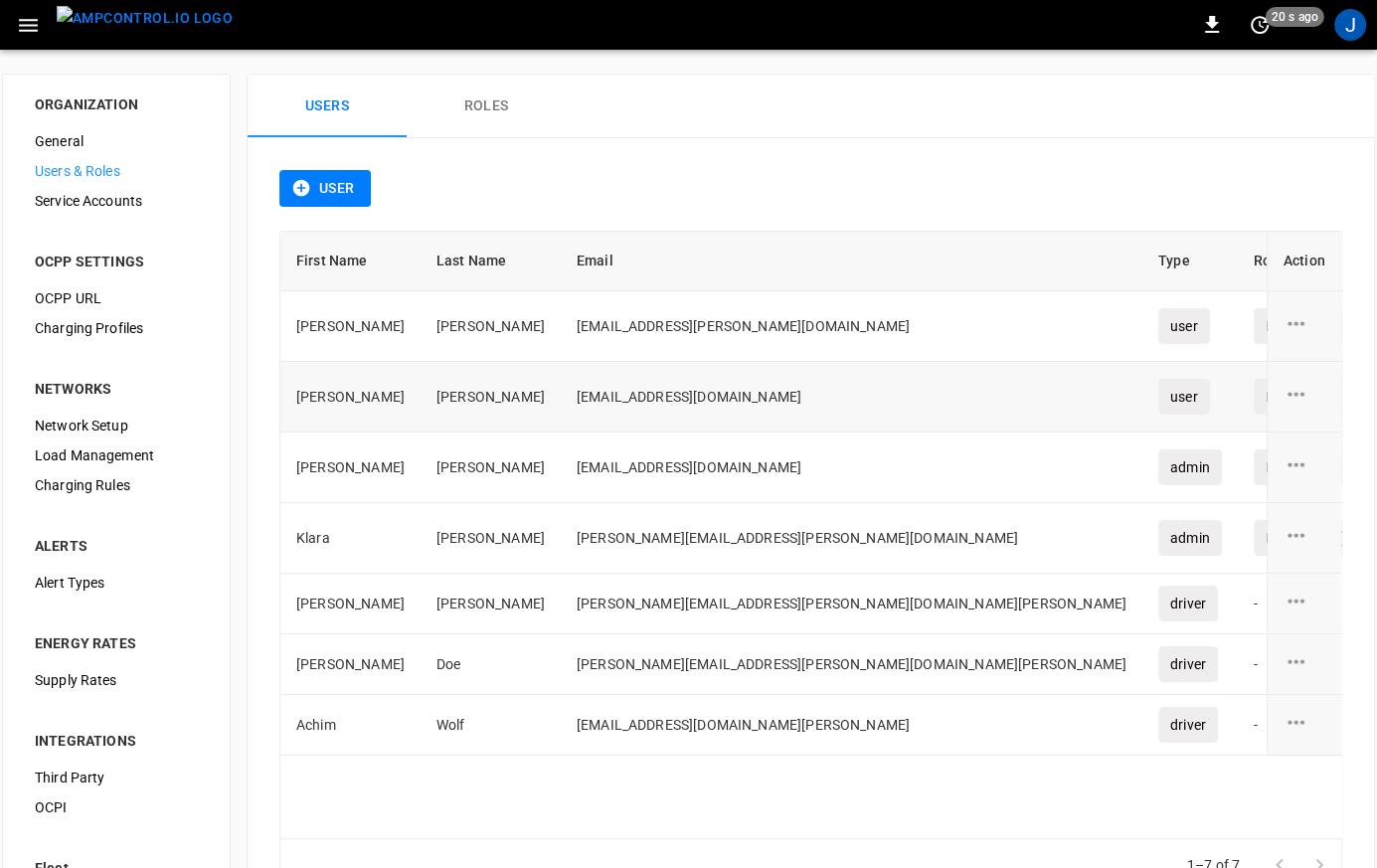 drag, startPoint x: 456, startPoint y: 111, endPoint x: 543, endPoint y: 397, distance: 298.93979 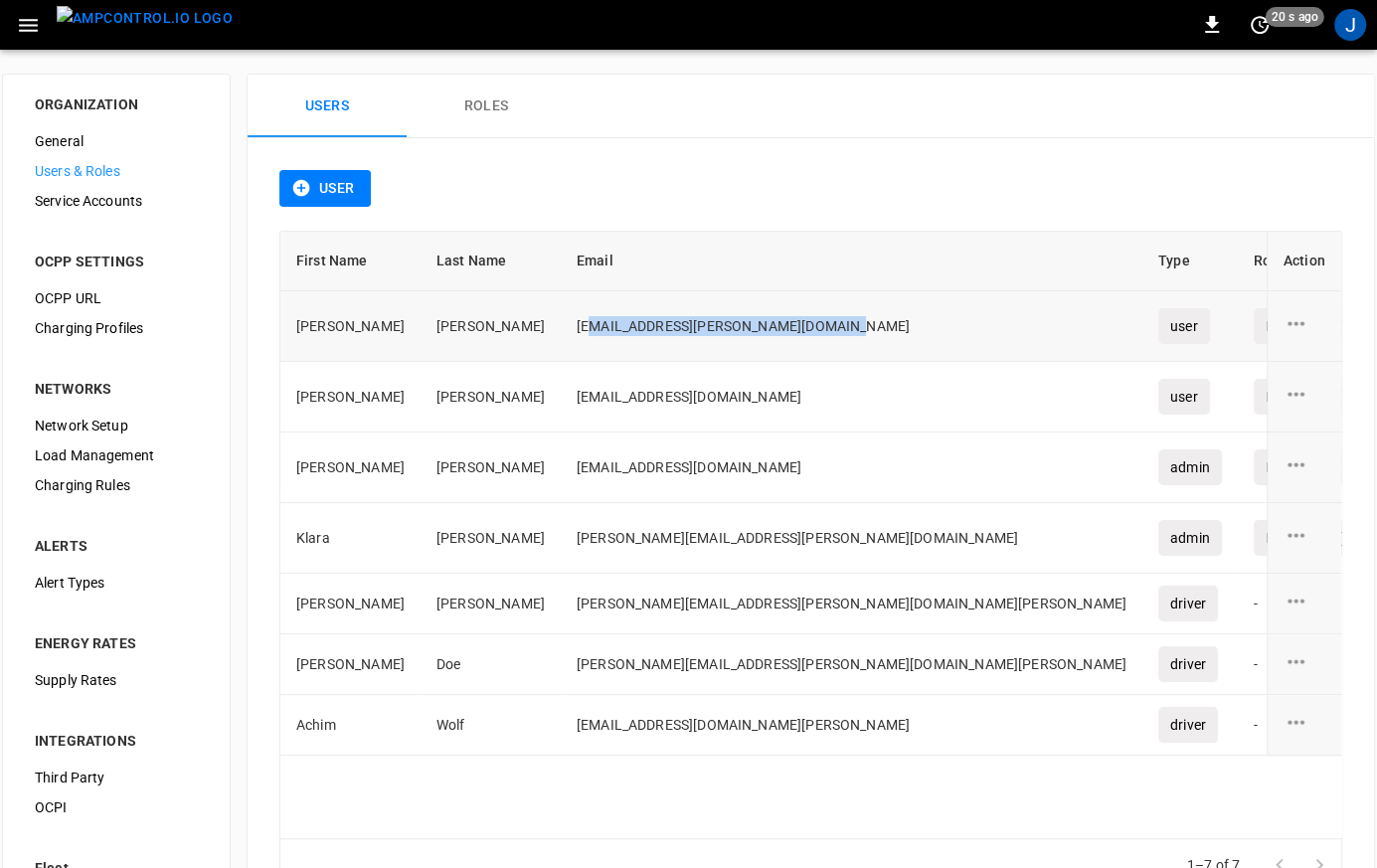 drag, startPoint x: 514, startPoint y: 326, endPoint x: 741, endPoint y: 334, distance: 227.1409 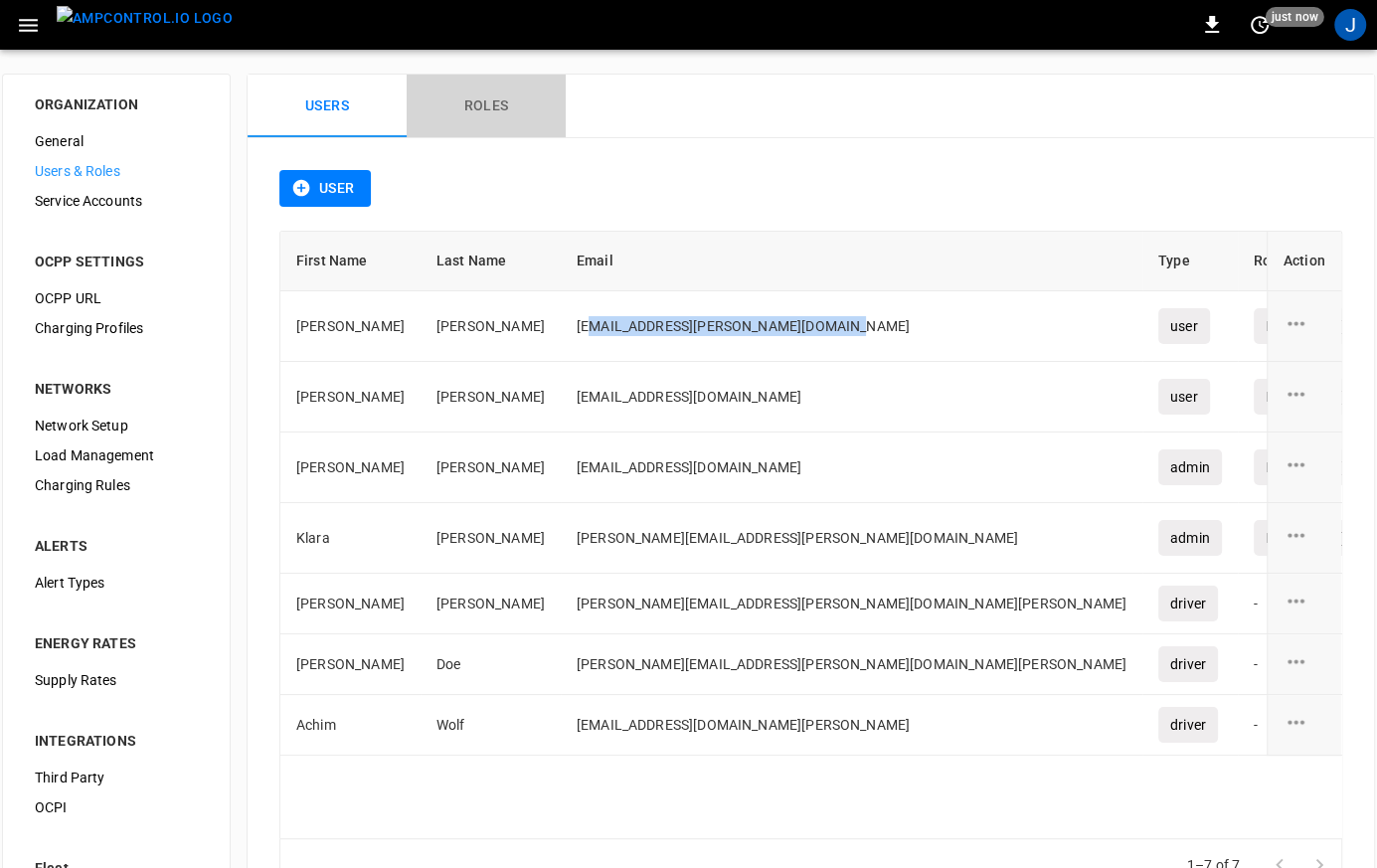 click on "Roles" at bounding box center (486, 106) 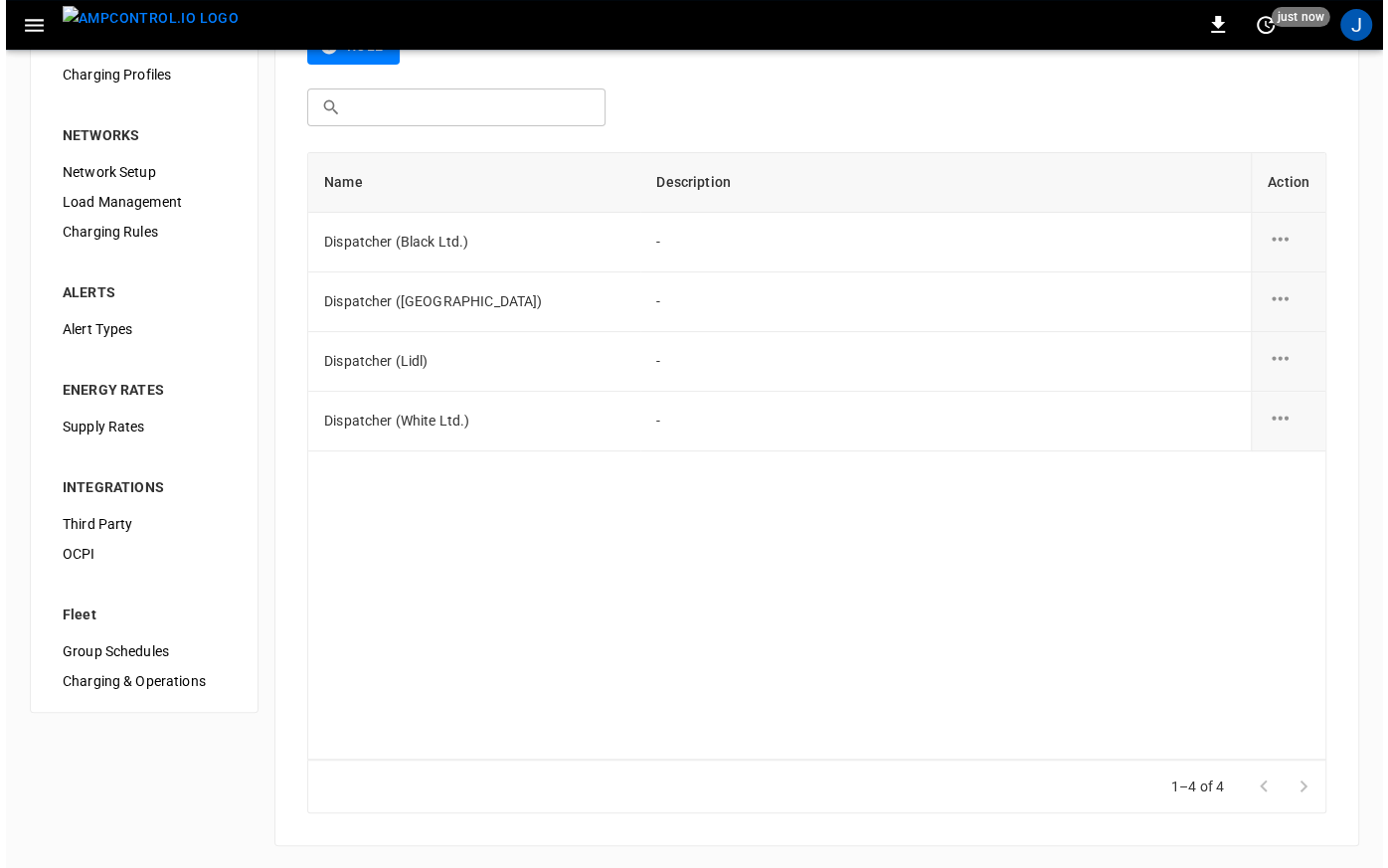 scroll, scrollTop: 253, scrollLeft: 0, axis: vertical 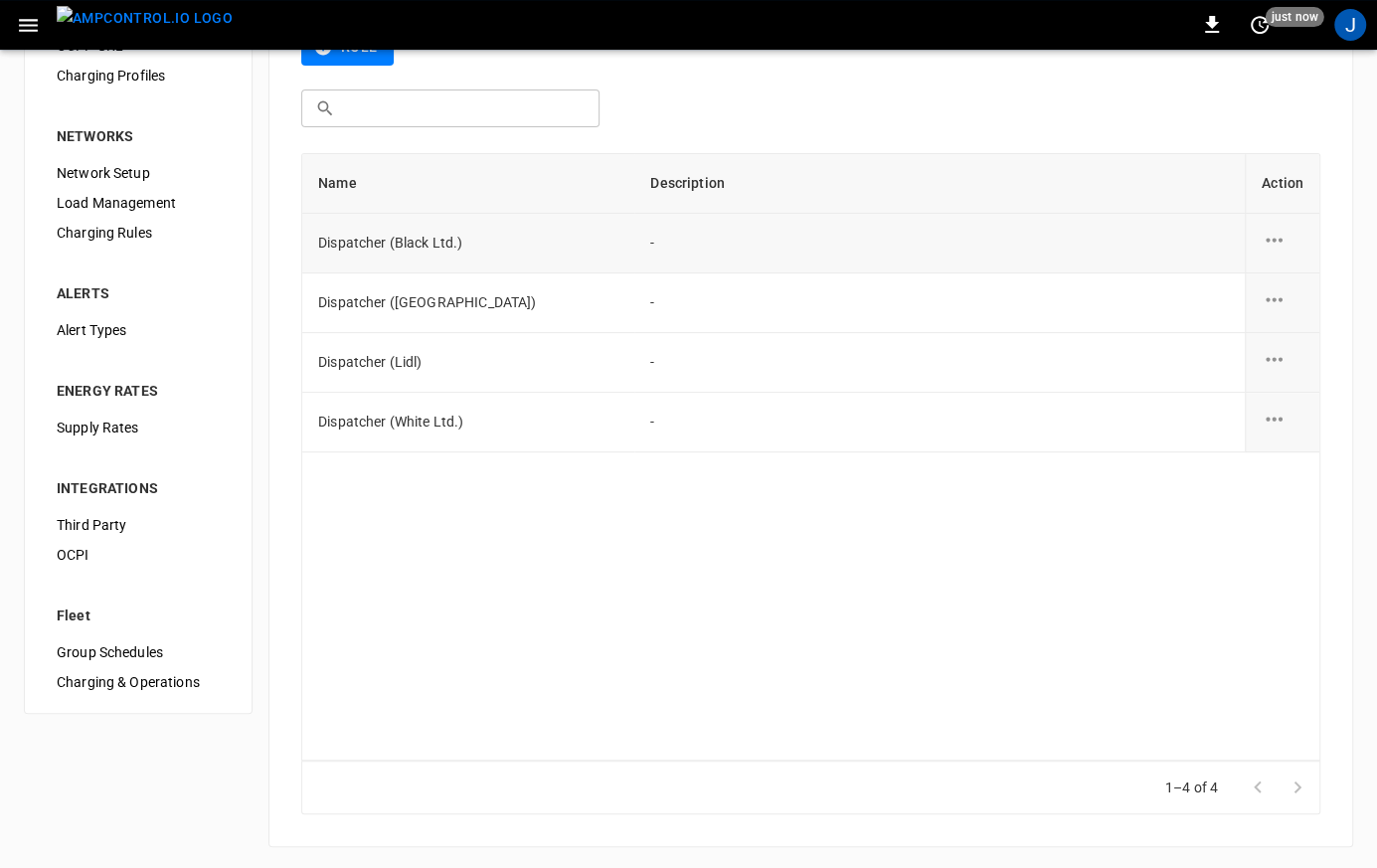 click 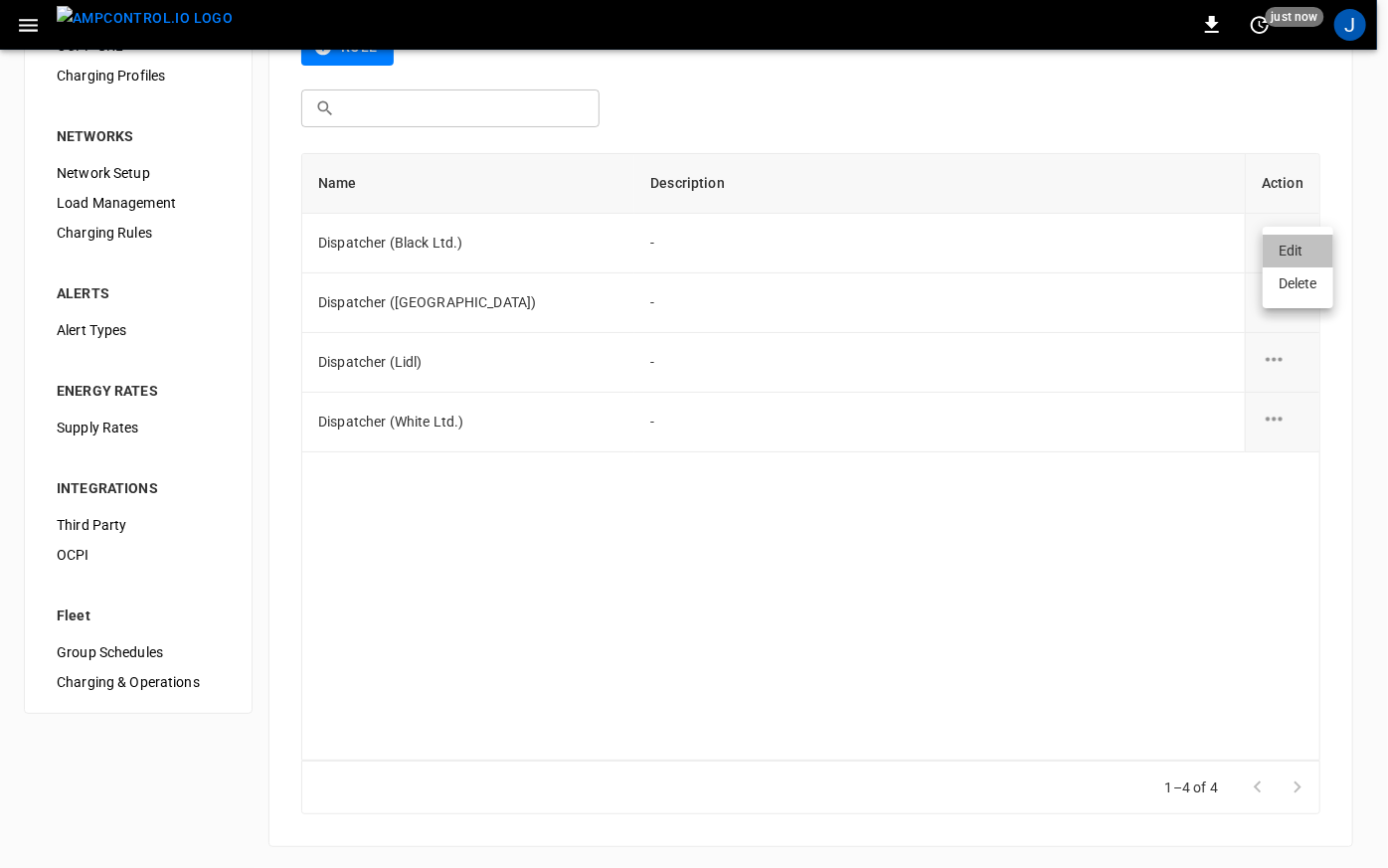 click on "Edit" at bounding box center [1298, 251] 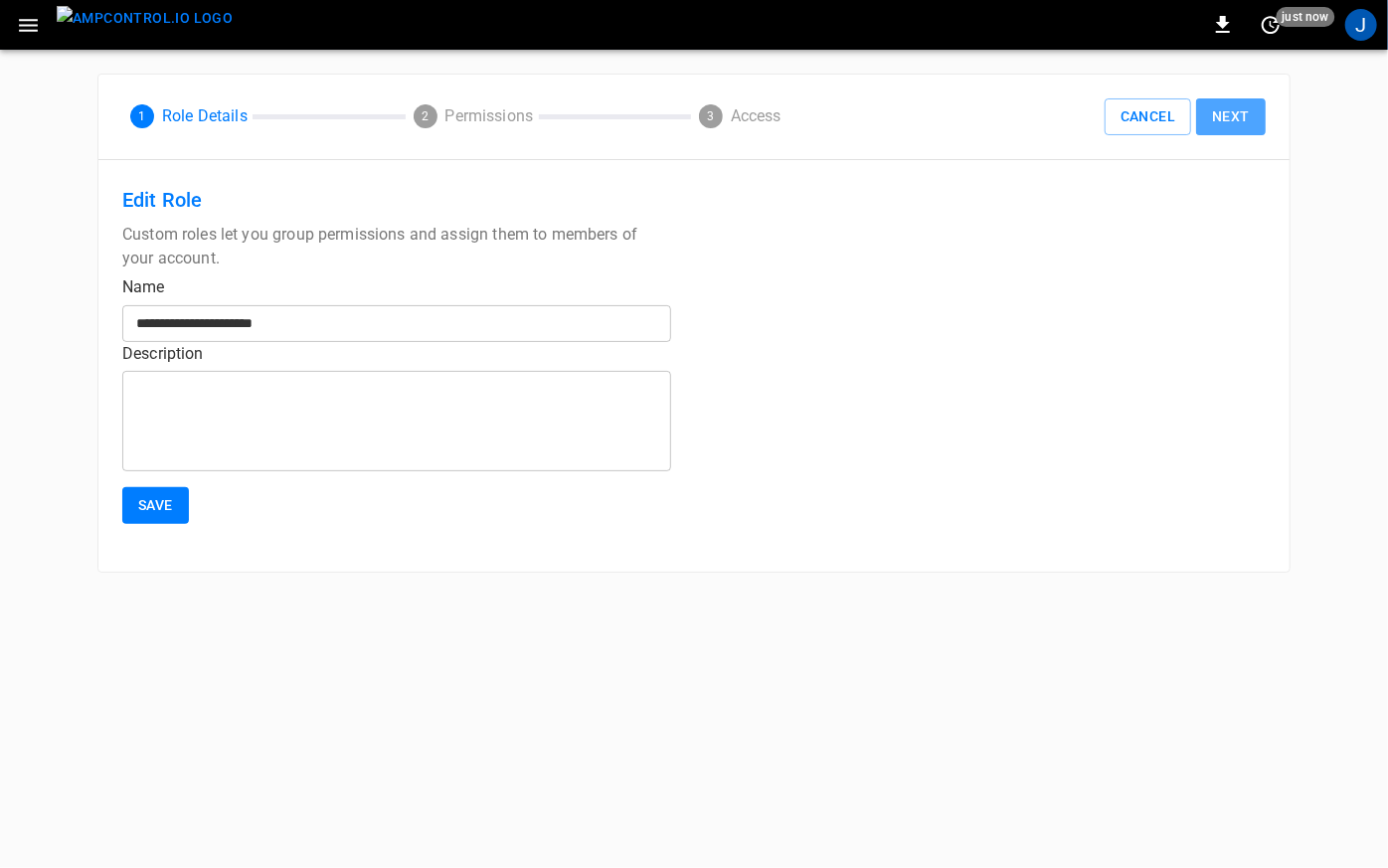 click on "Next" at bounding box center [1231, 116] 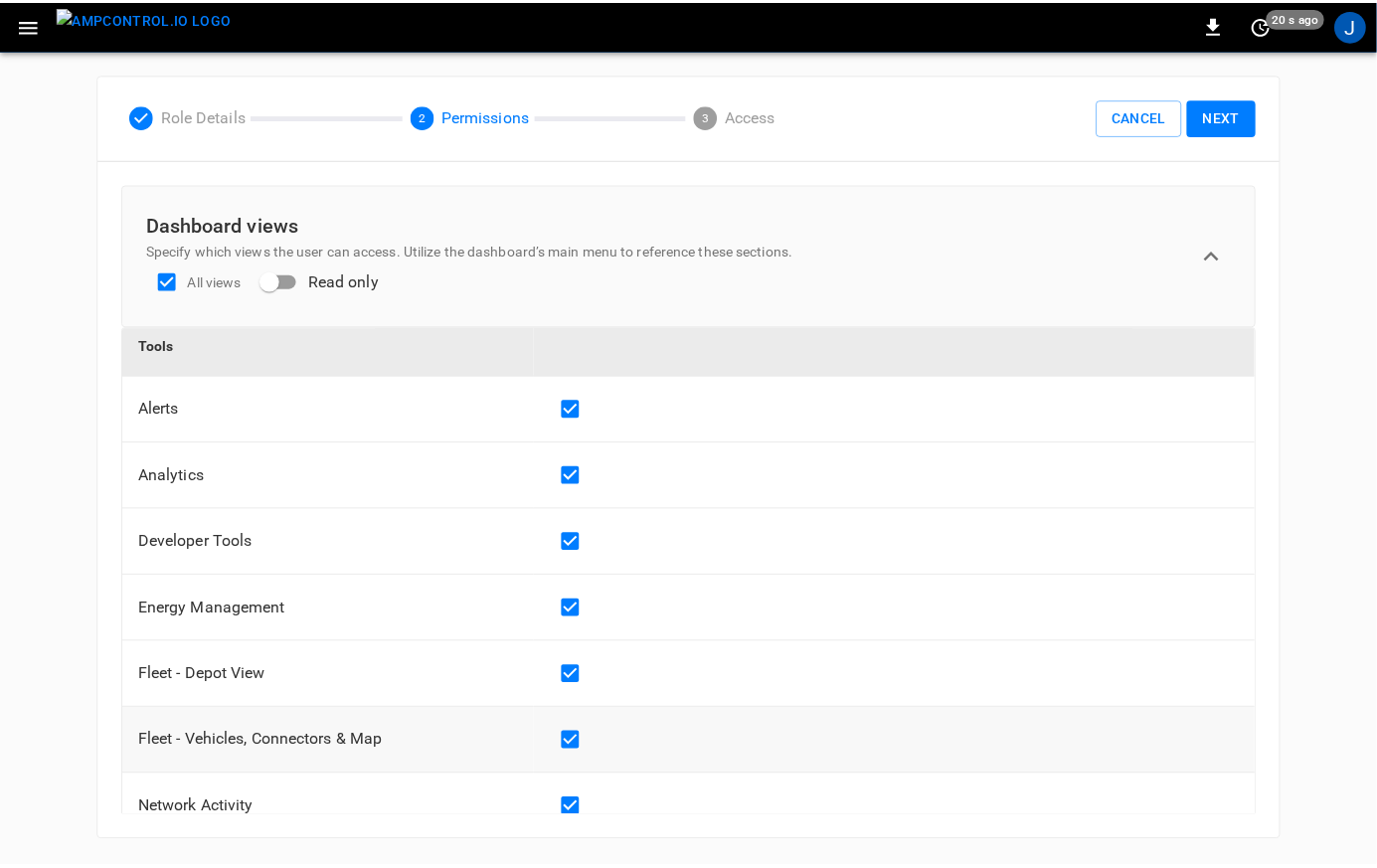 scroll, scrollTop: 0, scrollLeft: 0, axis: both 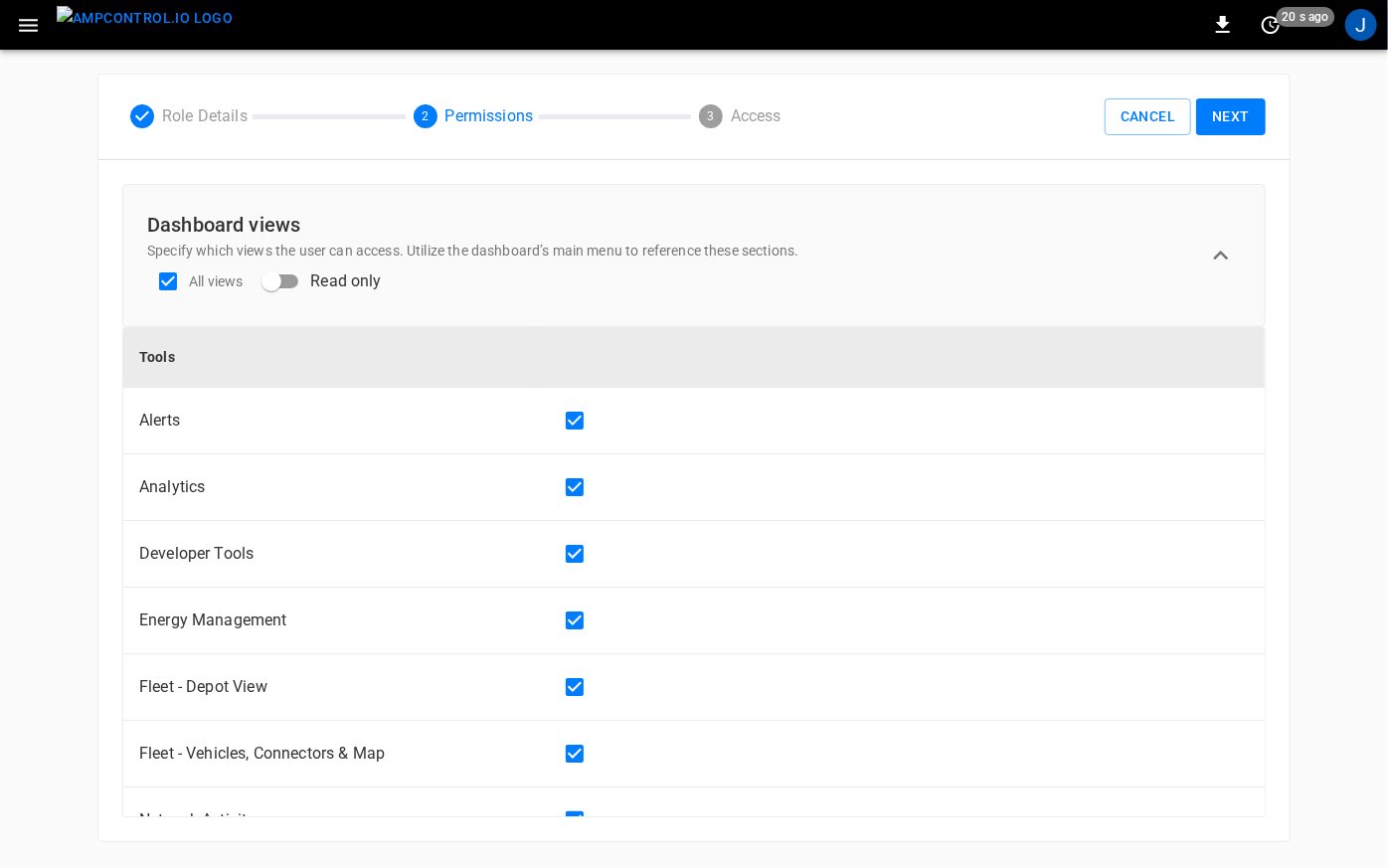 click on "Next" at bounding box center [1231, 116] 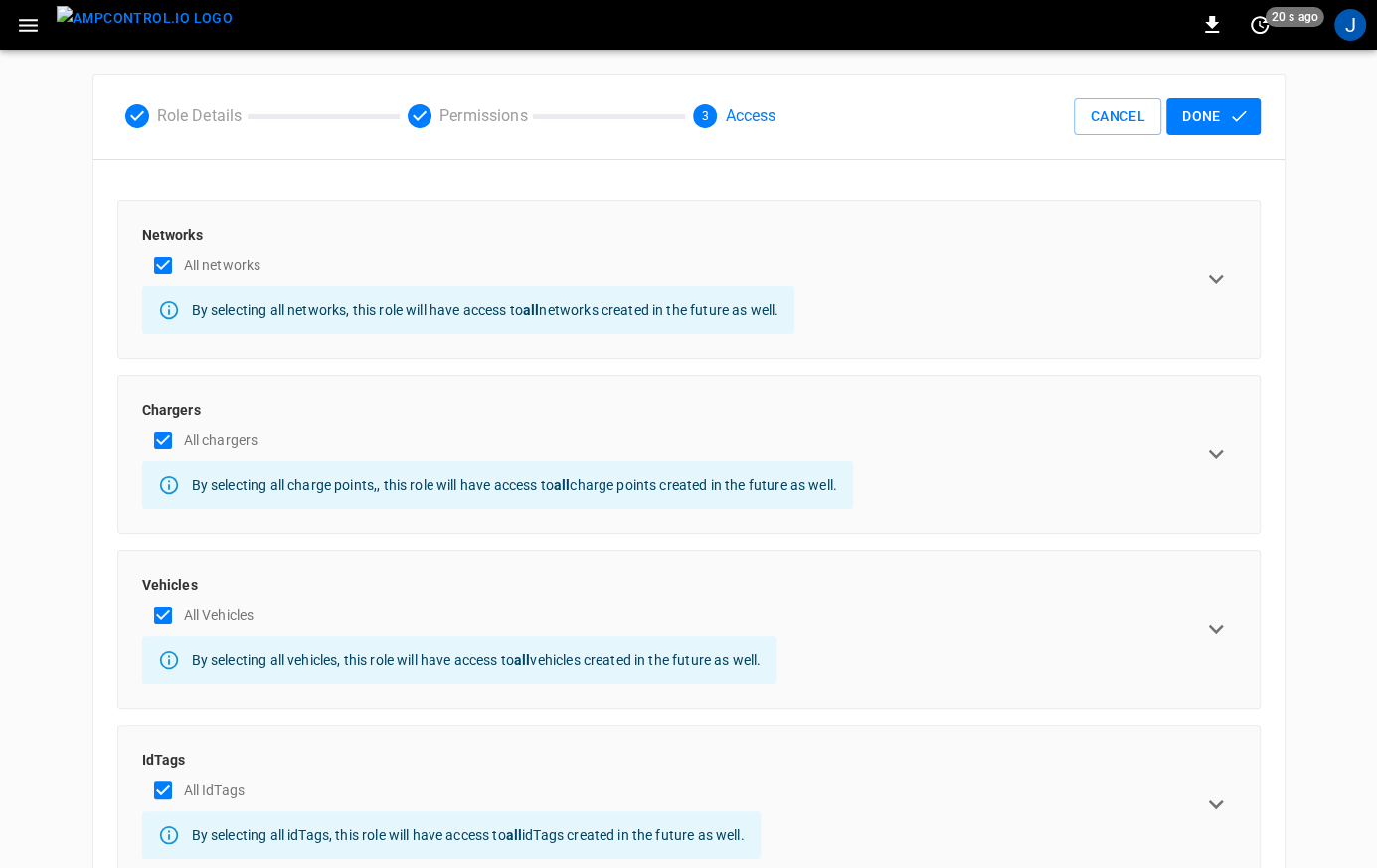 click 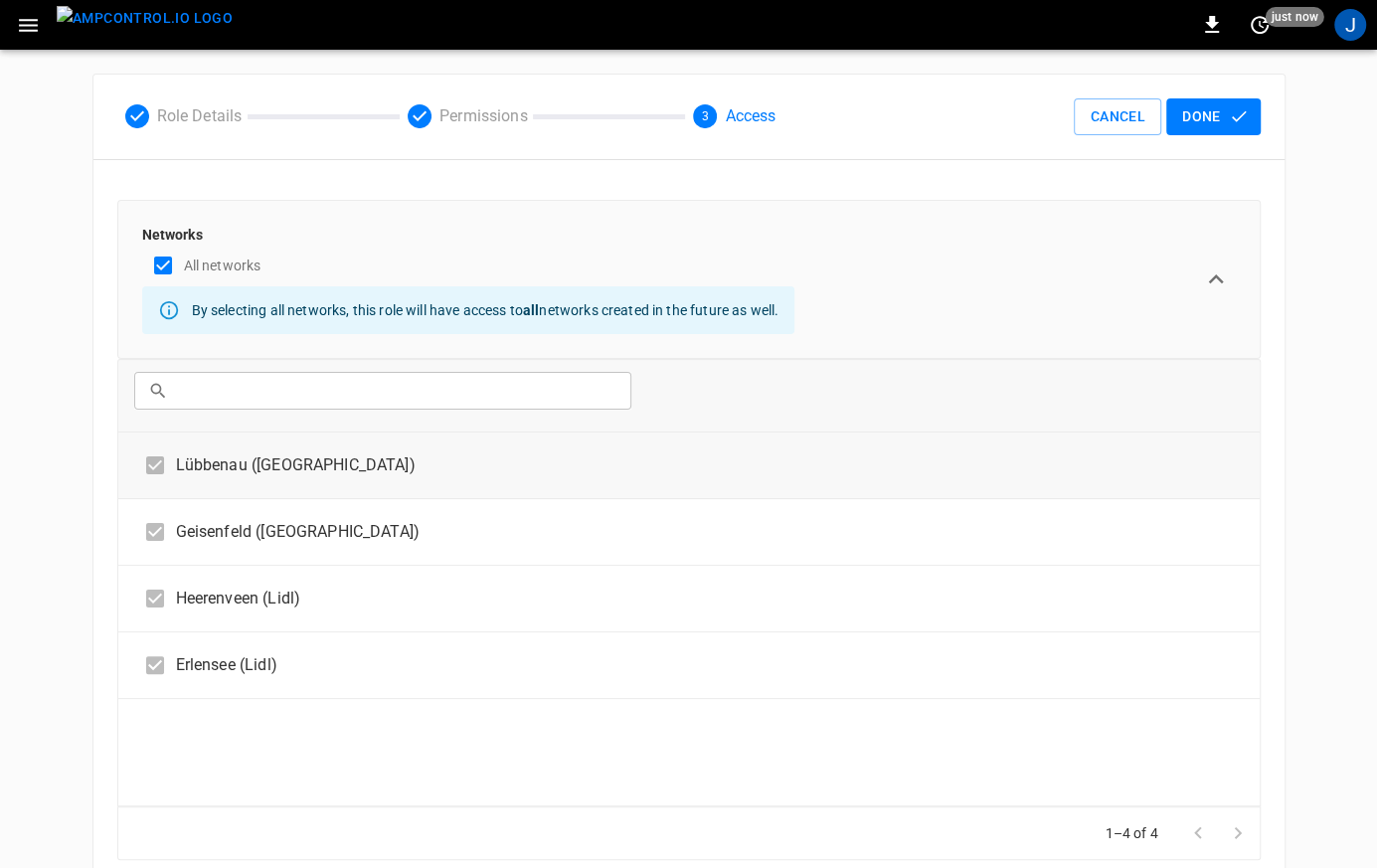 click on "Lübbenau ([GEOGRAPHIC_DATA])" at bounding box center [689, 465] 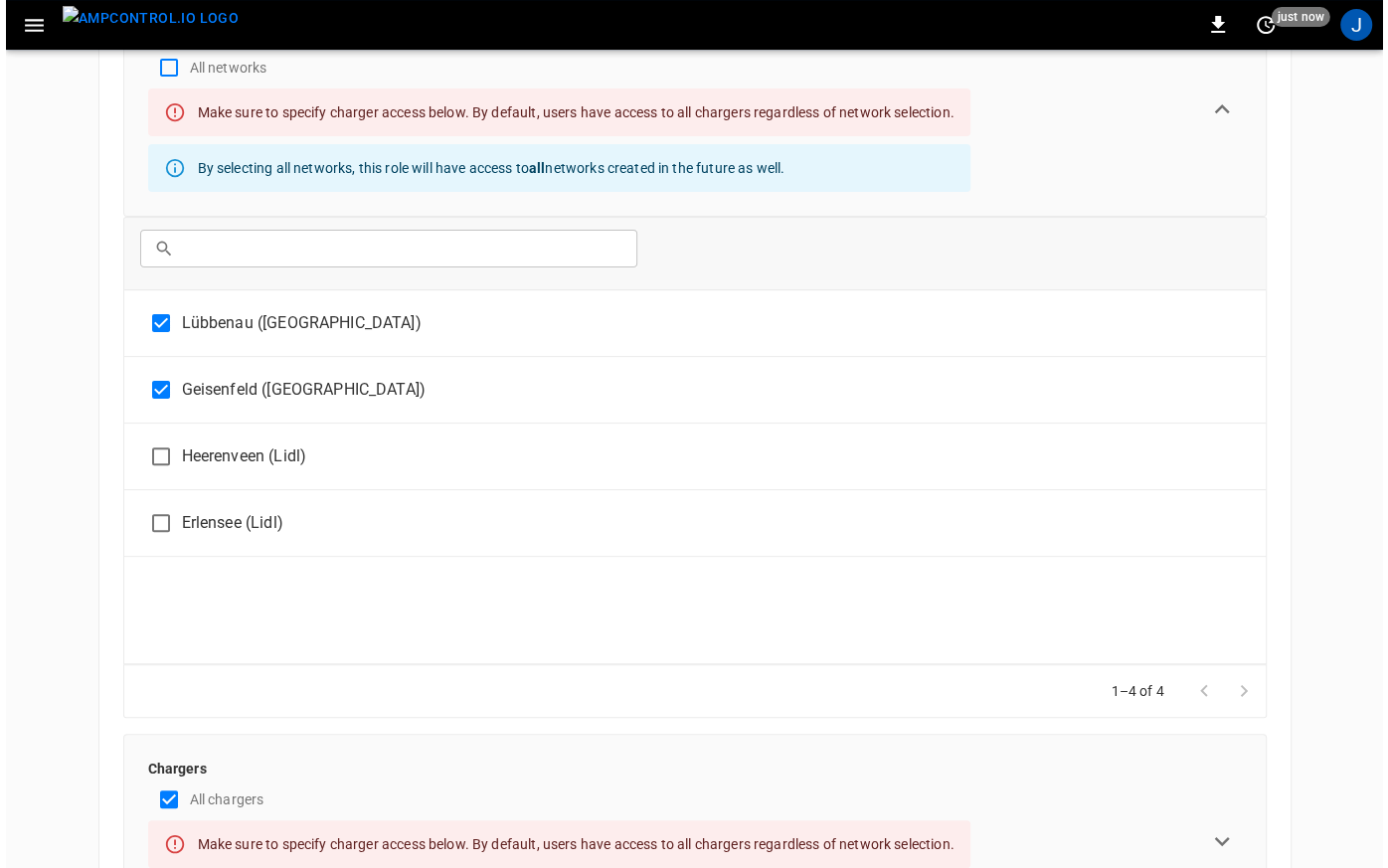 scroll, scrollTop: 0, scrollLeft: 0, axis: both 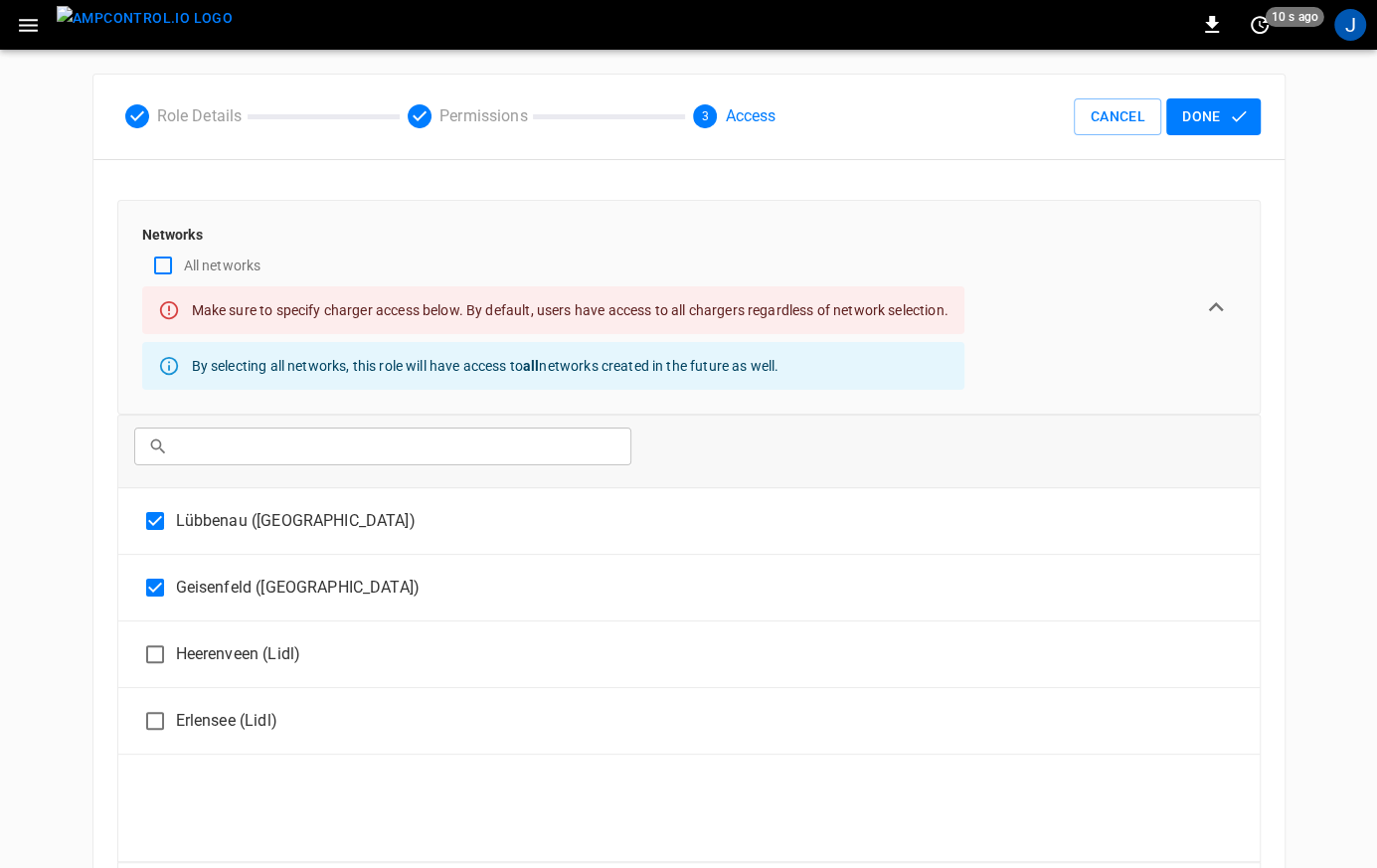 click on "Done" at bounding box center [1213, 116] 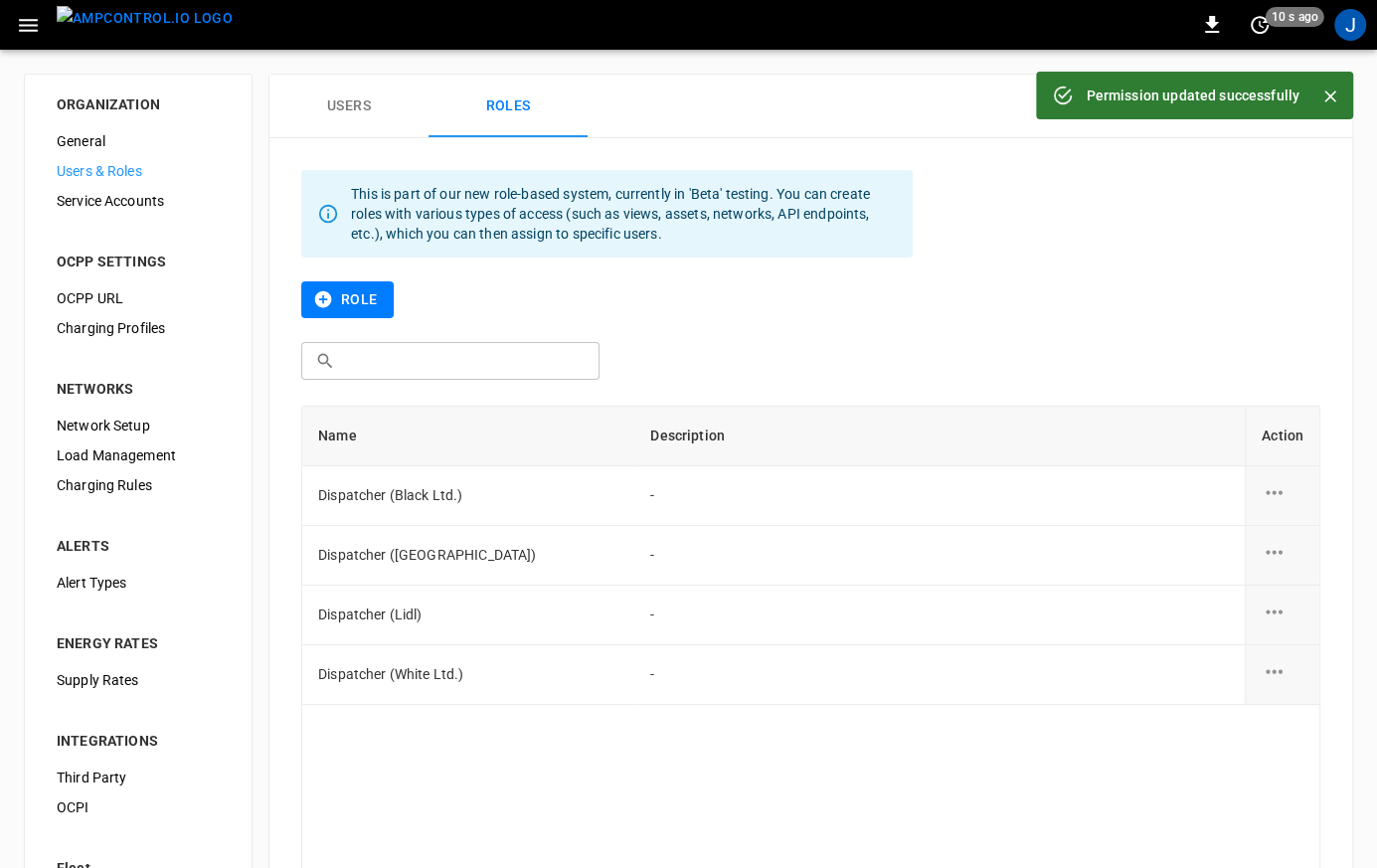 click 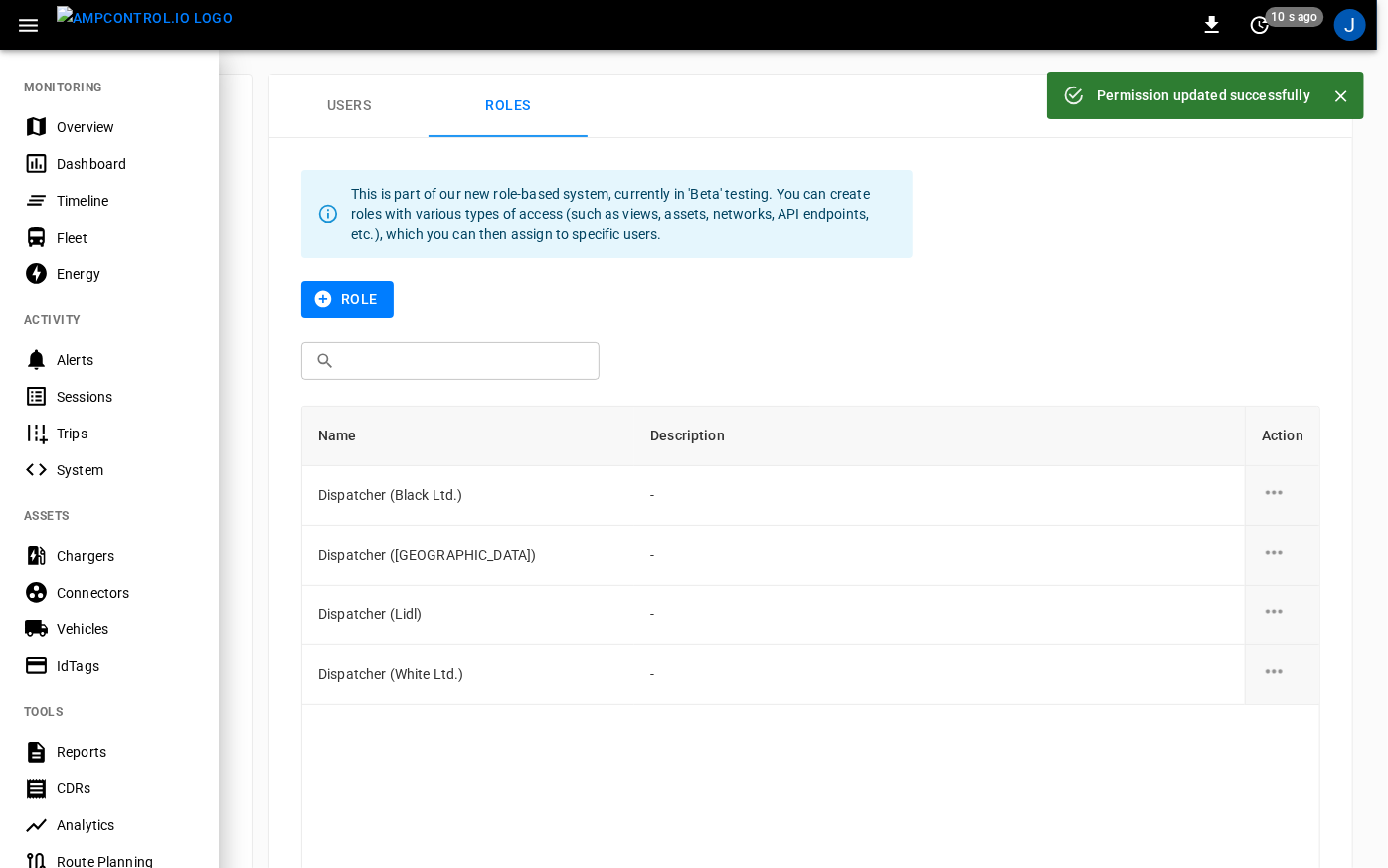 click on "Timeline" at bounding box center [109, 200] 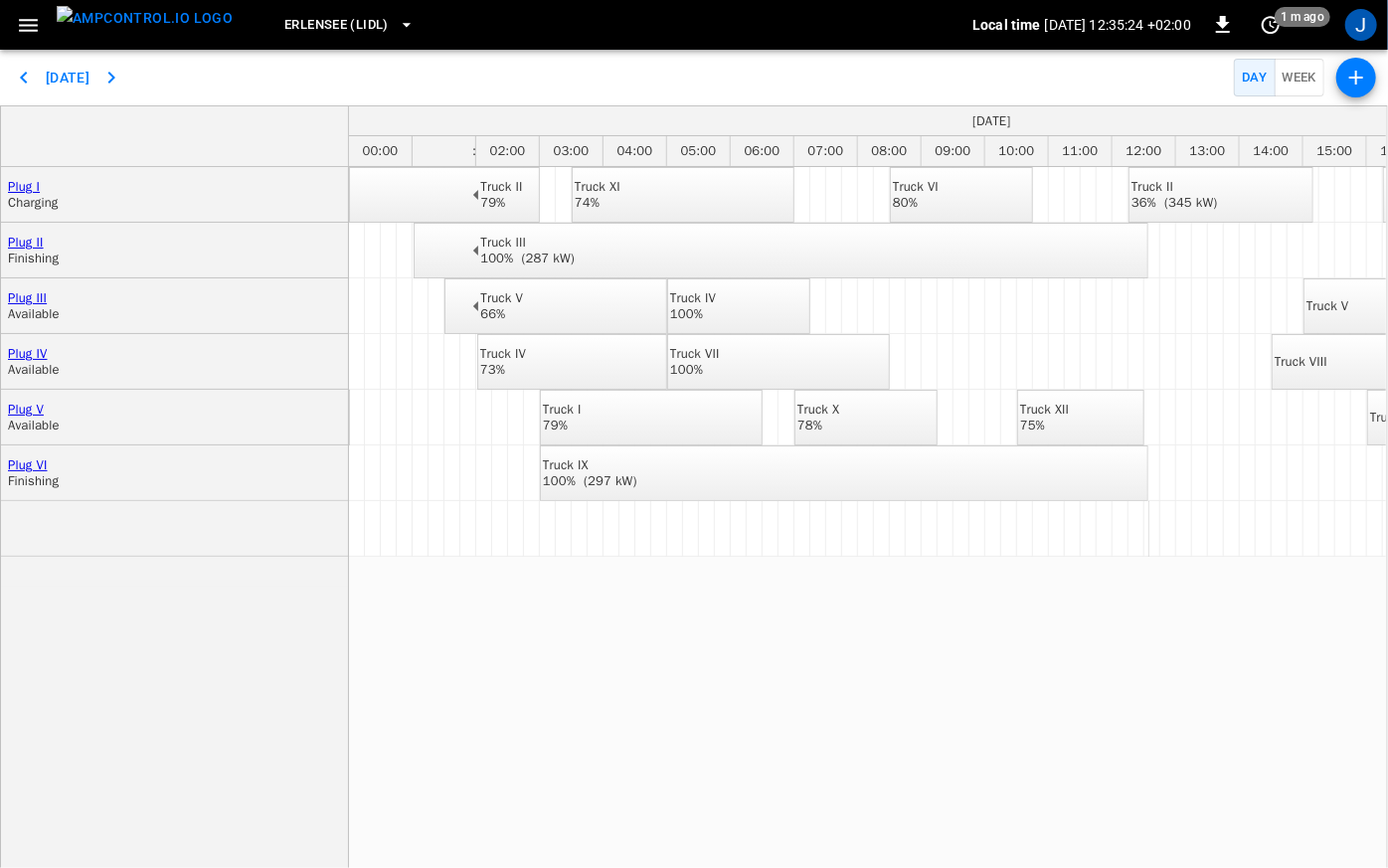 scroll, scrollTop: 0, scrollLeft: 589, axis: horizontal 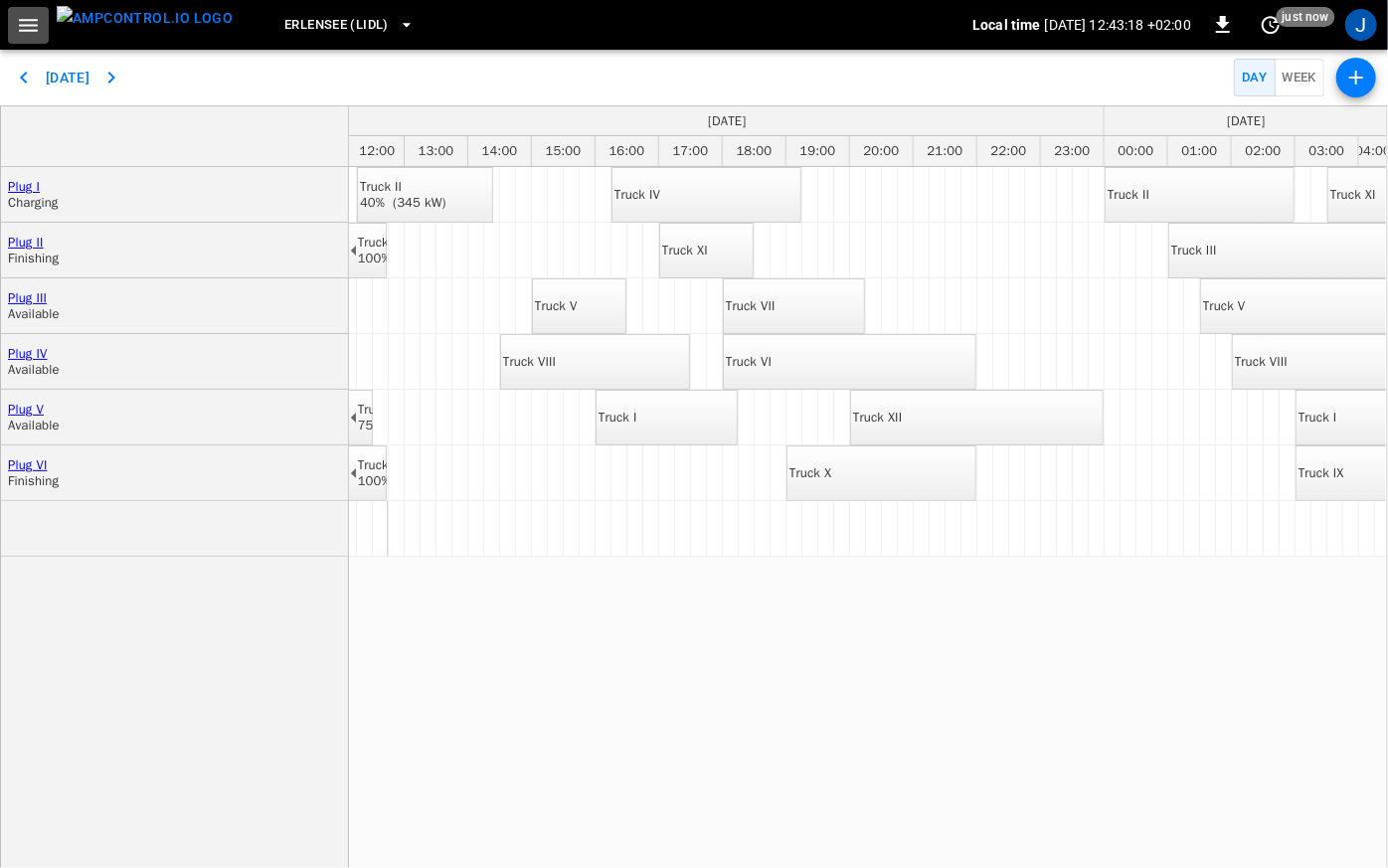 click 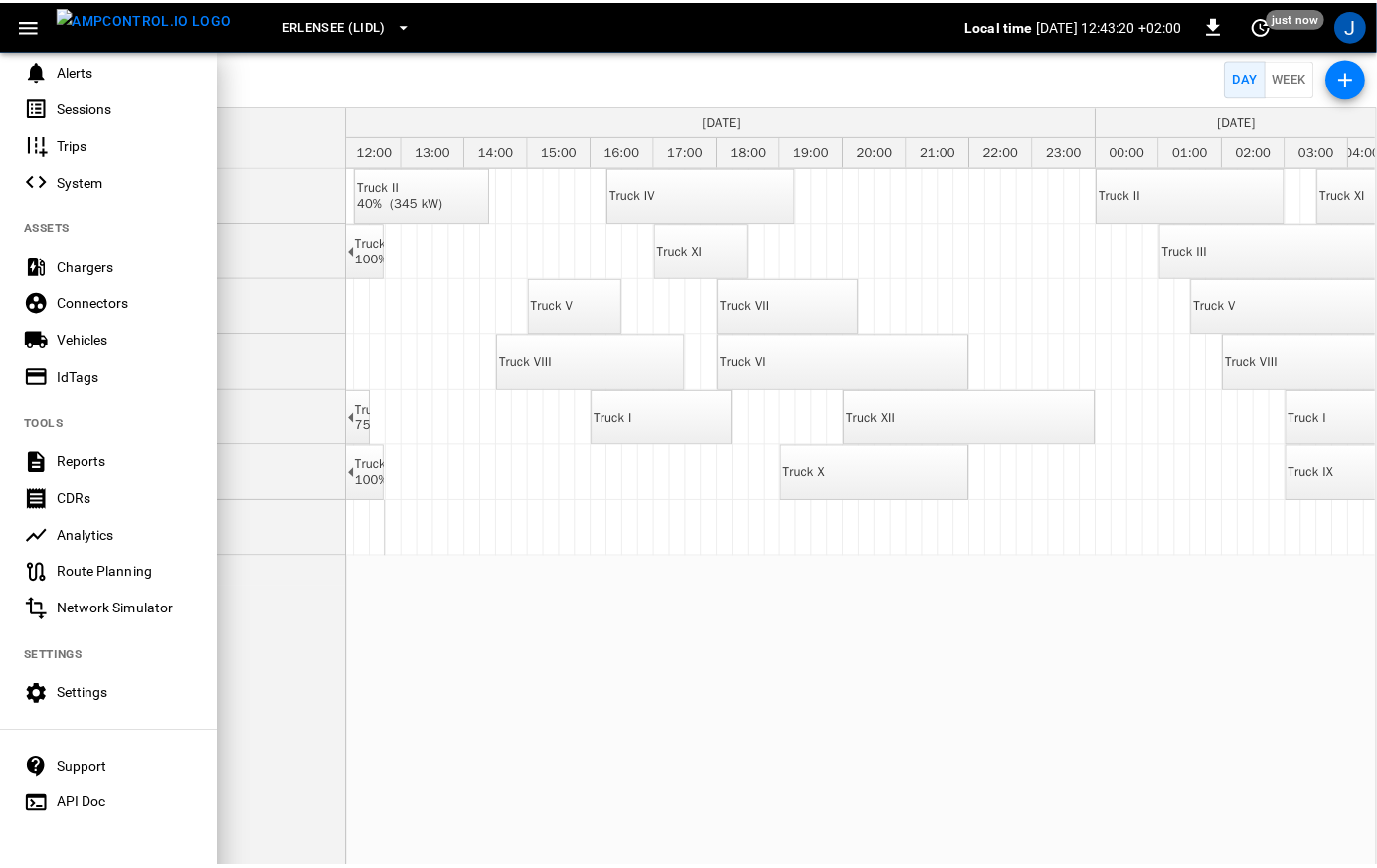 scroll, scrollTop: 293, scrollLeft: 0, axis: vertical 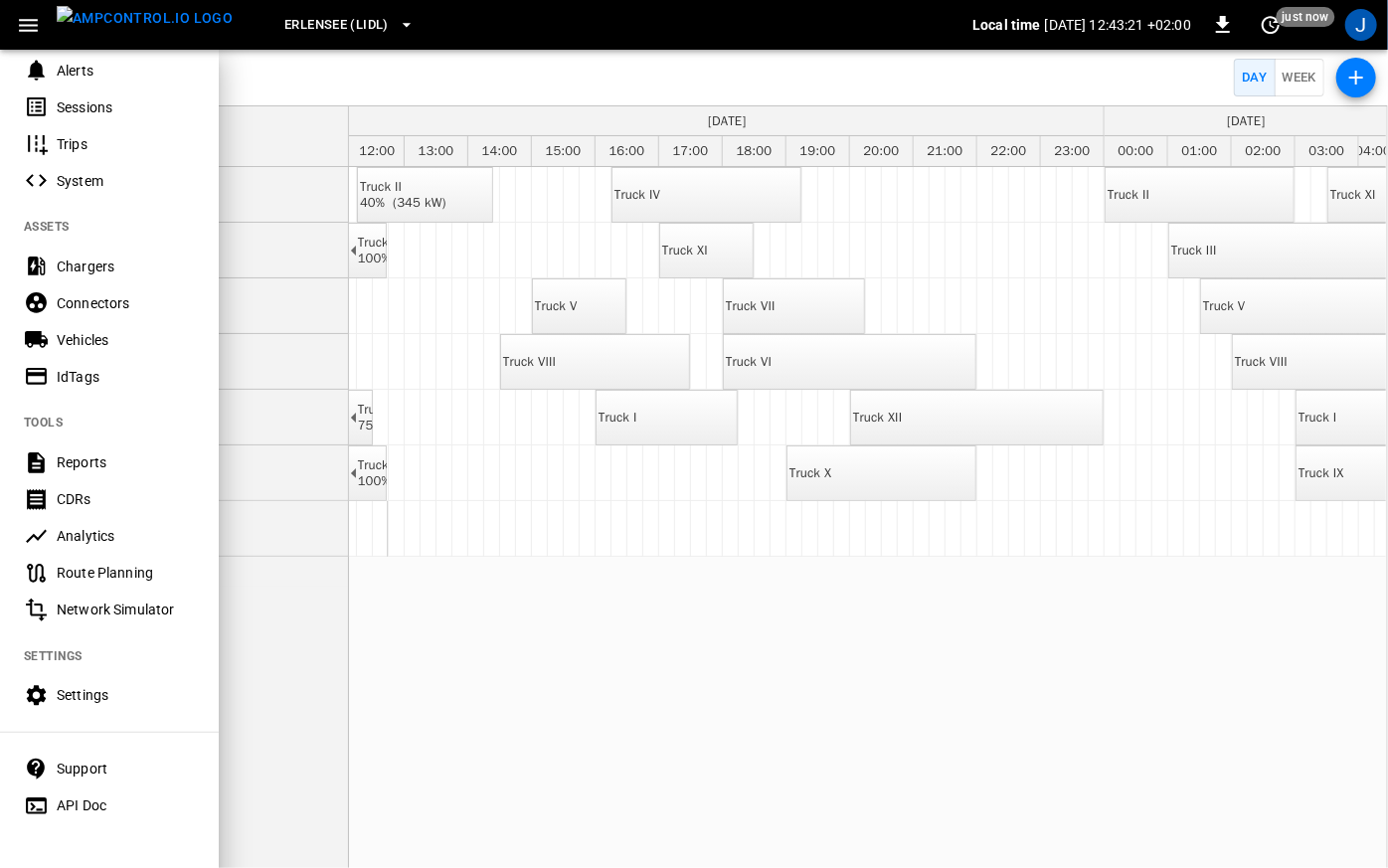 click on "IdTags" at bounding box center [125, 377] 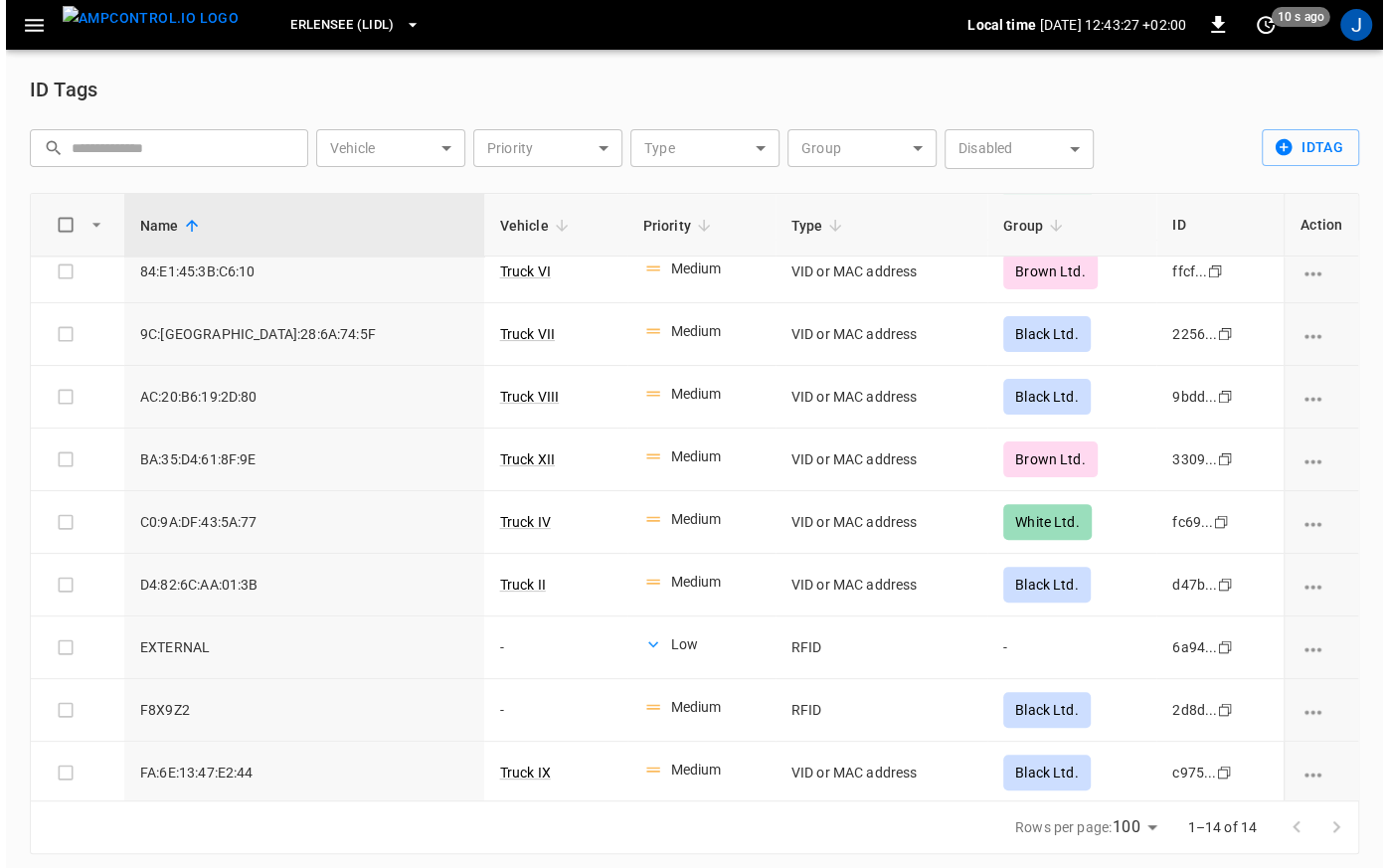 scroll, scrollTop: 0, scrollLeft: 0, axis: both 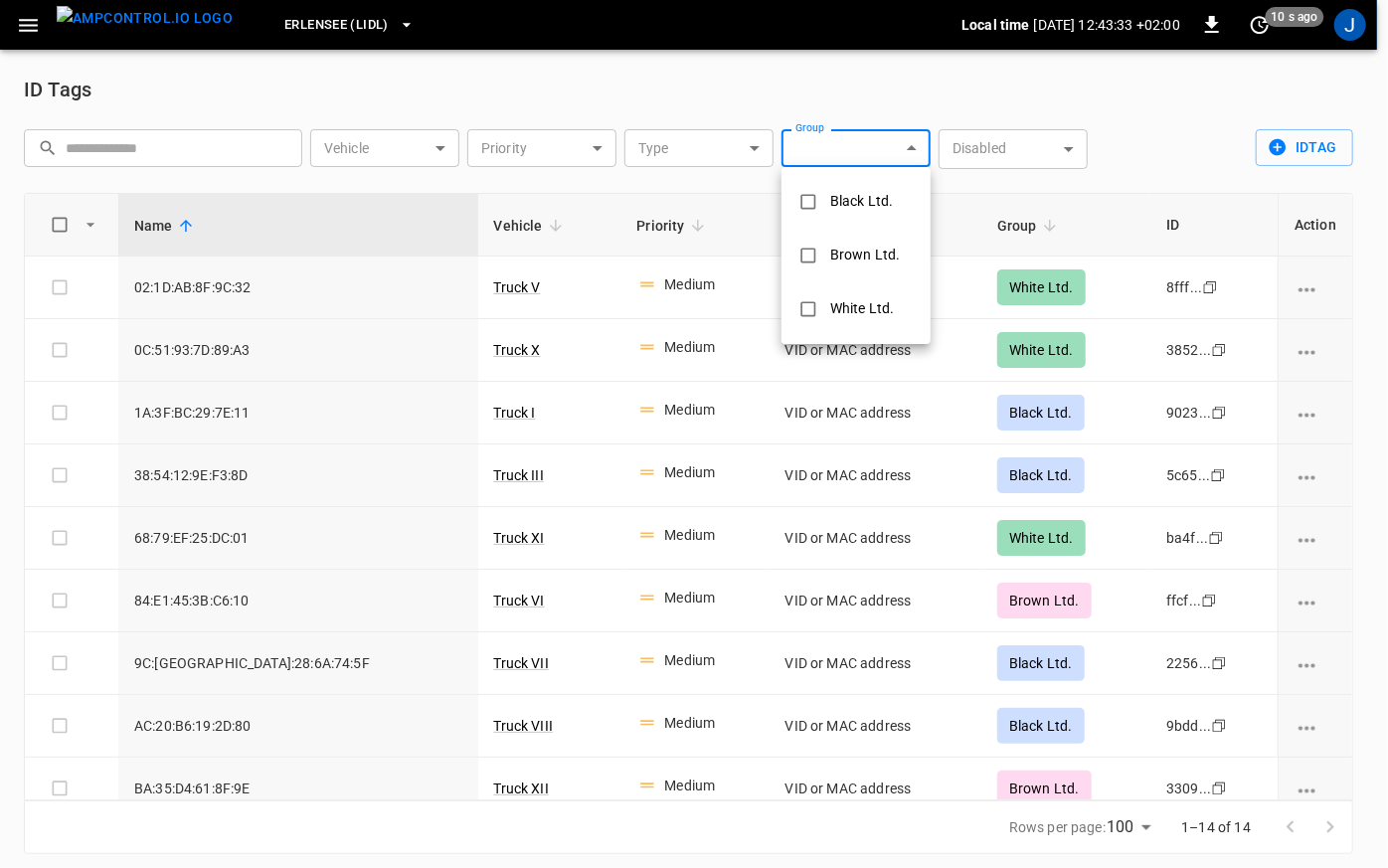 click on "Erlensee (Lidl) Local time 2025-07-29 12:43:33 +02:00 0 10 s ago J ID Tags ​ ​ Vehicle ​ Vehicle Priority ​ Priority Type ​ Type Group ​ Group Disabled ​ Disabled idTag Name Vehicle Priority Type Group ID Action 02:1D:AB:8F:9C:32 Truck V Medium VID or MAC address White Ltd. 8fff... Copy 0C:51:93:7D:89:A3 Truck X Medium VID or MAC address White Ltd. 3852... Copy 1A:3F:BC:29:7E:11 Truck I Medium VID or MAC address Black Ltd. 9023... Copy 38:54:12:9E:F3:8D Truck III Medium VID or MAC address Black Ltd. 5c65... Copy 68:79:EF:25:DC:01 Truck XI Medium VID or MAC address White Ltd. ba4f... Copy 84:E1:45:3B:C6:10 Truck VI Medium VID or MAC address Brown Ltd. ffcf... Copy 9C:DF:28:6A:74:5F Truck VII Medium VID or MAC address Black Ltd. 2256... Copy AC:20:B6:19:2D:80 Truck VIII Medium VID or MAC address Black Ltd. 9bdd... Copy BA:35:D4:61:8F:9E Truck XII Medium VID or MAC address Brown Ltd. 3309... Copy C0:9A:DF:43:5A:77 Truck IV Medium VID or MAC address White Ltd. fc69... Copy D4:82:6C:AA:01:3B Truck II" at bounding box center (694, 438) 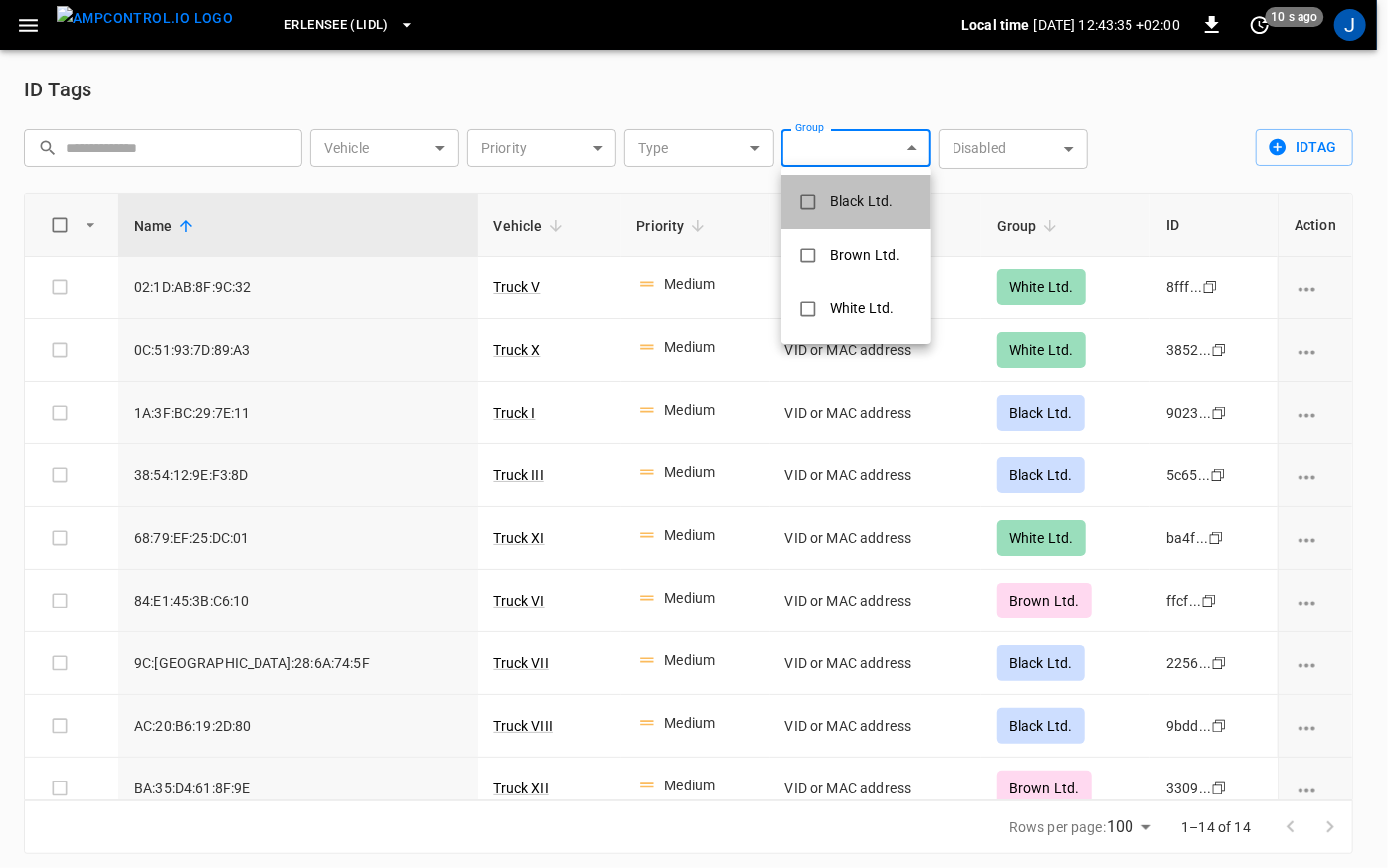 click on "Black Ltd." at bounding box center (861, 201) 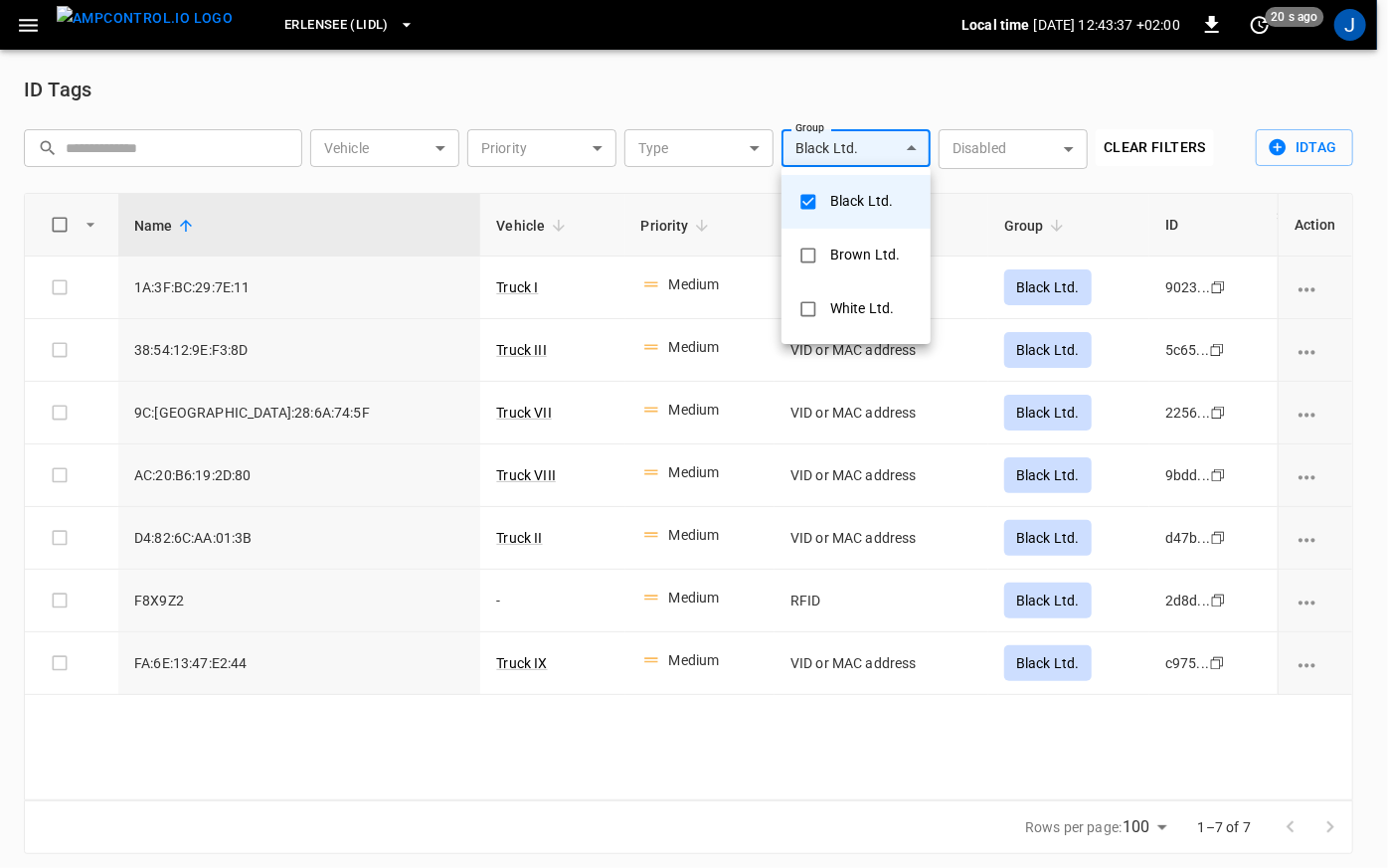 click at bounding box center [694, 434] 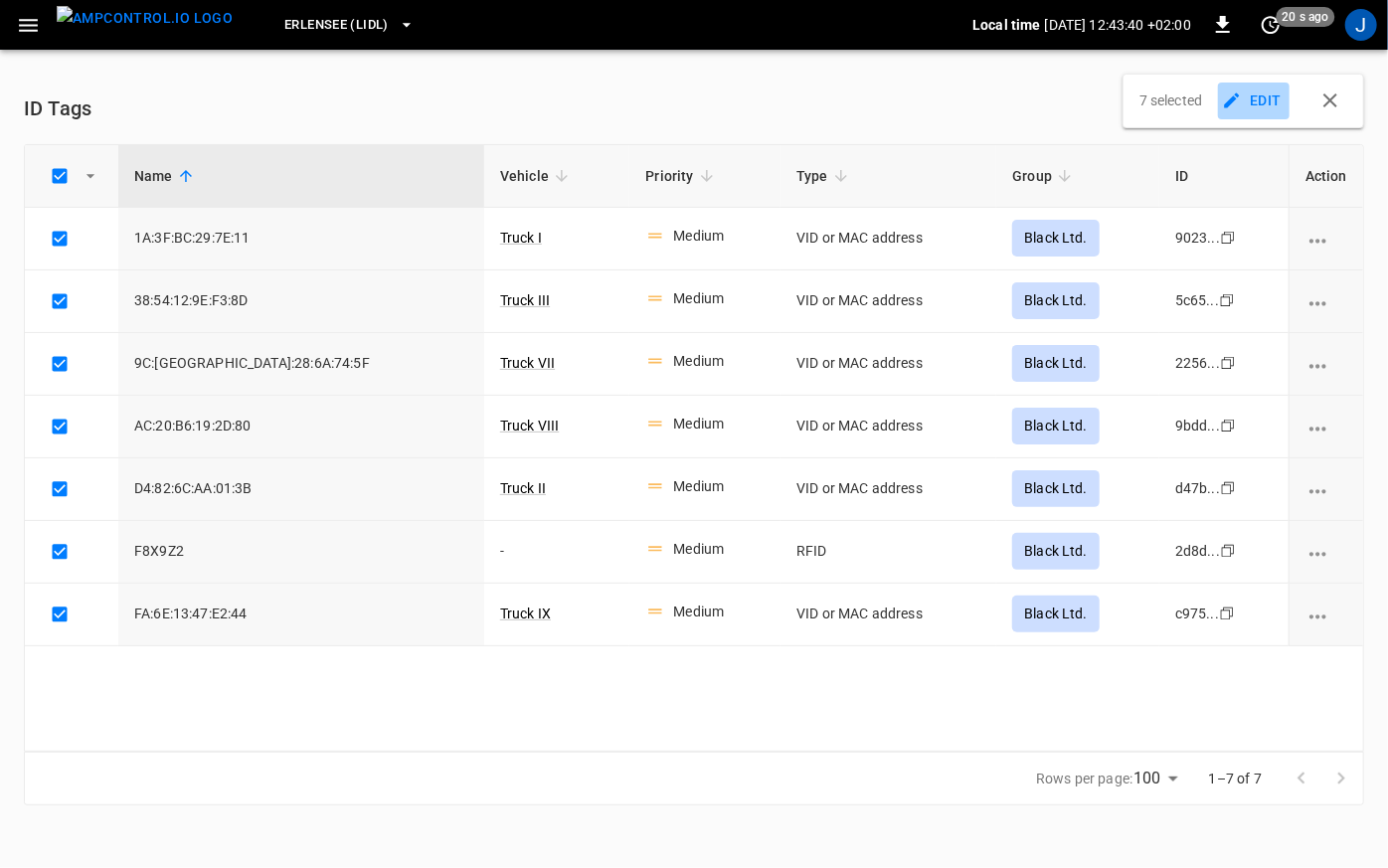 click on "EDIT" at bounding box center (1254, 100) 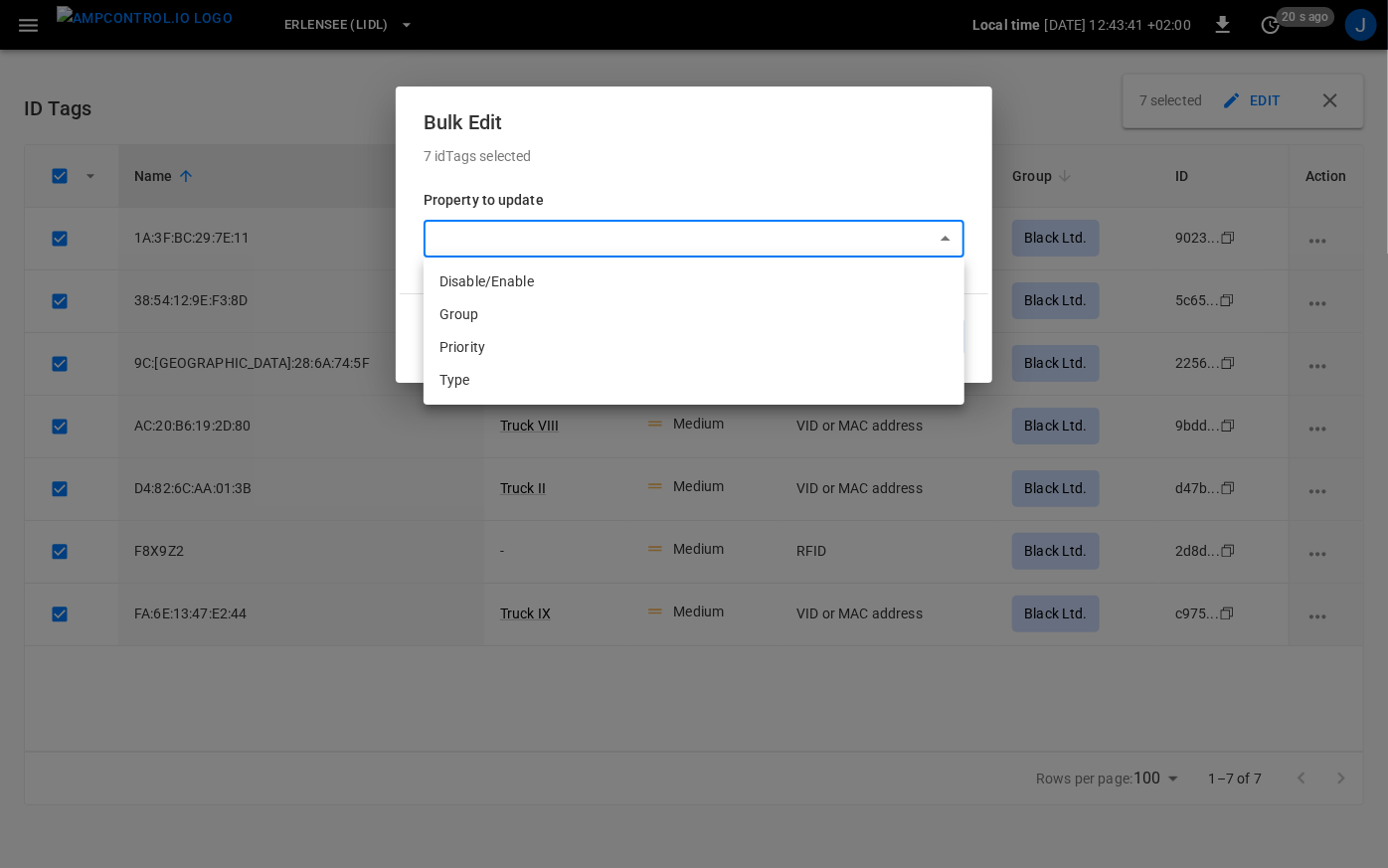 click on "Erlensee (Lidl) Local time 2025-07-29 12:43:41 +02:00 0 20 s ago J ID Tags 7 selected EDIT Name Vehicle Priority Type Group ID Action 1A:3F:BC:29:7E:11 Truck I Medium VID or MAC address Black Ltd. 9023... Copy 38:54:12:9E:F3:8D Truck III Medium VID or MAC address Black Ltd. 5c65... Copy 9C:DF:28:6A:74:5F Truck VII Medium VID or MAC address Black Ltd. 2256... Copy AC:20:B6:19:2D:80 Truck VIII Medium VID or MAC address Black Ltd. 9bdd... Copy D4:82:6C:AA:01:3B Truck II Medium VID or MAC address Black Ltd. d47b... Copy F8X9Z2 - Medium RFID Black Ltd. 2d8d... Copy FA:6E:13:47:E2:44 Truck IX Medium VID or MAC address Black Ltd. c975... Copy Rows per page: 100 *** 1–7 of 7 Refresh now Update every 5 sec Update every 30 sec Off Schwarz Demo Jonas Schlund jonas@ampcontrol.io audit Profile Settings Notifications Settings Other organizations 7Gen Aeversa AlphaStruxure Ampcontrol Ampcontrol Demo Account Ampcontrol Lab Germany Bluedot-Test COPEC - Test Deftpower-Test DP World Peru - Demo Electrada Electrada-Example ​" at bounding box center (694, 415) 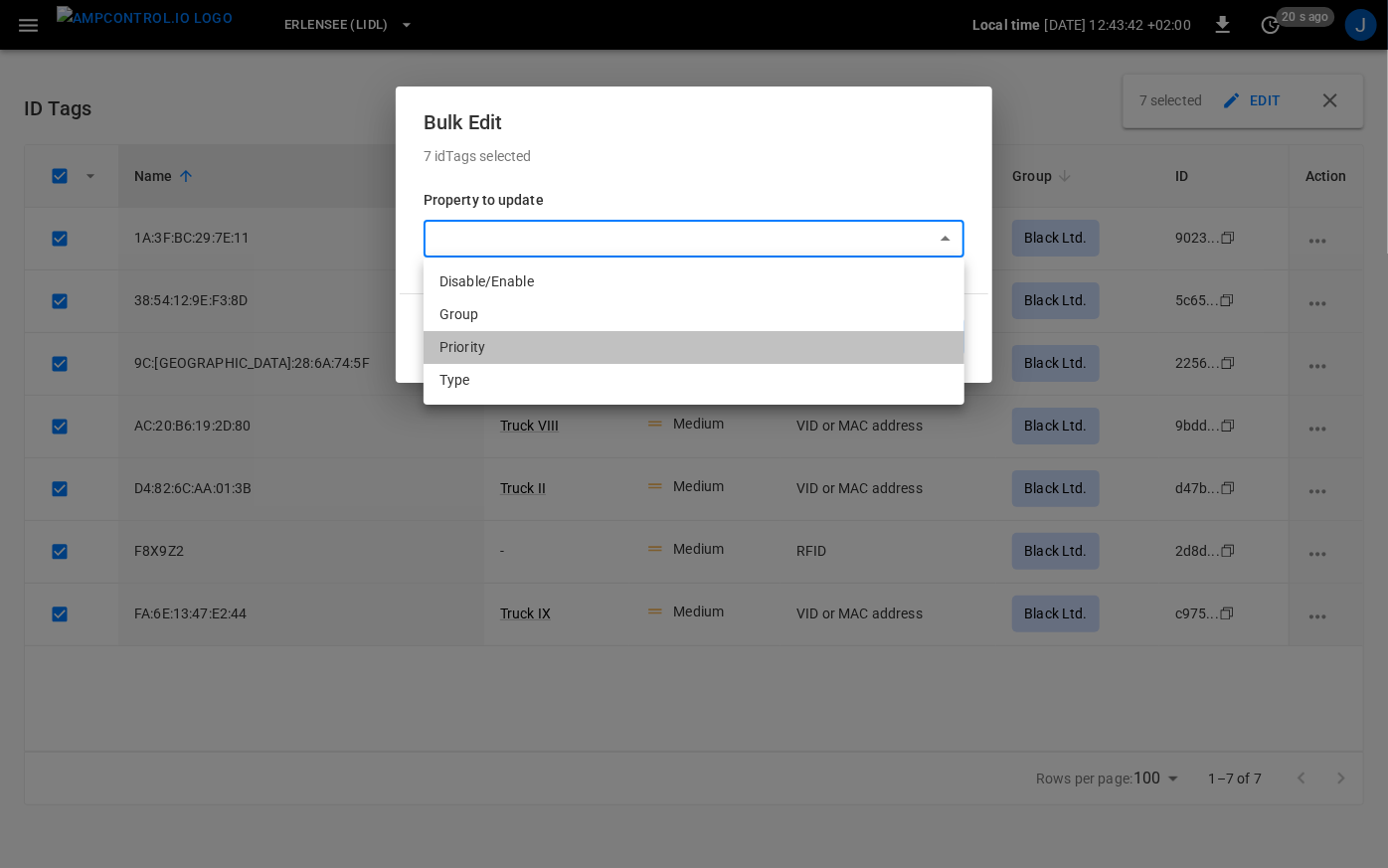 click on "Priority" at bounding box center [694, 347] 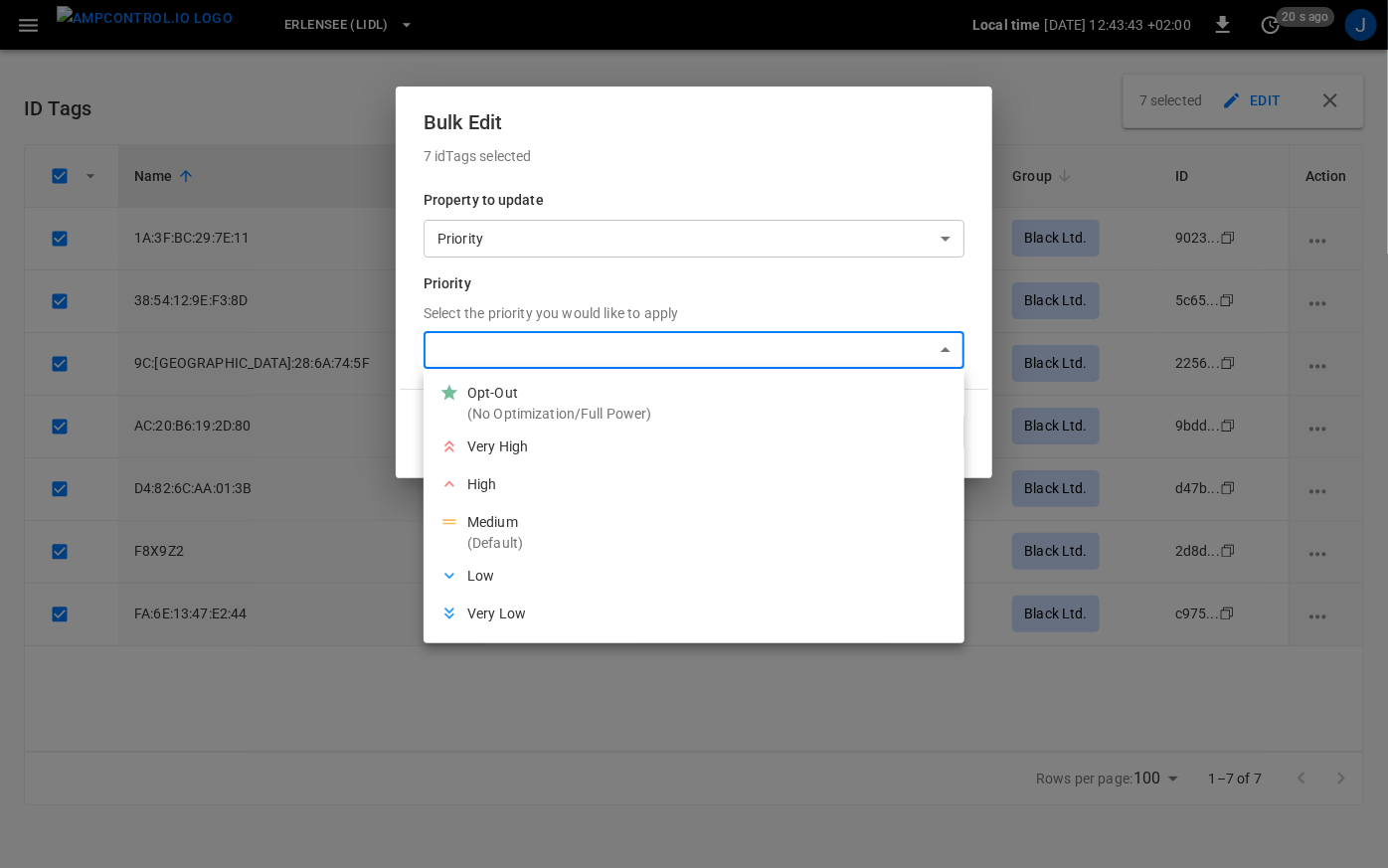 click on "Erlensee (Lidl) Local time 2025-07-29 12:43:43 +02:00 0 20 s ago J ID Tags 7 selected EDIT Name Vehicle Priority Type Group ID Action 1A:3F:BC:29:7E:11 Truck I Medium VID or MAC address Black Ltd. 9023... Copy 38:54:12:9E:F3:8D Truck III Medium VID or MAC address Black Ltd. 5c65... Copy 9C:DF:28:6A:74:5F Truck VII Medium VID or MAC address Black Ltd. 2256... Copy AC:20:B6:19:2D:80 Truck VIII Medium VID or MAC address Black Ltd. 9bdd... Copy D4:82:6C:AA:01:3B Truck II Medium VID or MAC address Black Ltd. d47b... Copy F8X9Z2 - Medium RFID Black Ltd. 2d8d... Copy FA:6E:13:47:E2:44 Truck IX Medium VID or MAC address Black Ltd. c975... Copy Rows per page: 100 *** 1–7 of 7 Refresh now Update every 5 sec Update every 30 sec Off Schwarz Demo Jonas Schlund jonas@ampcontrol.io audit Profile Settings Notifications Settings Other organizations 7Gen Aeversa AlphaStruxure Ampcontrol Ampcontrol Demo Account Ampcontrol Lab Germany Bluedot-Test COPEC - Test Deftpower-Test DP World Peru - Demo Electrada Electrada-Example ​" at bounding box center [694, 415] 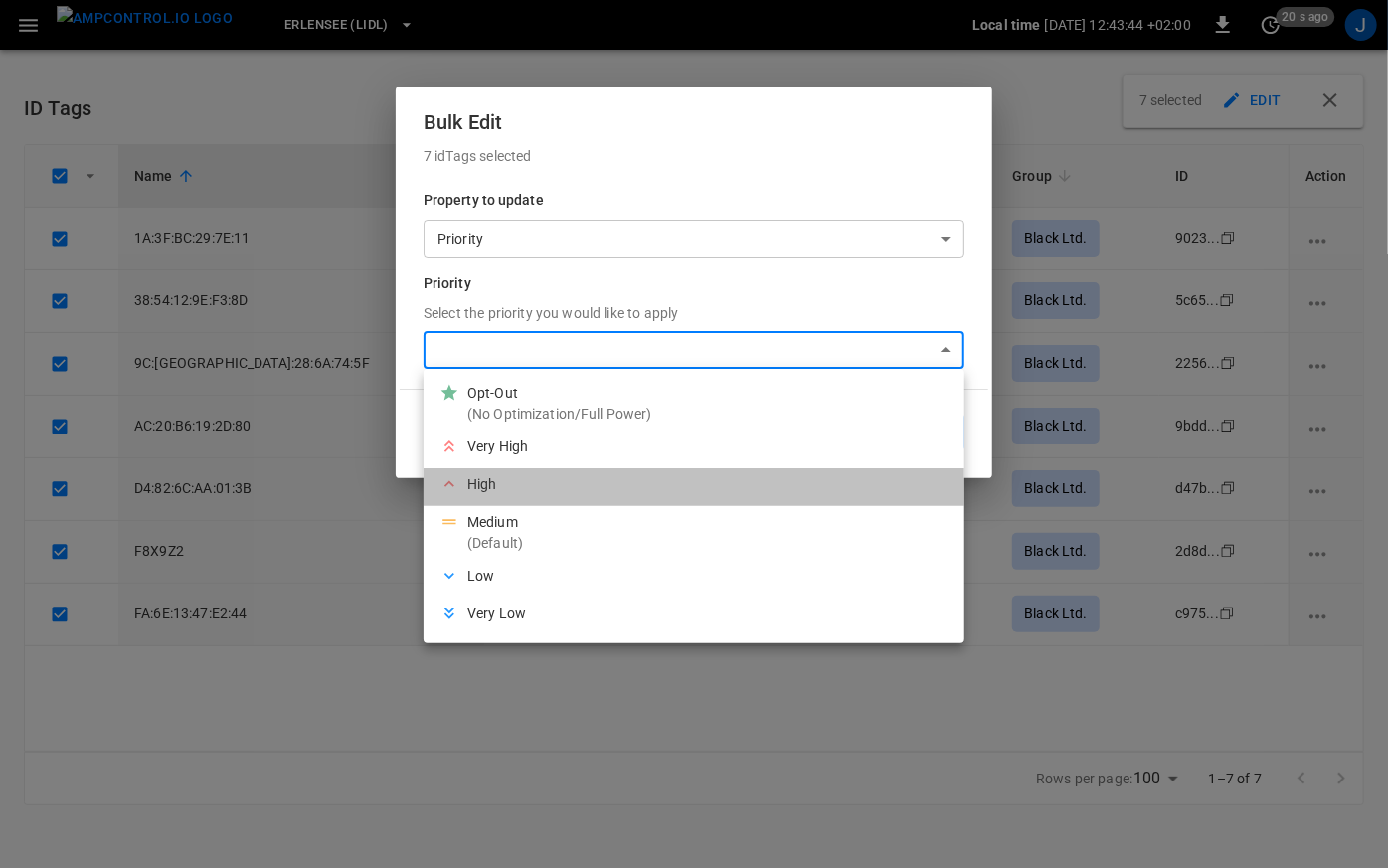 click on "High" at bounding box center (690, 483) 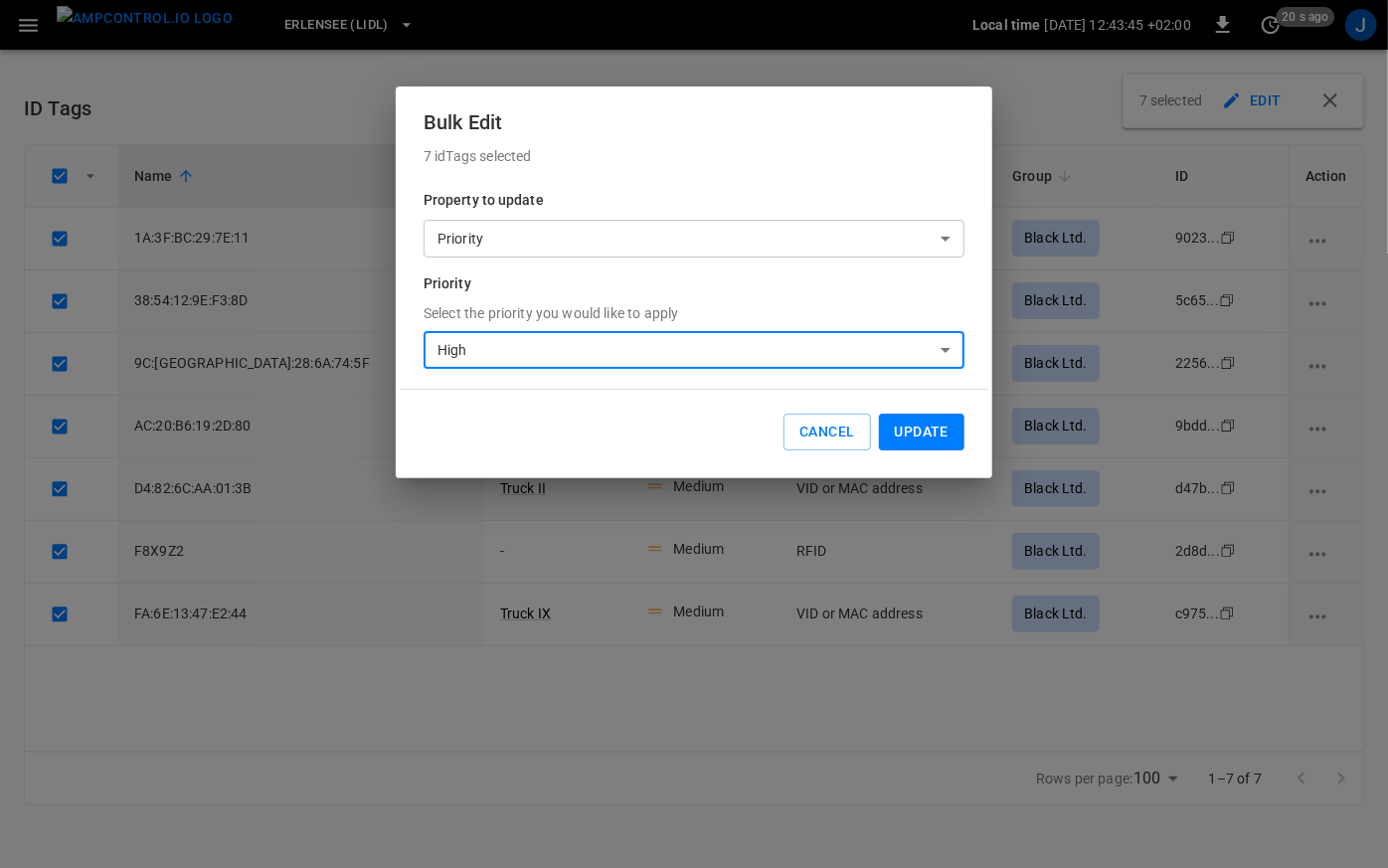 click on "Update" at bounding box center [922, 432] 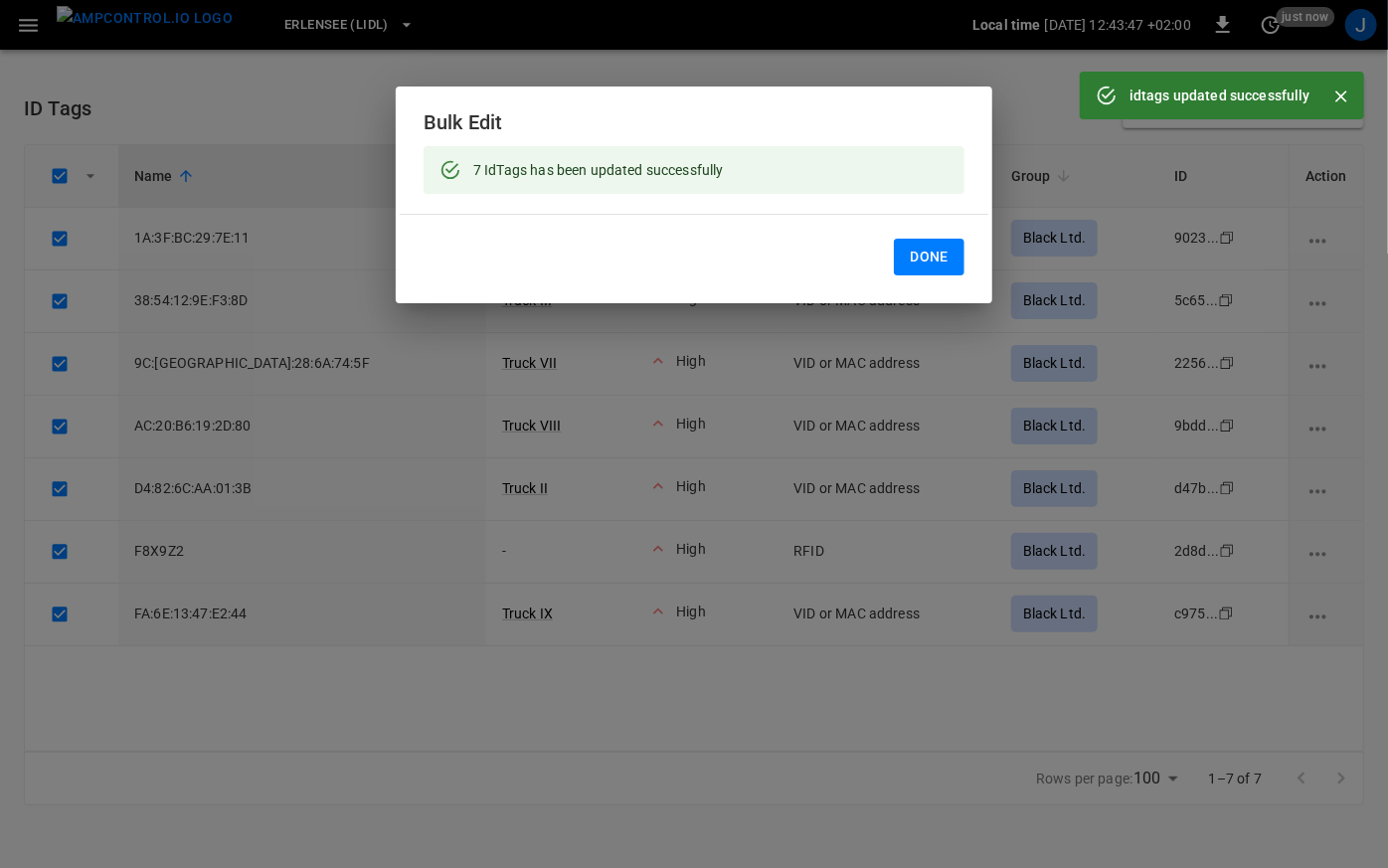 click on "Done" at bounding box center (929, 257) 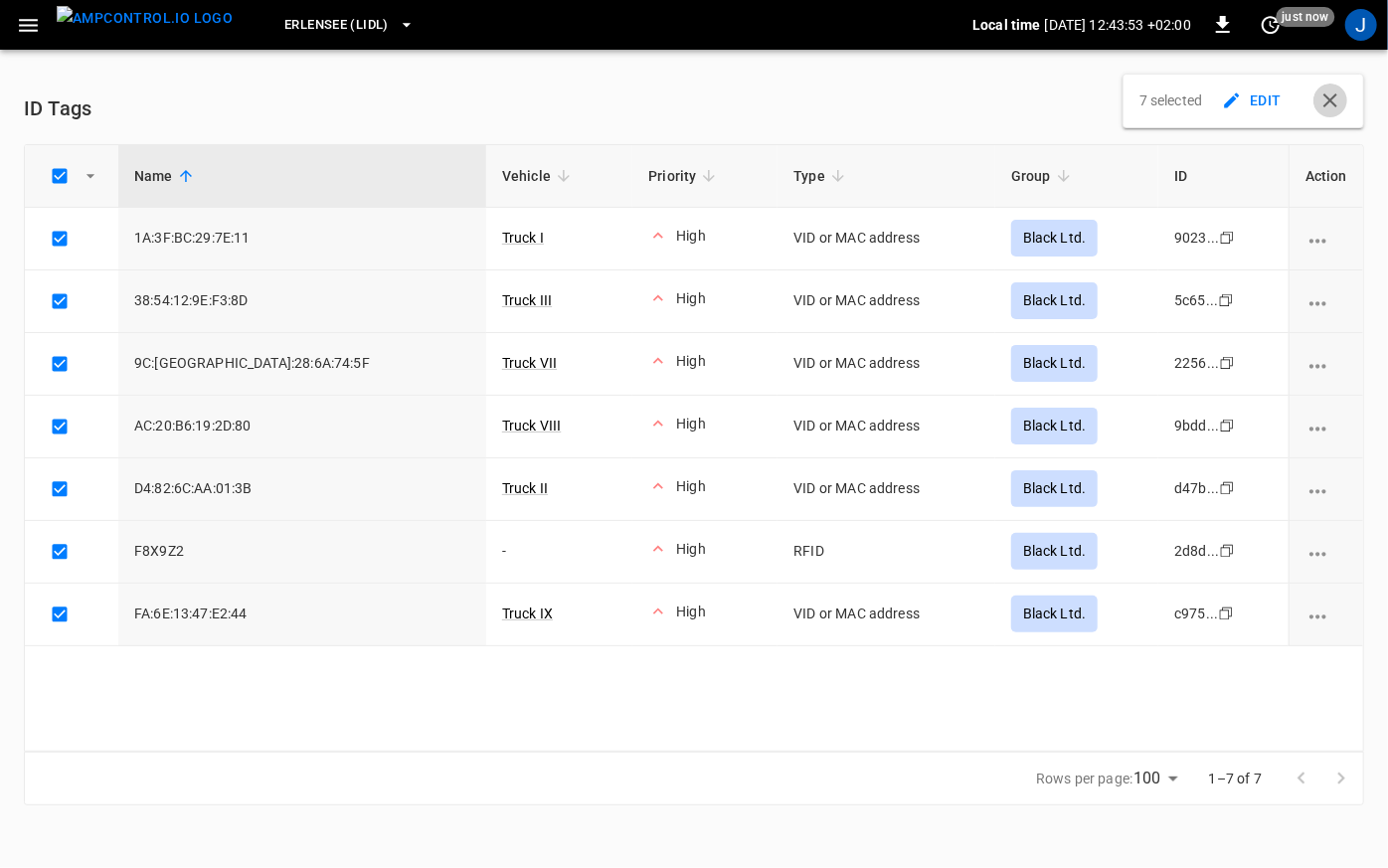 click 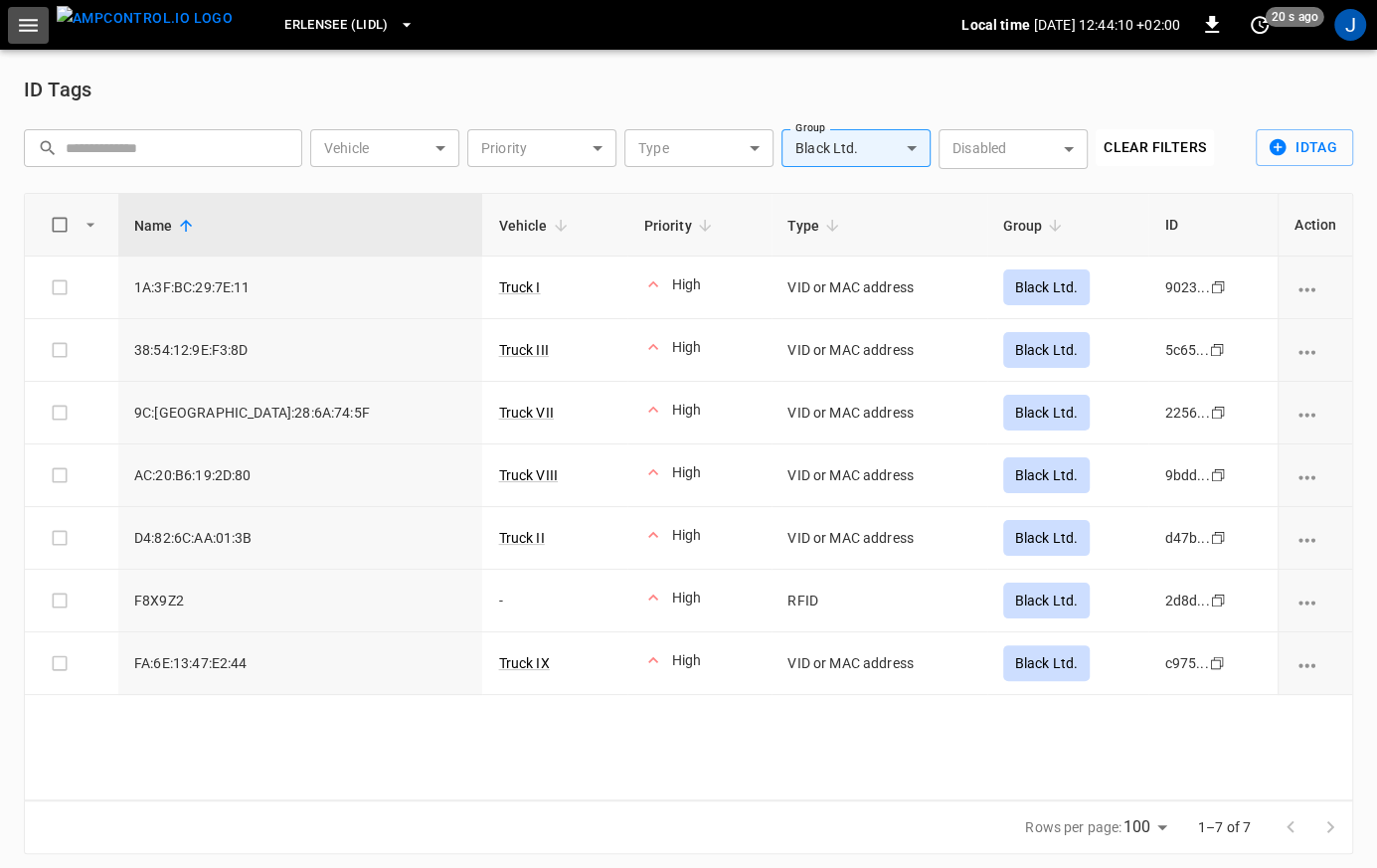 click 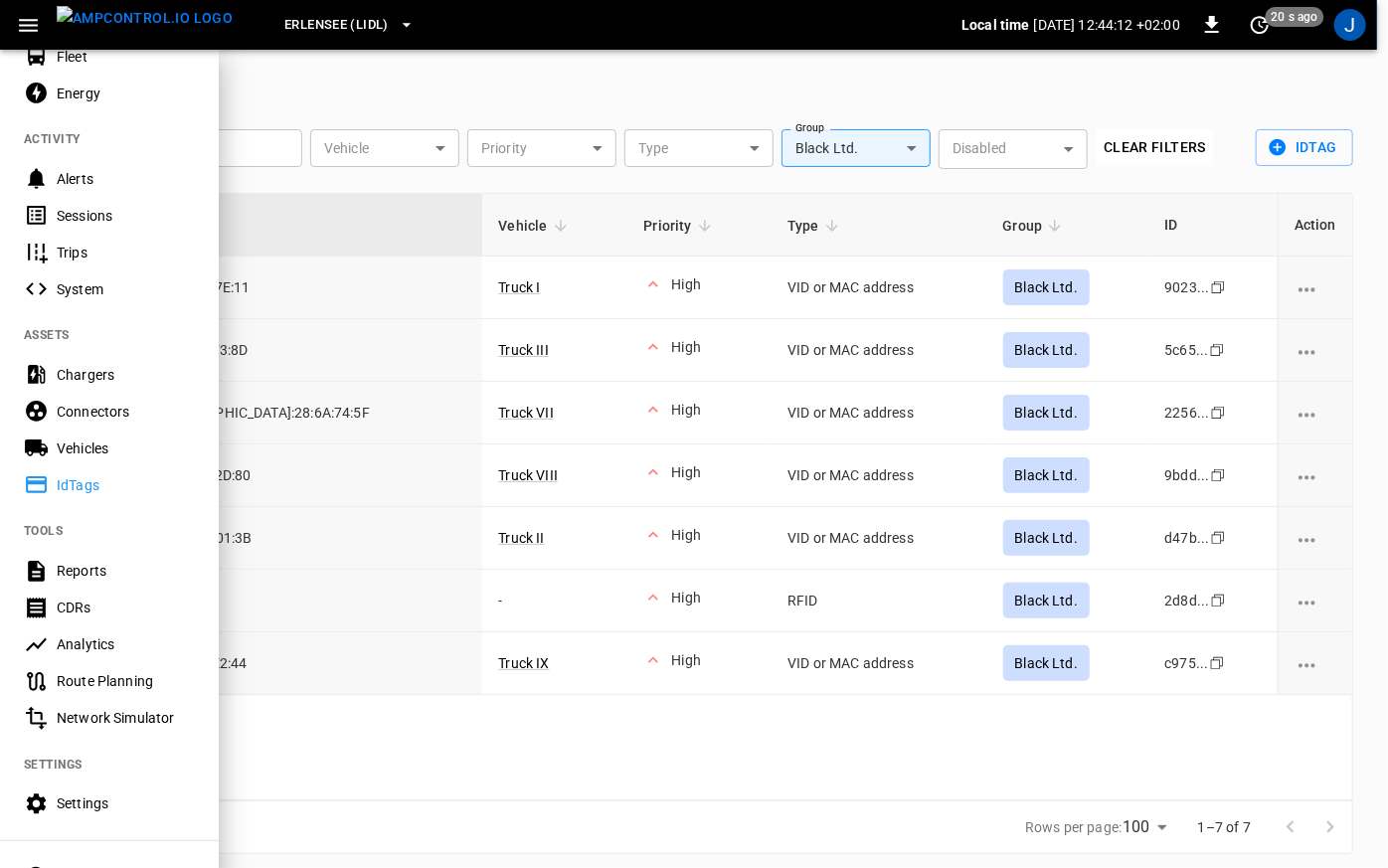 scroll, scrollTop: 180, scrollLeft: 0, axis: vertical 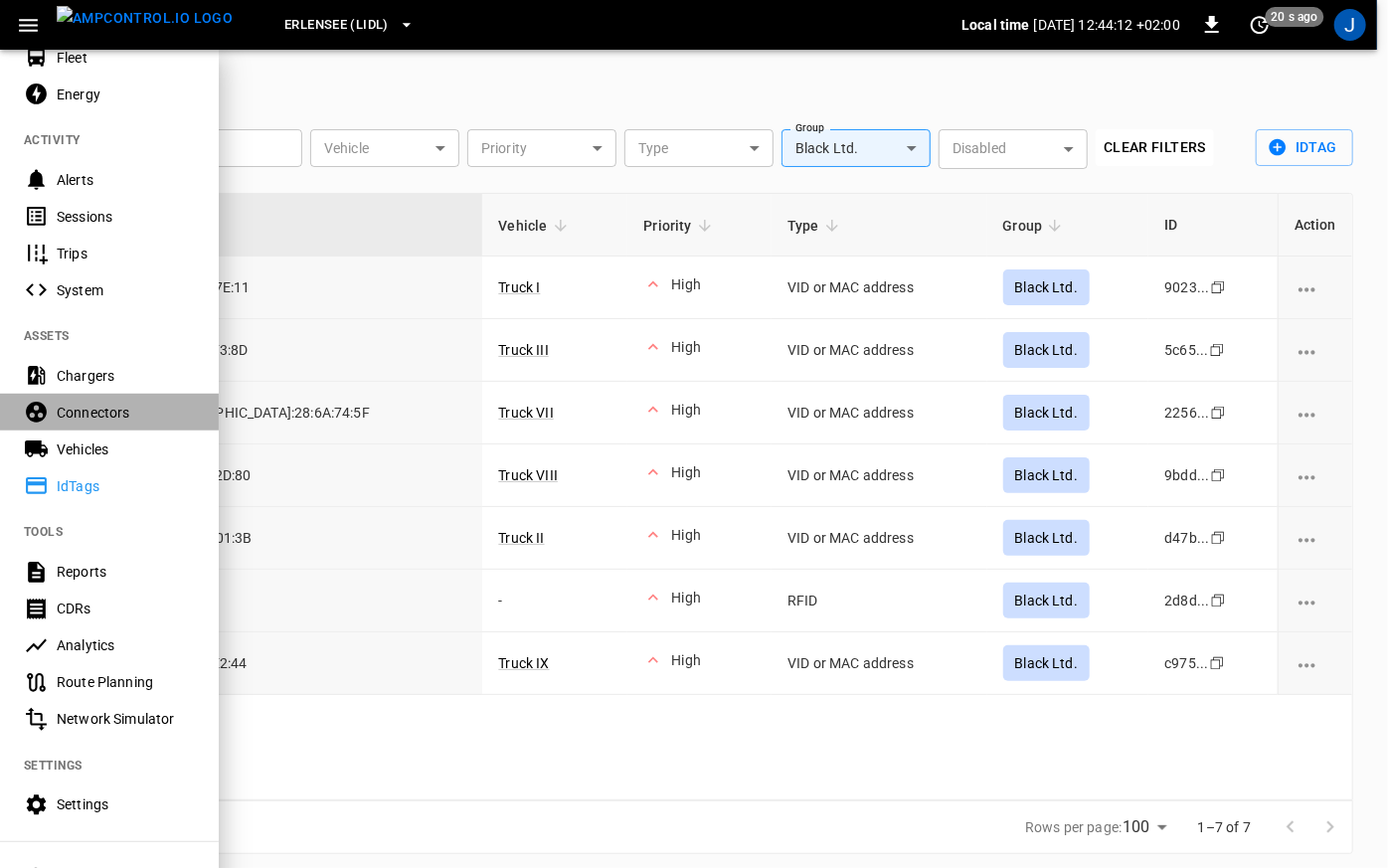 click on "Connectors" at bounding box center [125, 413] 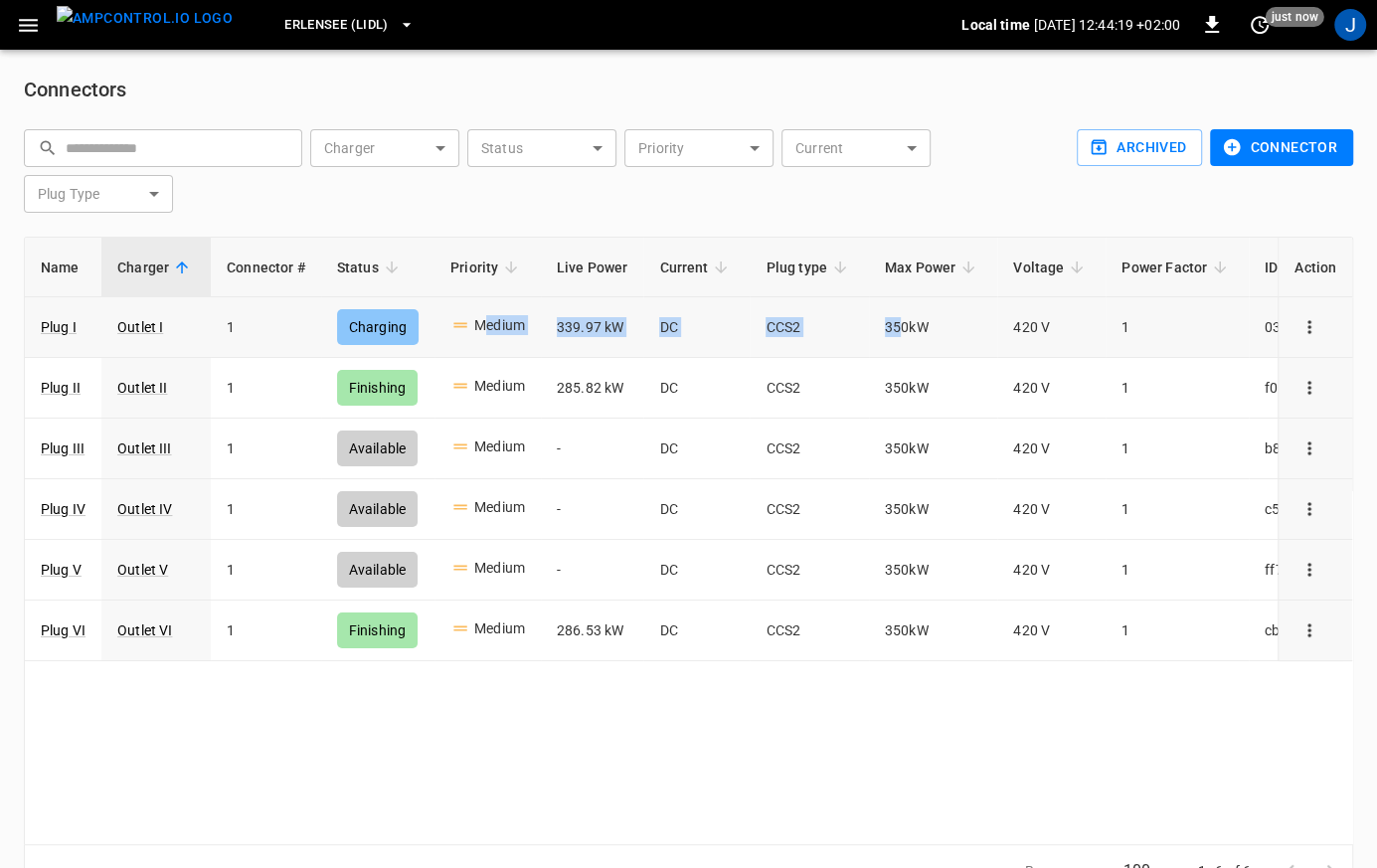 drag, startPoint x: 478, startPoint y: 320, endPoint x: 893, endPoint y: 354, distance: 416.3904 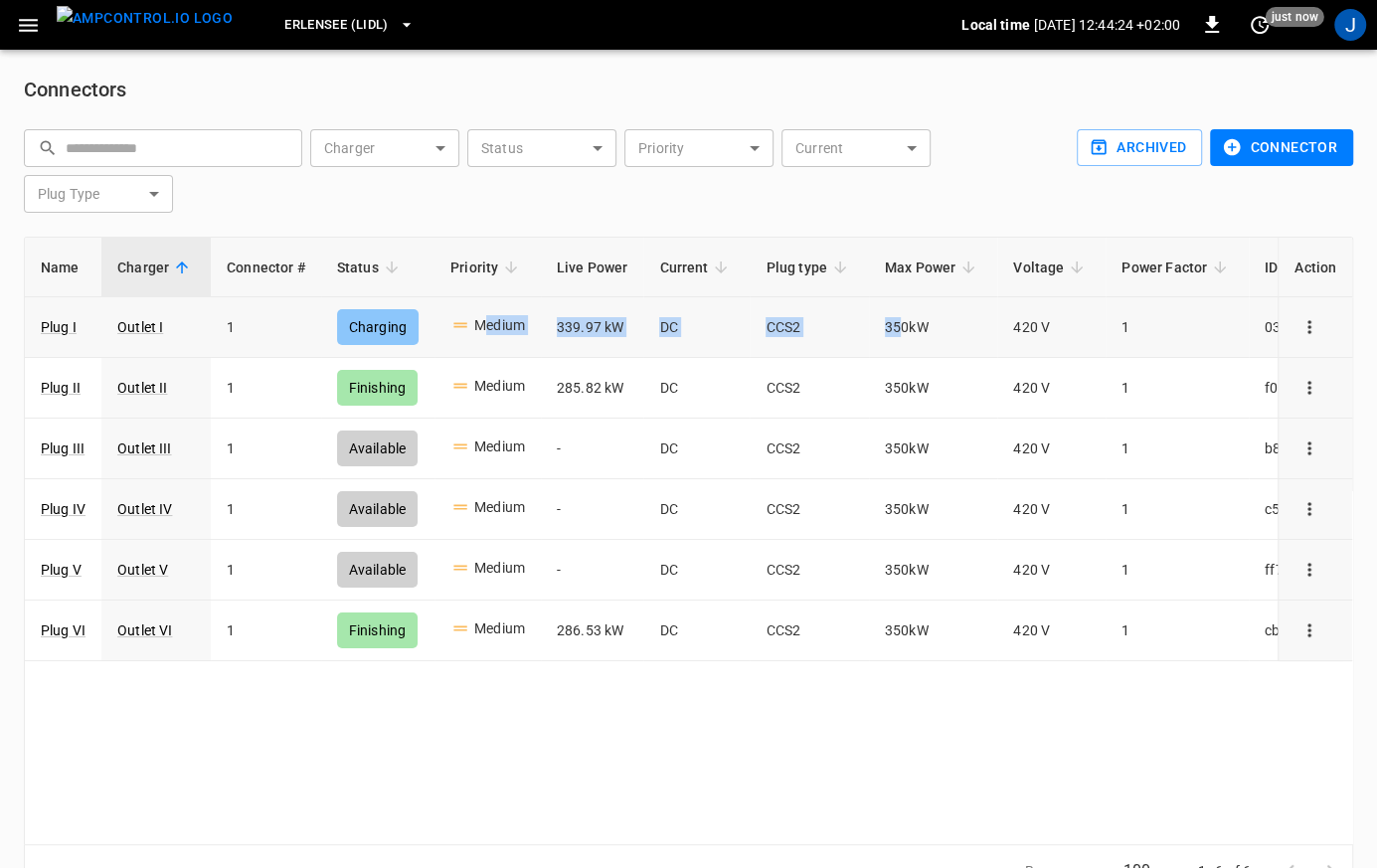 click on "Medium" at bounding box center (499, 327) 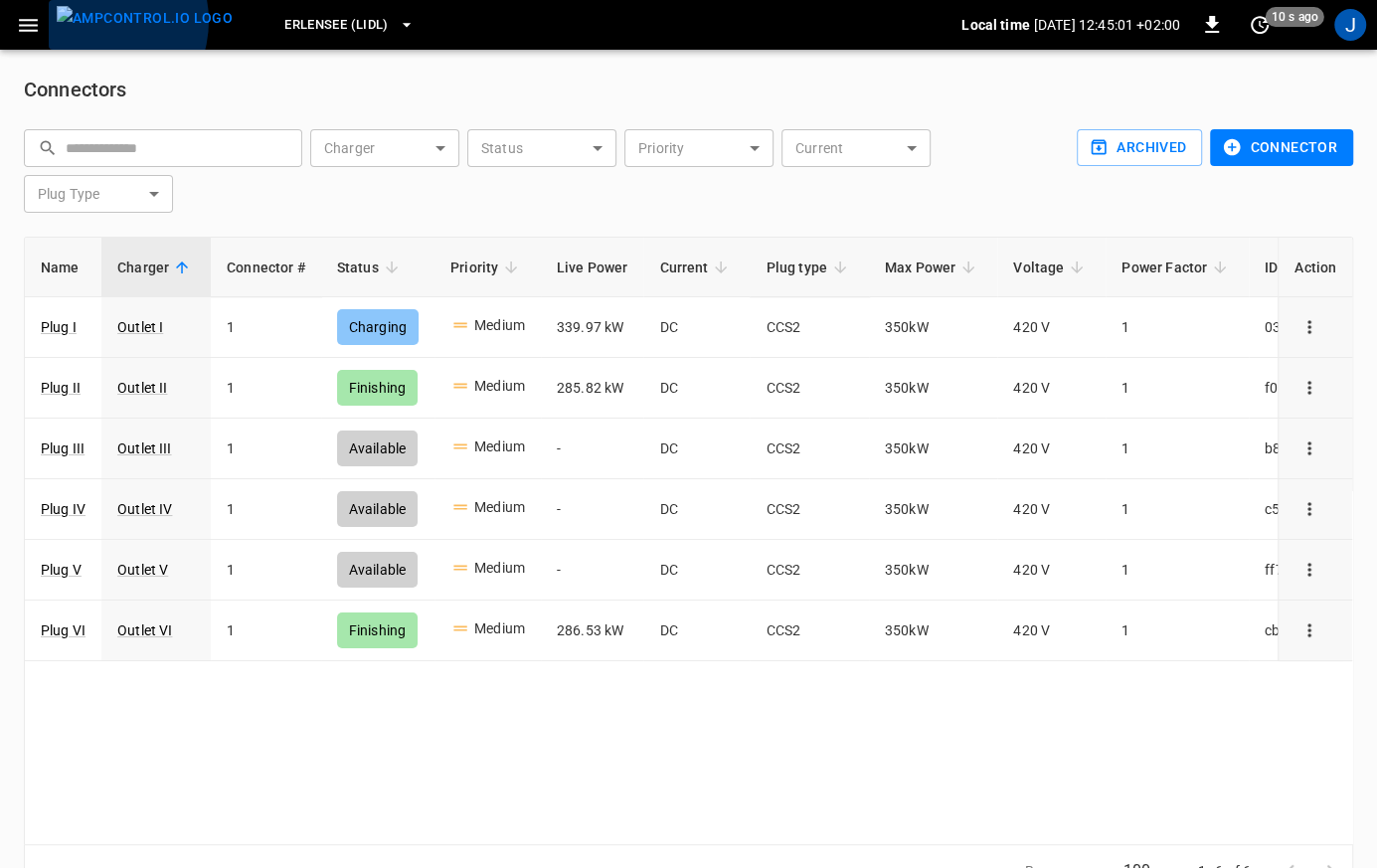 click at bounding box center (144, 18) 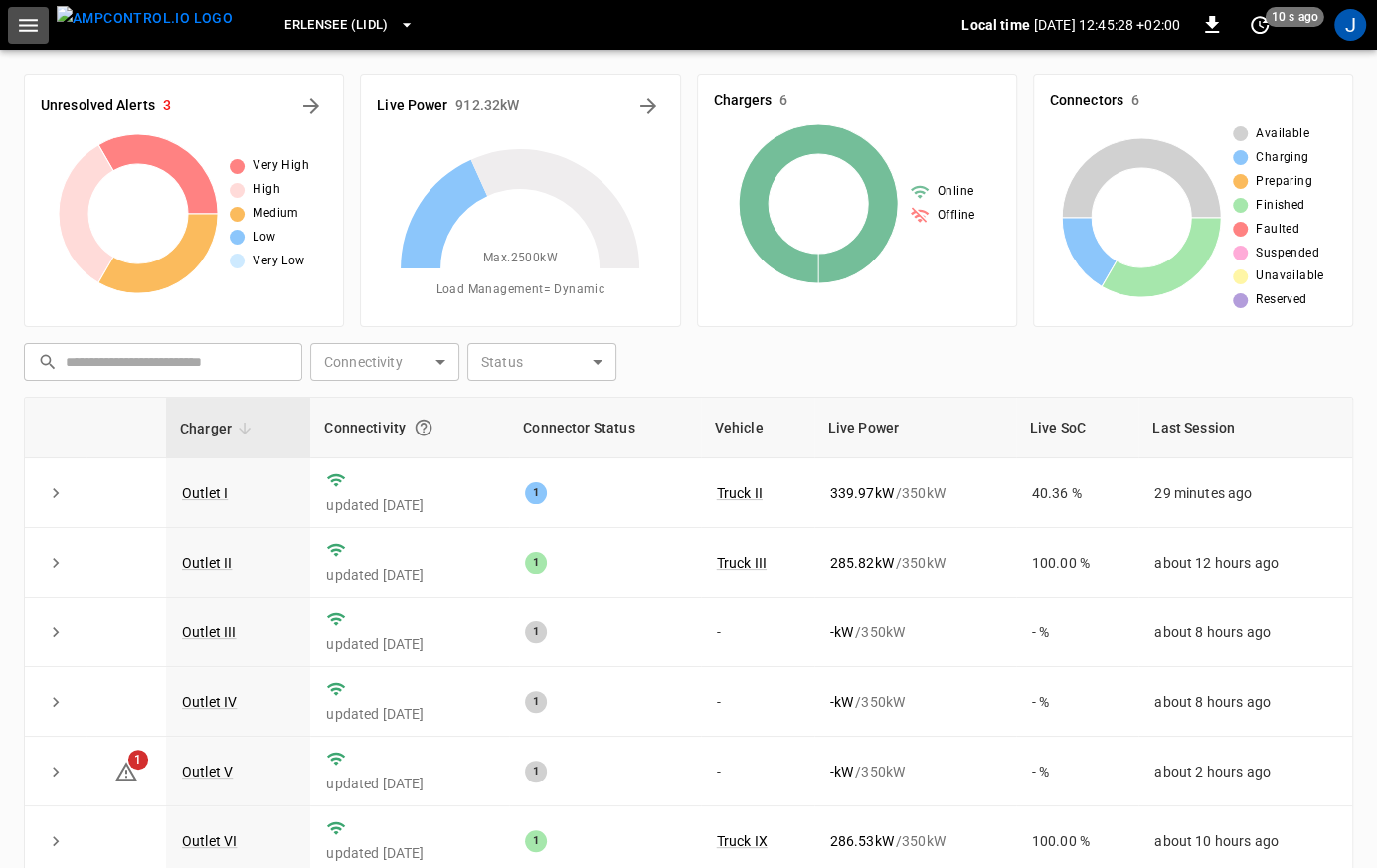 click 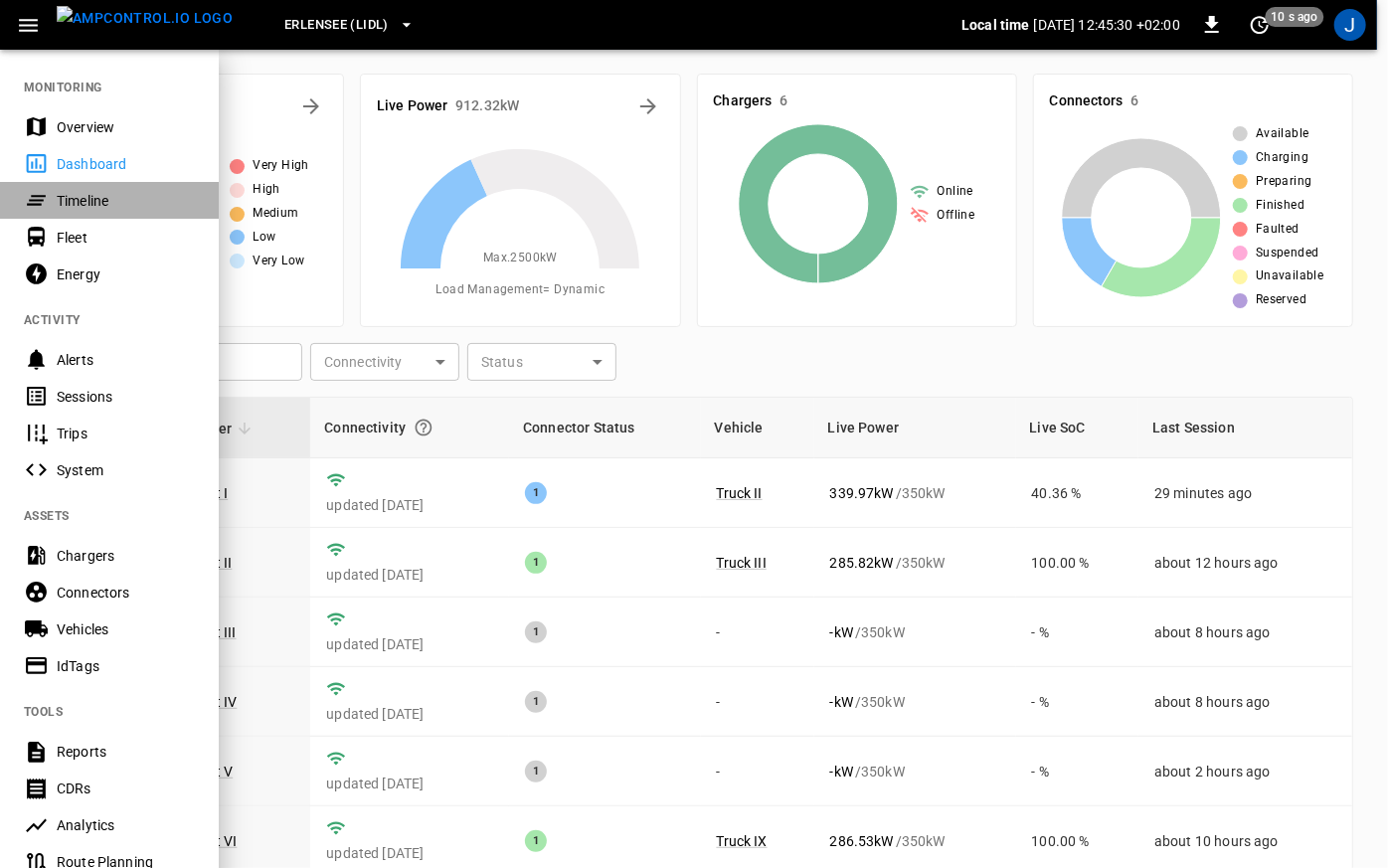 click on "Timeline" at bounding box center (125, 201) 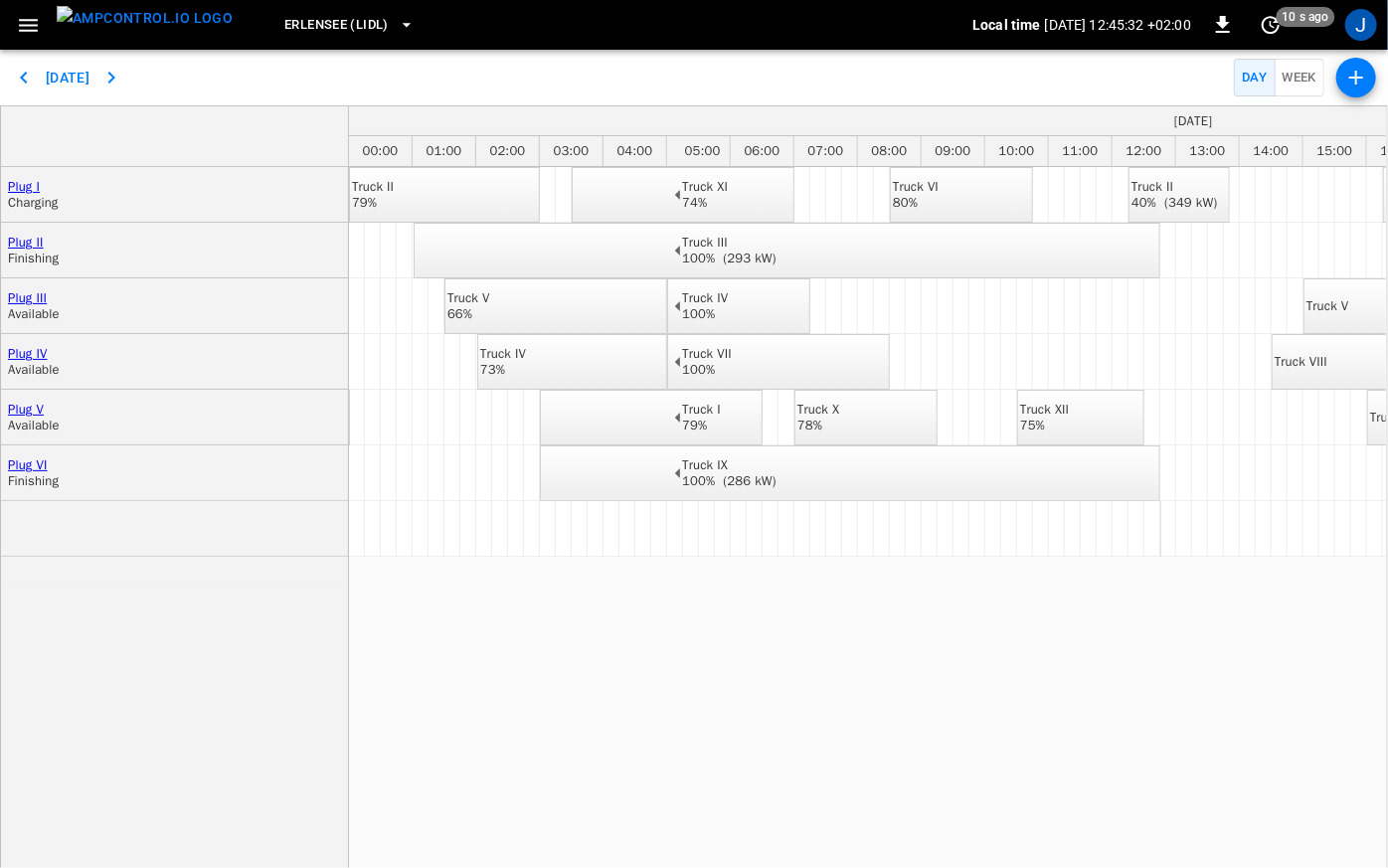 scroll, scrollTop: 0, scrollLeft: 813, axis: horizontal 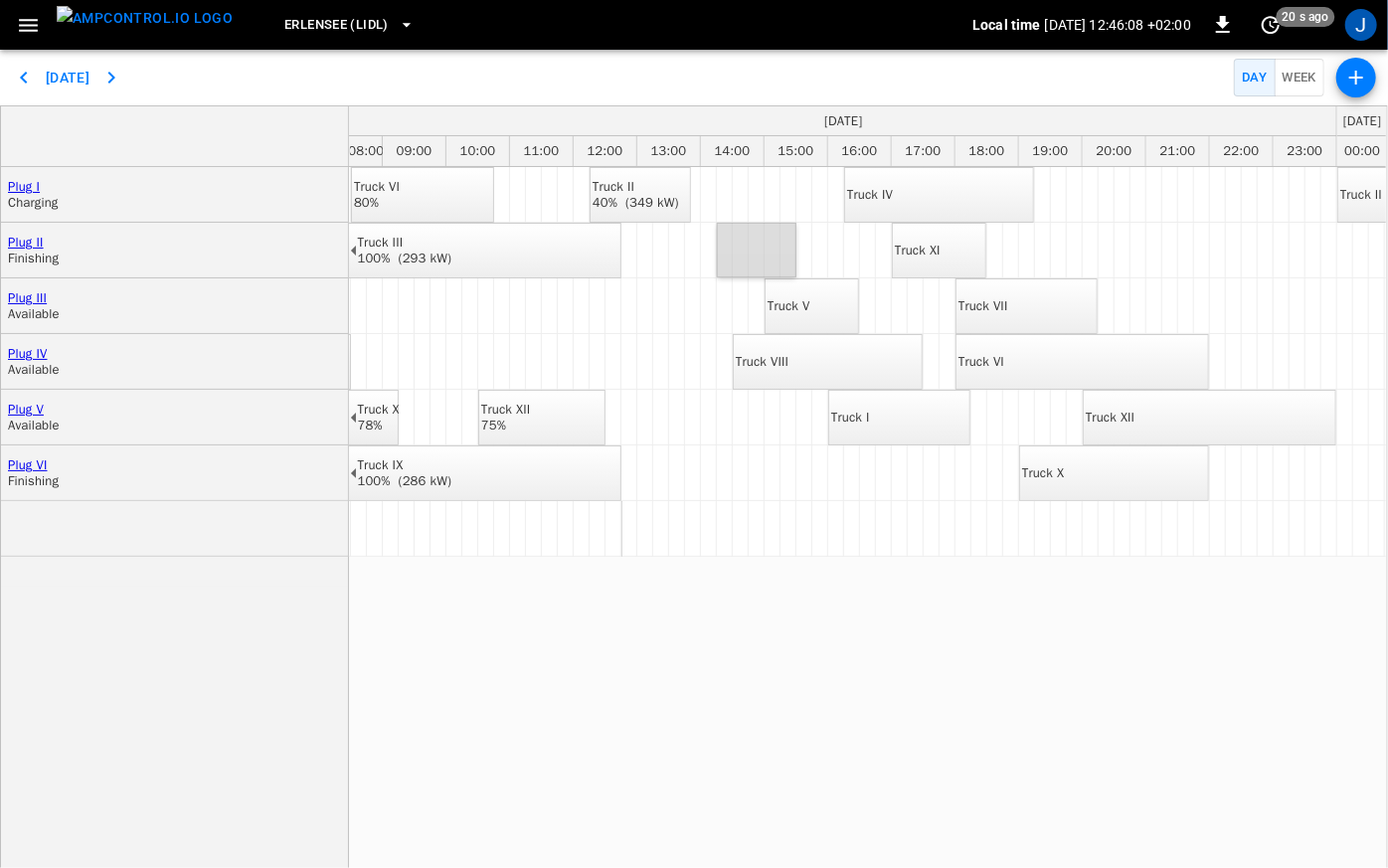 drag, startPoint x: 722, startPoint y: 254, endPoint x: 788, endPoint y: 252, distance: 66.0303 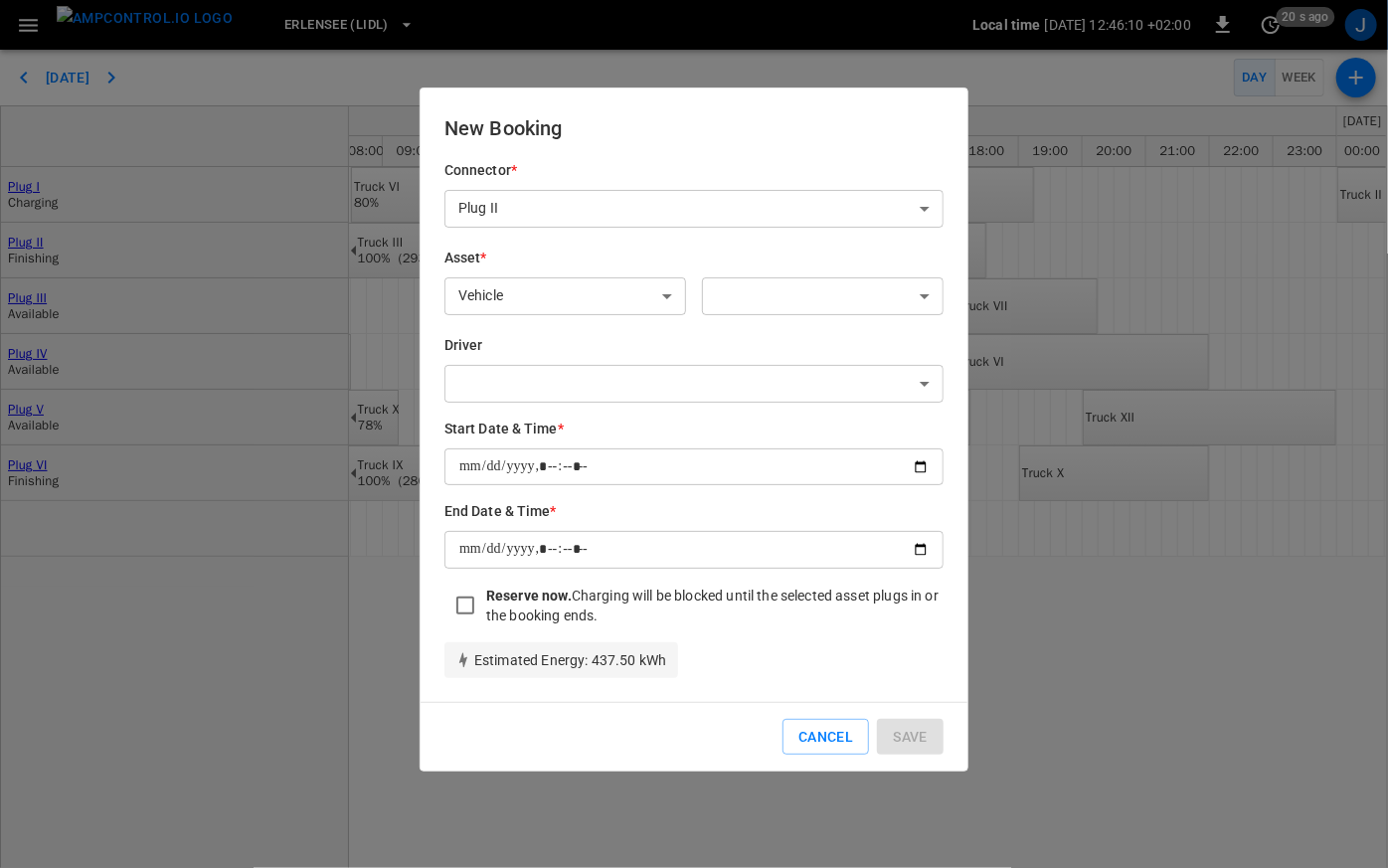 click on "Erlensee (Lidl) Local time 2025-07-29 12:46:10 +02:00 0 20 s ago J Today Day Week
Plug I
Charging
Plug II
Finishing
Plug III
Available
Plug IV
Available
Plug V
Available
Plug VI
Finishing
July 29 2025 July 30 2025 July 31 2025 August 01 2025 00:00 01:00 02:00 03:00 04:00 05:00 06:00 07:00 08:00 09:00 10:00 11:00 12:00 13:00 14:00 15:00 16:00 17:00 18:00 19:00 20:00 21:00 22:00 23:00 00:00 01:00 02:00 03:00 04:00 05:00 06:00 07:00 08:00 09:00 10:00 11:00 12:00 13:00 14:00 15:00 16:00 17:00 18:00 19:00 20:00 21:00 22:00 23:00 00:00 01:00 02:00 03:00 04:00 05:00 06:00 07:00 08:00 09:00 10:00 11:00 12:00 13:00 14:00 15:00 16:00 17:00 18:00 19:00 20:00 21:00 22:00 23:00 00:00 01:00 02:00 03:00 04:00 05:00 06:00 07:00 08:00 09:00 10:00 11:00 12:00 13:00 14:00 15:00 16:00 17:00" at bounding box center [694, 434] 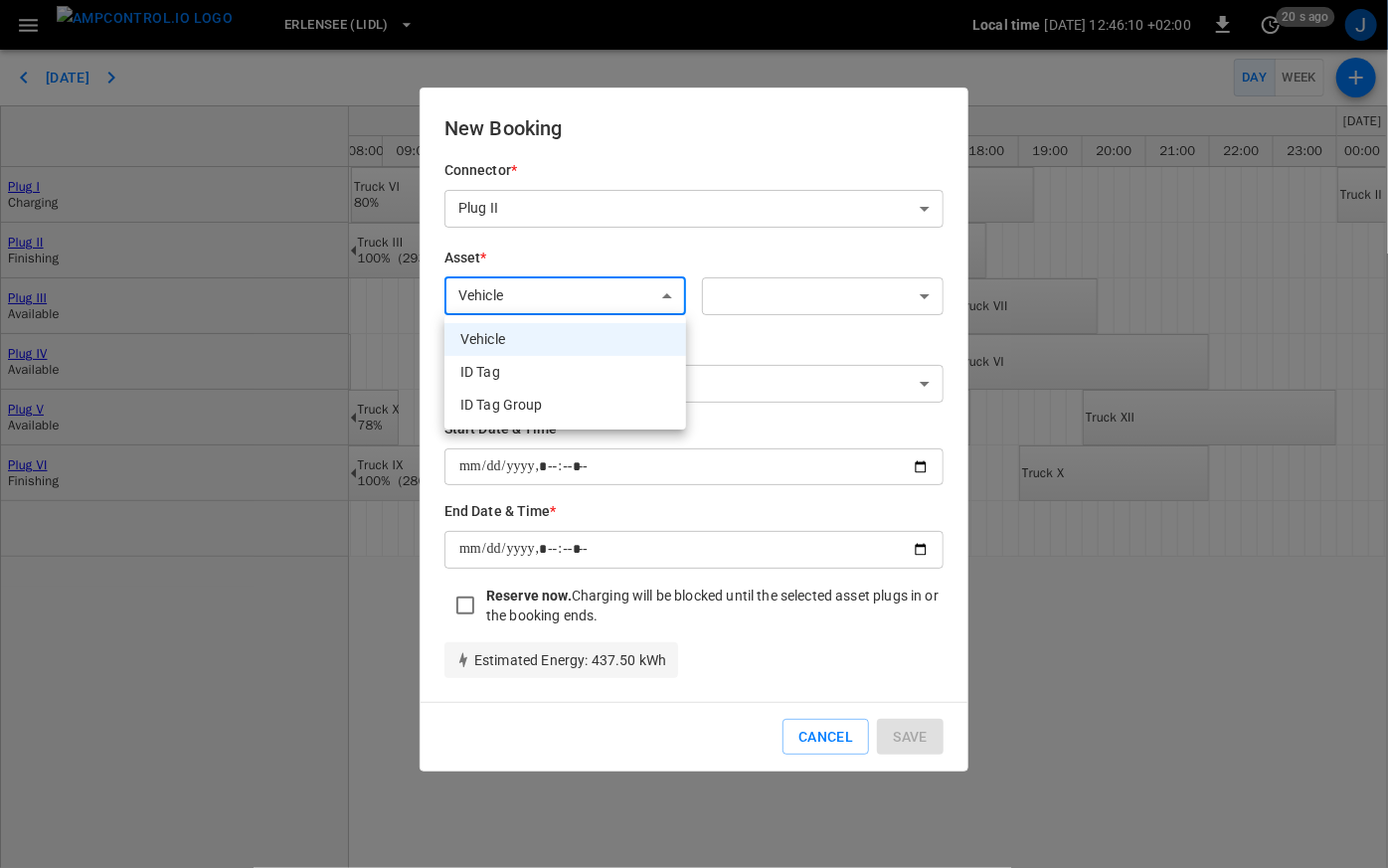 click on "ID Tag Group" at bounding box center [565, 405] 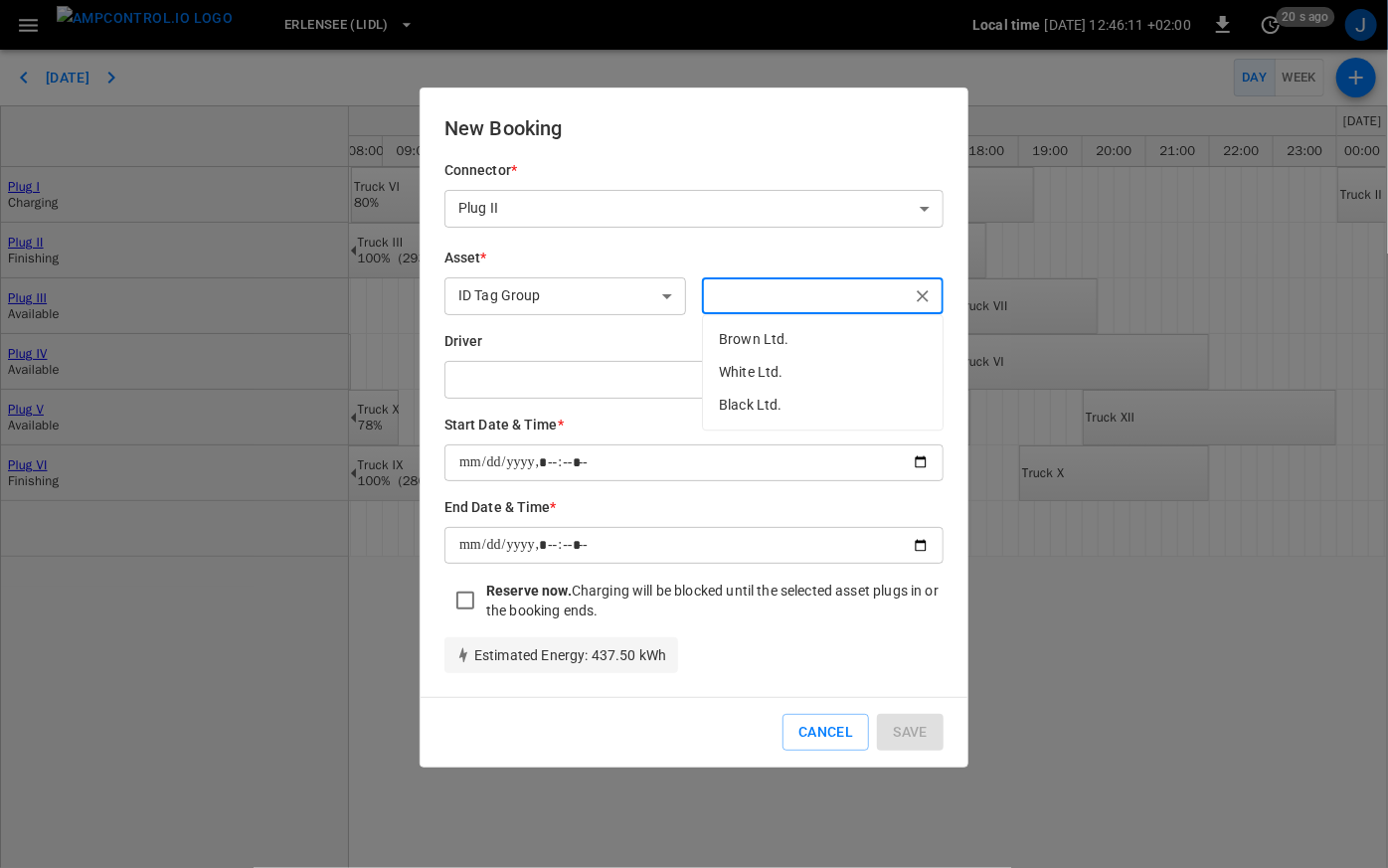 click at bounding box center [806, 295] 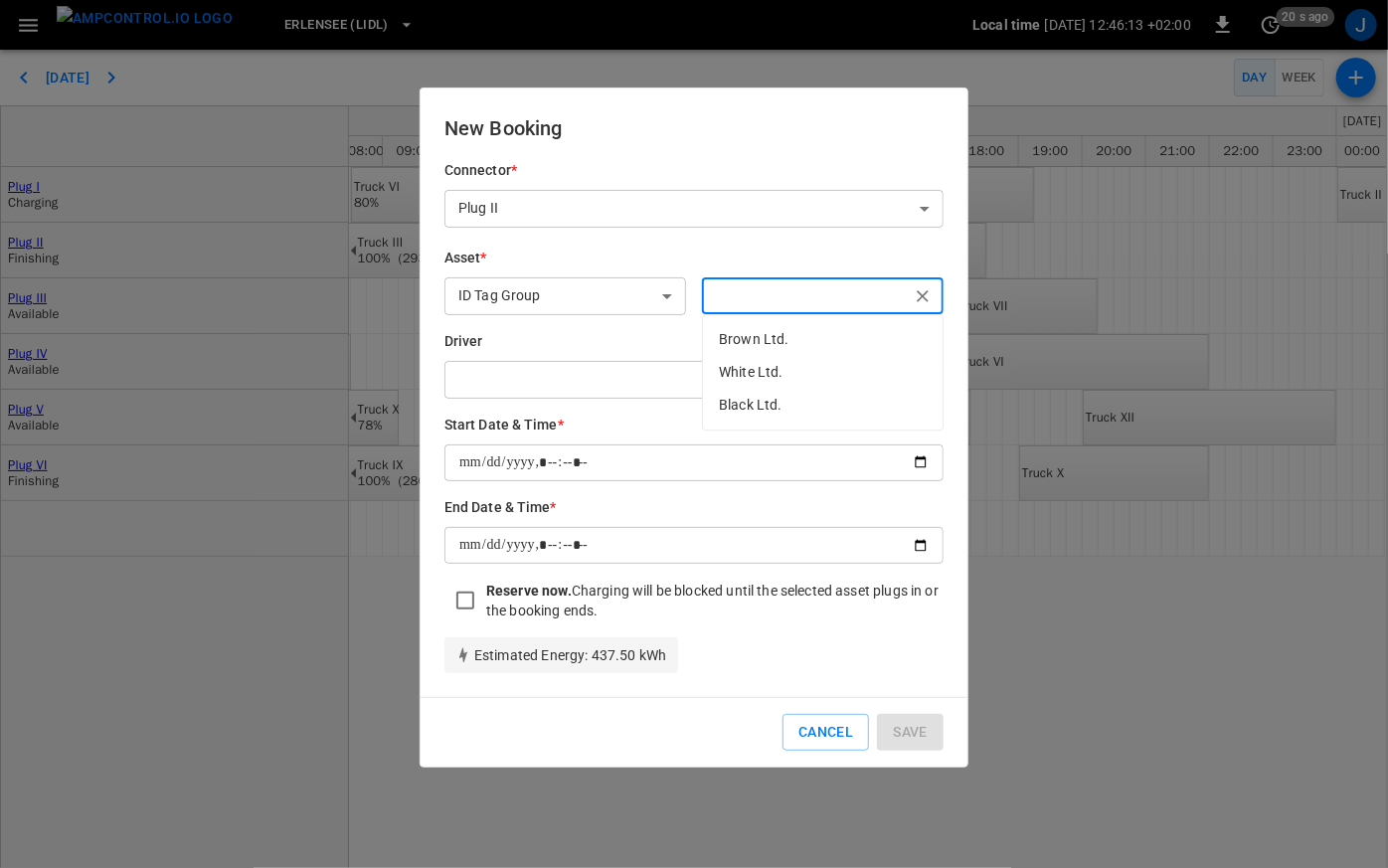 click on "Brown Ltd." at bounding box center (822, 339) 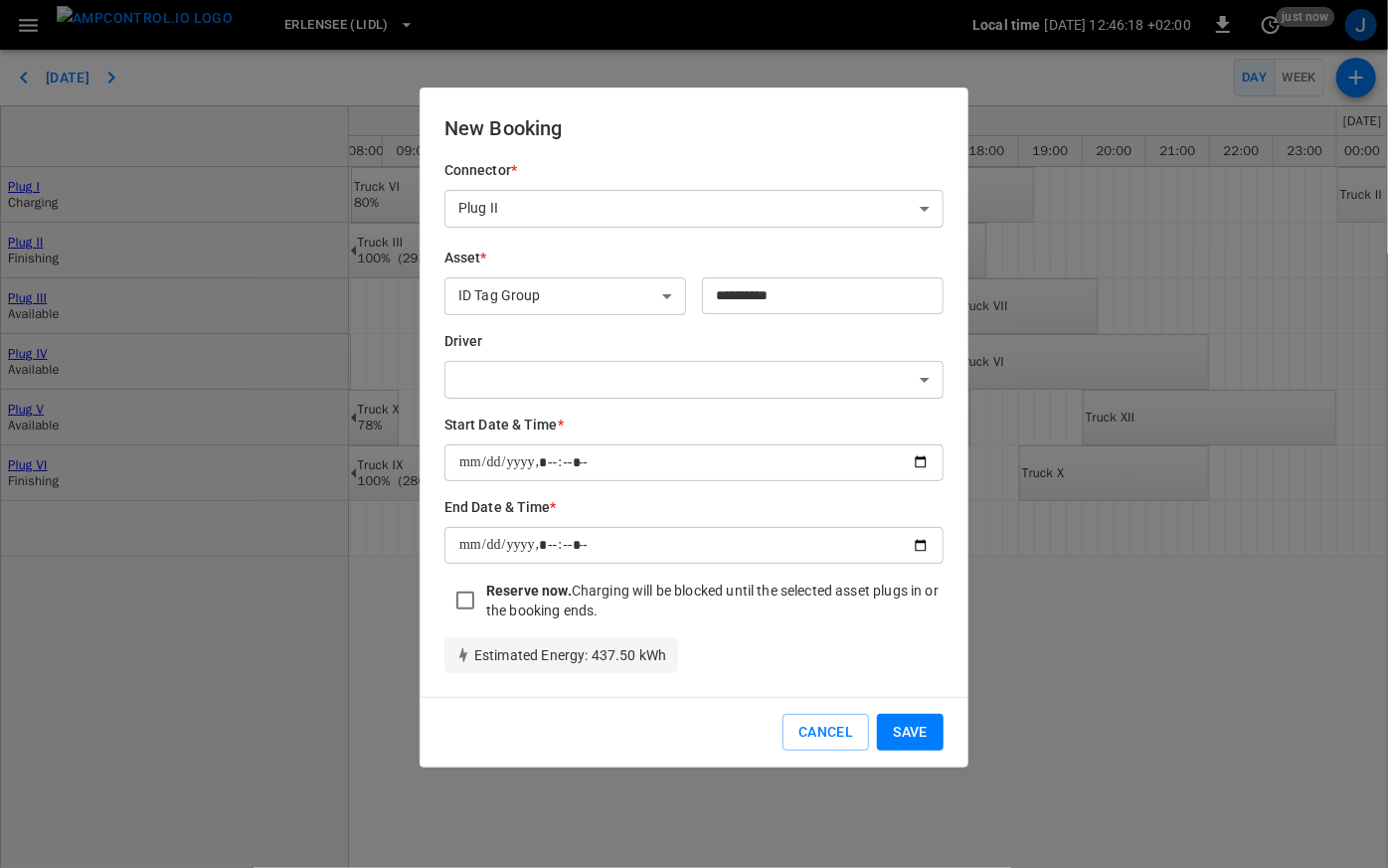 drag, startPoint x: 724, startPoint y: 649, endPoint x: 914, endPoint y: 653, distance: 190.0421 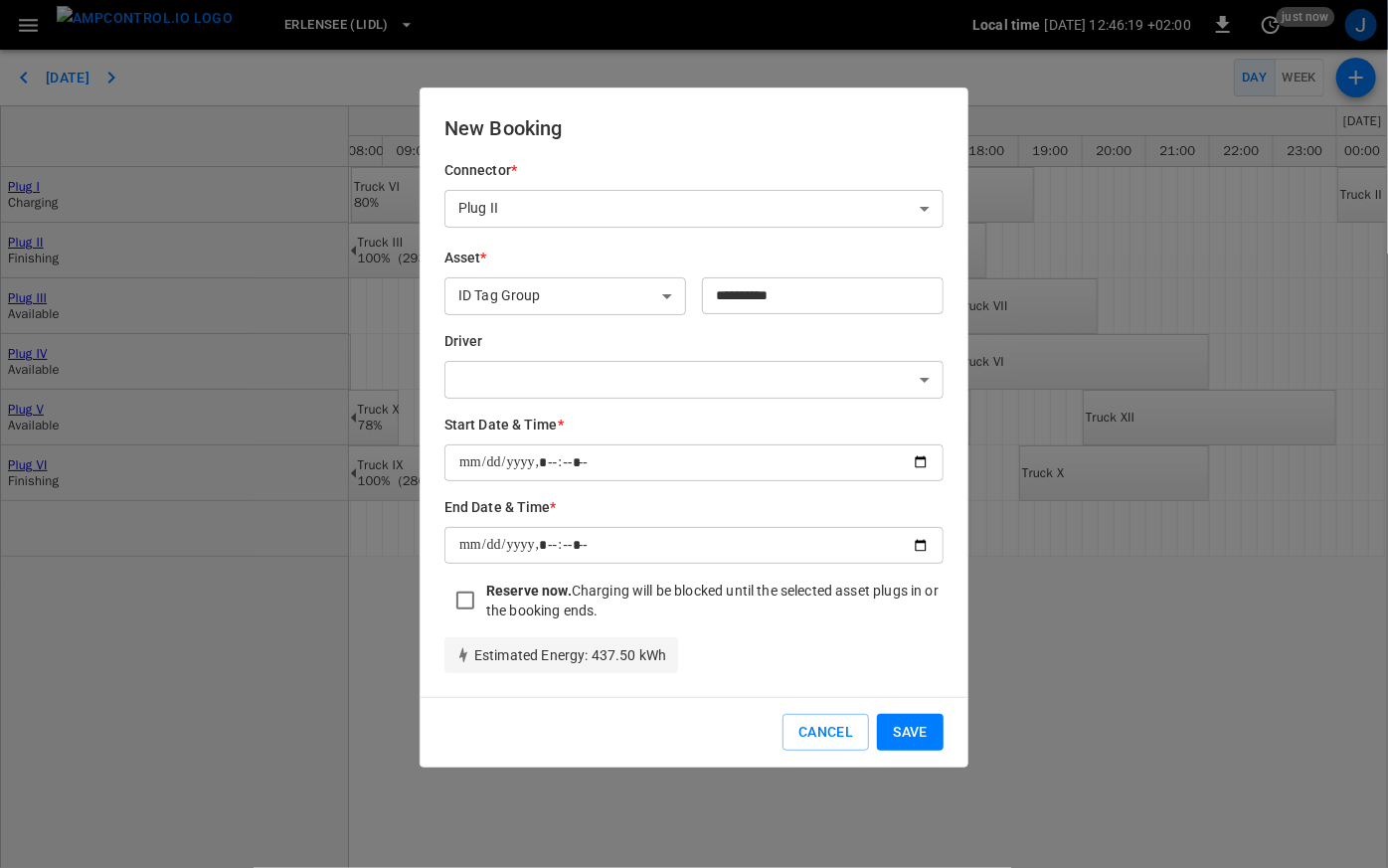 click on "Estimated Energy :   437.50   kWh" at bounding box center [686, 647] 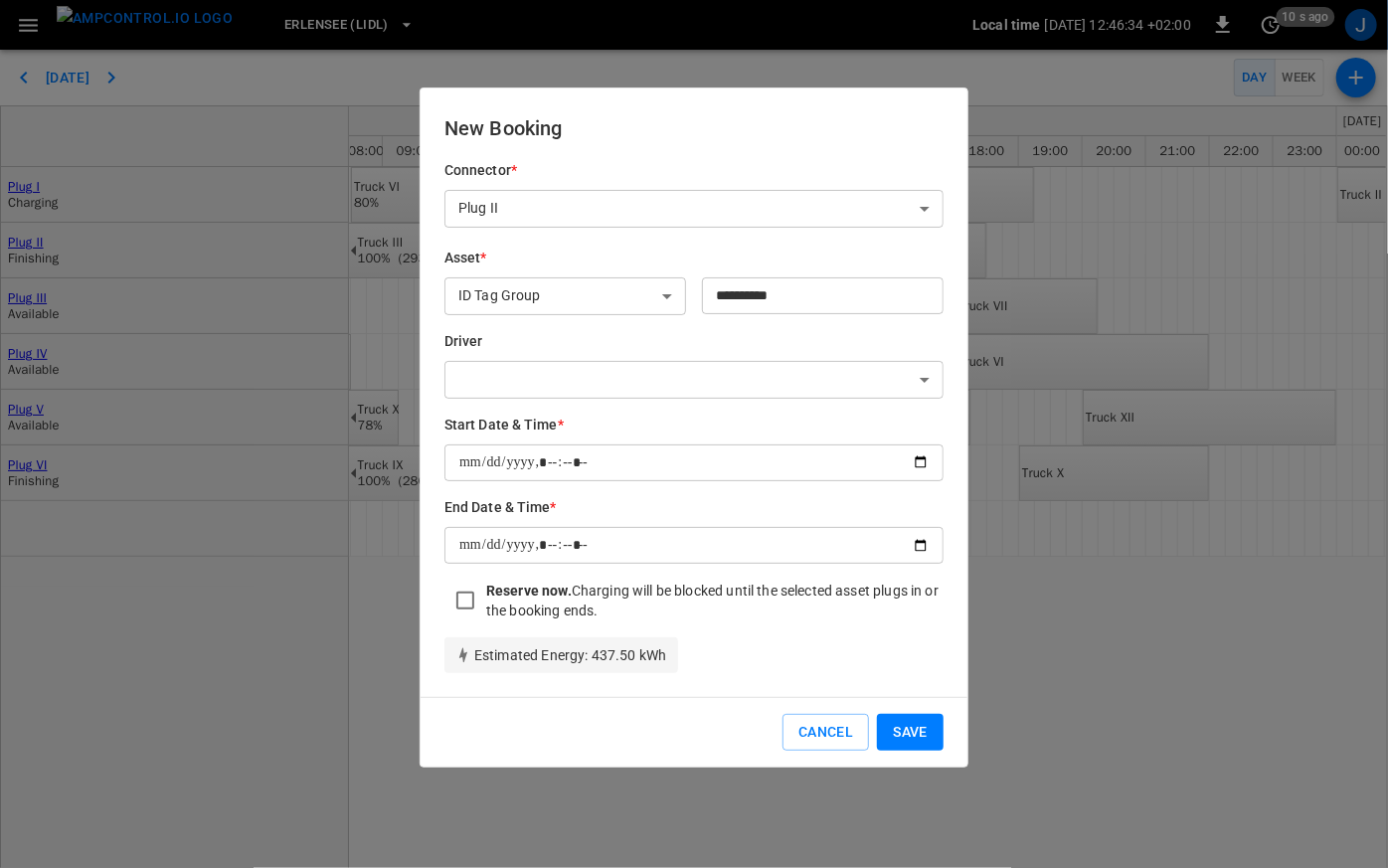 click on "Save" at bounding box center (910, 732) 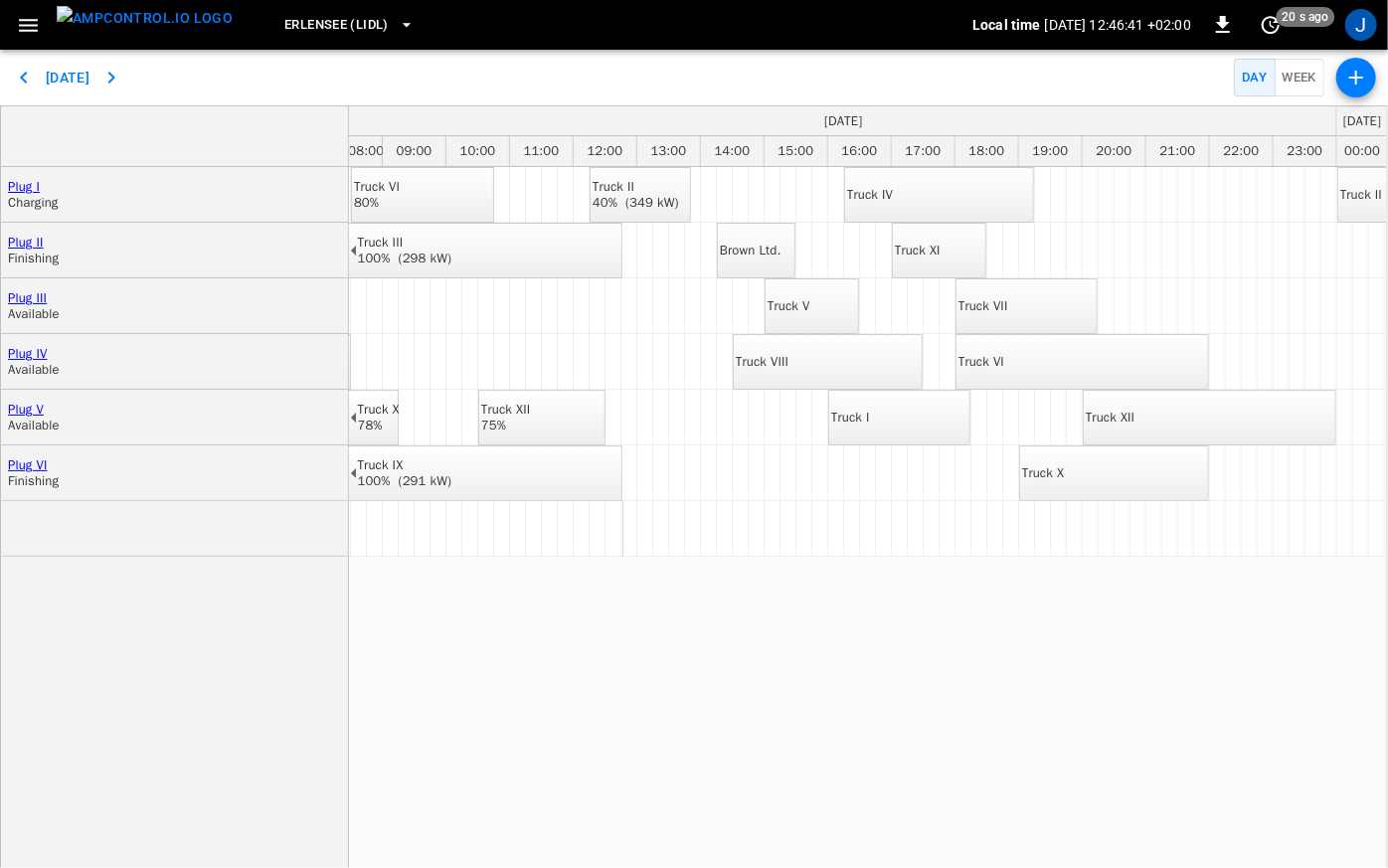 click on "Brown Ltd." at bounding box center [751, 251] 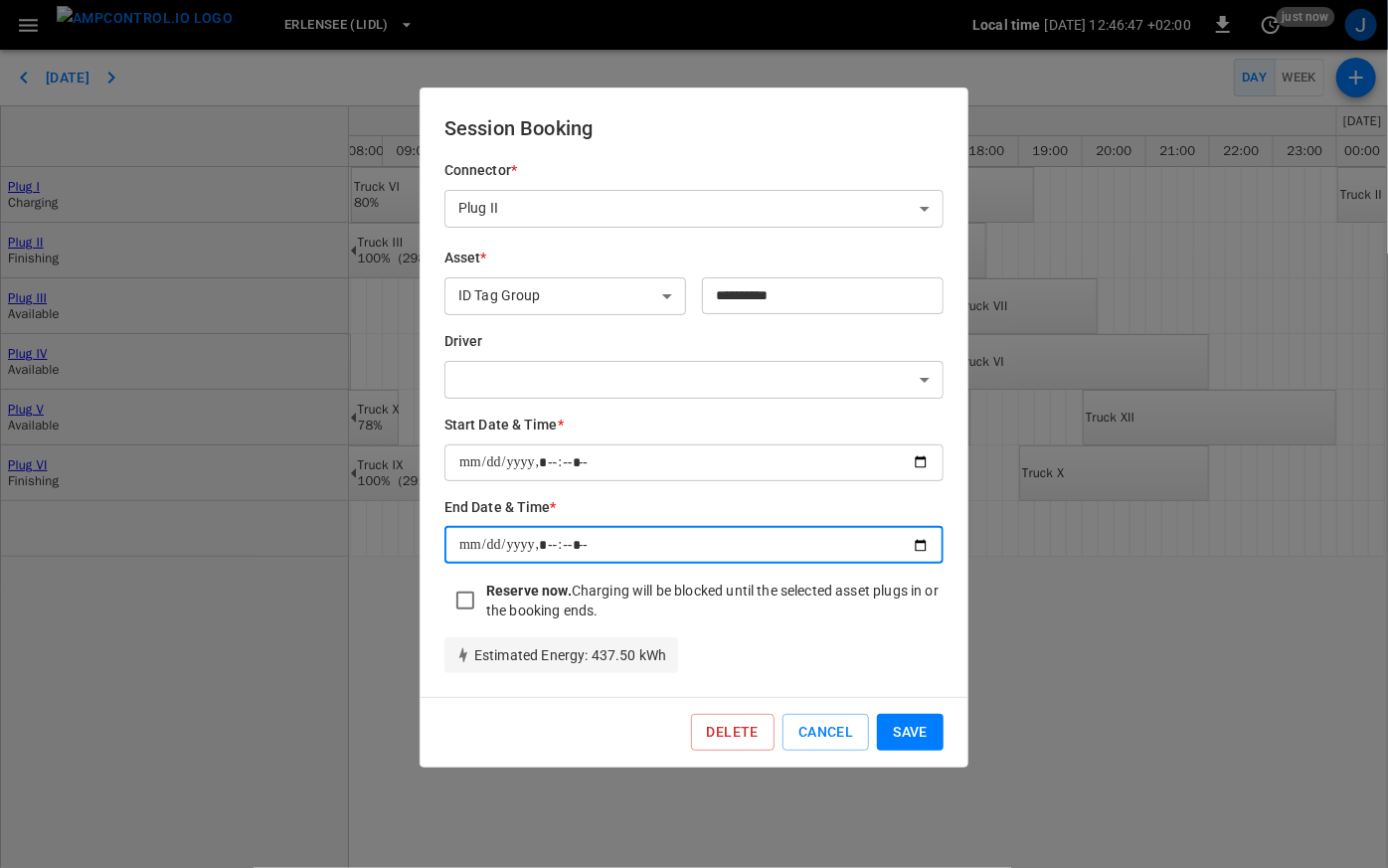 click at bounding box center (694, 545) 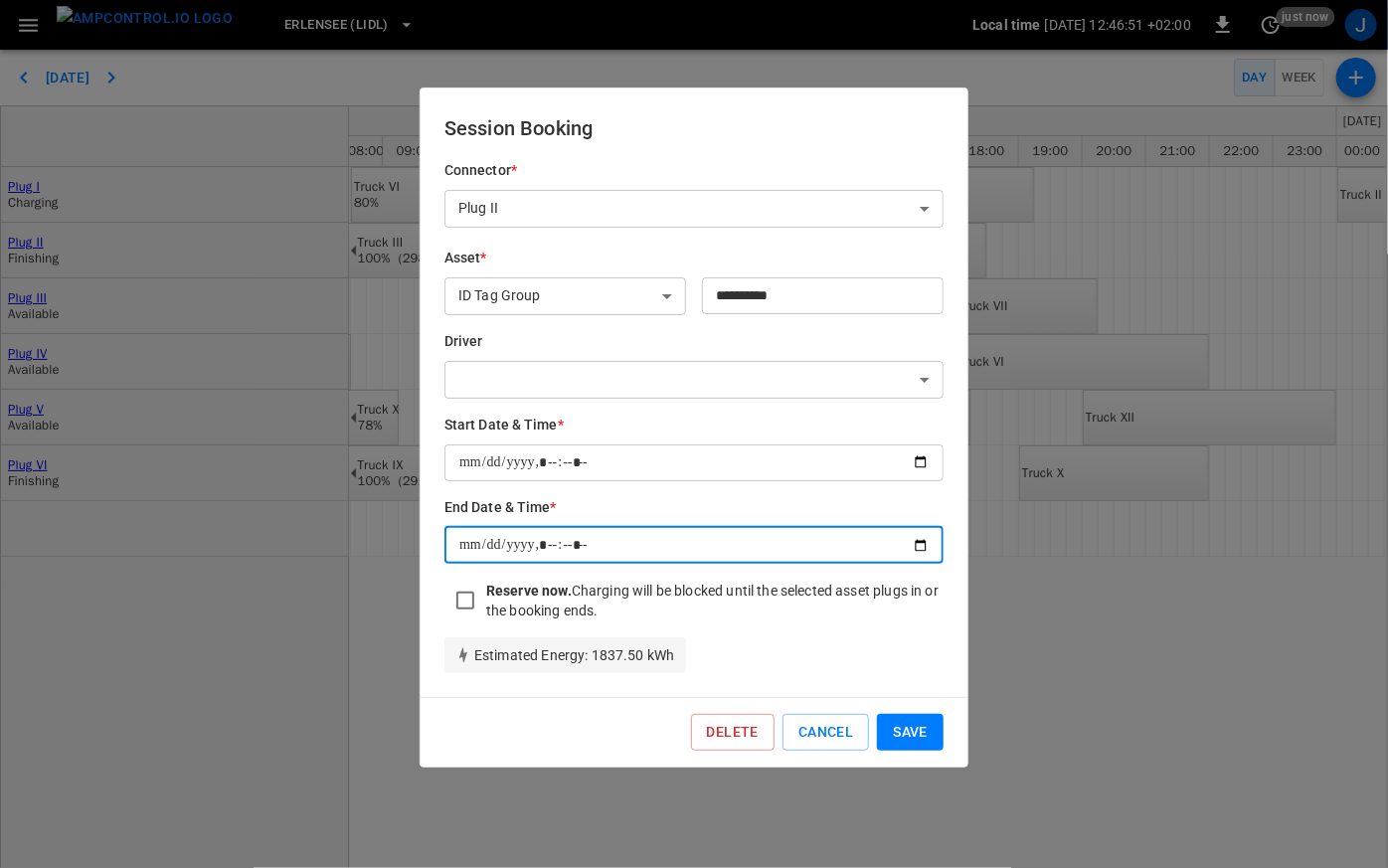 type on "**********" 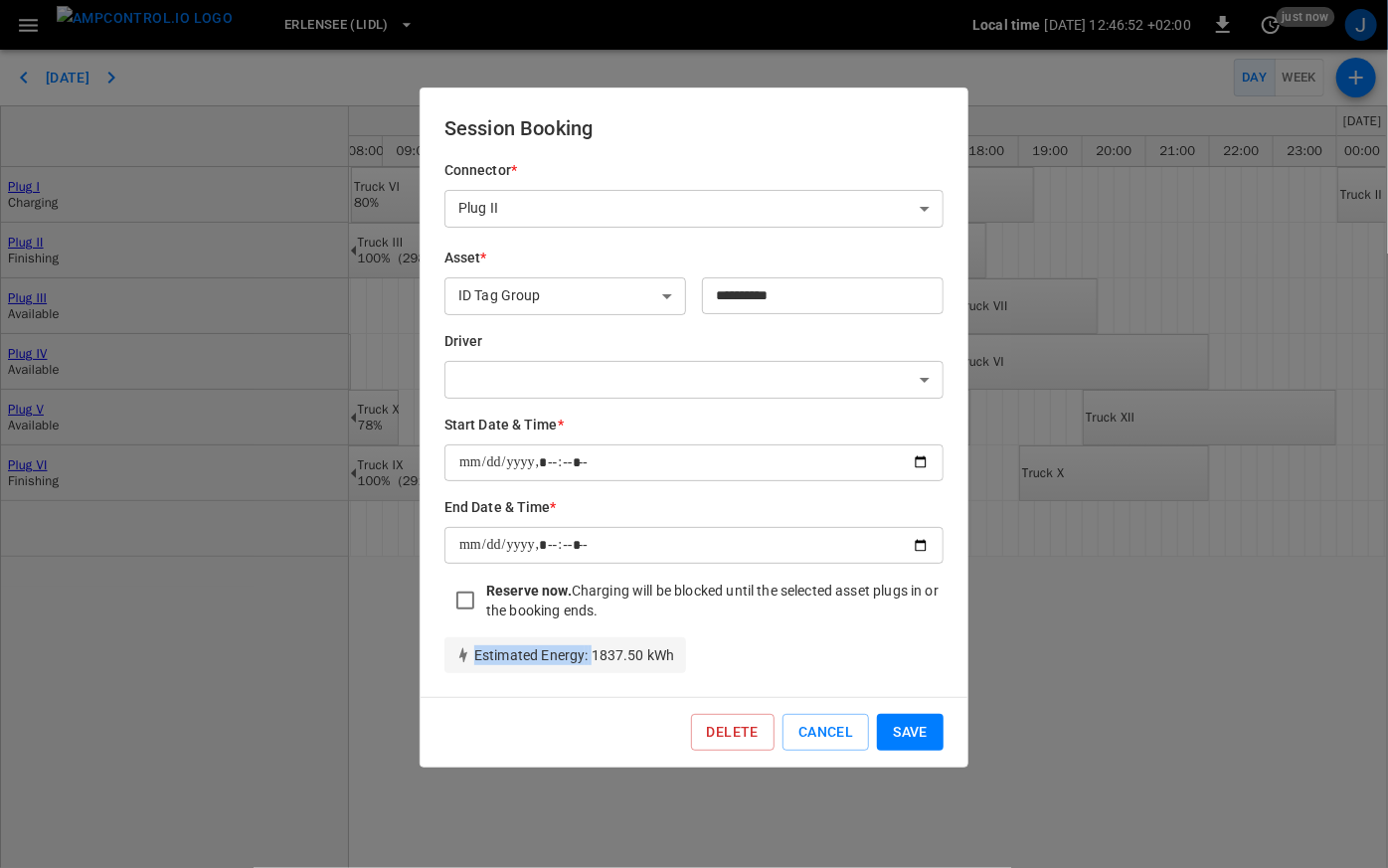 drag, startPoint x: 590, startPoint y: 652, endPoint x: 697, endPoint y: 652, distance: 107 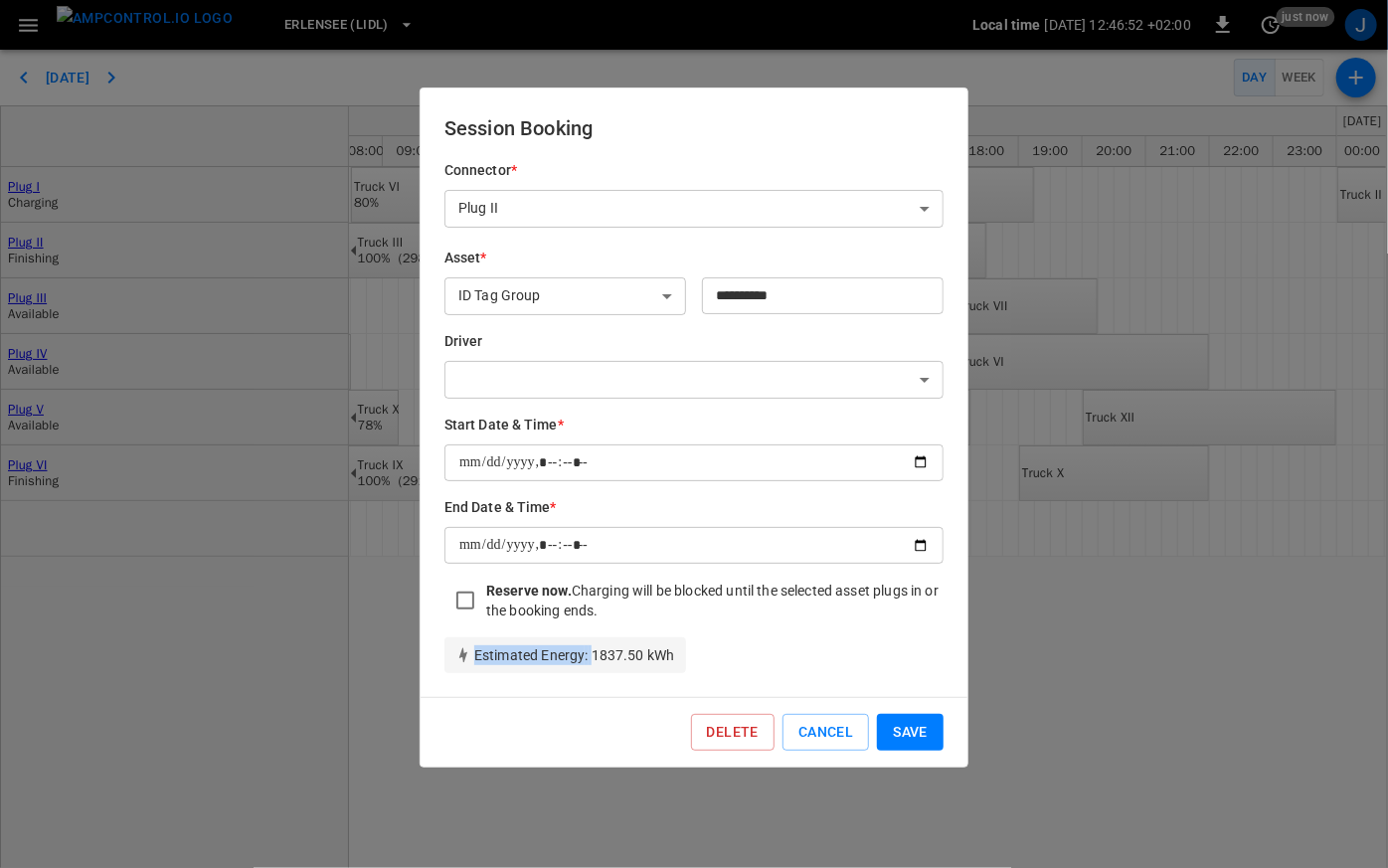 click on "Estimated Energy :   1837.50   kWh" at bounding box center (686, 647) 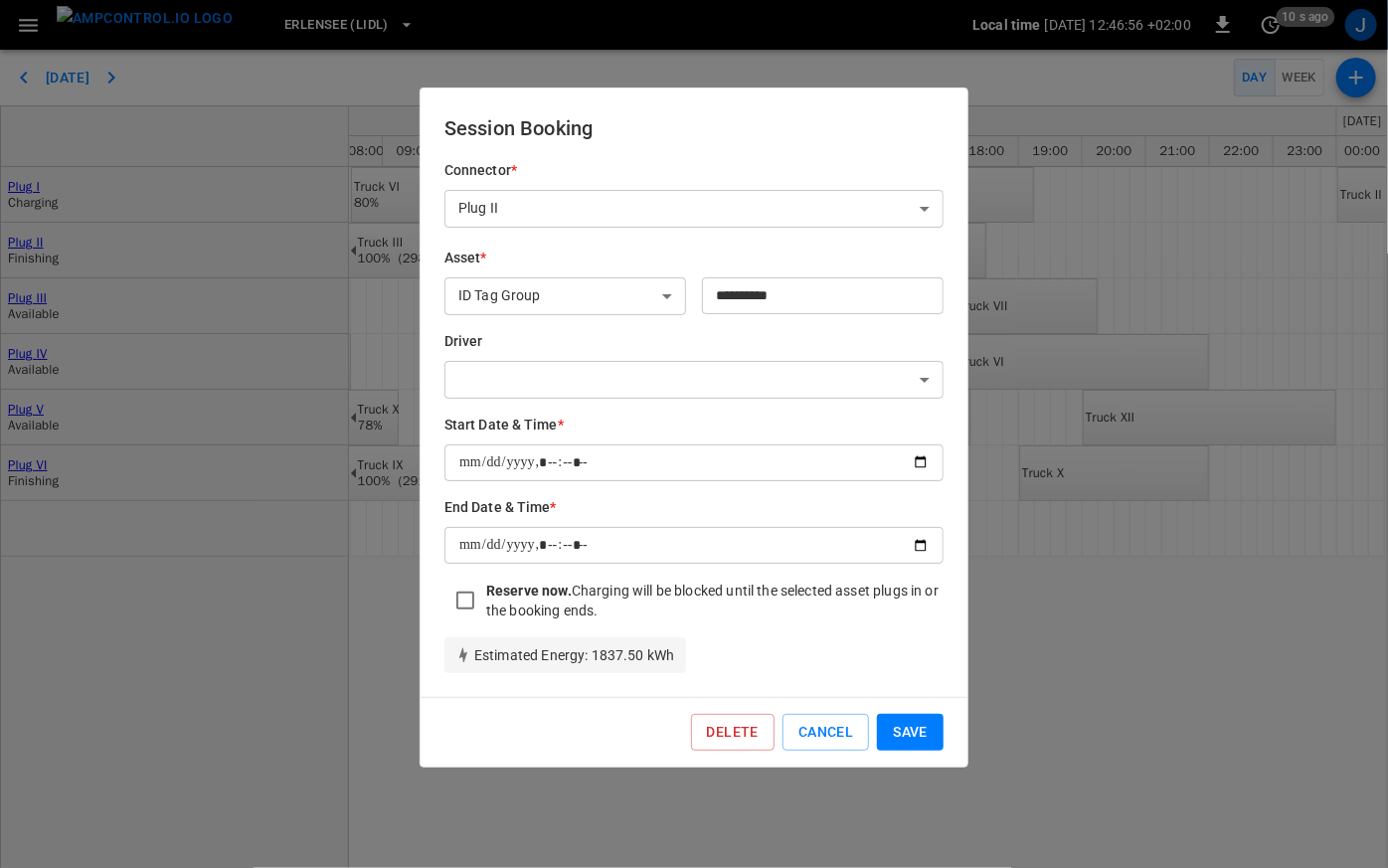 drag, startPoint x: 697, startPoint y: 652, endPoint x: 647, endPoint y: 667, distance: 52.201533 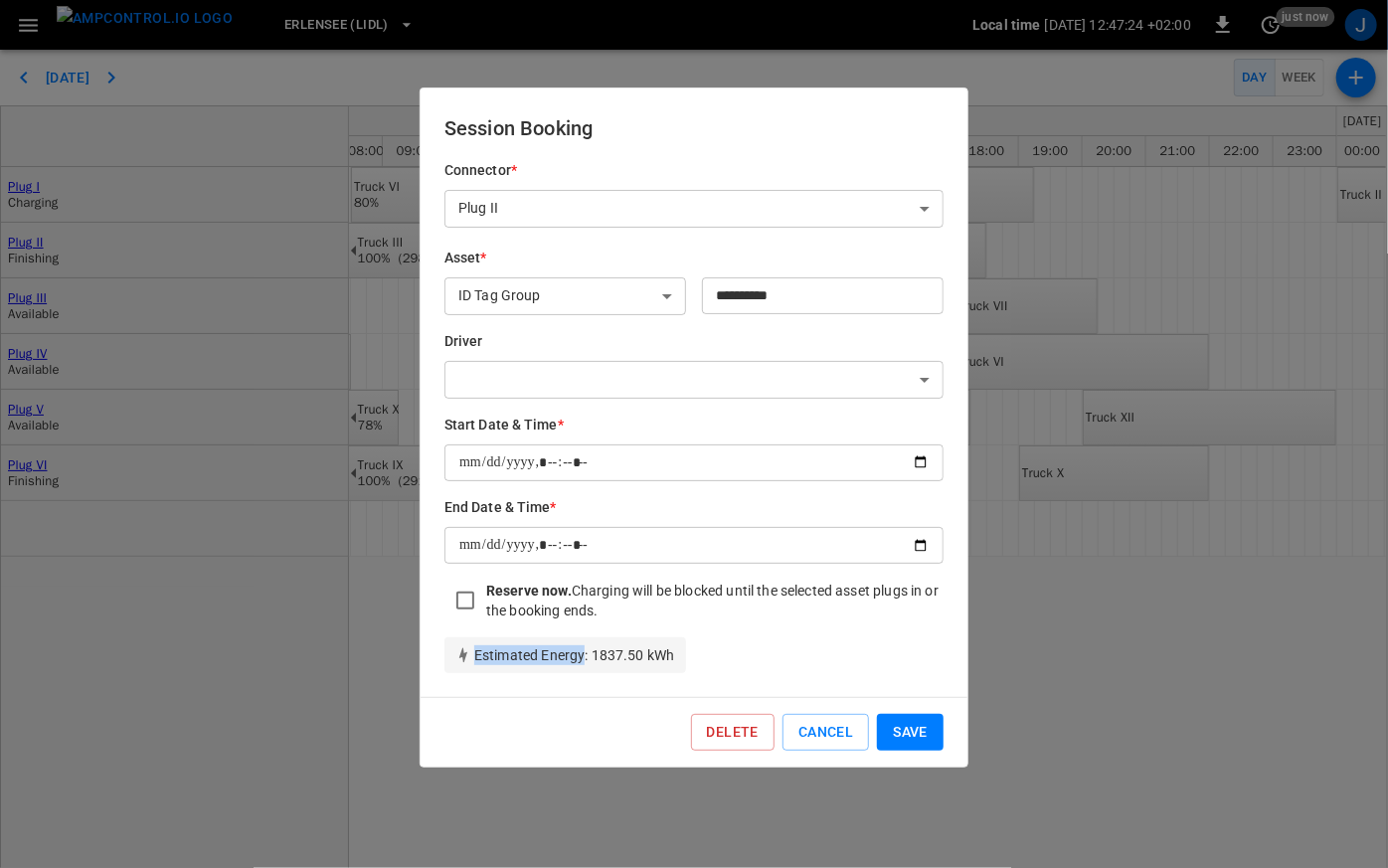 drag, startPoint x: 586, startPoint y: 650, endPoint x: 715, endPoint y: 652, distance: 129.0155 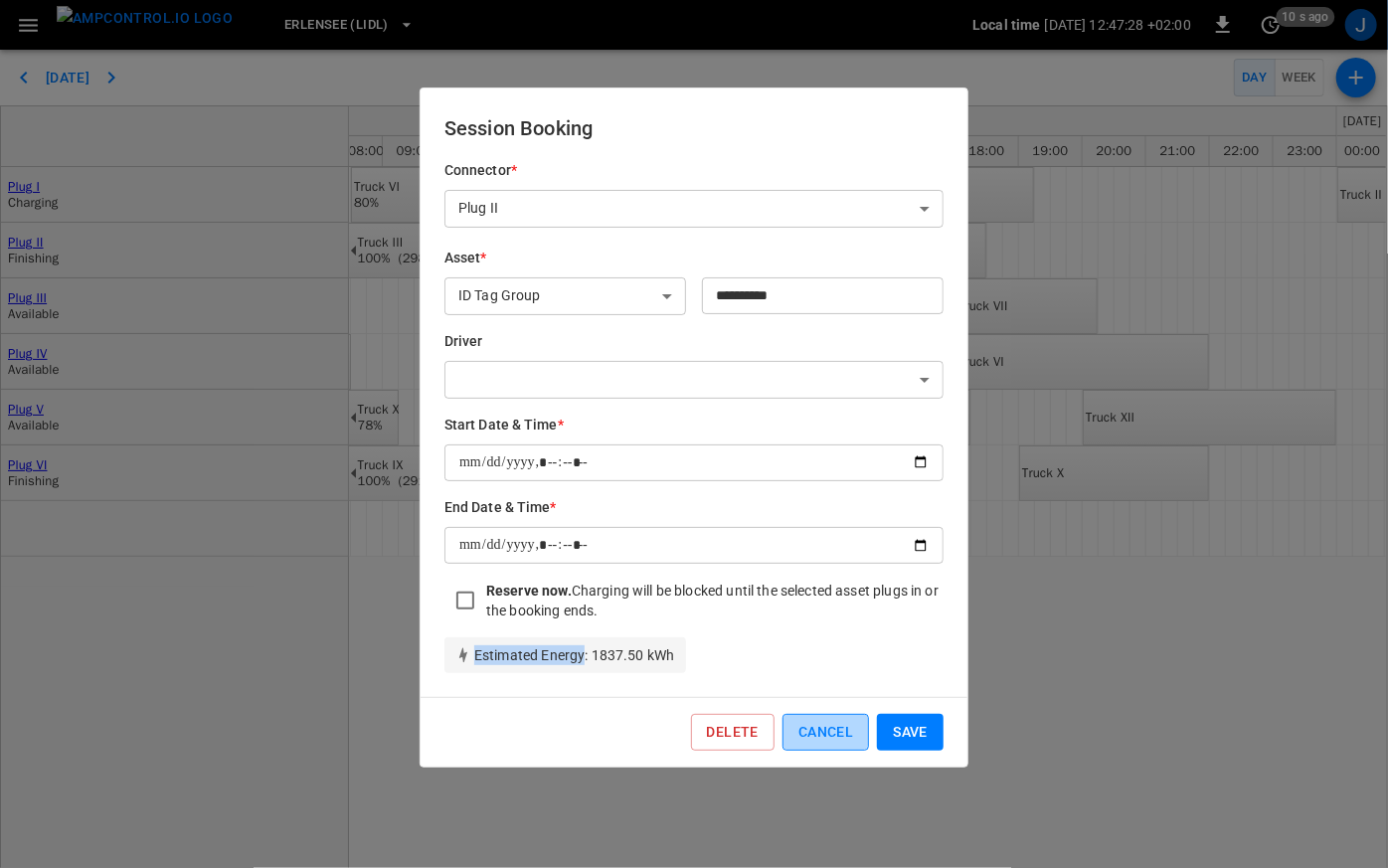 click on "Cancel" at bounding box center [825, 732] 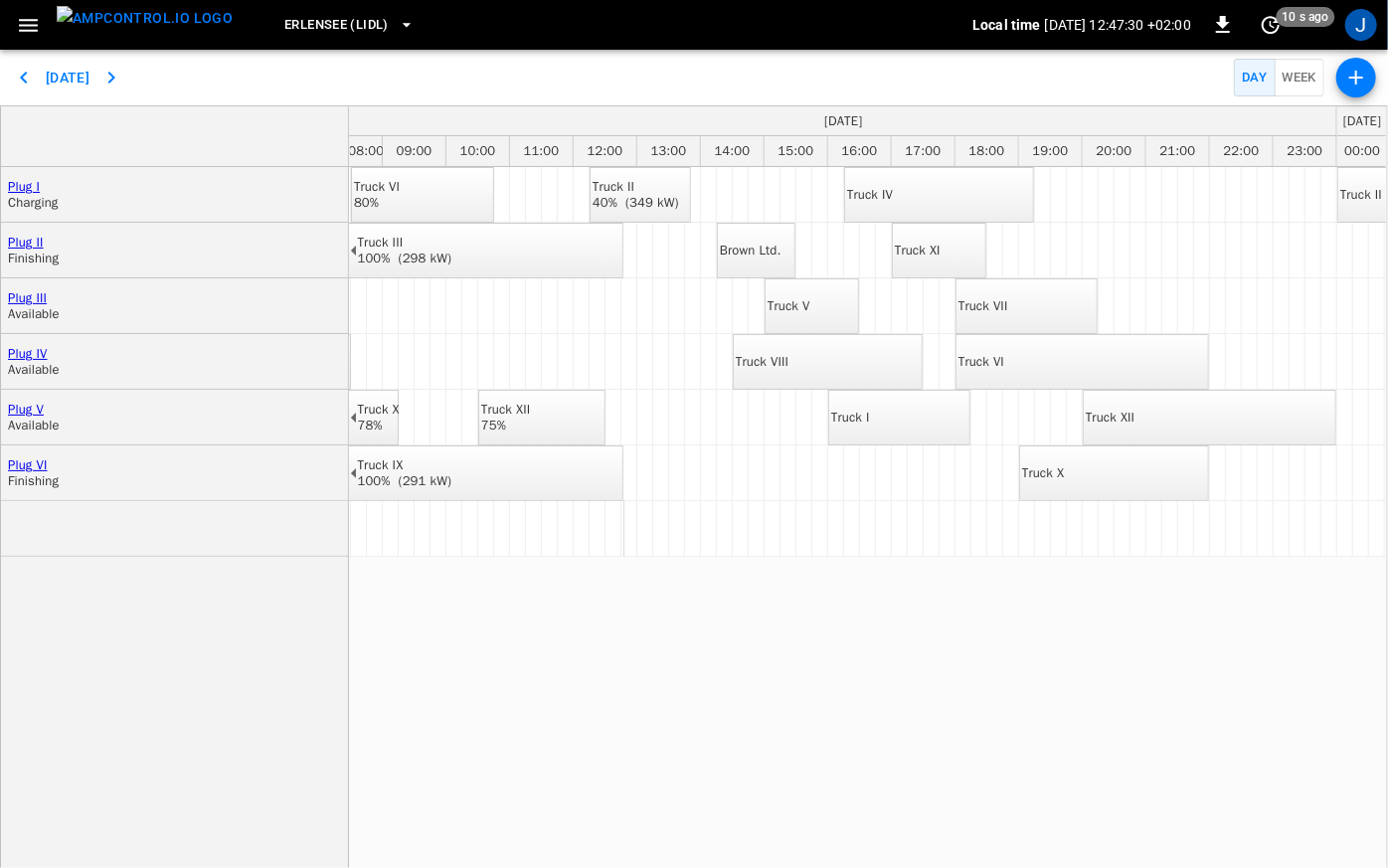 click on "Brown Ltd." at bounding box center (751, 251) 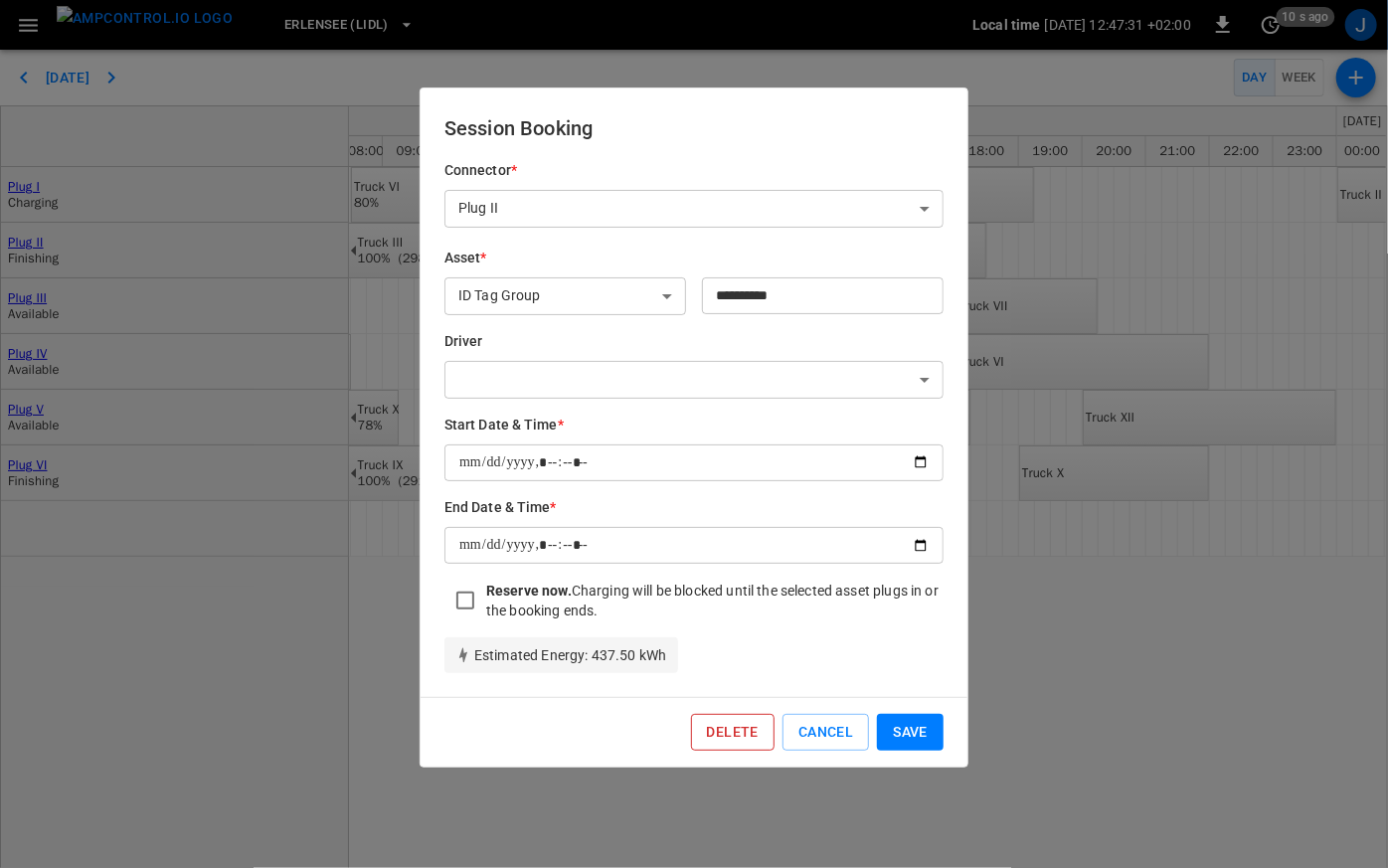 click on "Delete" at bounding box center (733, 732) 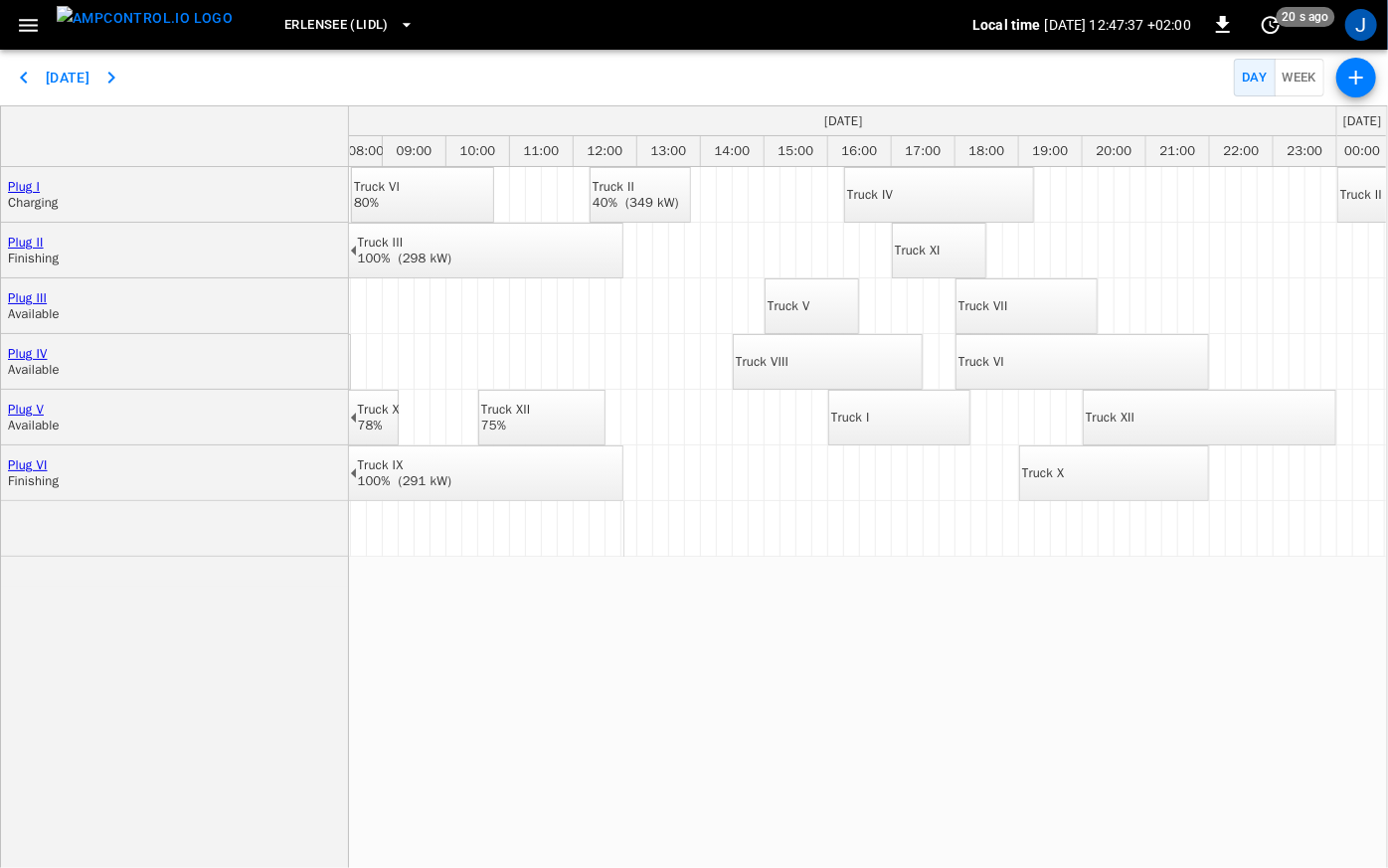 click on "Truck IV" at bounding box center [870, 195] 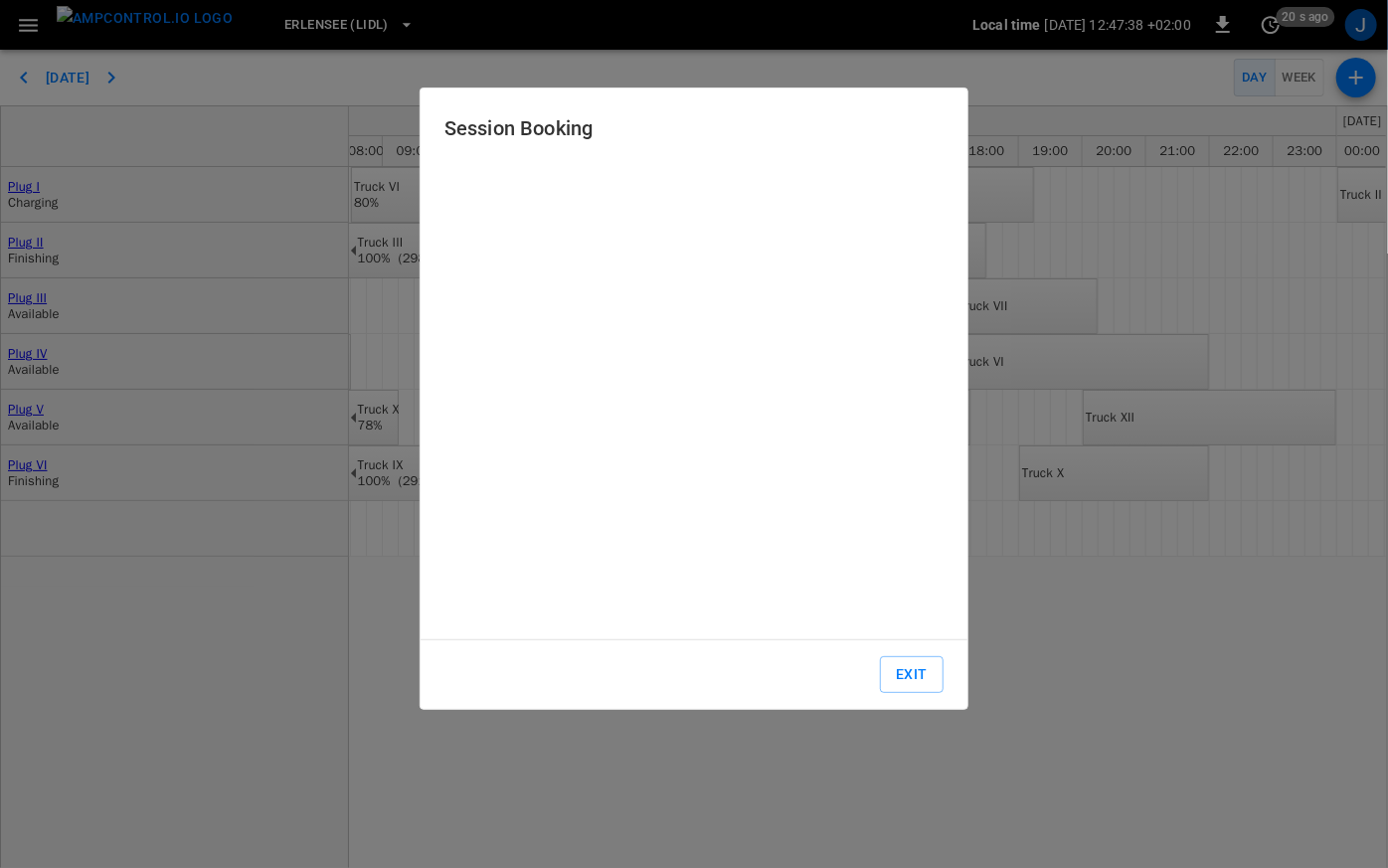 type on "**********" 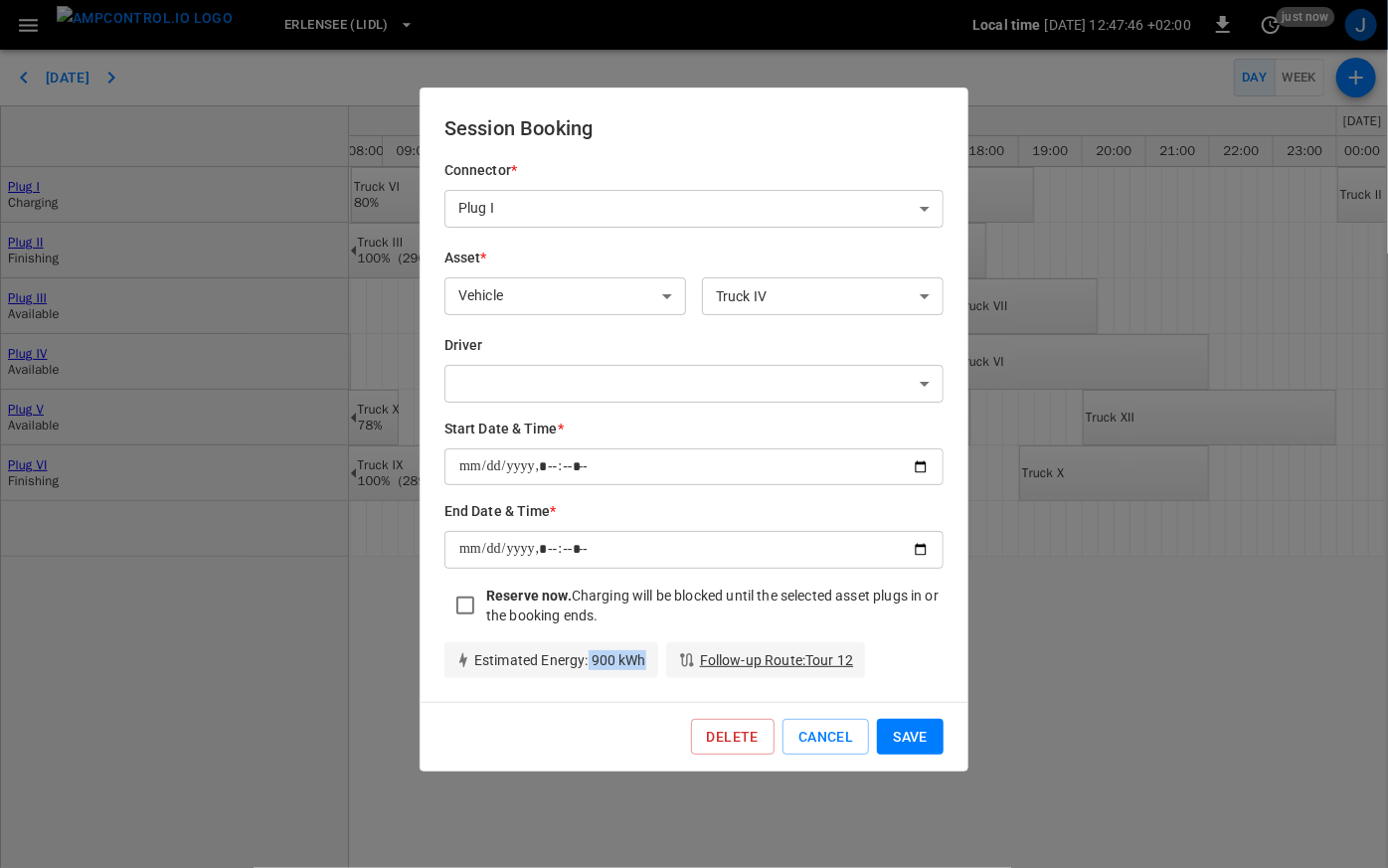 drag, startPoint x: 644, startPoint y: 662, endPoint x: 589, endPoint y: 664, distance: 55.0364 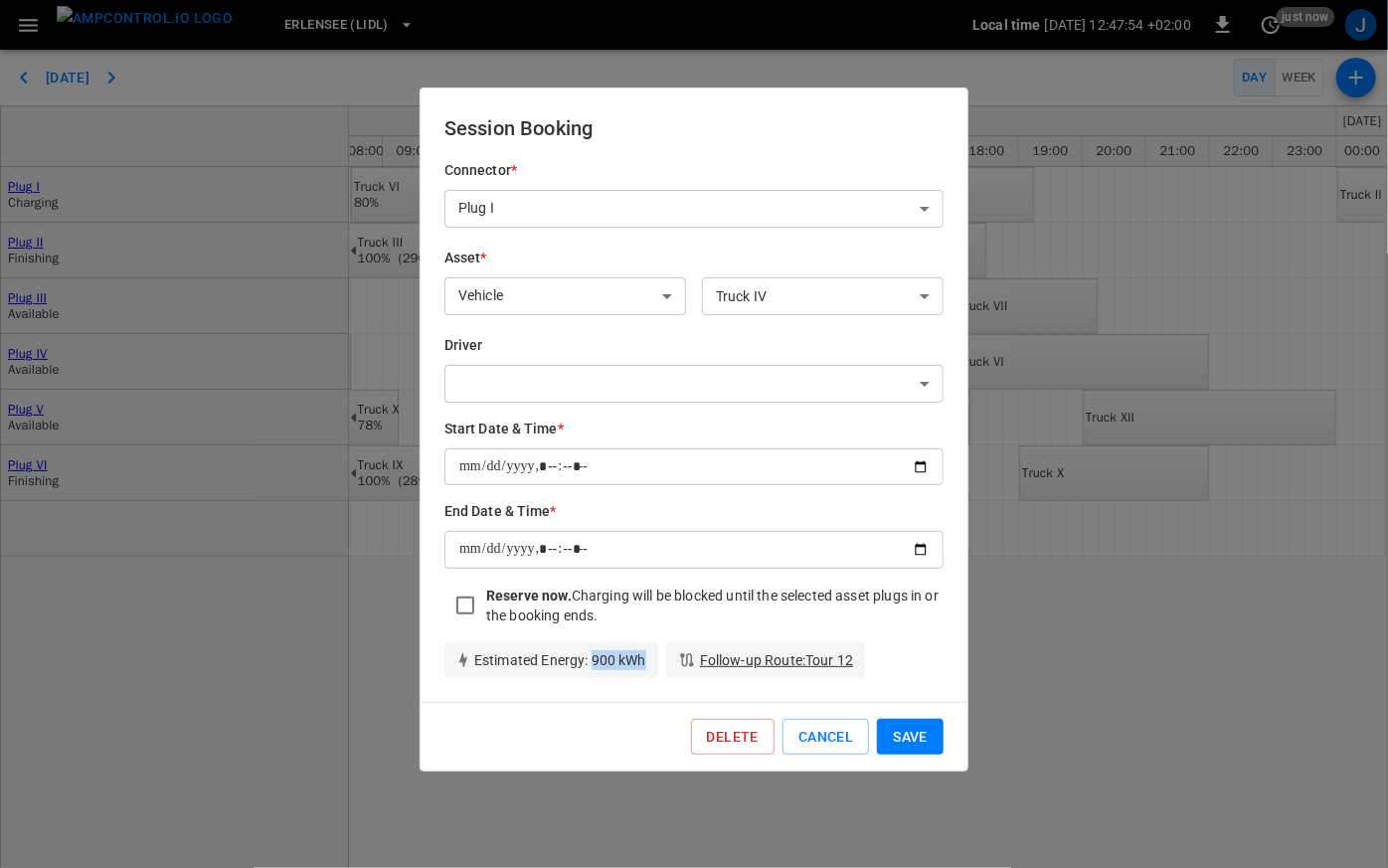 drag, startPoint x: 591, startPoint y: 663, endPoint x: 645, endPoint y: 662, distance: 54.00926 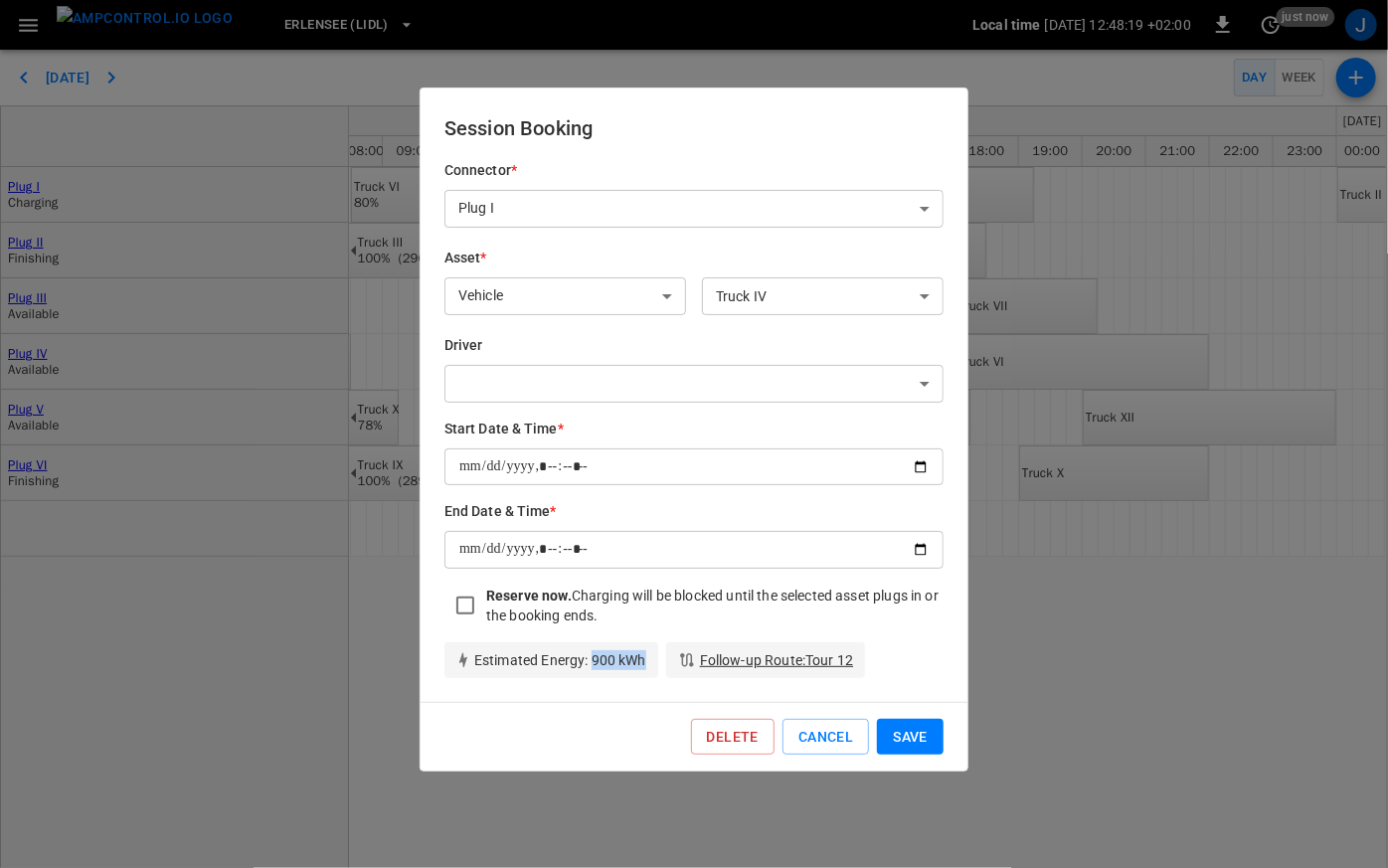 click on "Estimated Energy :   900   kWh" at bounding box center (551, 660) 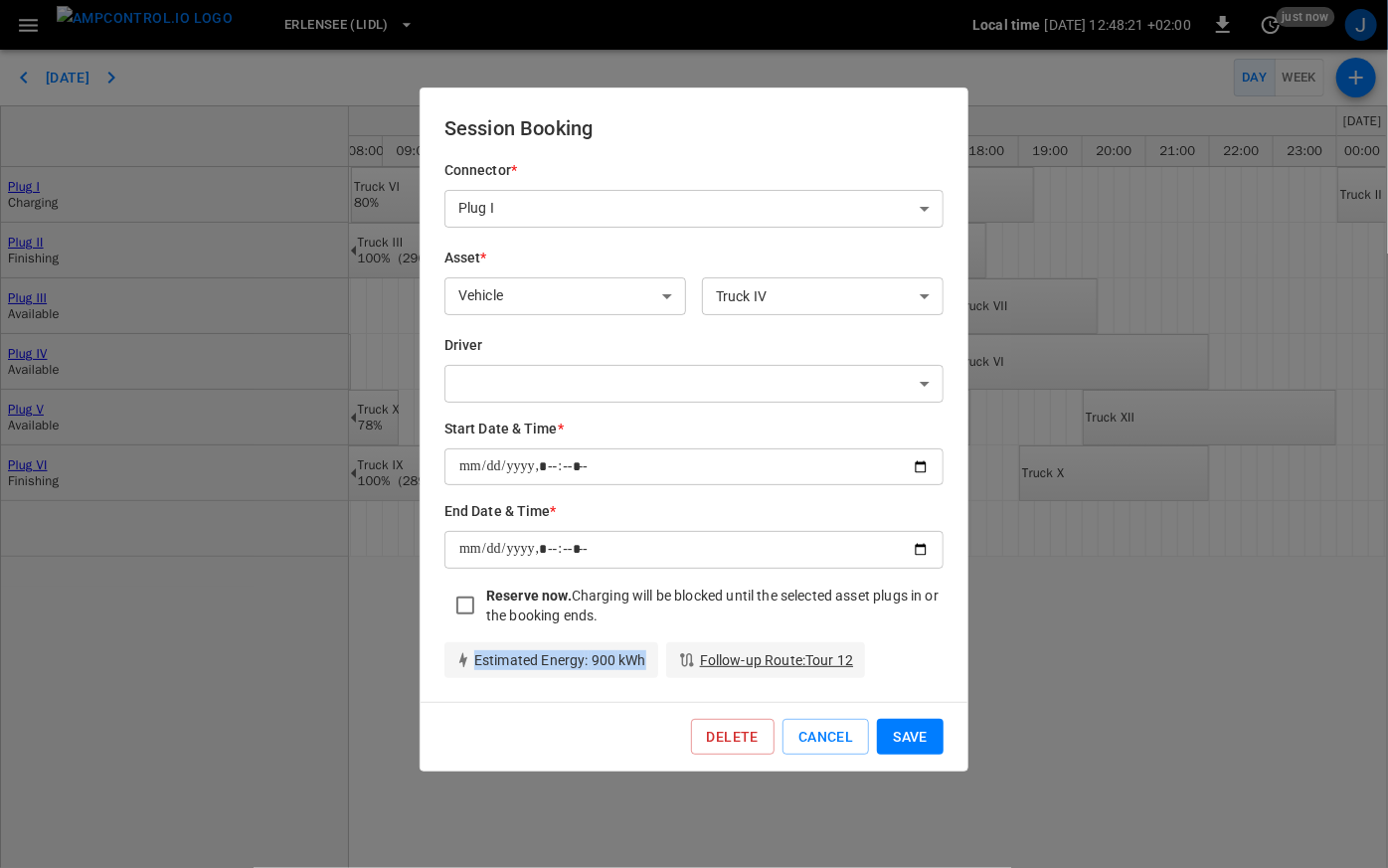 drag, startPoint x: 645, startPoint y: 662, endPoint x: 456, endPoint y: 670, distance: 189.16924 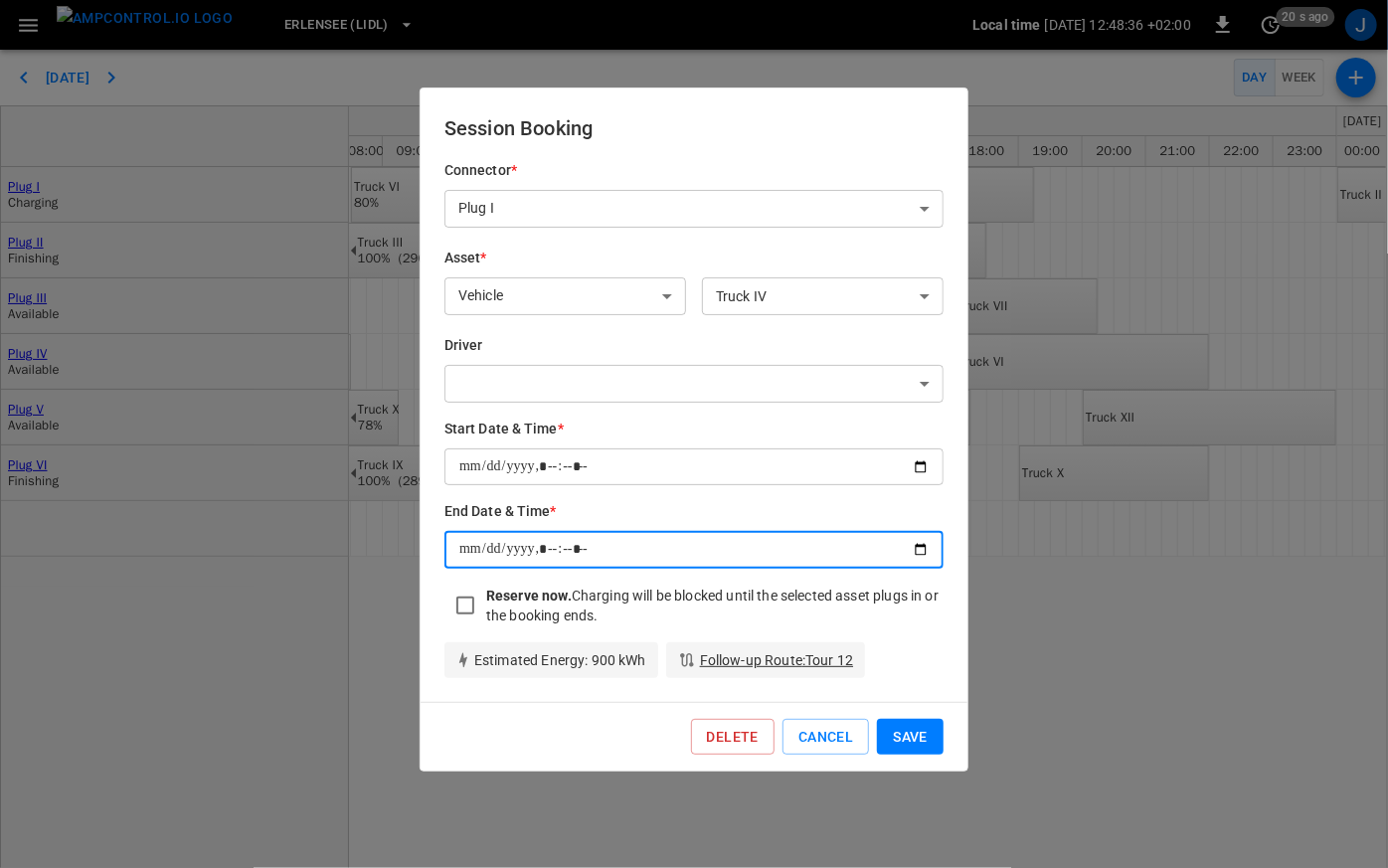 click at bounding box center (694, 549) 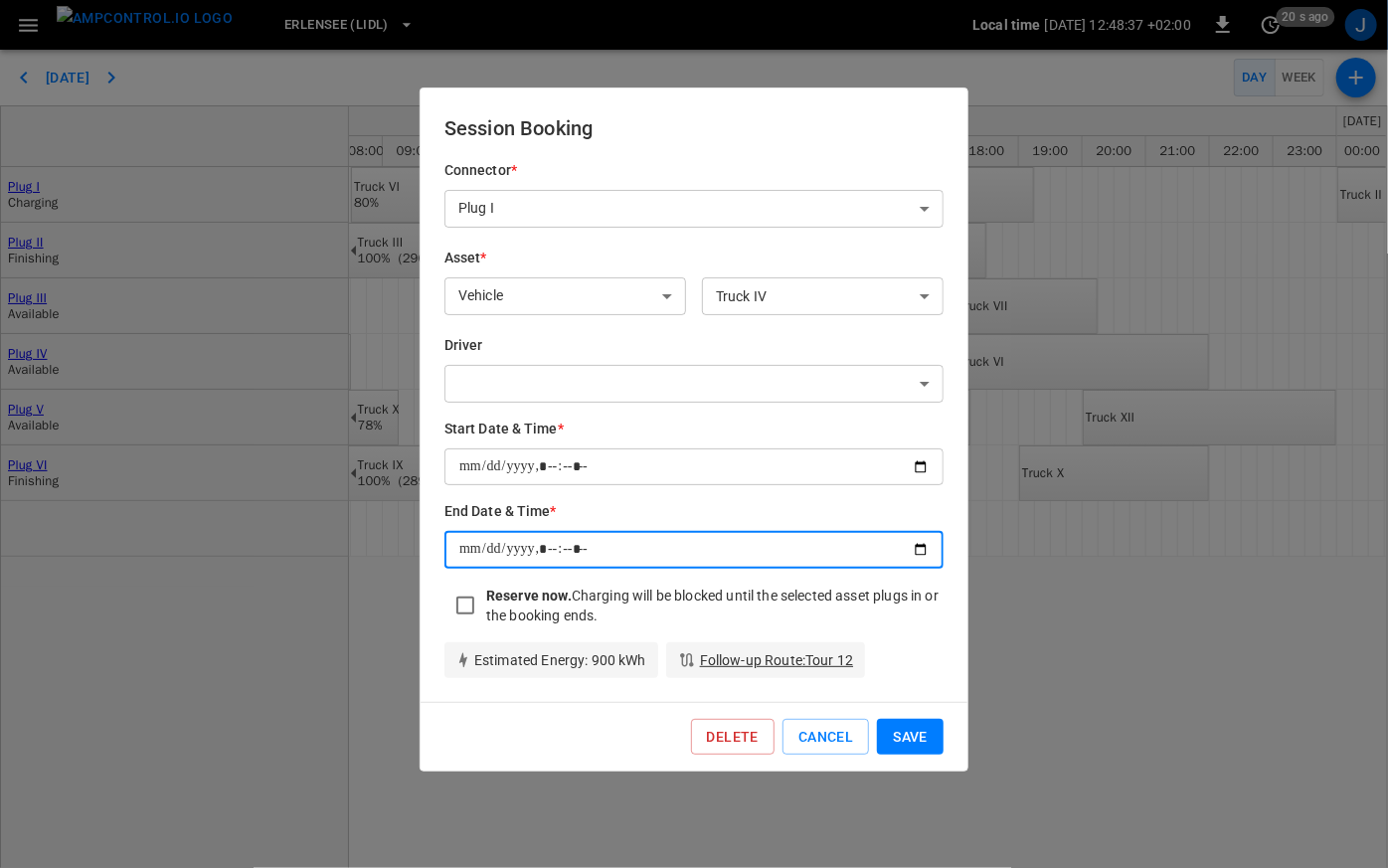 click at bounding box center [694, 549] 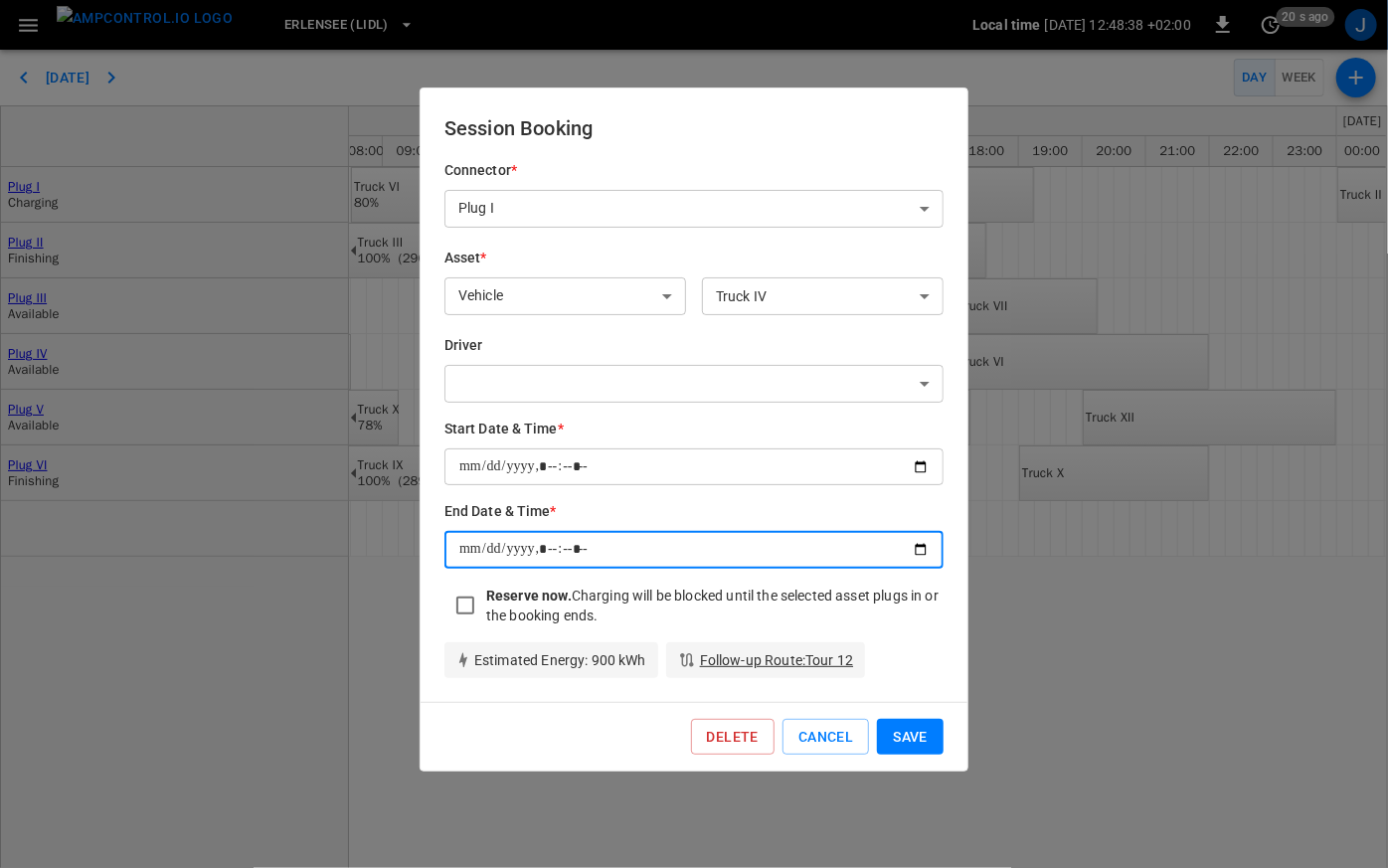 type on "**********" 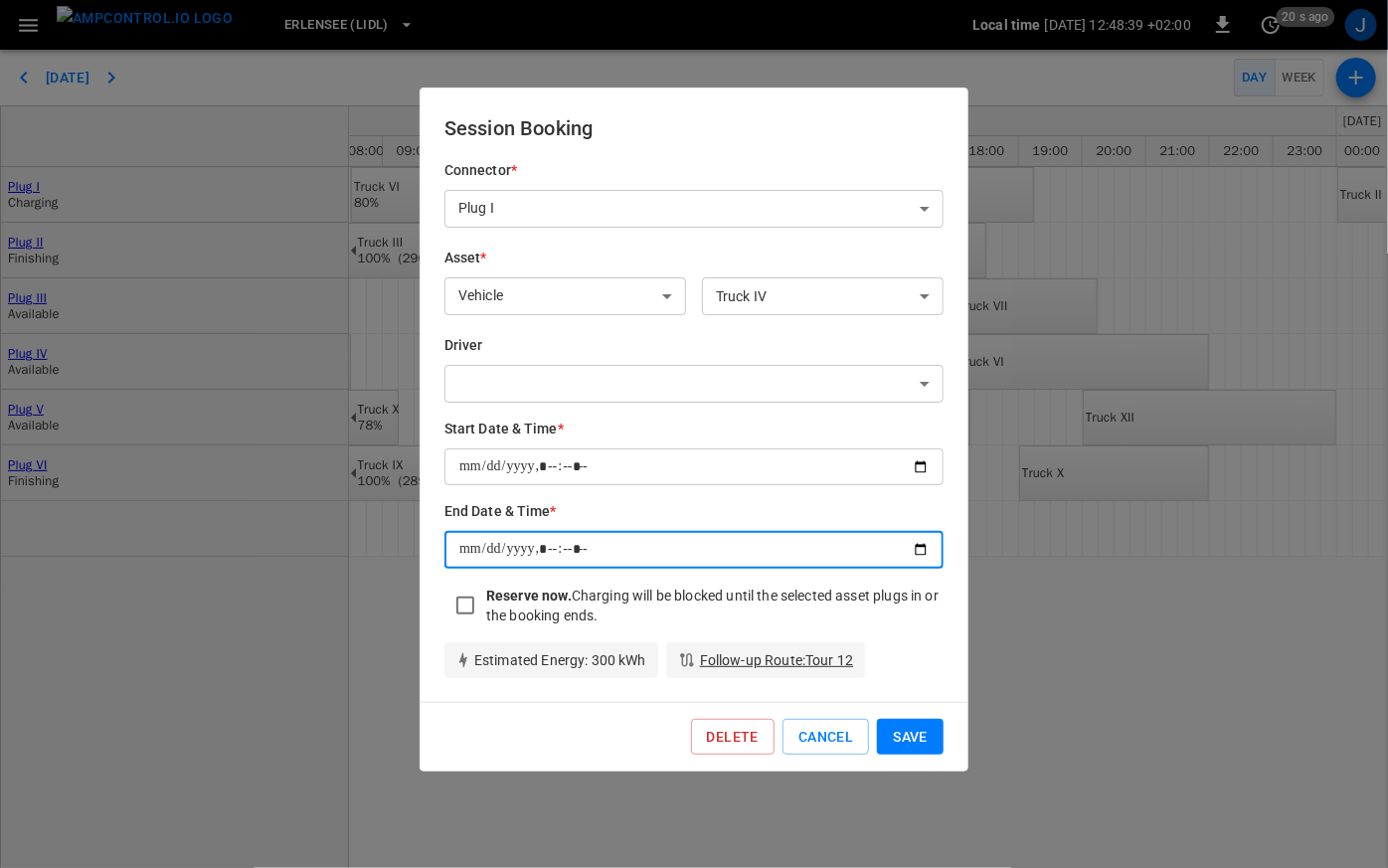 click on "Reserve now.  Charging will be blocked until the selected asset plugs in or the booking ends." at bounding box center [715, 606] 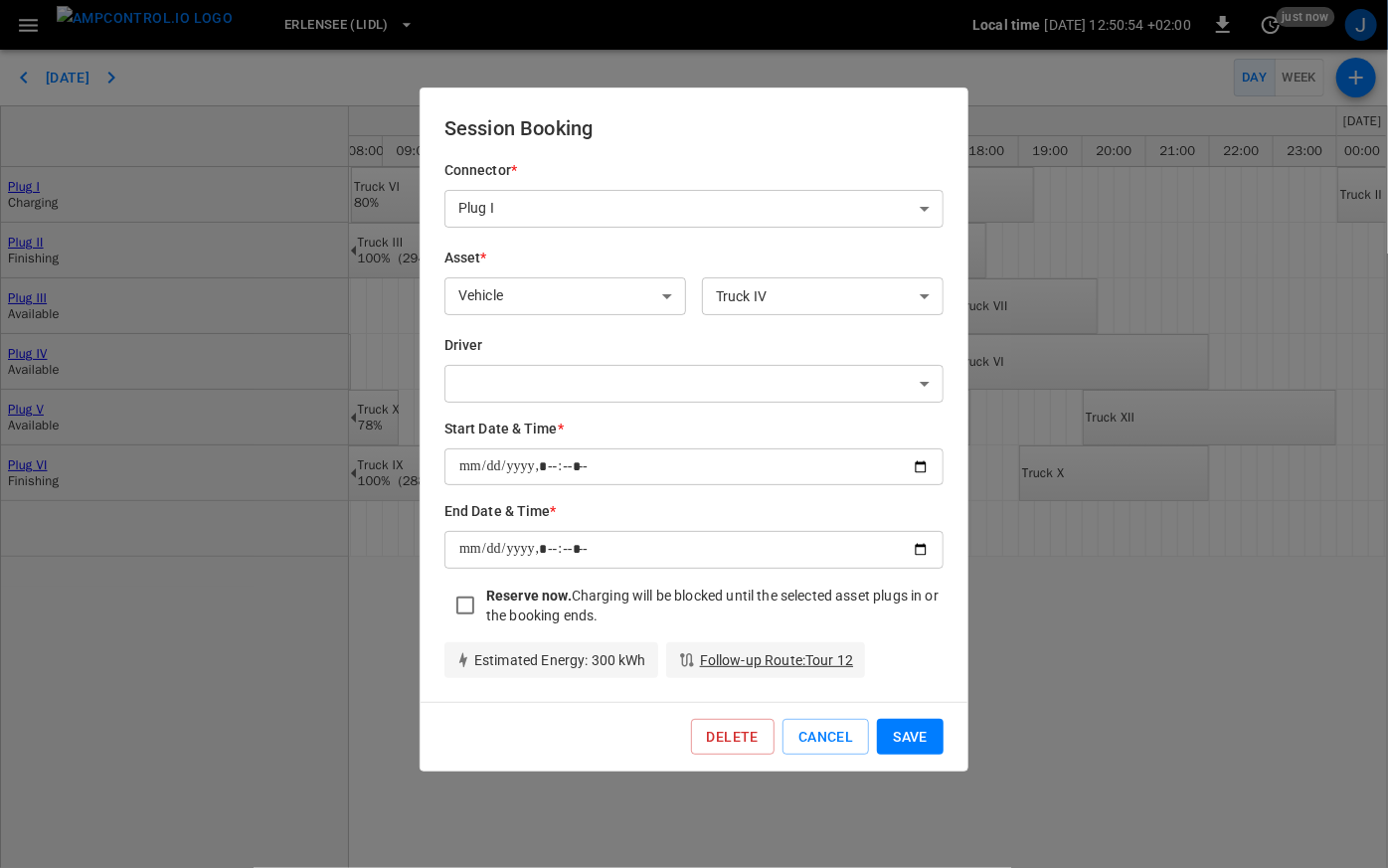 click on "Erlensee (Lidl) Local time 2025-07-29 12:50:54 +02:00 0 just now J Today Day Week
Plug I
Charging
Plug II
Finishing
Plug III
Available
Plug IV
Available
Plug V
Available
Plug VI
Finishing
July 29 2025 July 30 2025 July 31 2025 August 01 2025 00:00 01:00 02:00 03:00 04:00 05:00 06:00 07:00 08:00 09:00 10:00 11:00 12:00 13:00 14:00 15:00 16:00 17:00 18:00 19:00 20:00 21:00 22:00 23:00 00:00 01:00 02:00 03:00 04:00 05:00 06:00 07:00 08:00 09:00 10:00 11:00 12:00 13:00 14:00 15:00 16:00 17:00 18:00 19:00 20:00 21:00 22:00 23:00 00:00 01:00 02:00 03:00 04:00 05:00 06:00 07:00 08:00 09:00 10:00 11:00 12:00 13:00 14:00 15:00 16:00 17:00 18:00 19:00 20:00 21:00 22:00 23:00 00:00 01:00 02:00 03:00 04:00 05:00 06:00 07:00 08:00 09:00 10:00 11:00 12:00 13:00 14:00 15:00 16:00 17:00" at bounding box center (694, 434) 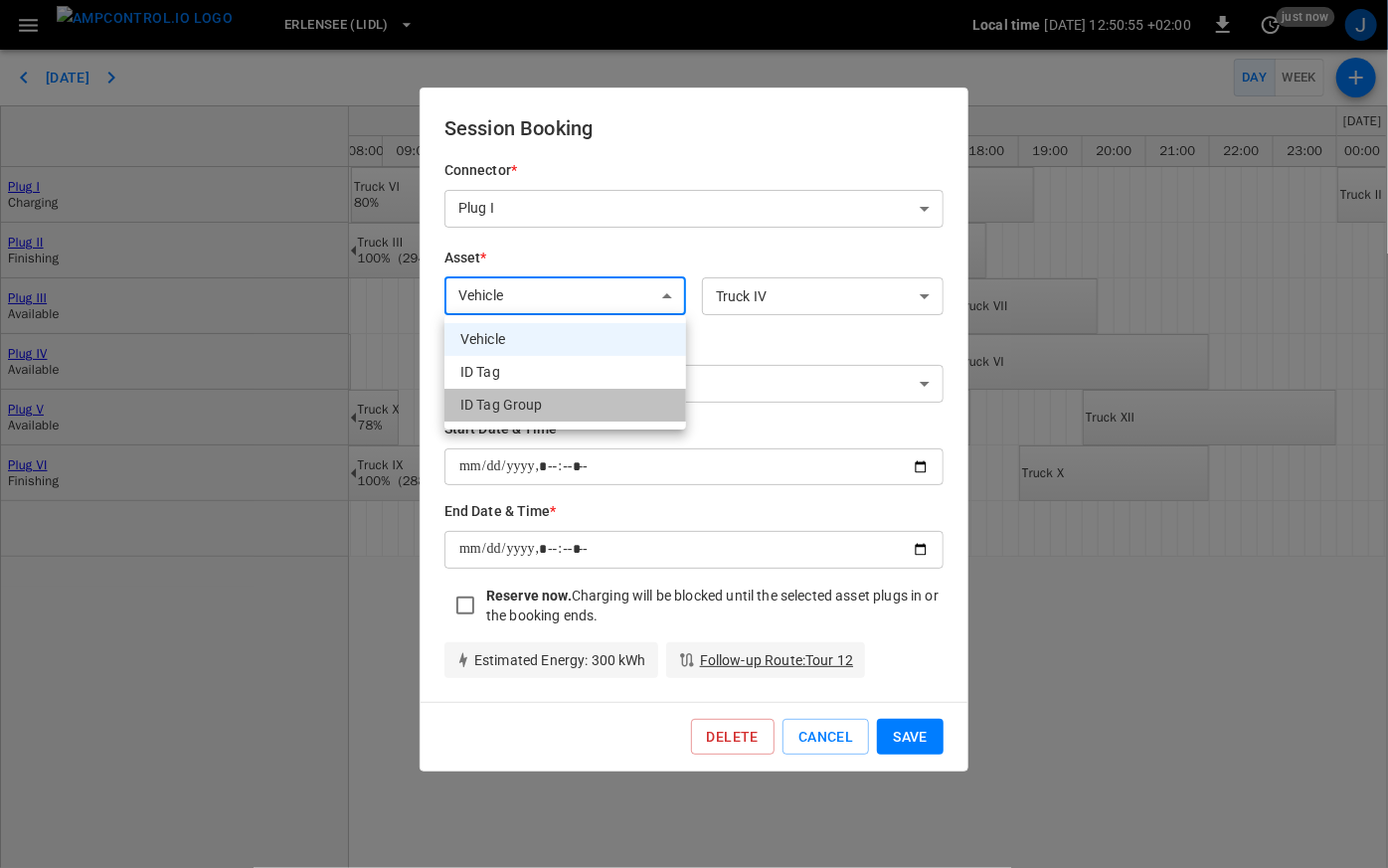 click on "ID Tag Group" at bounding box center (565, 405) 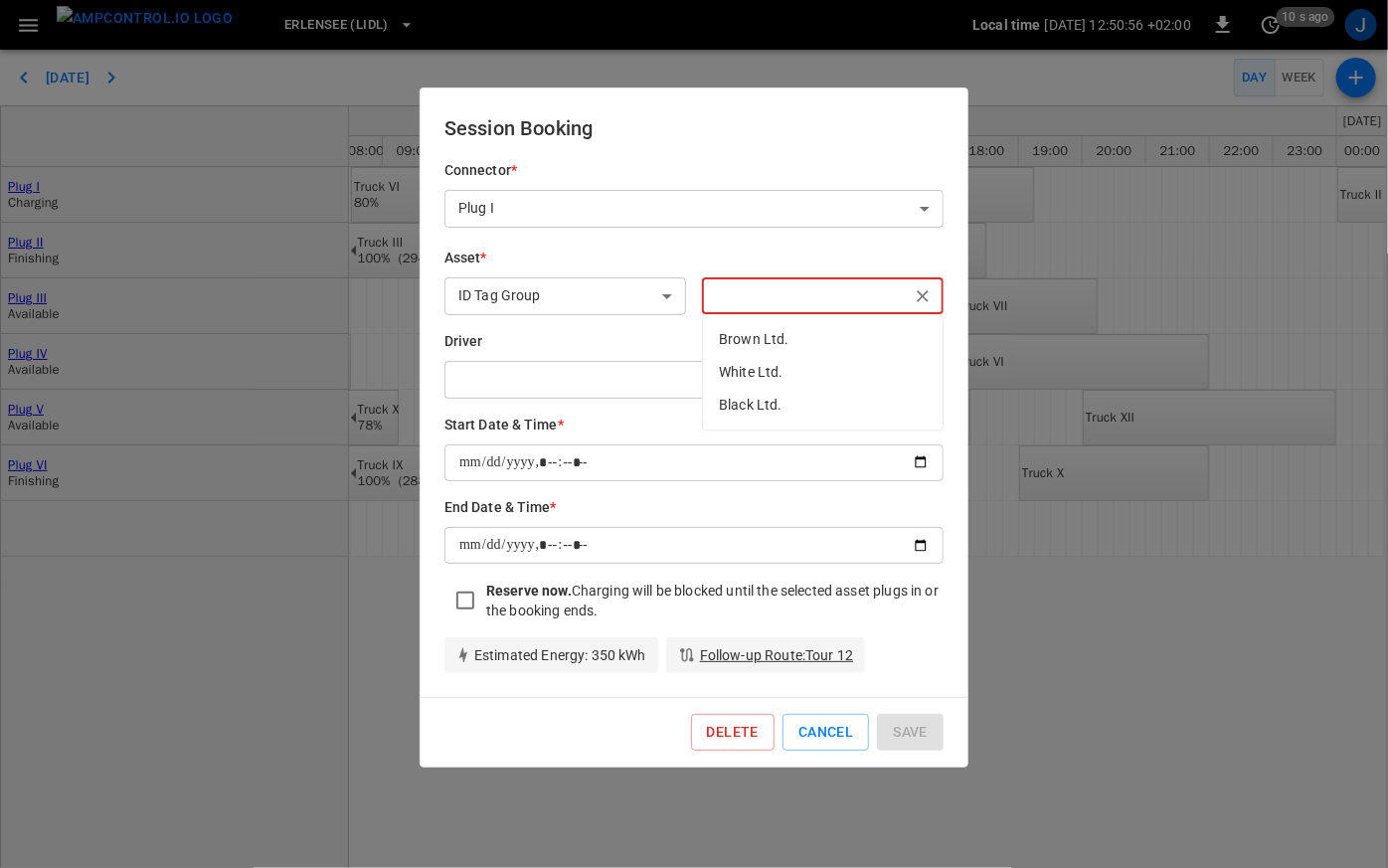 click at bounding box center [806, 295] 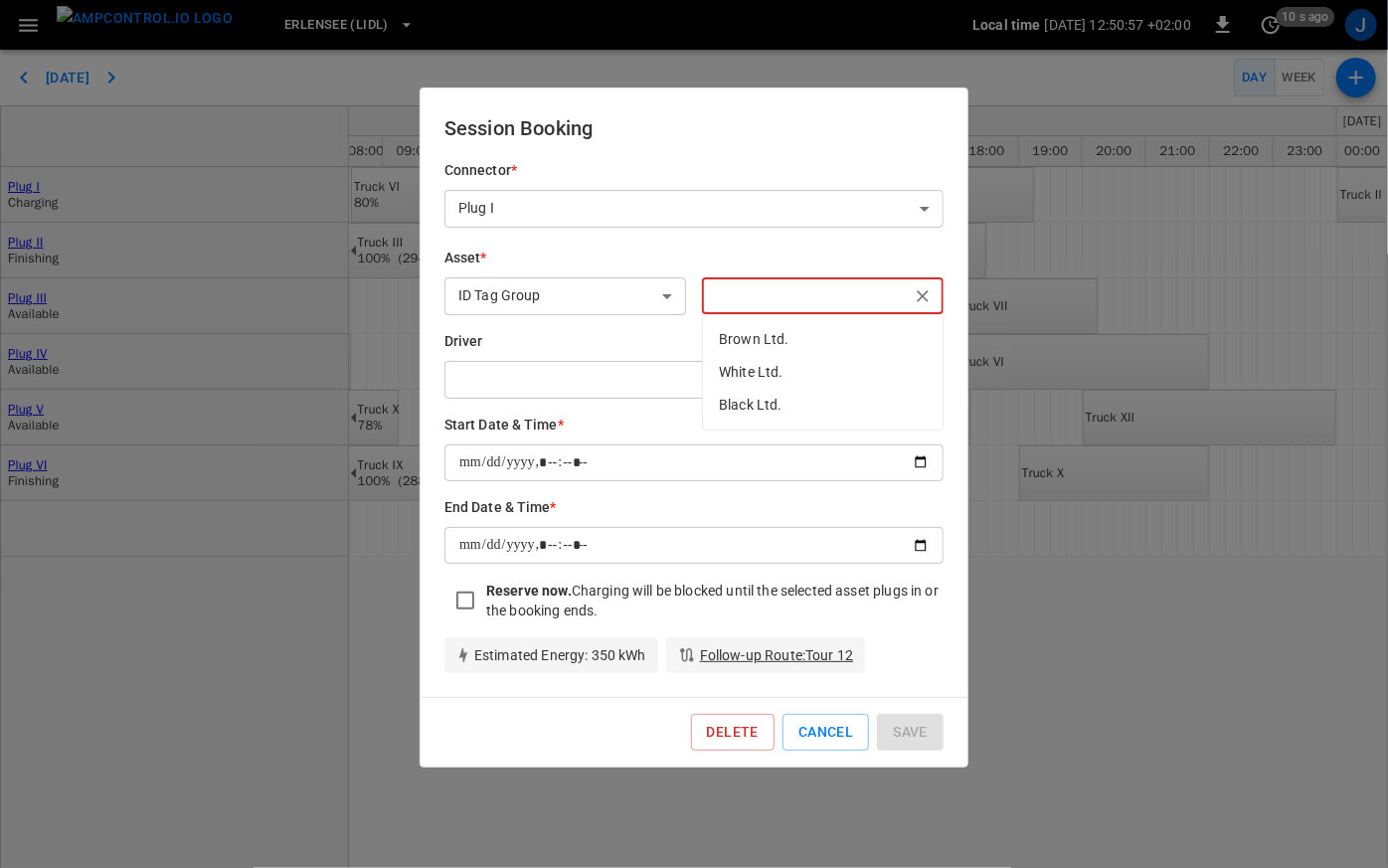click on "Brown Ltd." at bounding box center (822, 339) 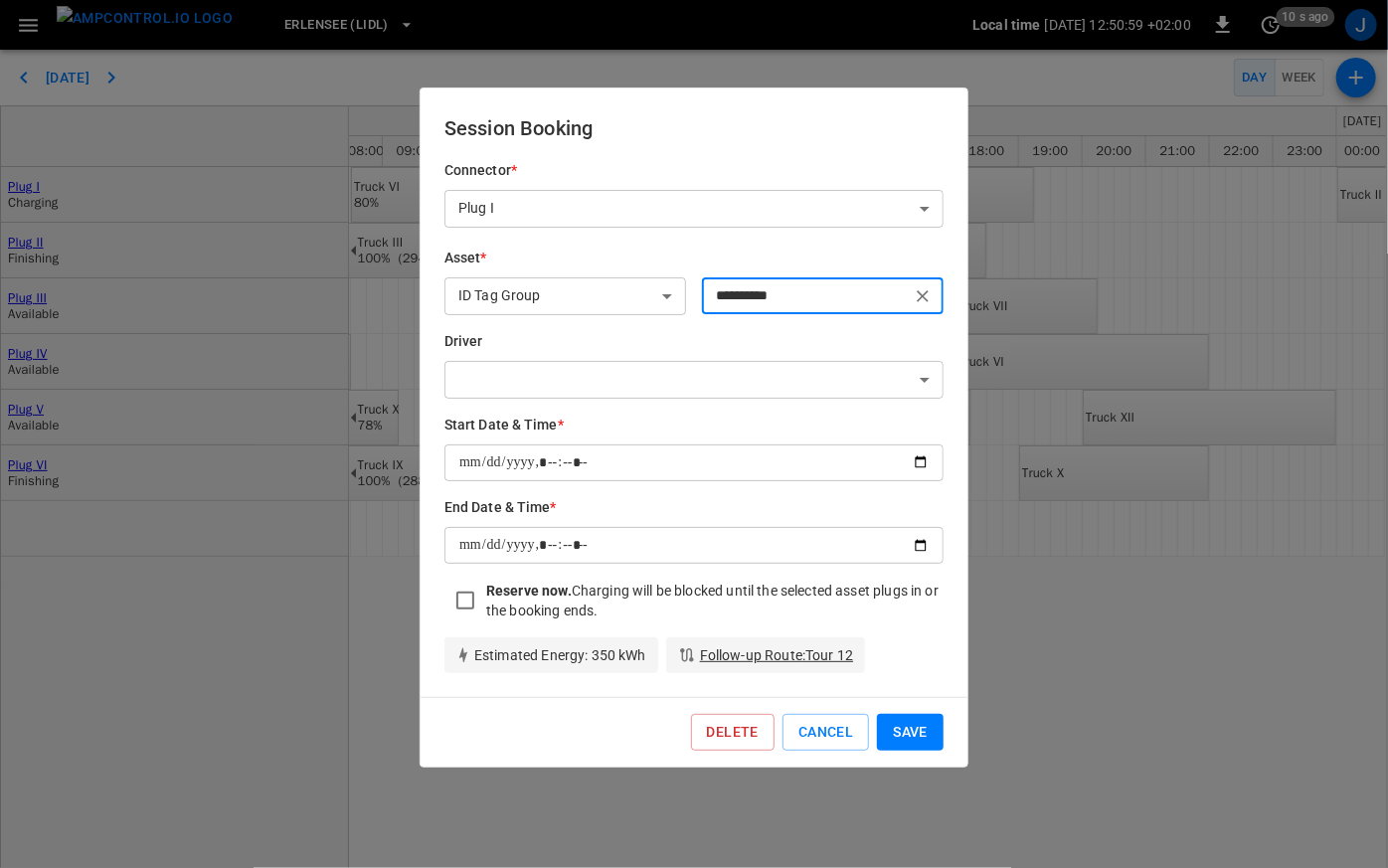 click on "Save" at bounding box center [910, 732] 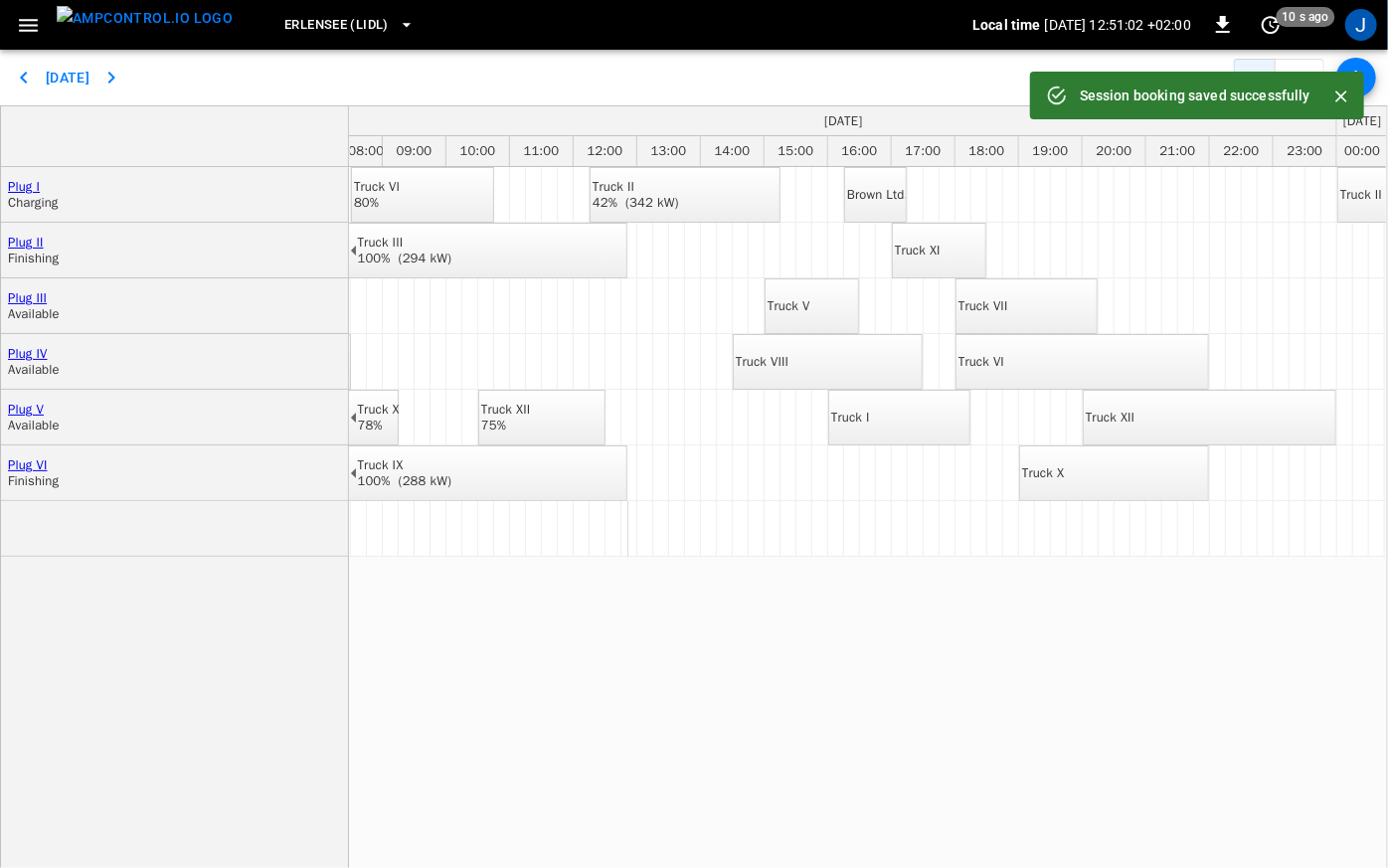 click on "Brown Ltd." at bounding box center (878, 195) 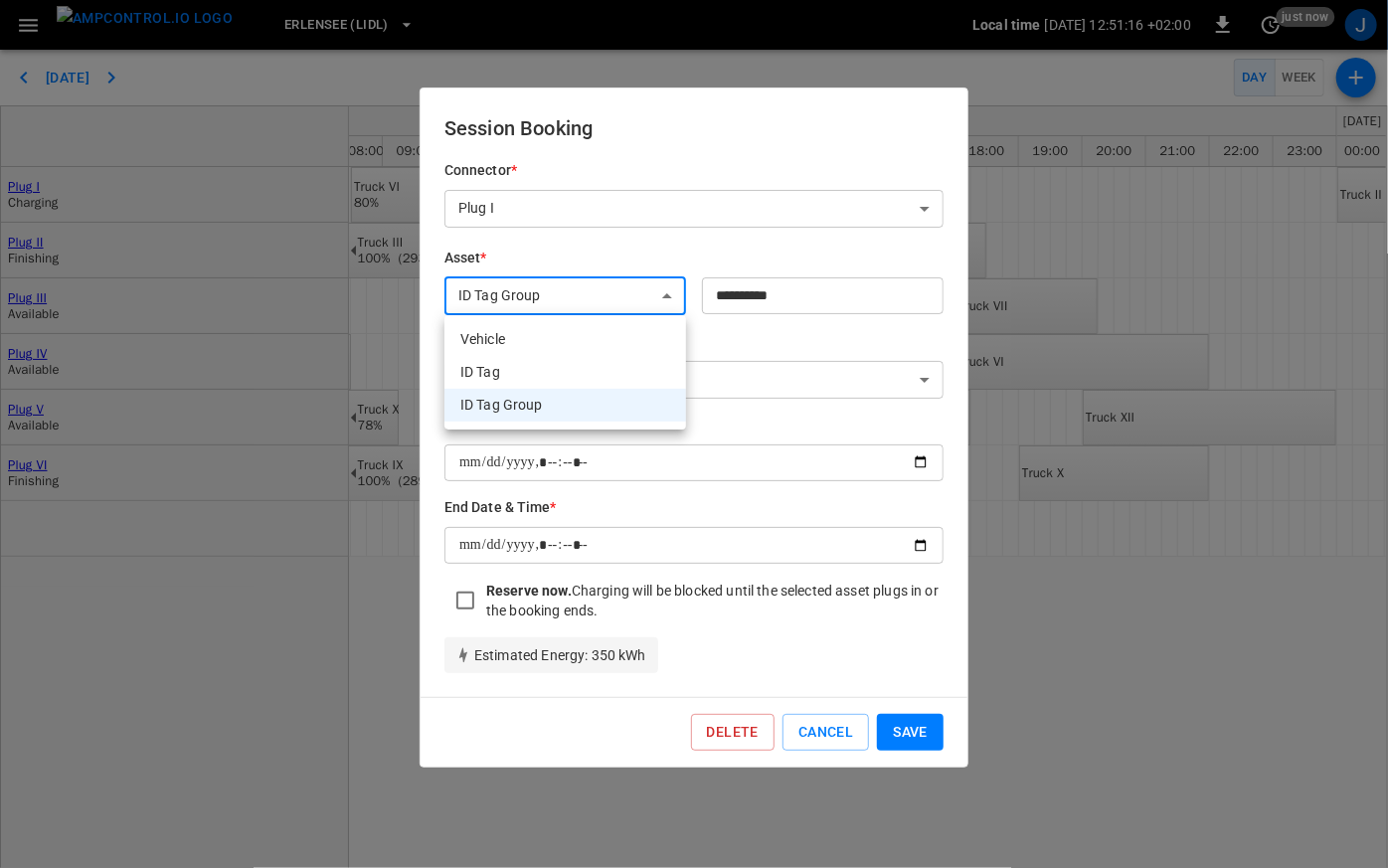 click on "Erlensee (Lidl) Local time 2025-07-29 12:51:16 +02:00 0 just now J Today Day Week
Plug I
Charging
Plug II
Finishing
Plug III
Available
Plug IV
Available
Plug V
Available
Plug VI
Finishing
July 29 2025 July 30 2025 July 31 2025 August 01 2025 00:00 01:00 02:00 03:00 04:00 05:00 06:00 07:00 08:00 09:00 10:00 11:00 12:00 13:00 14:00 15:00 16:00 17:00 18:00 19:00 20:00 21:00 22:00 23:00 00:00 01:00 02:00 03:00 04:00 05:00 06:00 07:00 08:00 09:00 10:00 11:00 12:00 13:00 14:00 15:00 16:00 17:00 18:00 19:00 20:00 21:00 22:00 23:00 00:00 01:00 02:00 03:00 04:00 05:00 06:00 07:00 08:00 09:00 10:00 11:00 12:00 13:00 14:00 15:00 16:00 17:00 18:00 19:00 20:00 21:00 22:00 23:00 00:00 01:00 02:00 03:00 04:00 05:00 06:00 07:00 08:00 09:00 10:00 11:00 12:00 13:00 14:00 15:00 16:00 17:00" at bounding box center (694, 434) 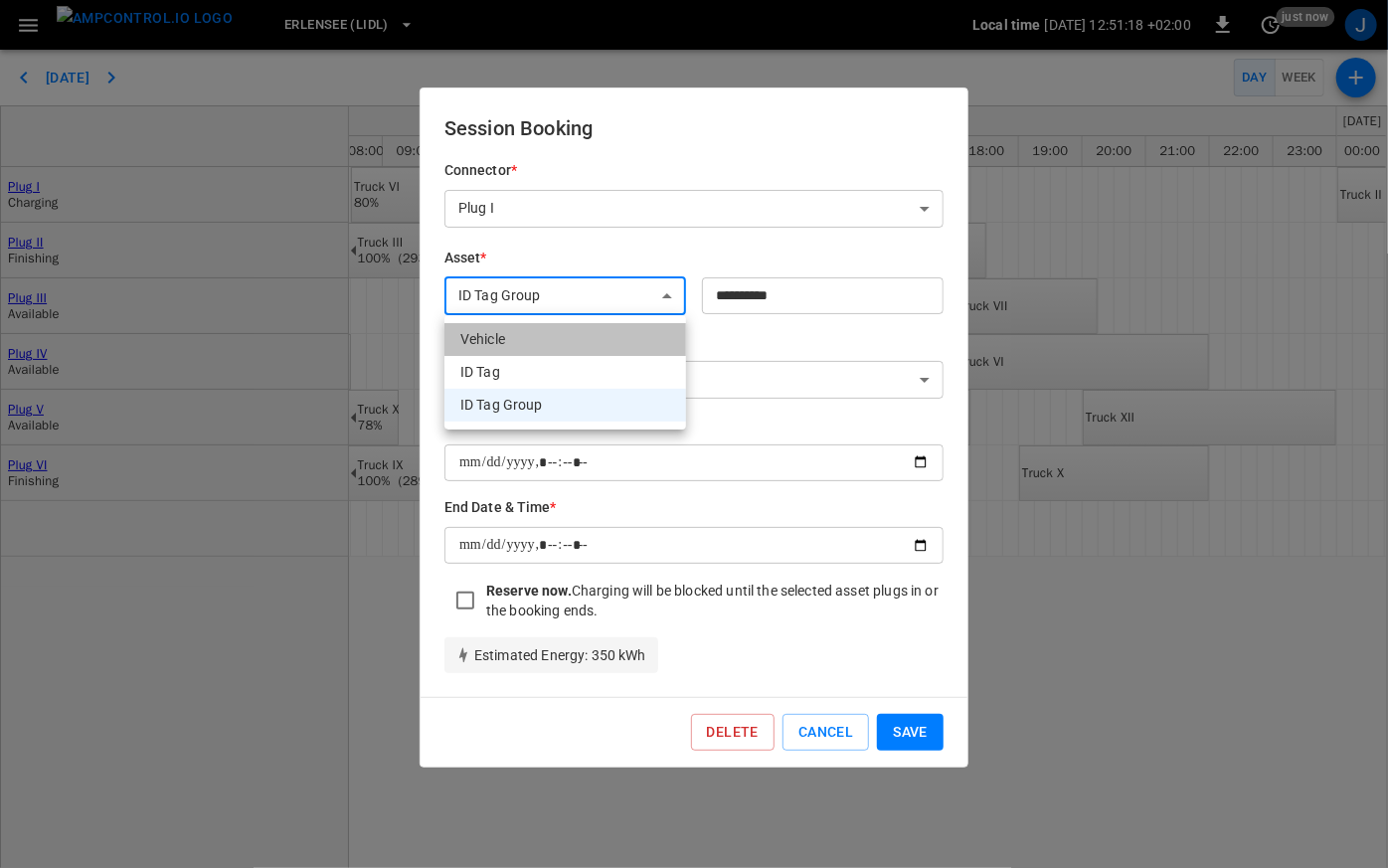 click on "Vehicle" at bounding box center (565, 339) 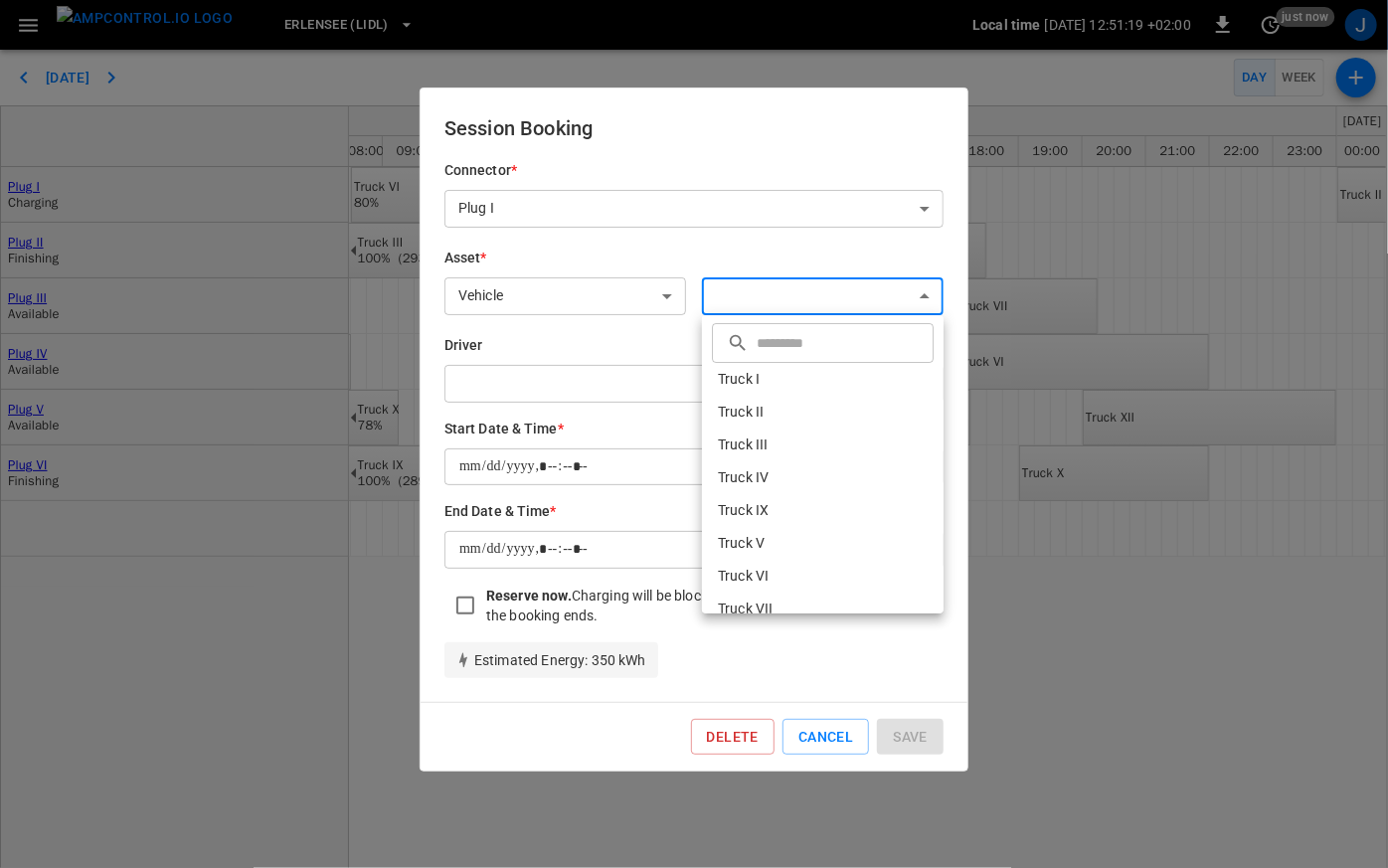 click on "Erlensee (Lidl) Local time 2025-07-29 12:51:19 +02:00 0 just now J Today Day Week
Plug I
Charging
Plug II
Finishing
Plug III
Available
Plug IV
Available
Plug V
Available
Plug VI
Finishing
July 29 2025 July 30 2025 July 31 2025 August 01 2025 00:00 01:00 02:00 03:00 04:00 05:00 06:00 07:00 08:00 09:00 10:00 11:00 12:00 13:00 14:00 15:00 16:00 17:00 18:00 19:00 20:00 21:00 22:00 23:00 00:00 01:00 02:00 03:00 04:00 05:00 06:00 07:00 08:00 09:00 10:00 11:00 12:00 13:00 14:00 15:00 16:00 17:00 18:00 19:00 20:00 21:00 22:00 23:00 00:00 01:00 02:00 03:00 04:00 05:00 06:00 07:00 08:00 09:00 10:00 11:00 12:00 13:00 14:00 15:00 16:00 17:00 18:00 19:00 20:00 21:00 22:00 23:00 00:00 01:00 02:00 03:00 04:00 05:00 06:00 07:00 08:00 09:00 10:00 11:00 12:00 13:00 14:00 15:00 16:00 17:00" at bounding box center [694, 434] 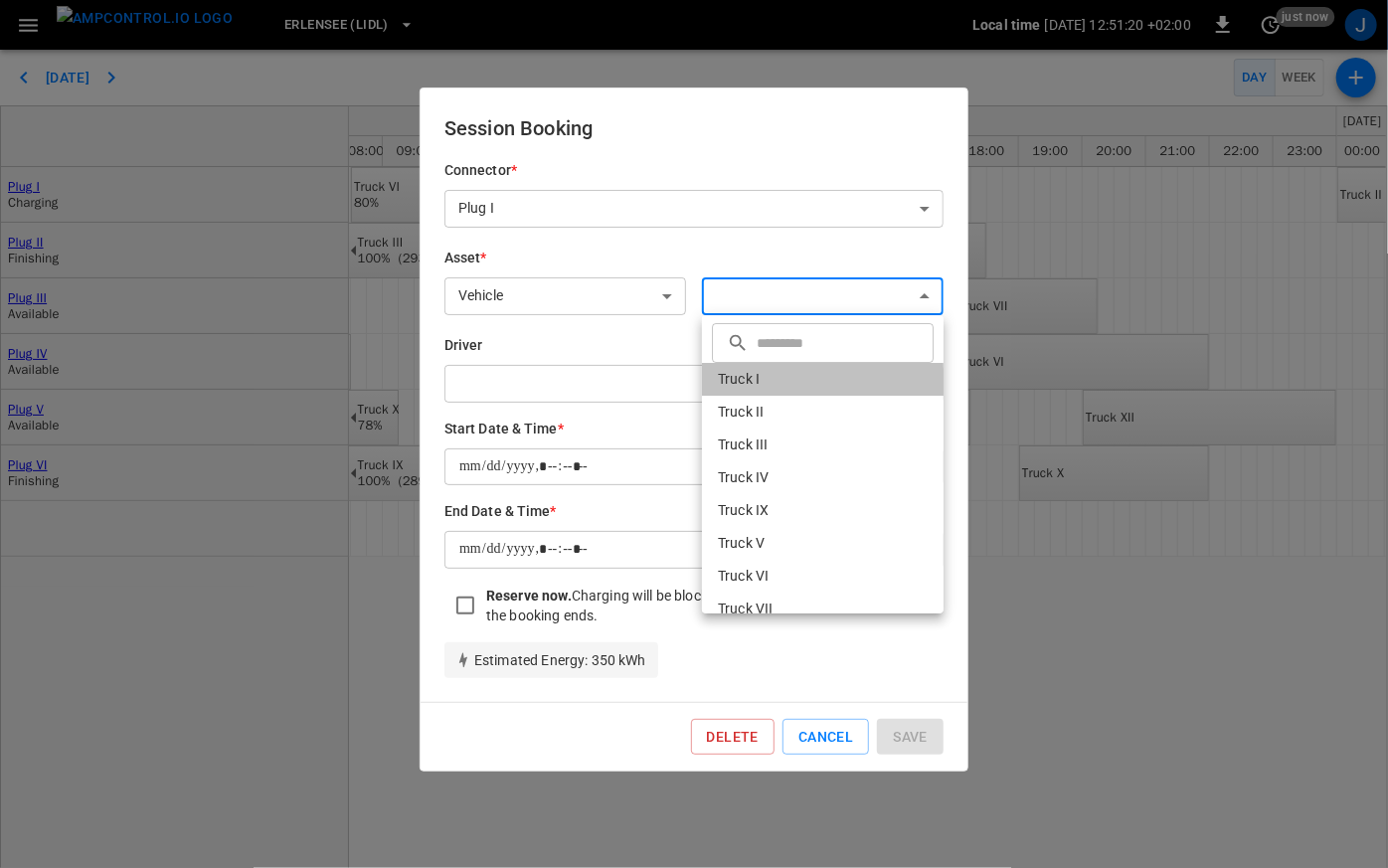 click on "Truck I" at bounding box center [822, 379] 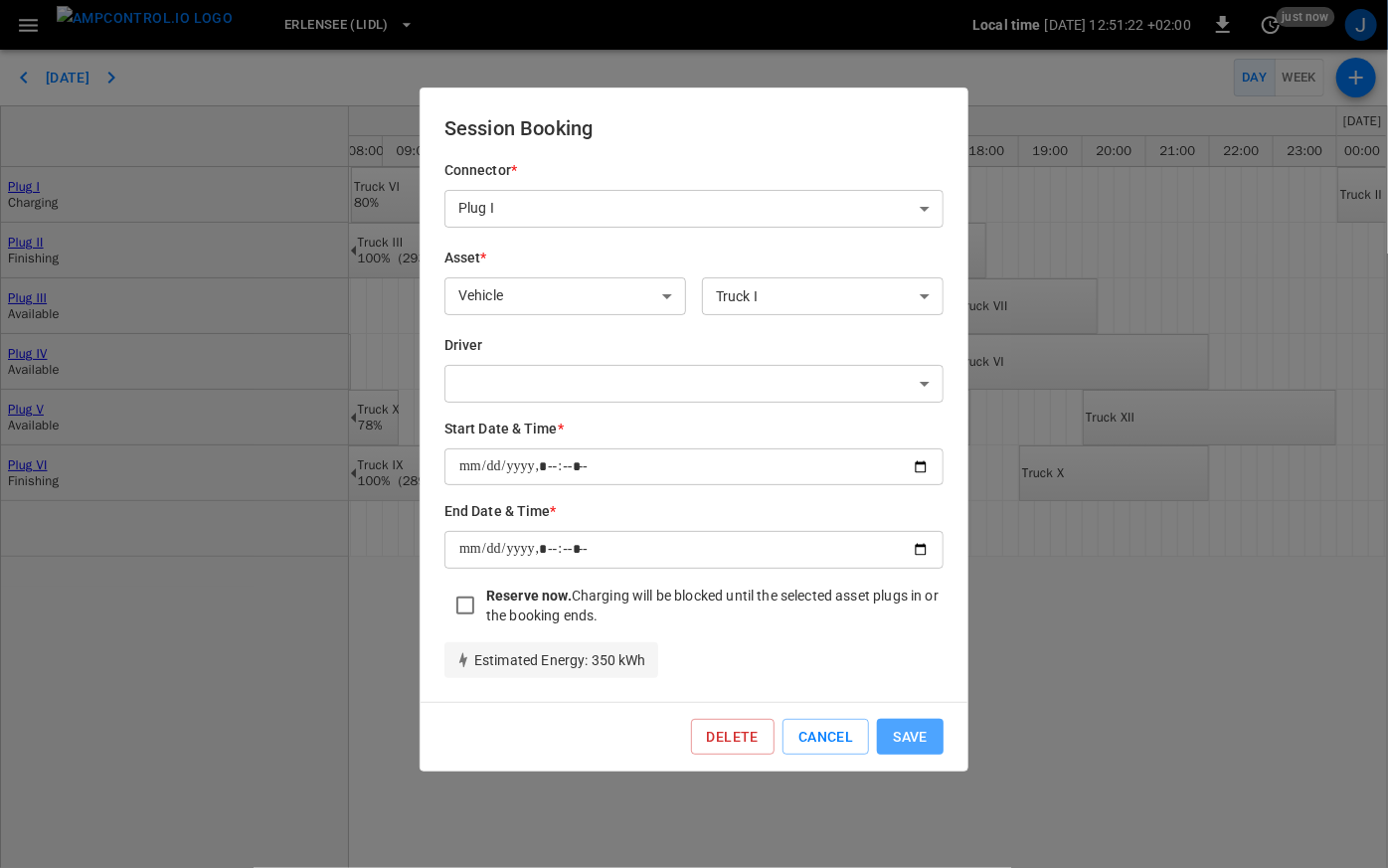 click on "Save" at bounding box center [910, 737] 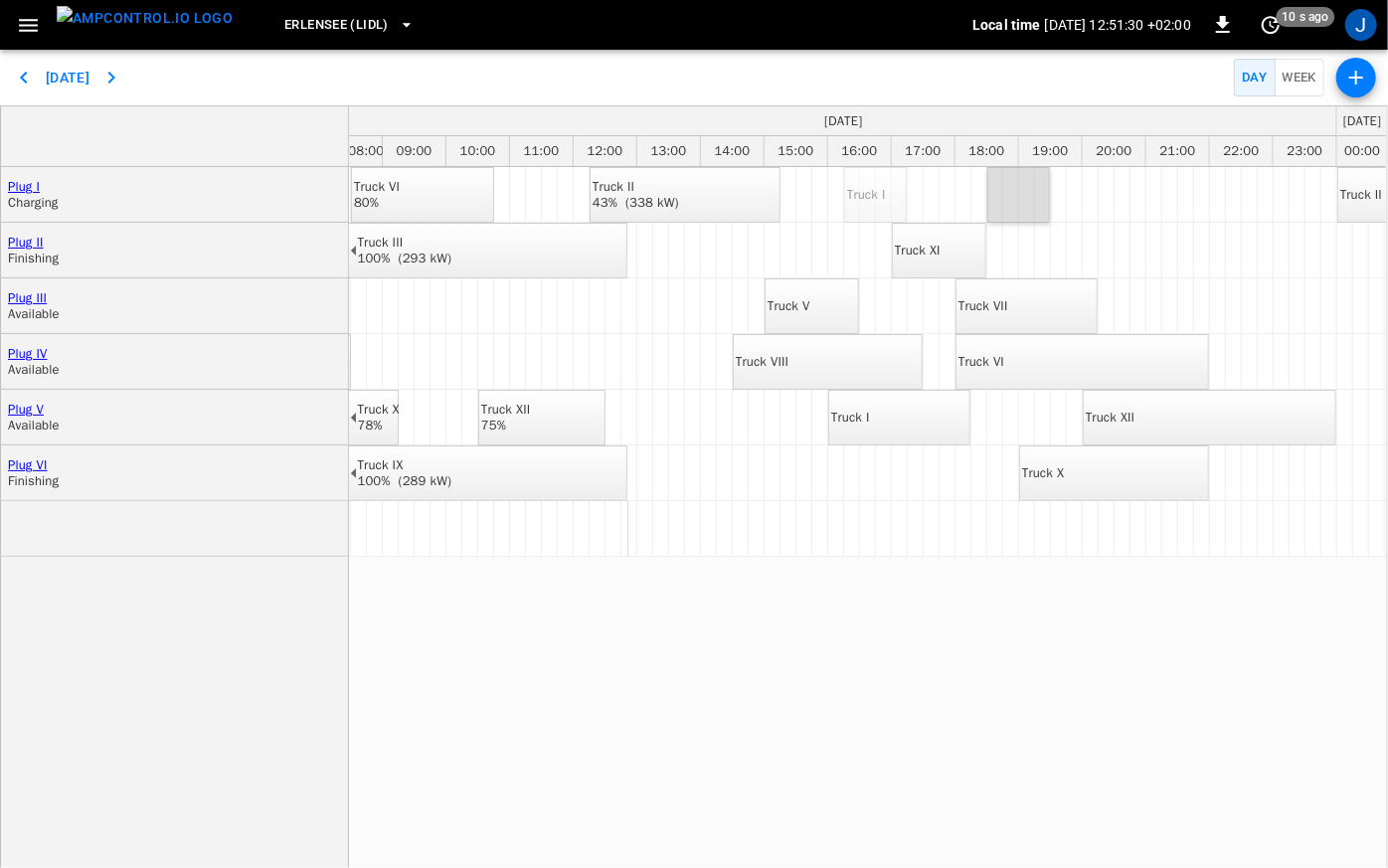 drag, startPoint x: 877, startPoint y: 205, endPoint x: 1021, endPoint y: 190, distance: 144.7791 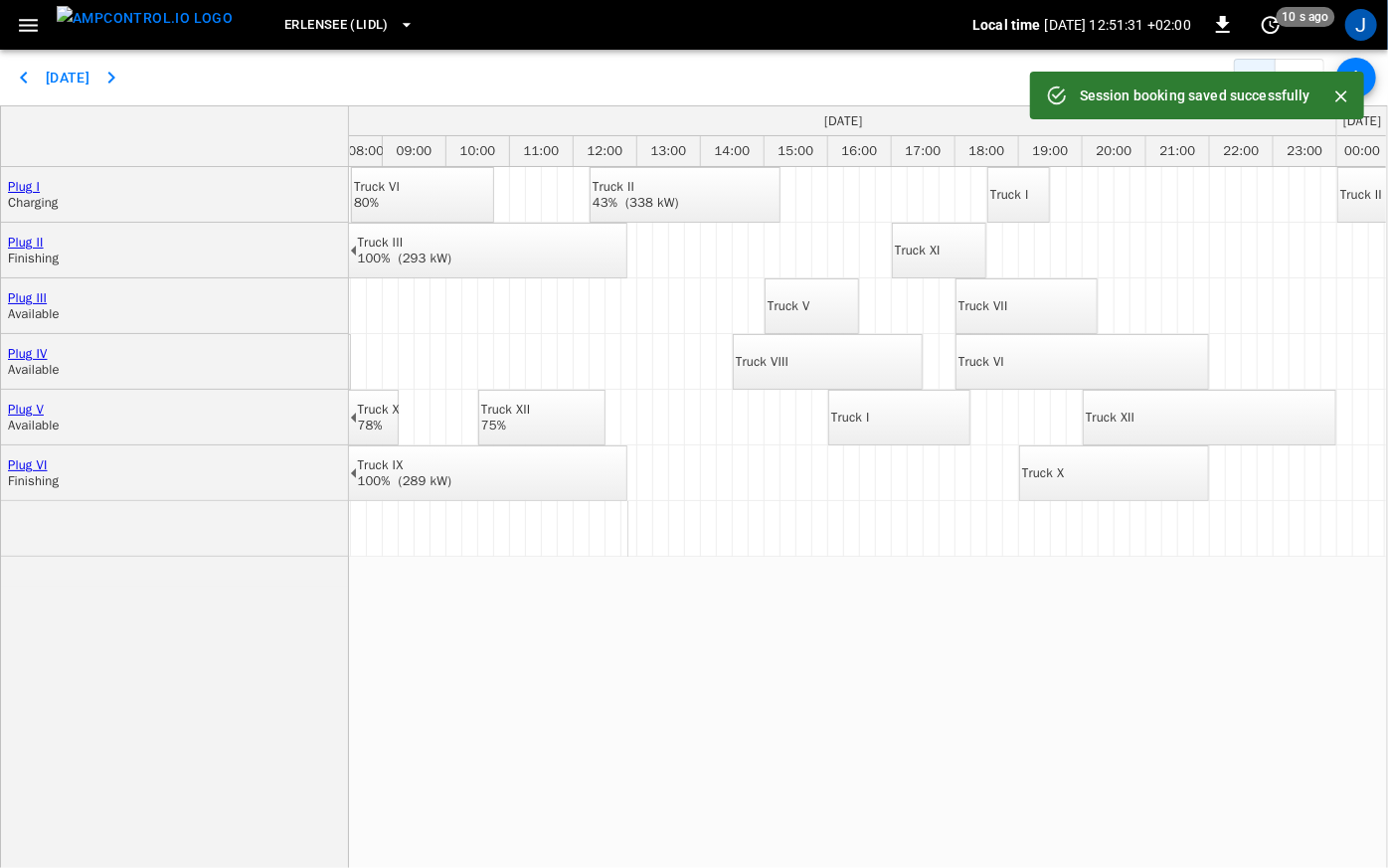 click on "Truck I" at bounding box center (1009, 195) 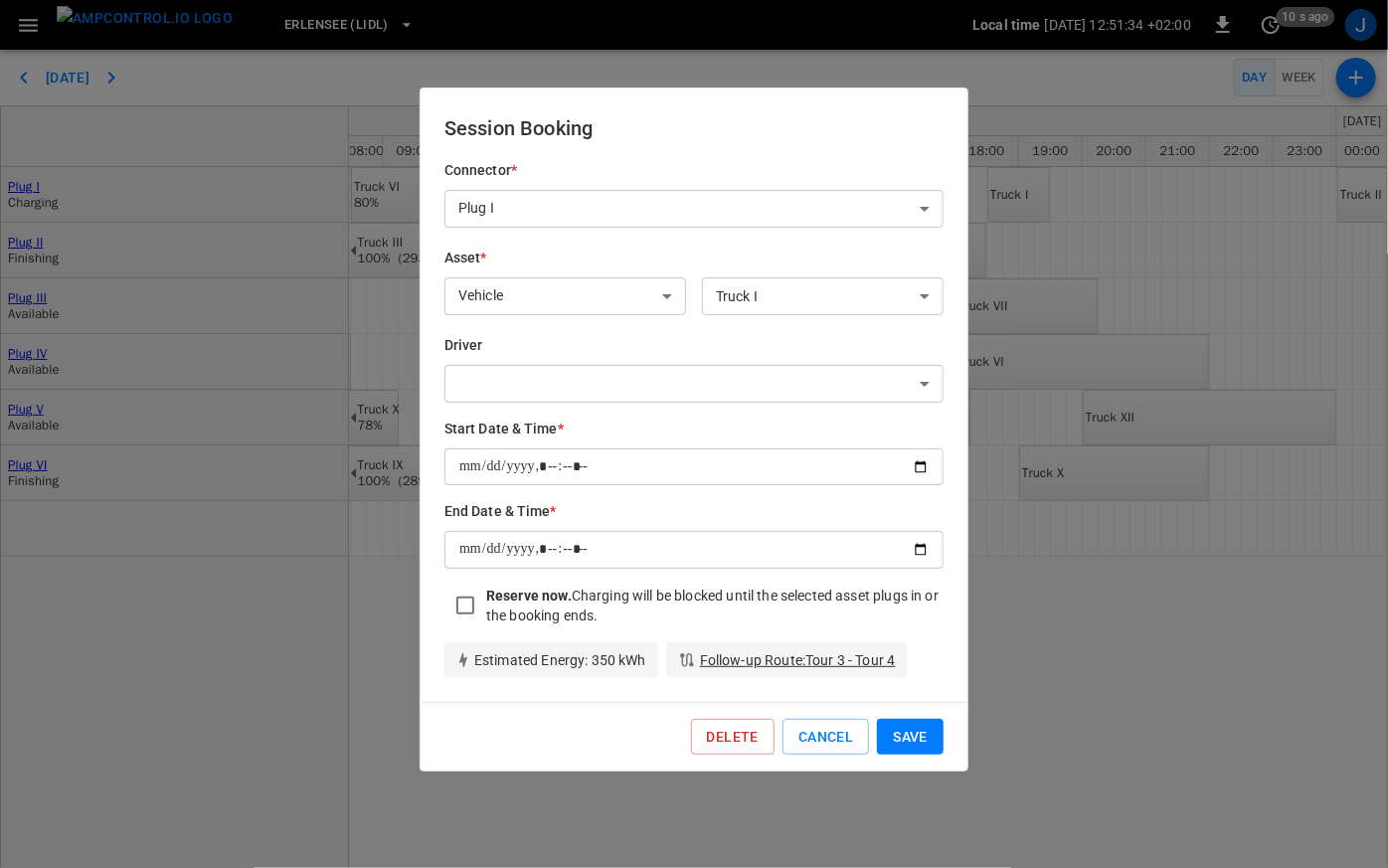click at bounding box center [694, 434] 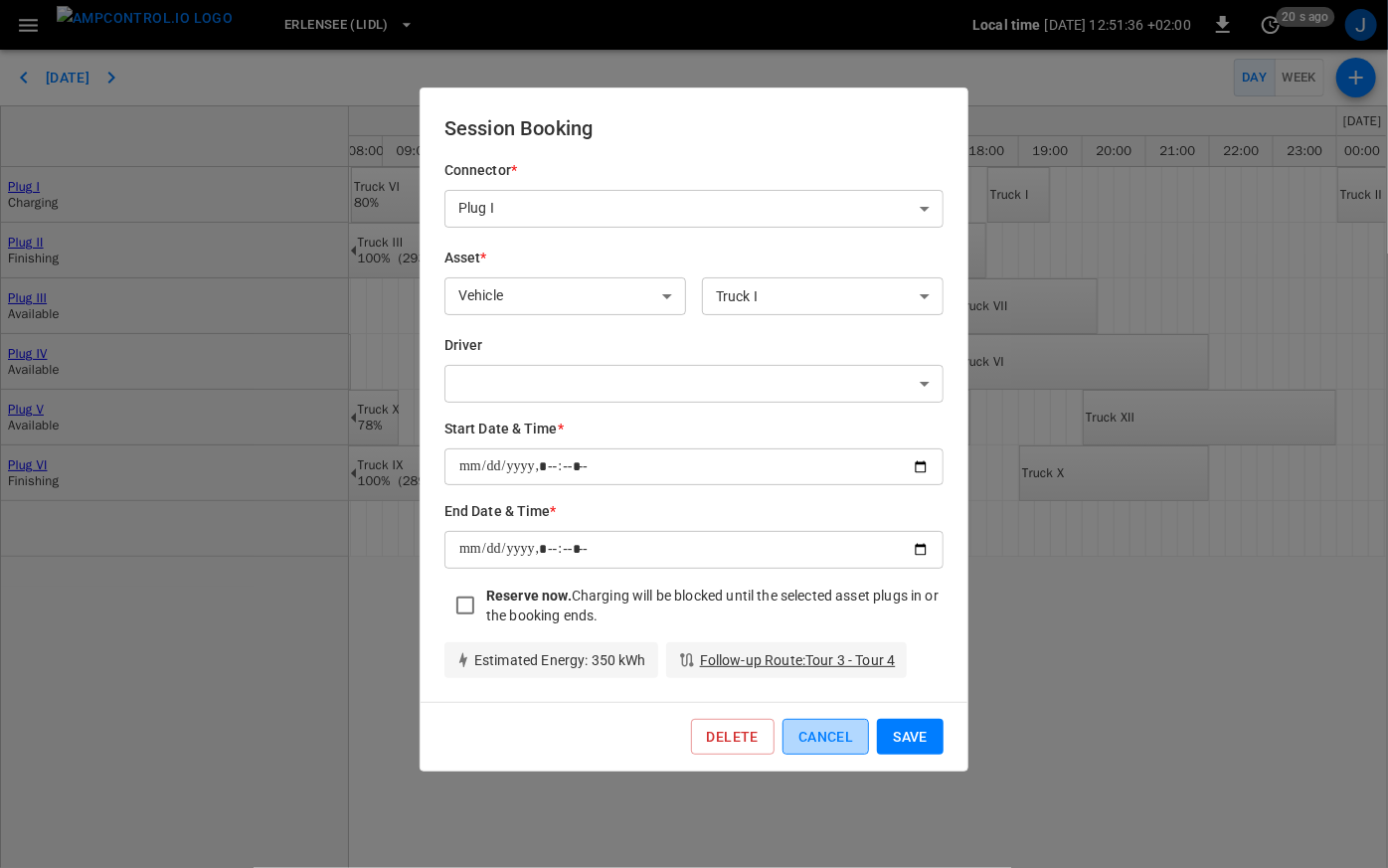click on "Cancel" at bounding box center [825, 737] 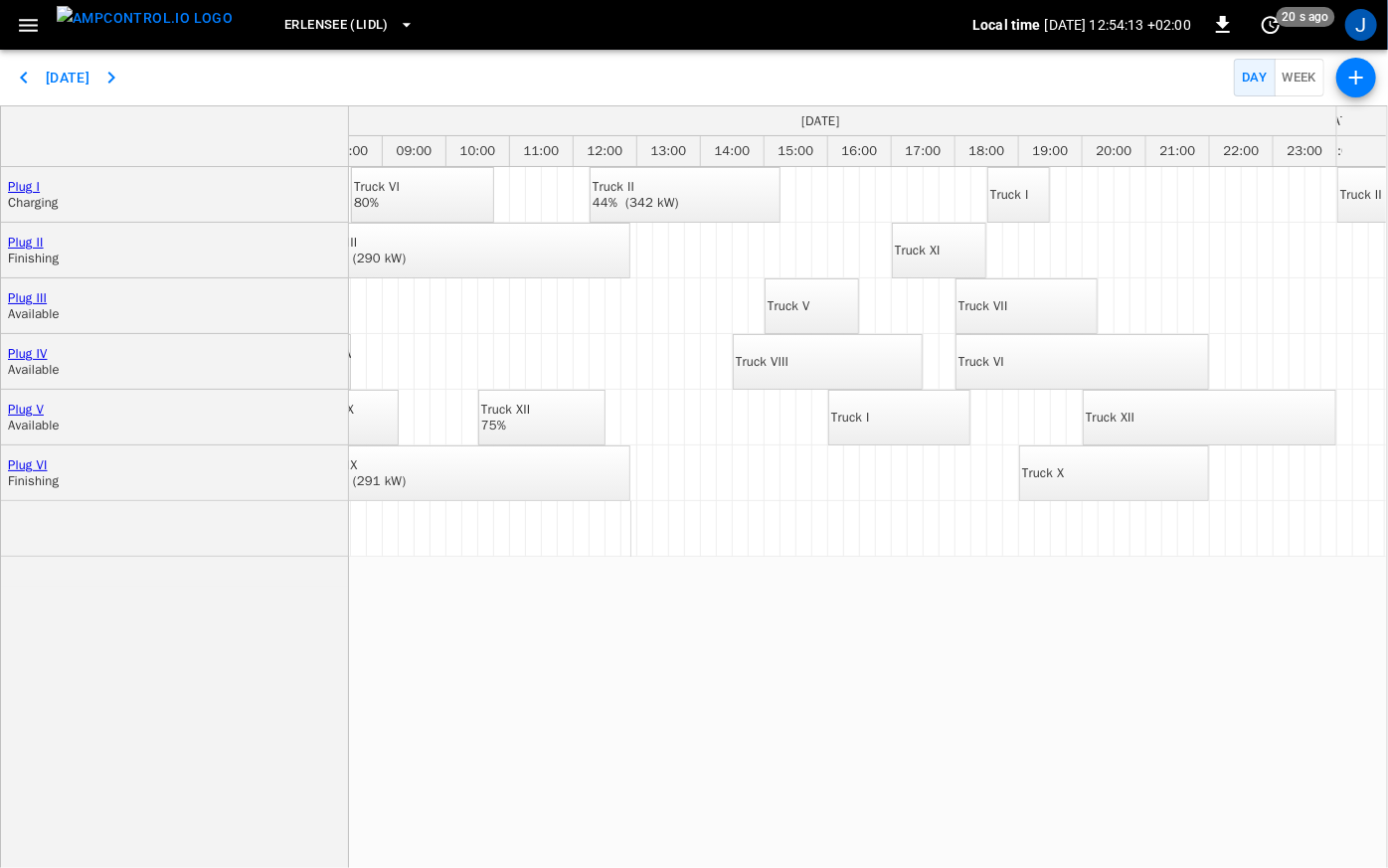scroll, scrollTop: 0, scrollLeft: 366, axis: horizontal 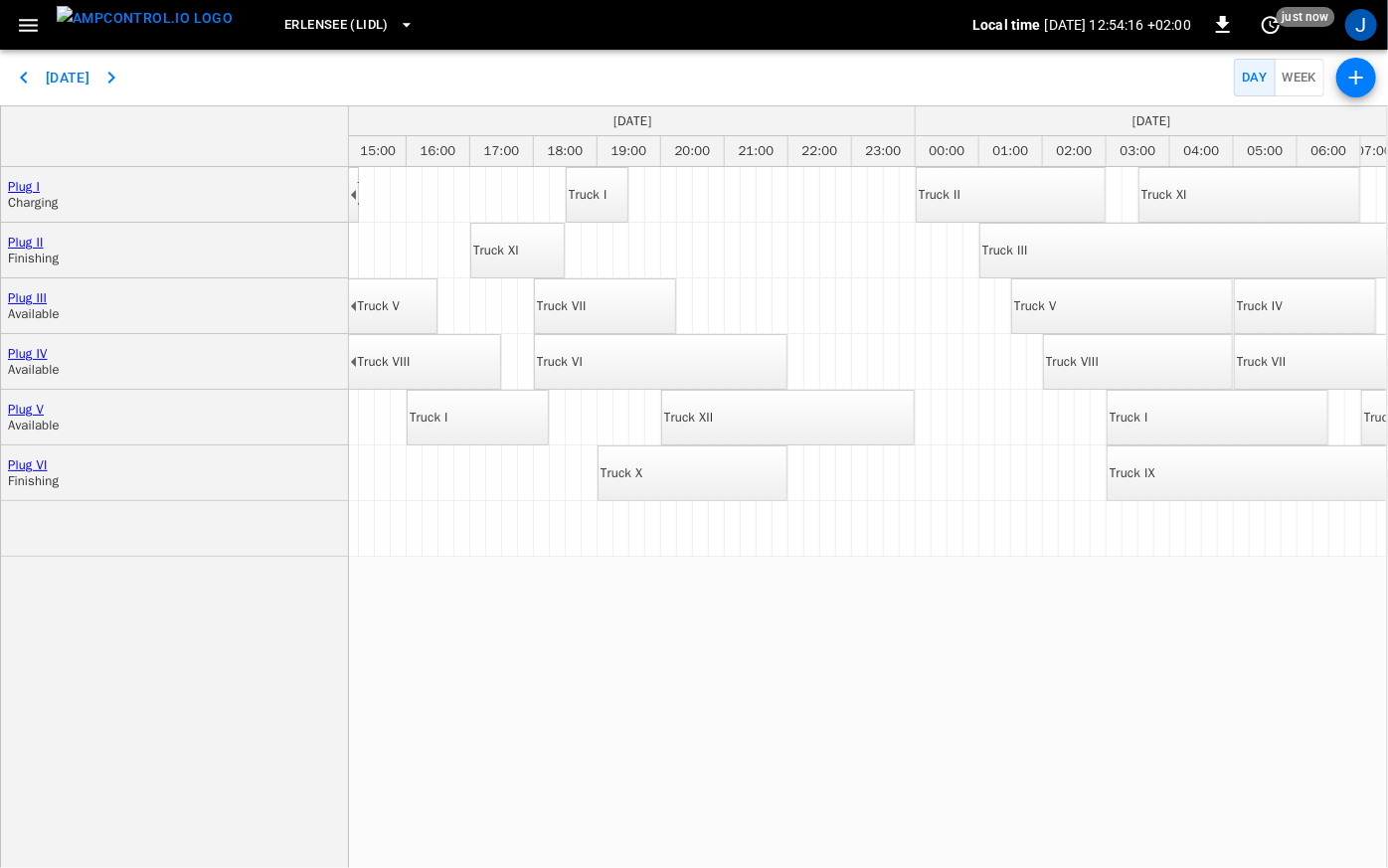 click on "Truck I" at bounding box center [588, 195] 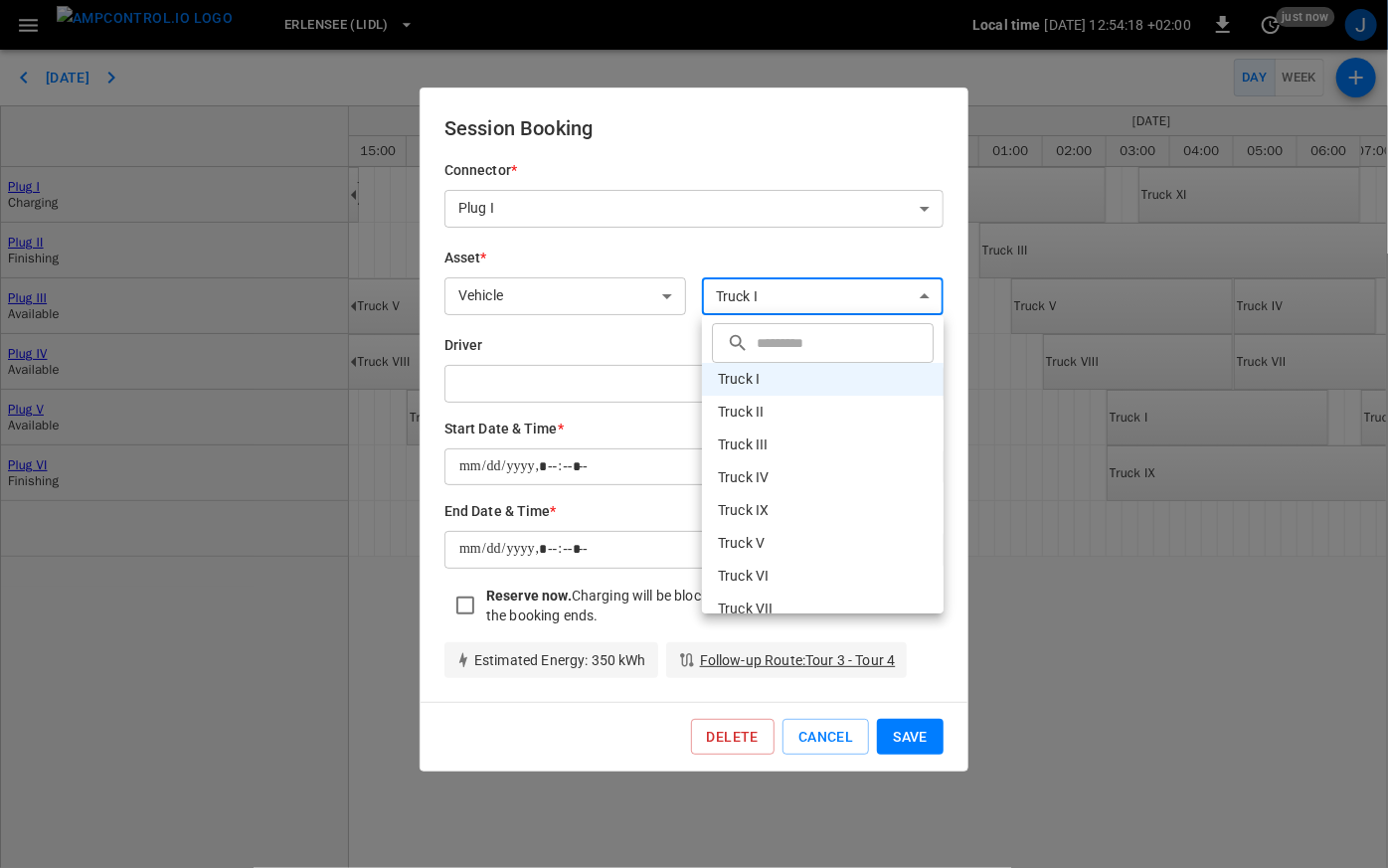 click on "Erlensee (Lidl) Local time 2025-07-29 12:54:18 +02:00 0 just now J Today Day Week
Plug I
Charging
Plug II
Finishing
Plug III
Available
Plug IV
Available
Plug V
Available
Plug VI
Finishing
July 29 2025 July 30 2025 July 31 2025 August 01 2025 00:00 01:00 02:00 03:00 04:00 05:00 06:00 07:00 08:00 09:00 10:00 11:00 12:00 13:00 14:00 15:00 16:00 17:00 18:00 19:00 20:00 21:00 22:00 23:00 00:00 01:00 02:00 03:00 04:00 05:00 06:00 07:00 08:00 09:00 10:00 11:00 12:00 13:00 14:00 15:00 16:00 17:00 18:00 19:00 20:00 21:00 22:00 23:00 00:00 01:00 02:00 03:00 04:00 05:00 06:00 07:00 08:00 09:00 10:00 11:00 12:00 13:00 14:00 15:00 16:00 17:00 18:00 19:00 20:00 21:00 22:00 23:00 00:00 01:00 02:00 03:00 04:00 05:00 06:00 07:00 08:00 09:00 10:00 11:00 12:00 13:00 14:00 15:00 16:00 17:00" at bounding box center (694, 434) 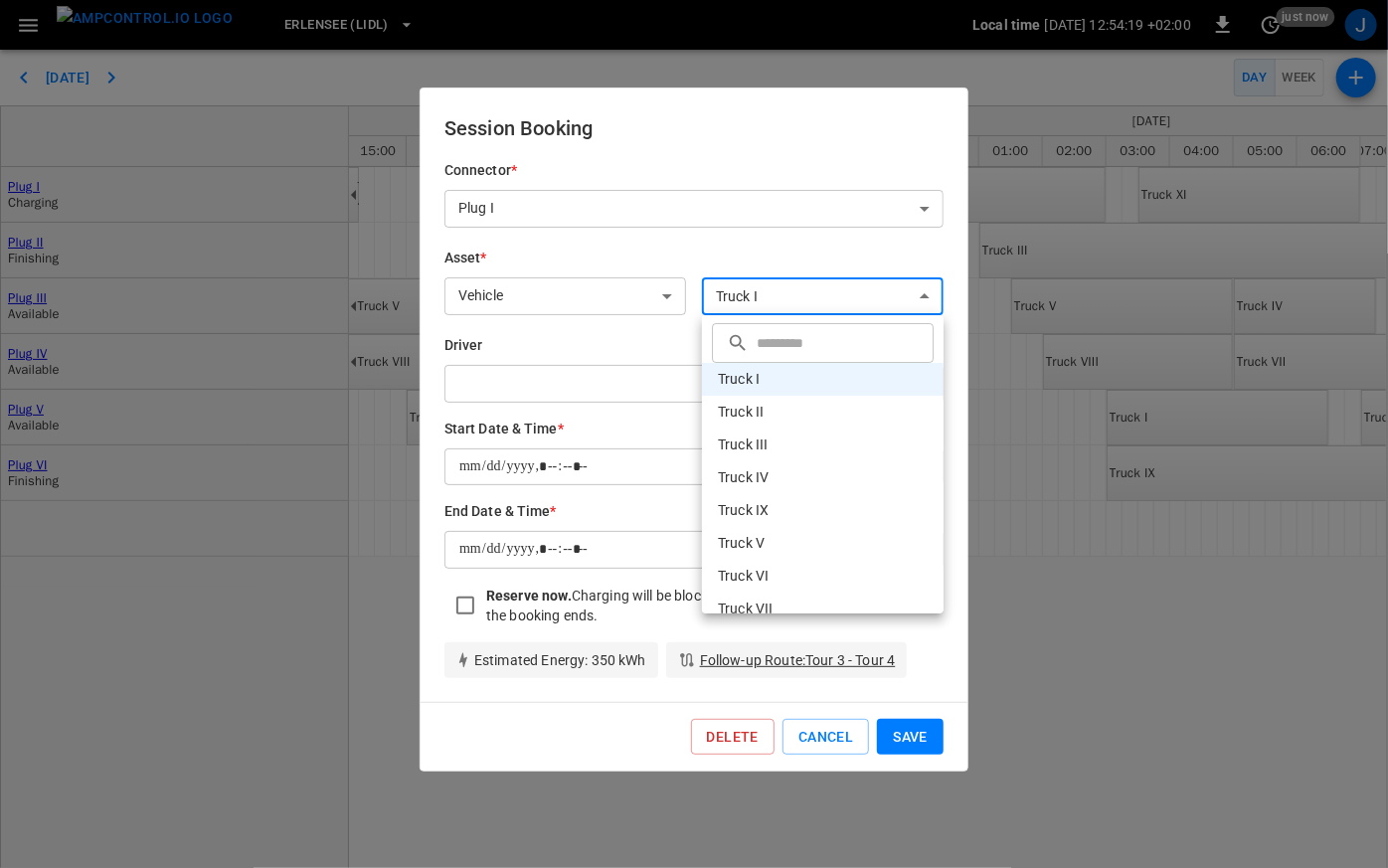 click on "Truck IX" at bounding box center [822, 510] 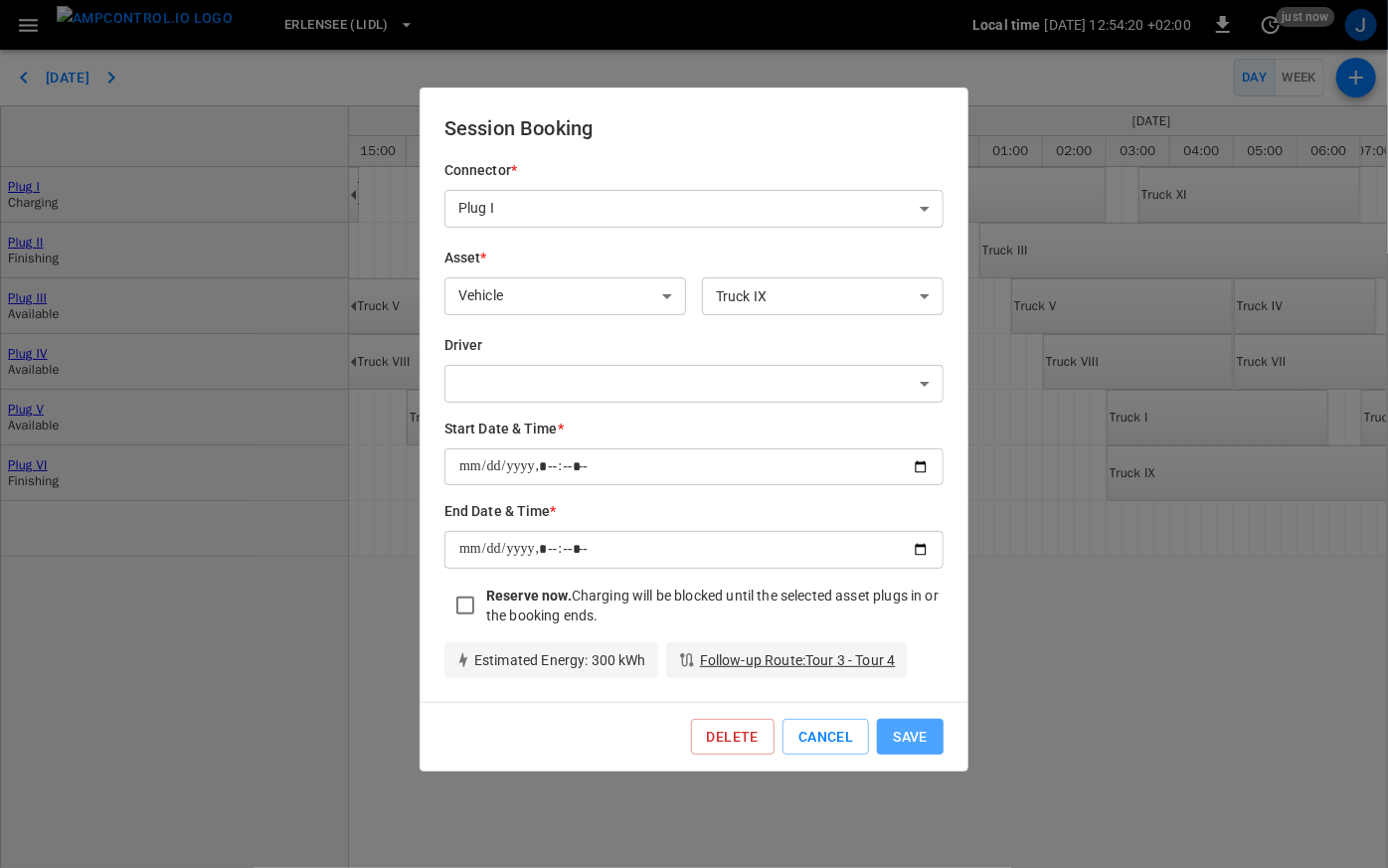 click on "Save" at bounding box center [910, 737] 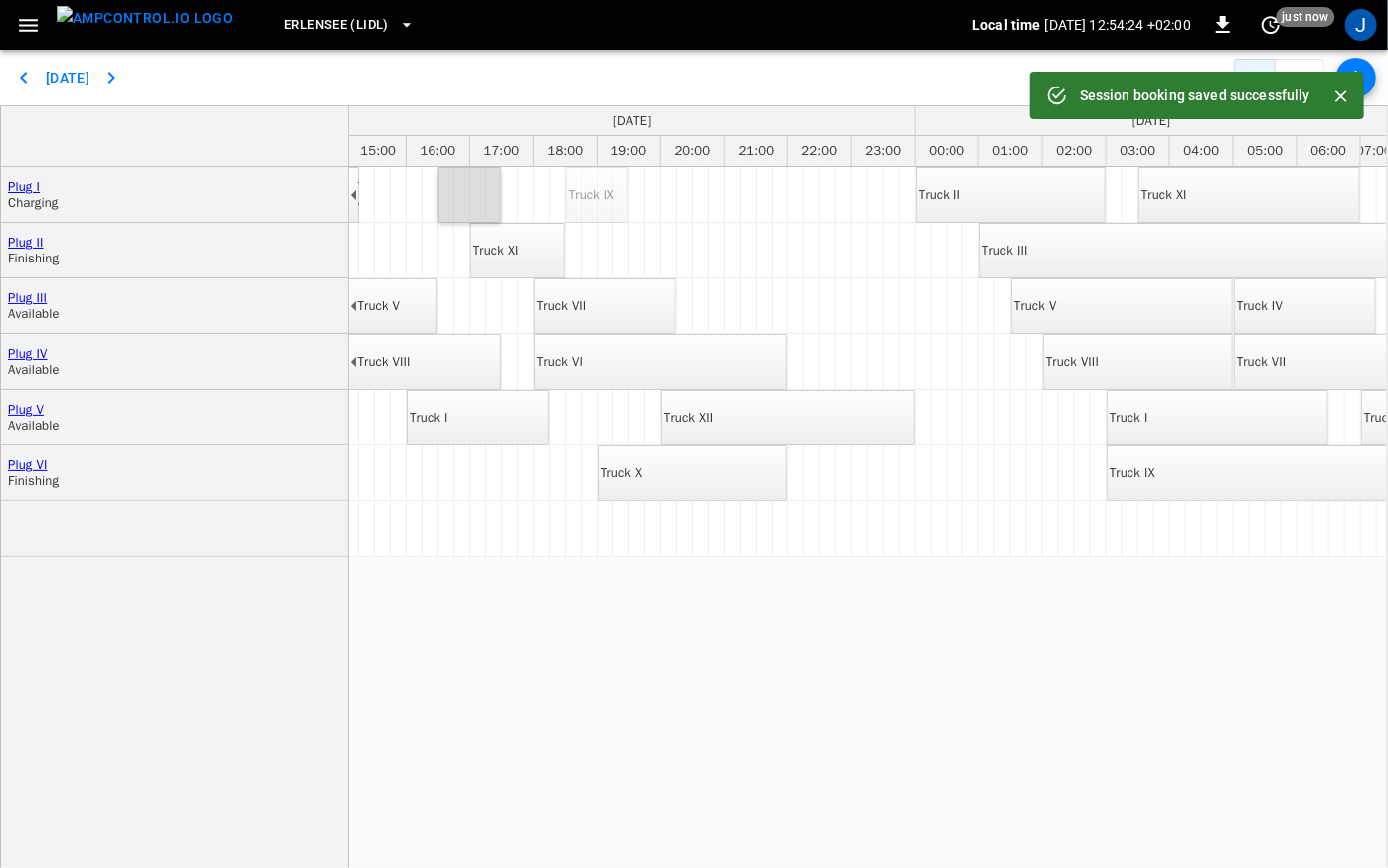 drag, startPoint x: 581, startPoint y: 204, endPoint x: 469, endPoint y: 199, distance: 112.11155 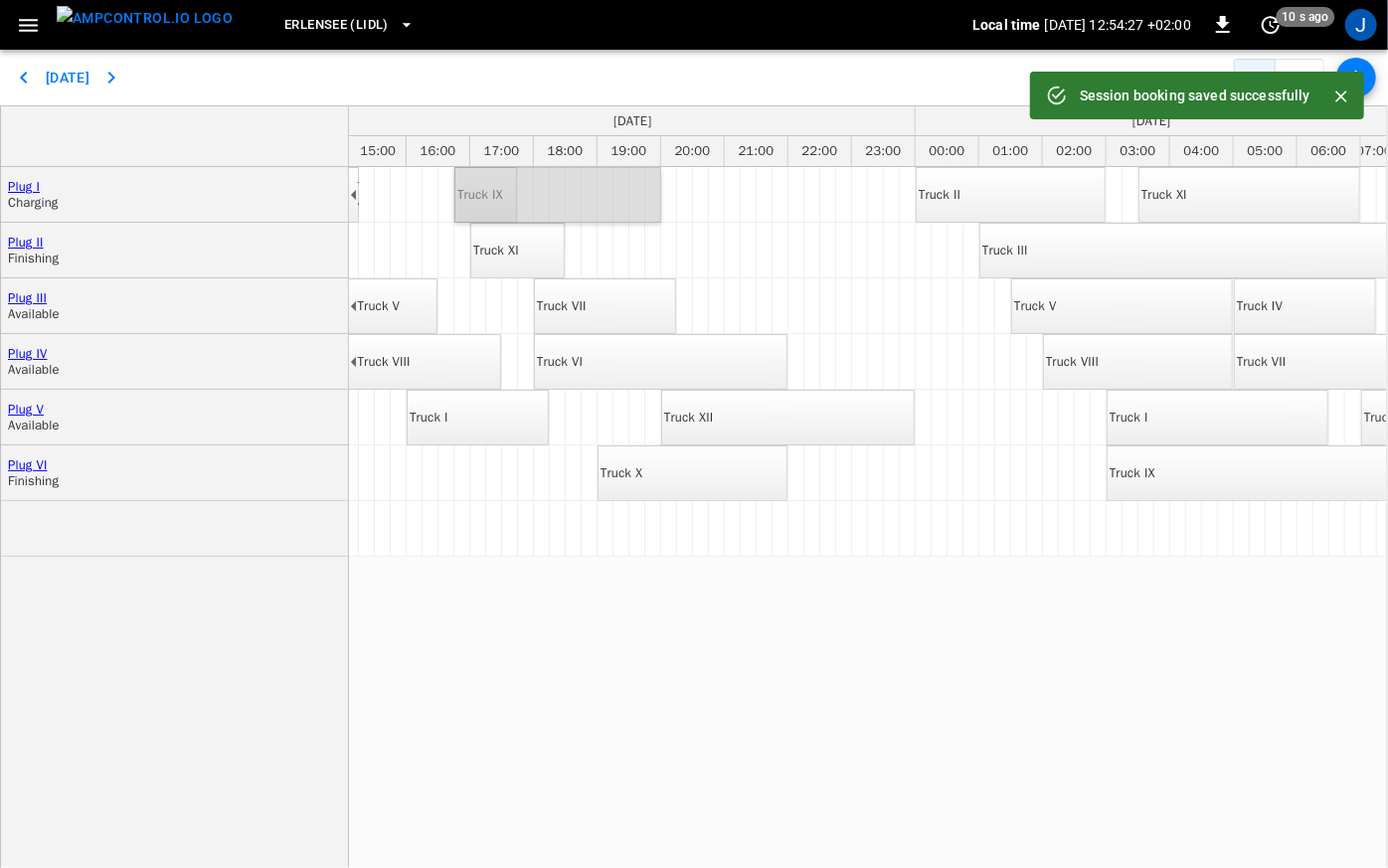 drag, startPoint x: 514, startPoint y: 194, endPoint x: 647, endPoint y: 183, distance: 133.45411 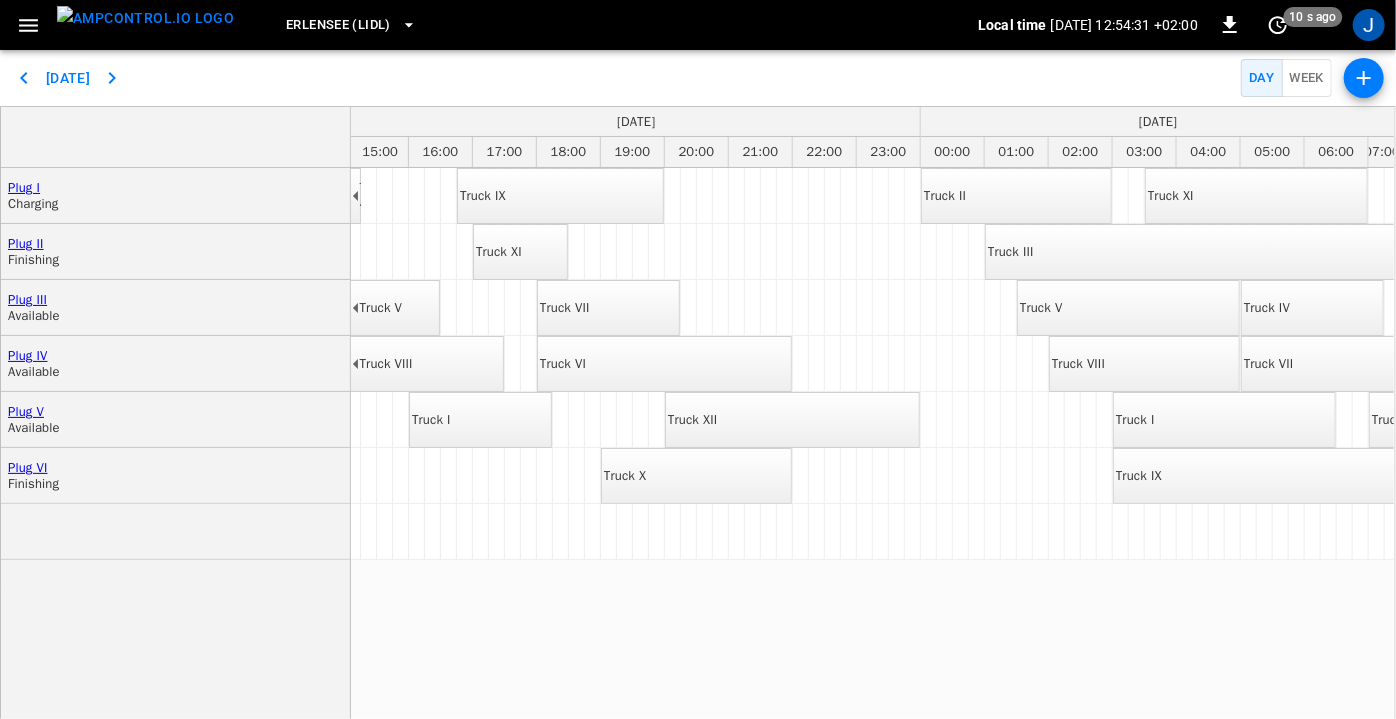 type 